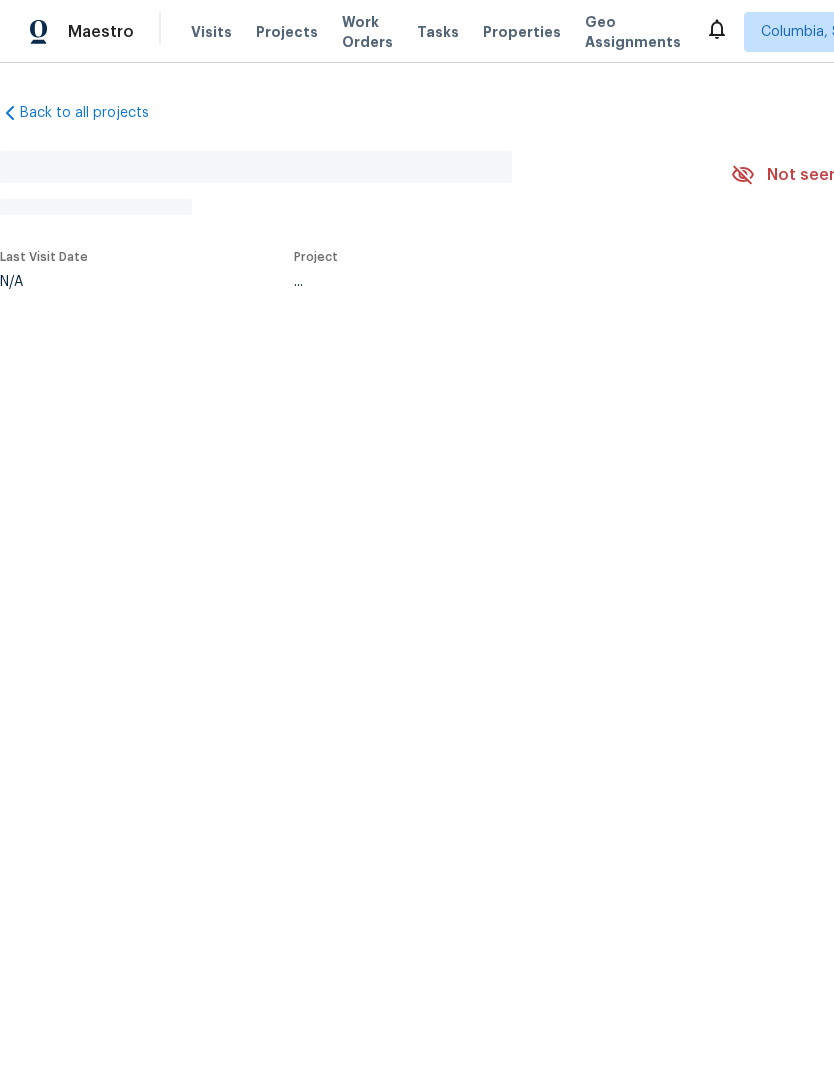 scroll, scrollTop: 0, scrollLeft: 0, axis: both 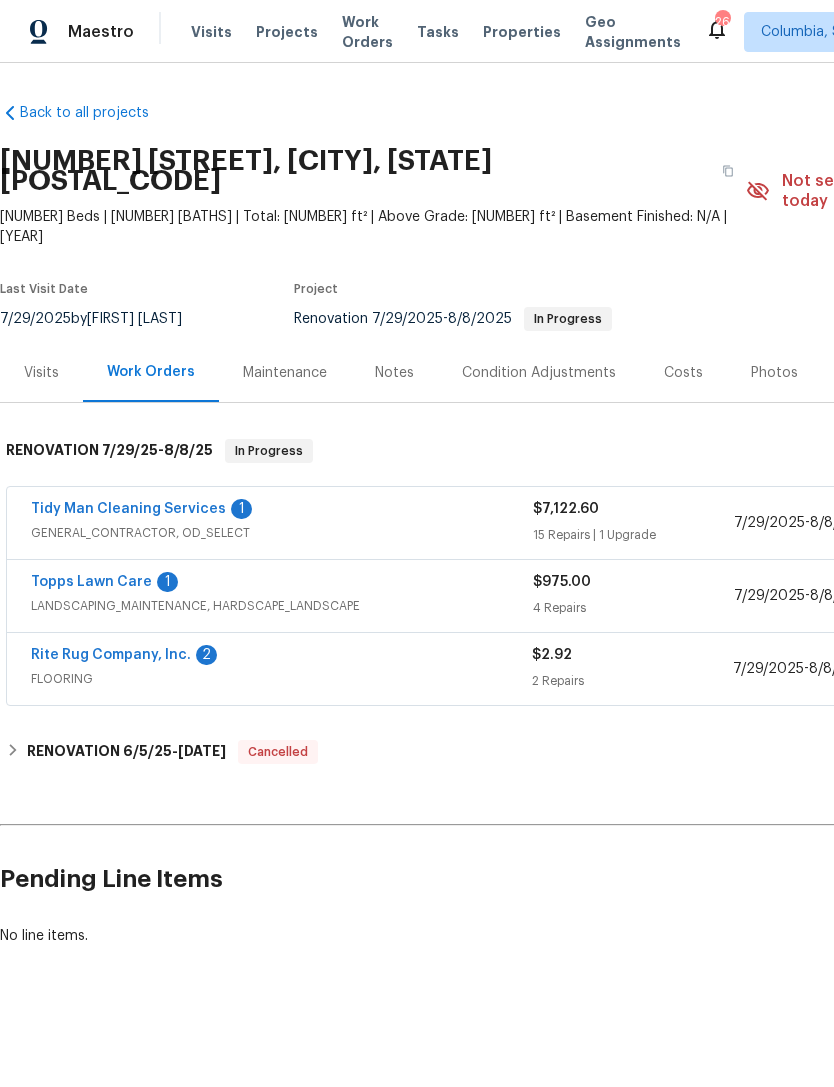 click on "Topps Lawn Care" at bounding box center [91, 582] 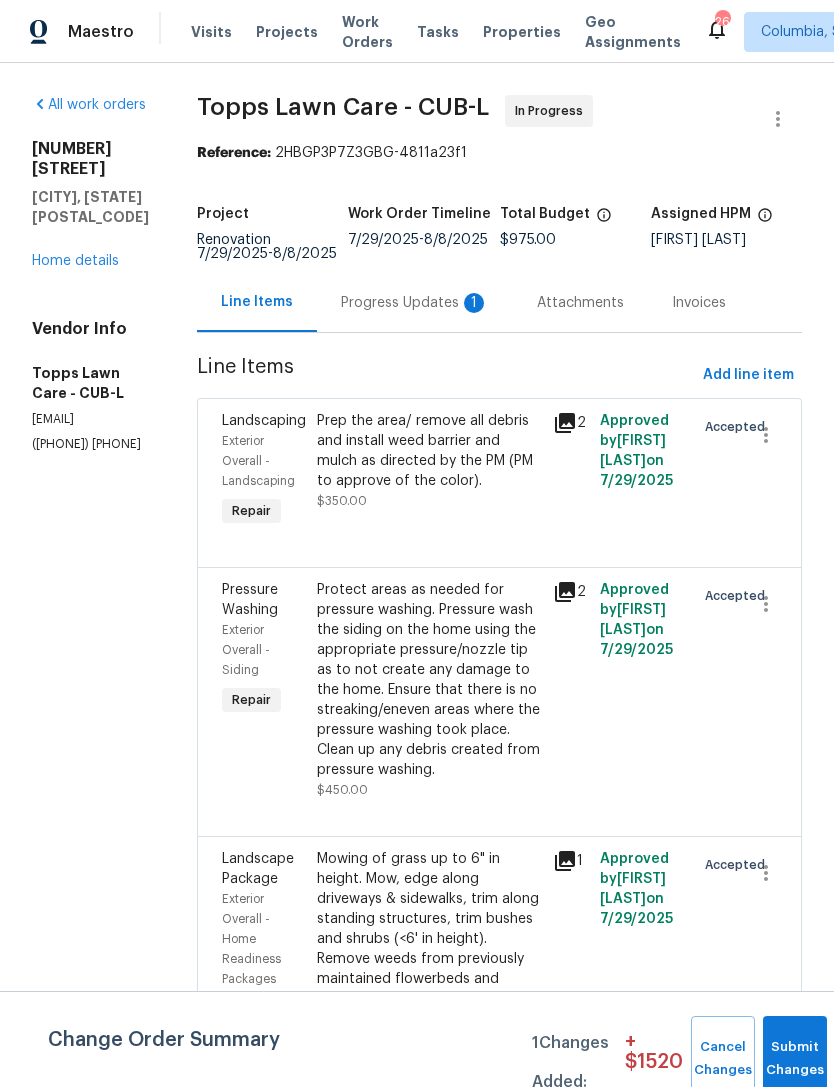 click on "Progress Updates 1" at bounding box center [415, 303] 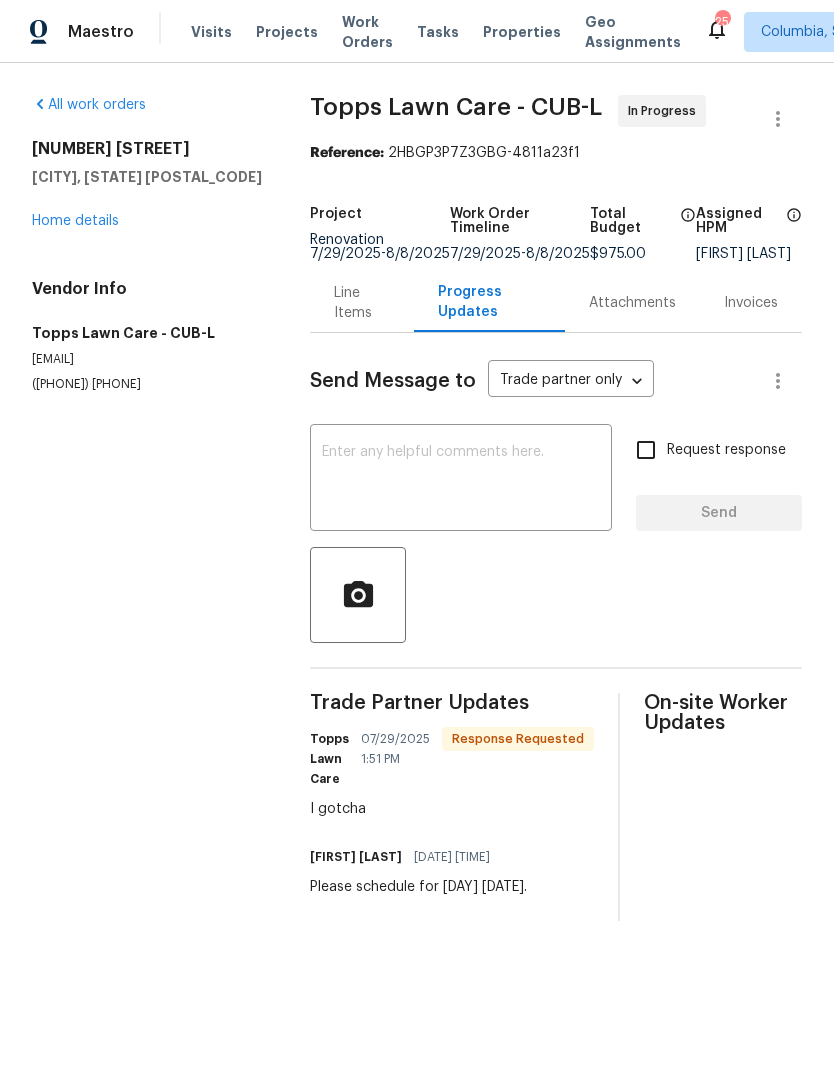 click on "Home details" at bounding box center [75, 221] 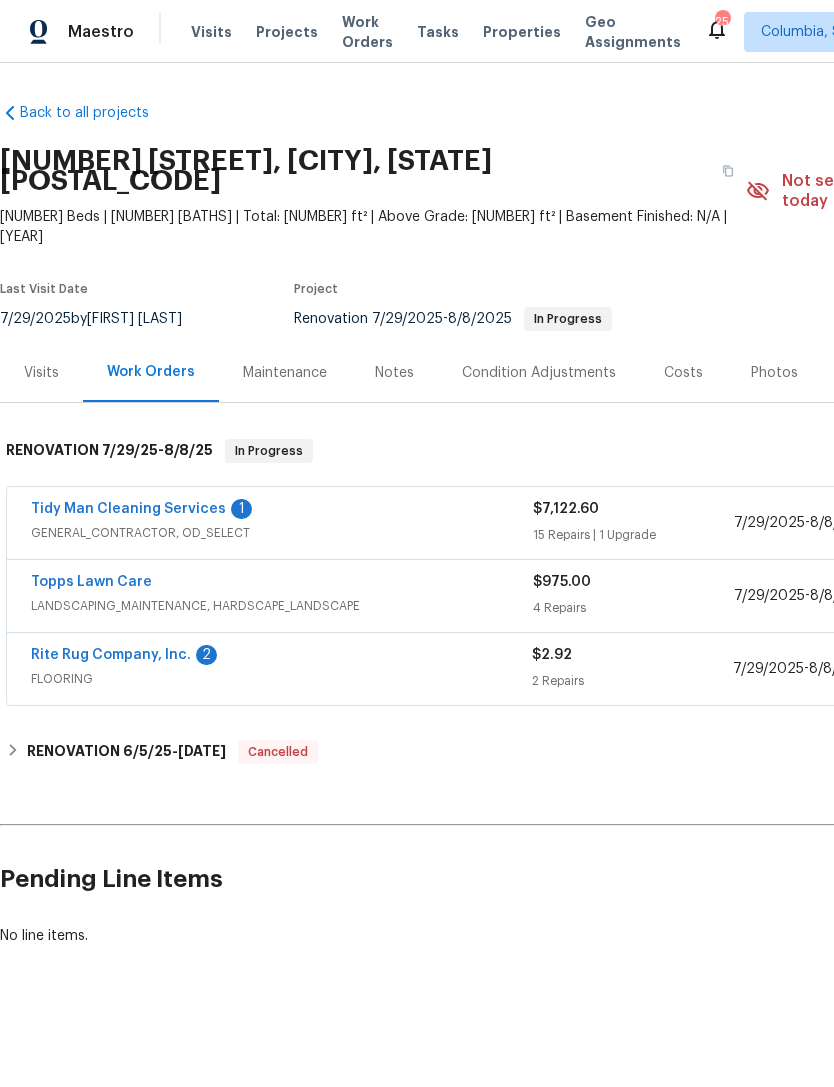 scroll, scrollTop: 0, scrollLeft: 0, axis: both 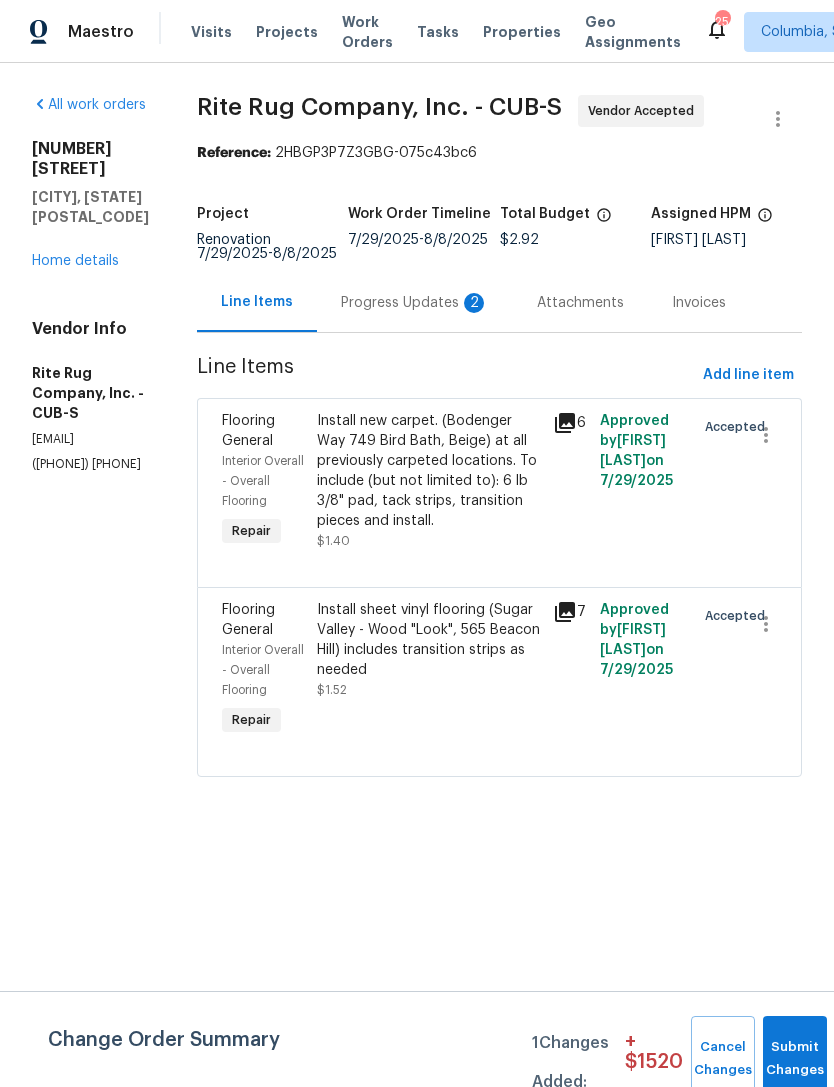 click on "Progress Updates 2" at bounding box center (415, 303) 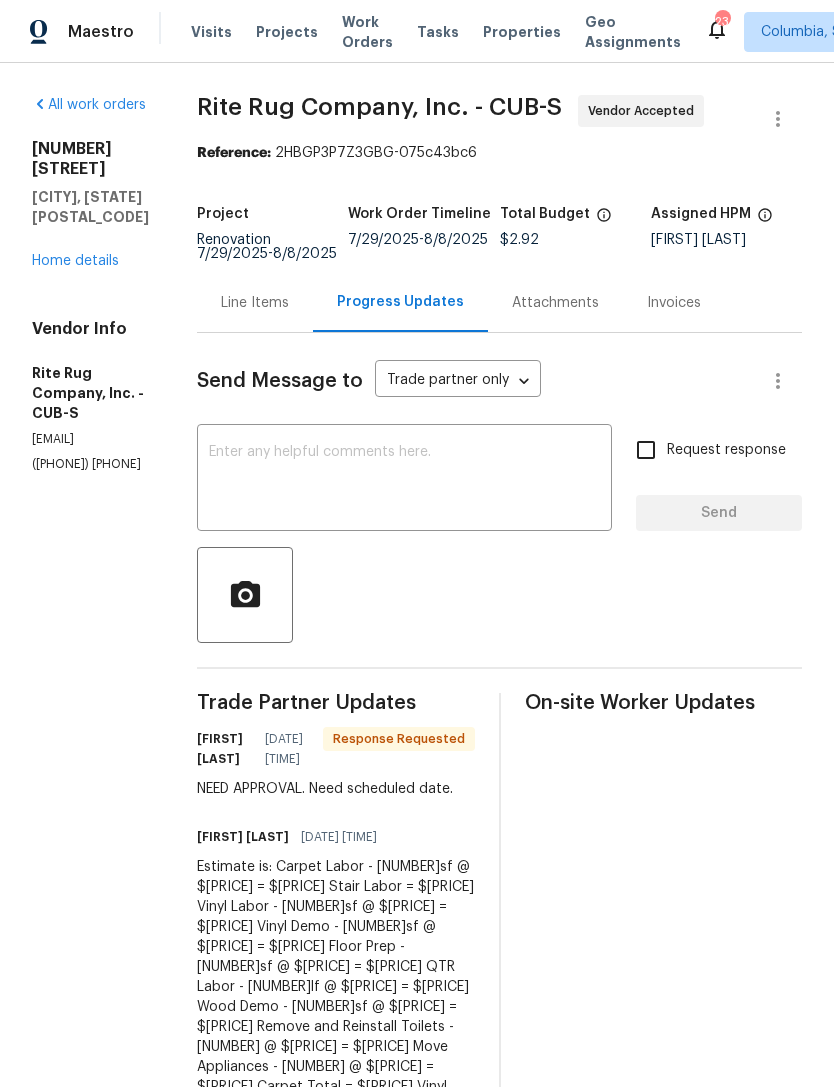 click at bounding box center (404, 480) 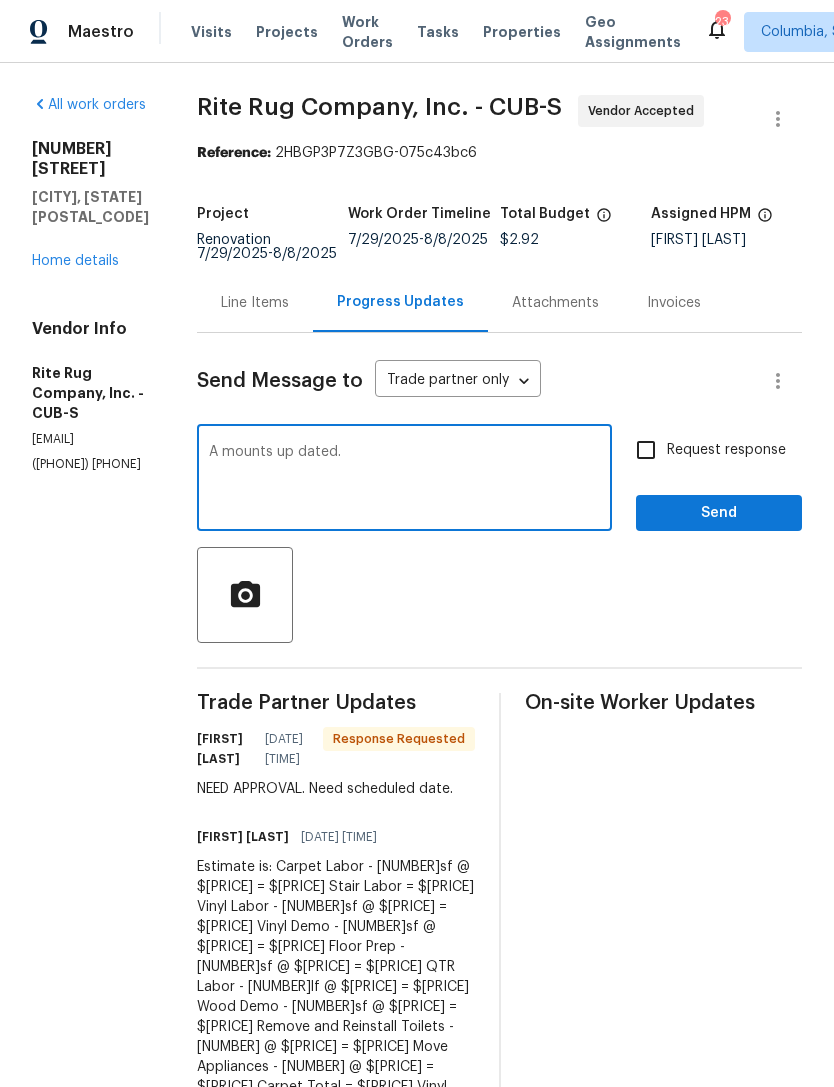 type on "A mounts up dated." 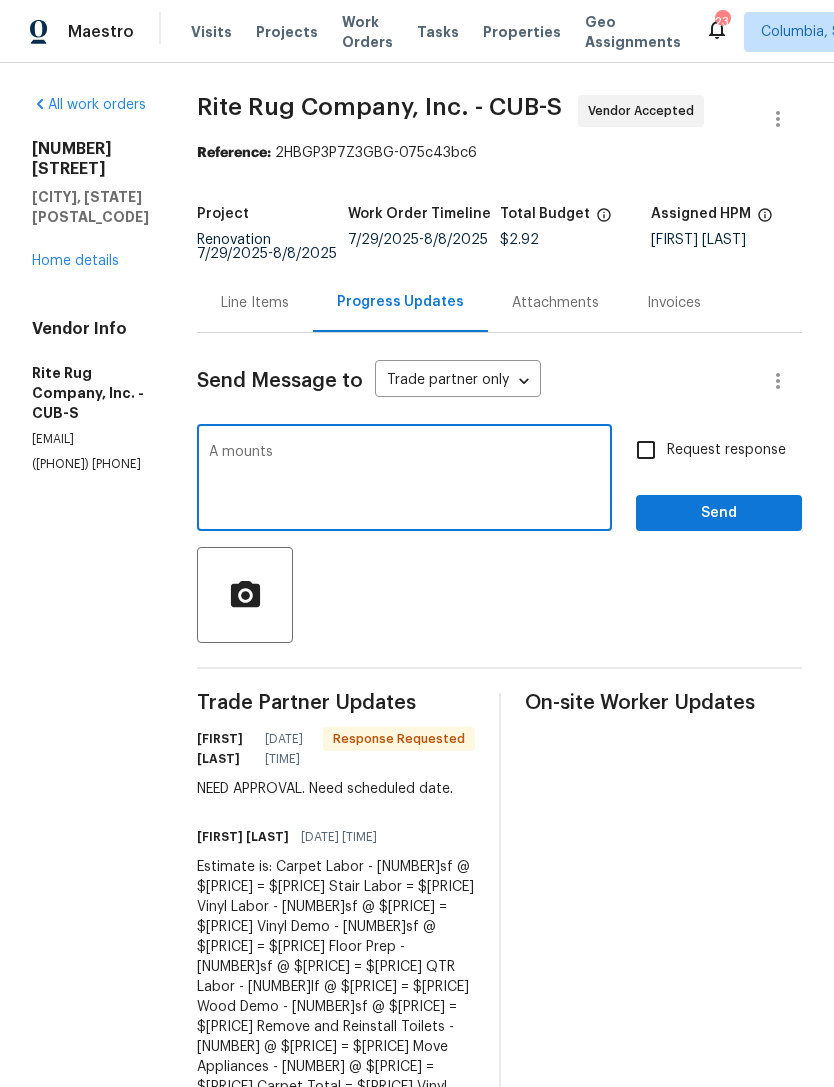 click on "A mounts" at bounding box center [404, 480] 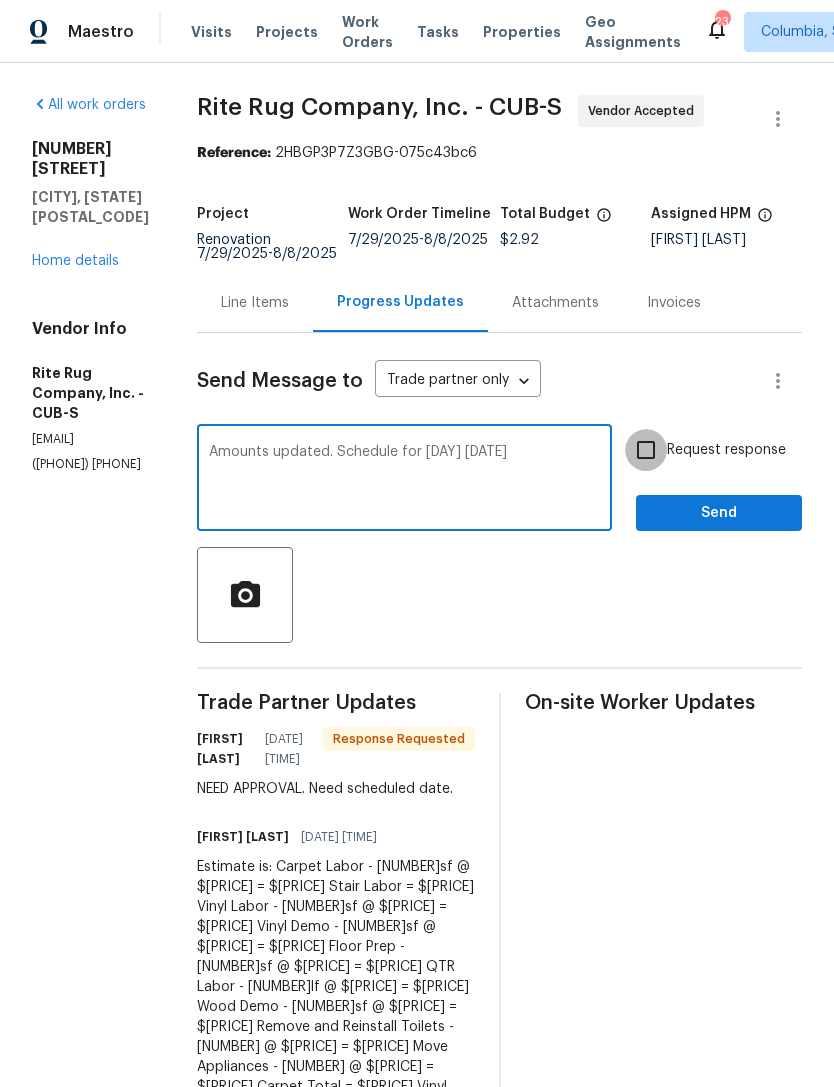 type on "Amounts updated. Schedule for Thursday 8/7" 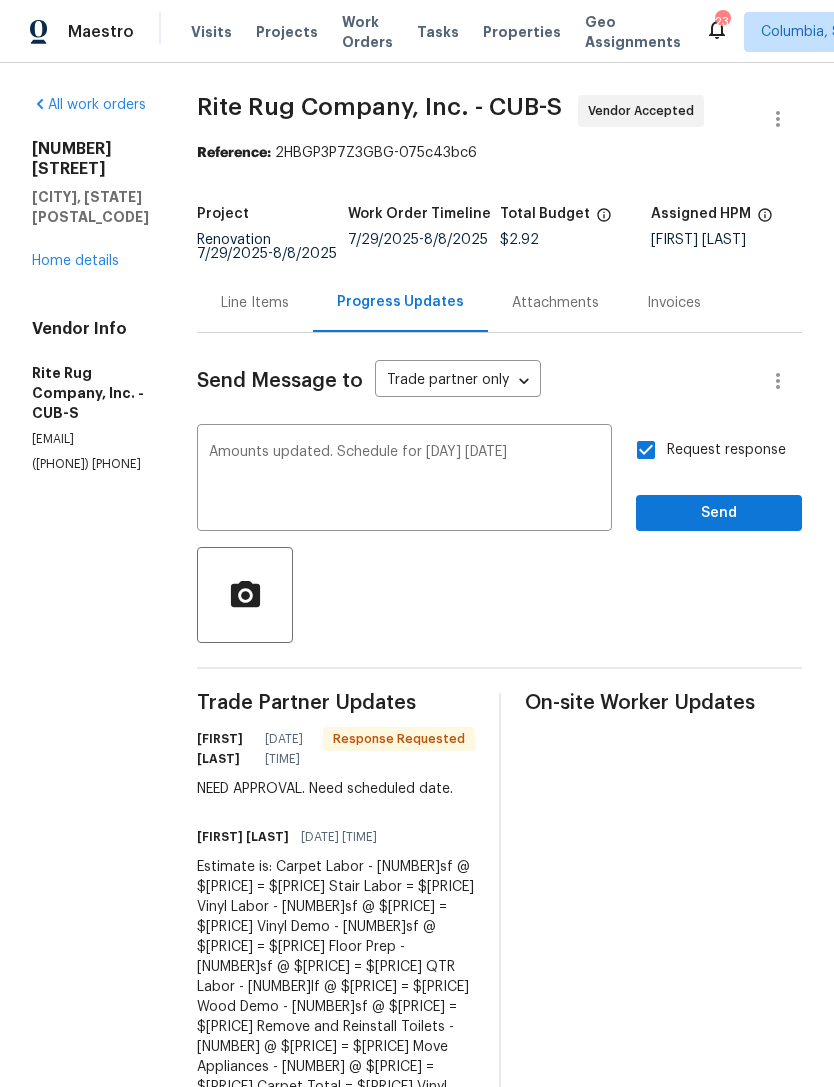 click on "Amounts updated. Schedule for Thursday 8/7" at bounding box center [404, 480] 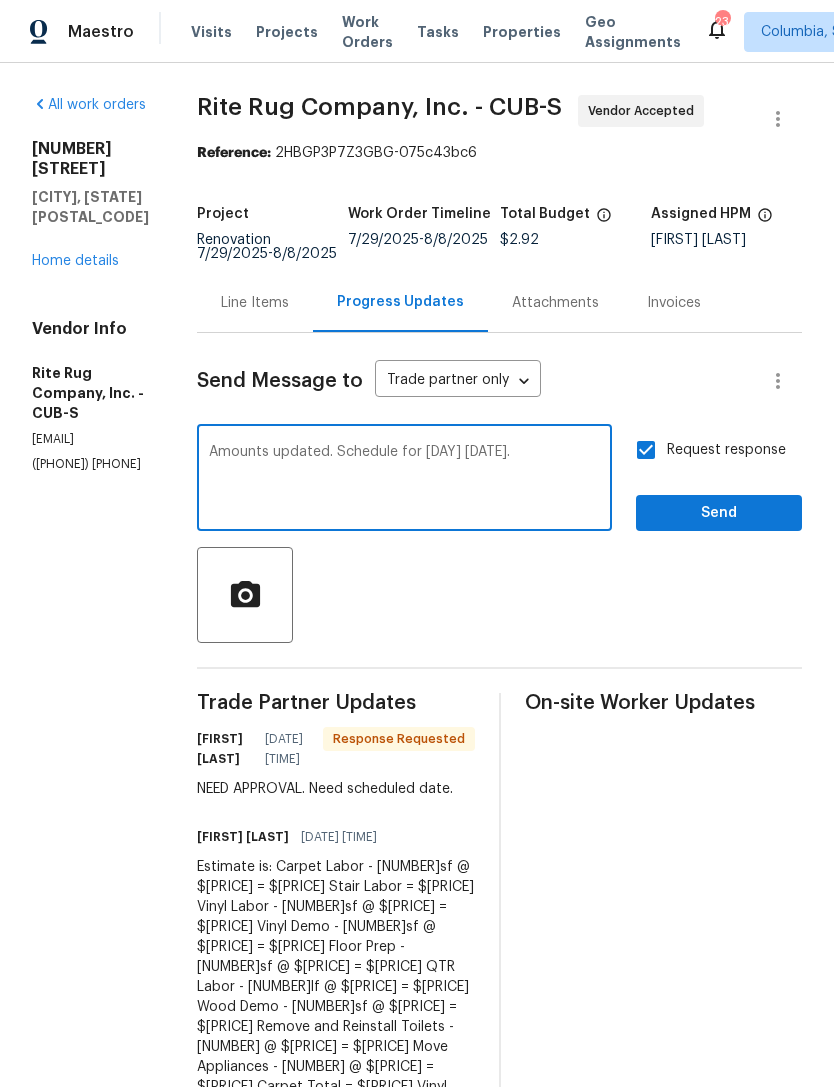 type on "Amounts updated. Schedule for Thursday 8/7." 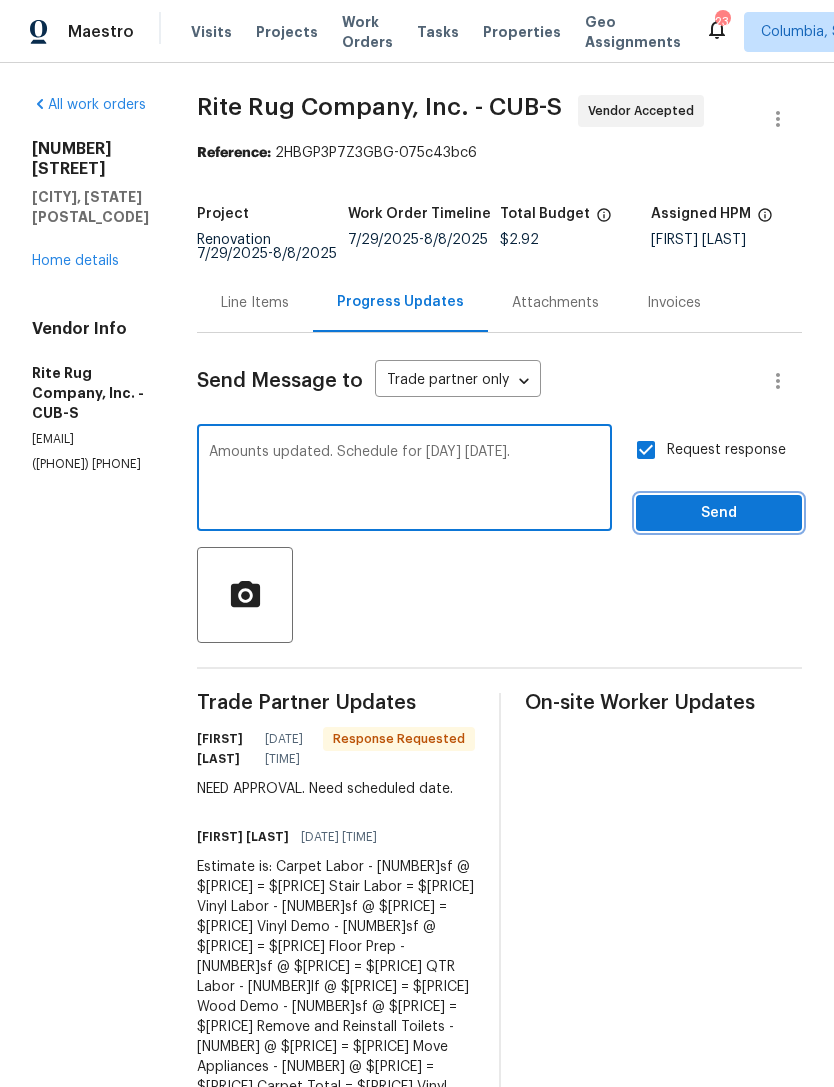 click on "Send" at bounding box center [719, 513] 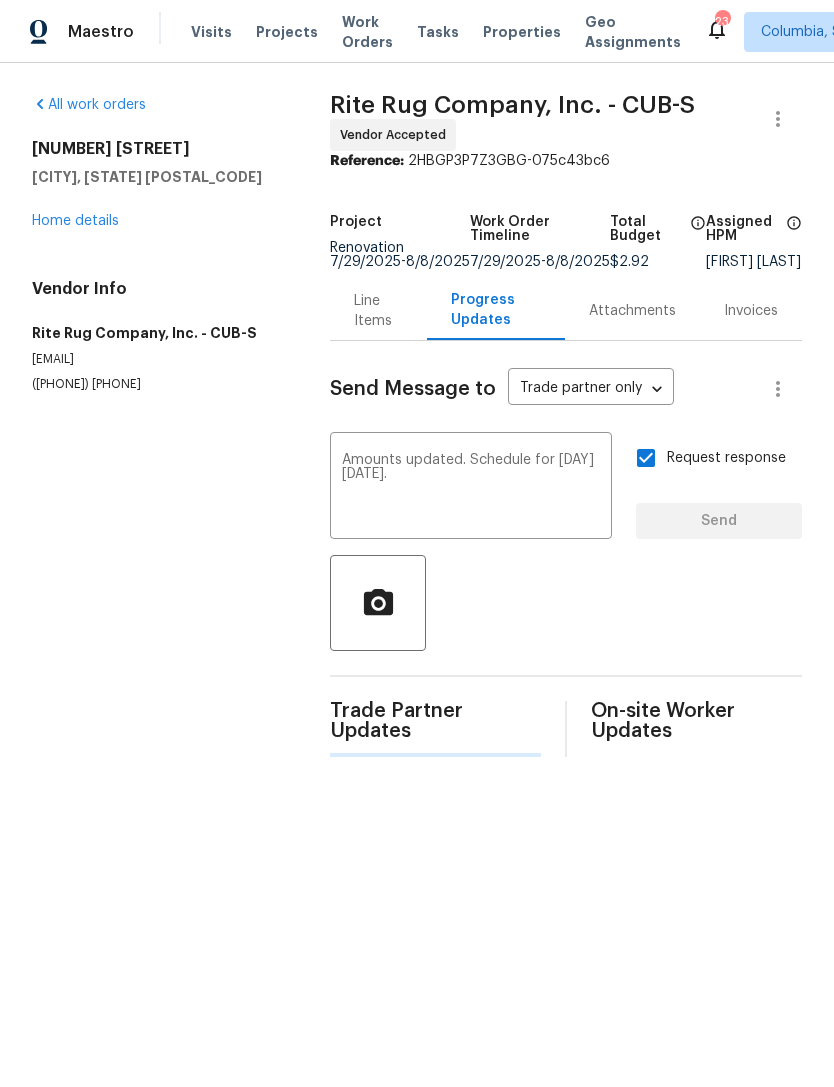 type 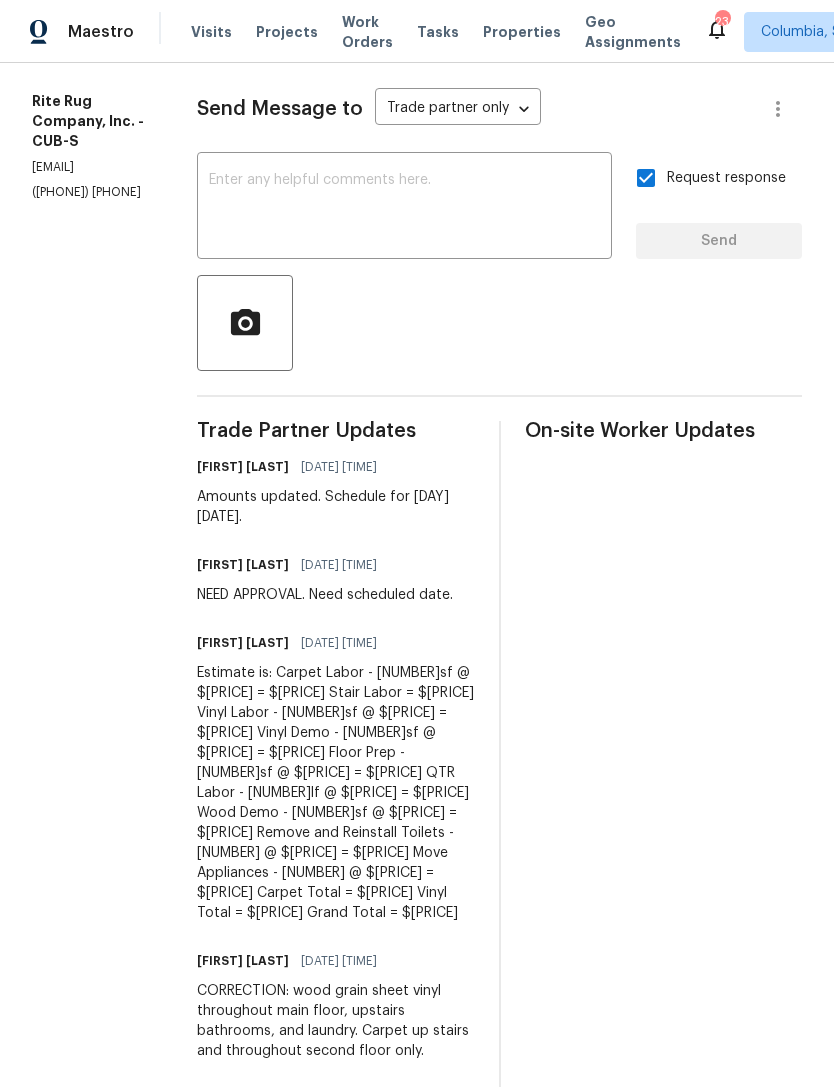 scroll, scrollTop: 270, scrollLeft: 0, axis: vertical 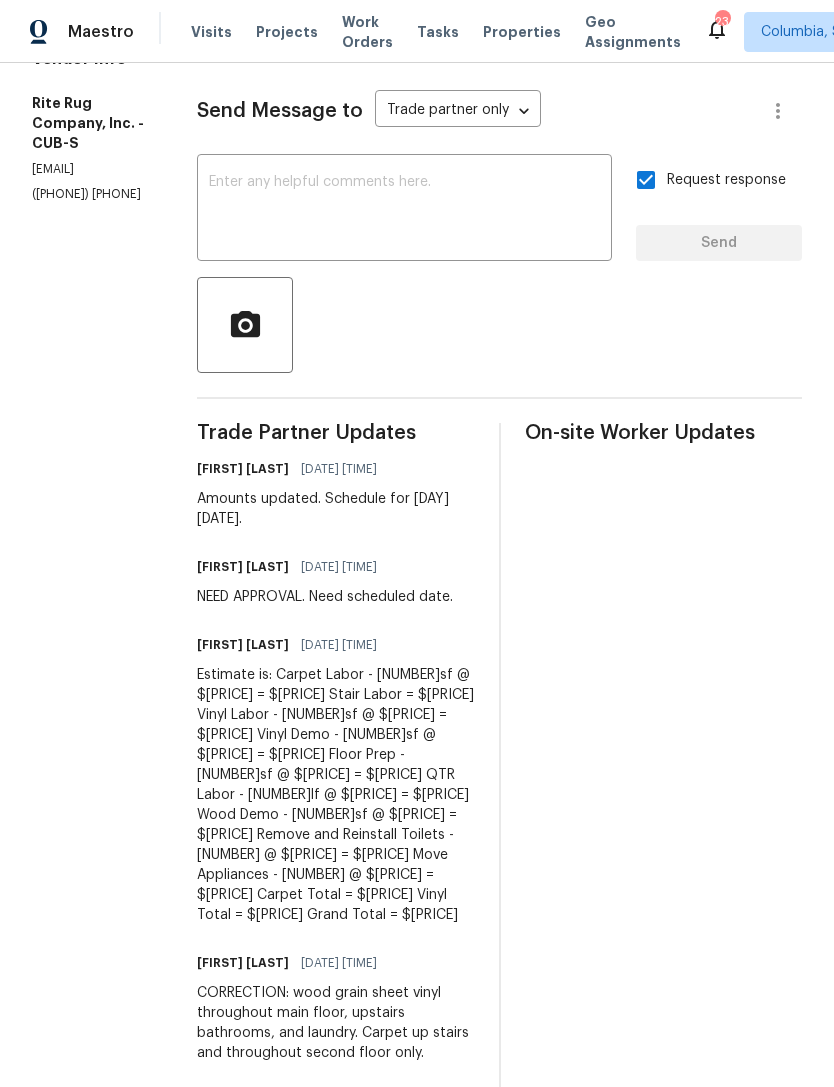 click on "Estimate is:
Carpet Labor - 1152sf @ $1.47 = $1693.44
Stair Labor = $75
Vinyl Labor - 1008sf @ $1.52 = $1532.16
Vinyl Demo - 300sf @ $0.50 = $150
Floor Prep - 1008sf @ $0.20 = $201.60
QTR Labor - 288lf @ $1.25 = $360
Wood Demo - 531sf @ $2.50 = $1327.50
Remove and Reinstall Toilets - 3 @ $75 = $225
Move Appliances - 3 @ $10 = $30
Carpet Total = $1768.44
Vinyl Total = $3826.26
Grand Total = $5594.70" at bounding box center [336, 795] 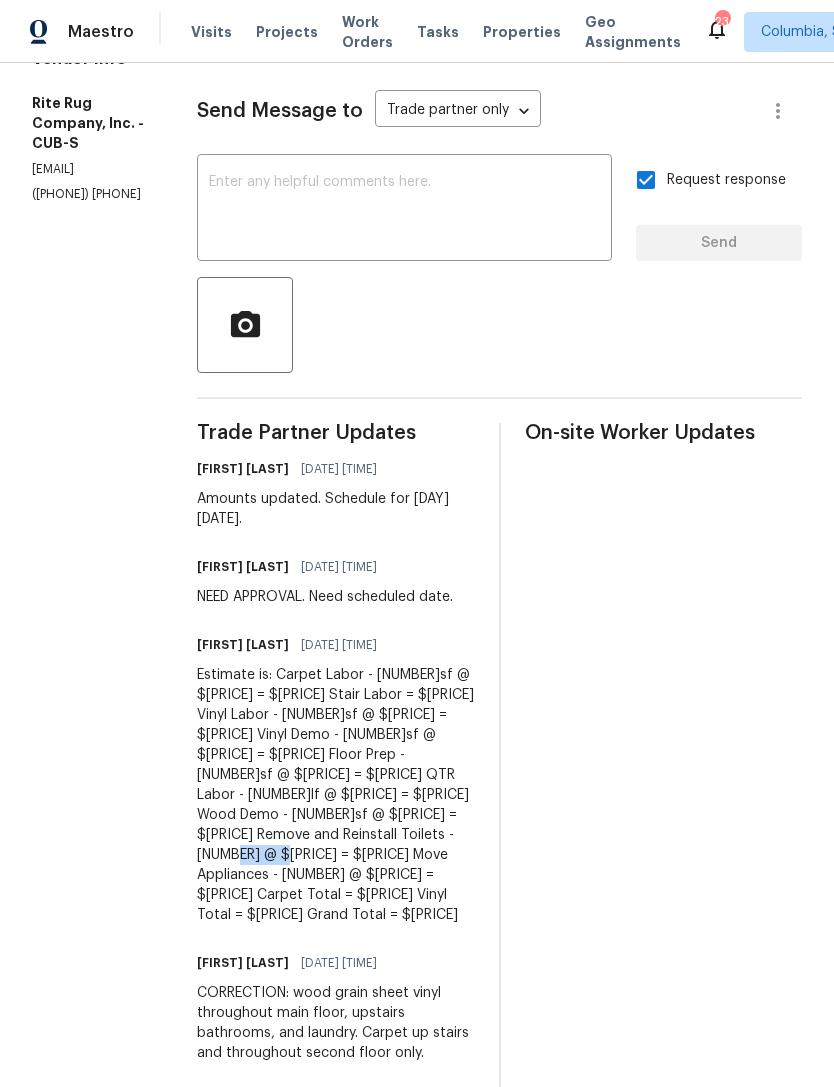 copy on "1768.44" 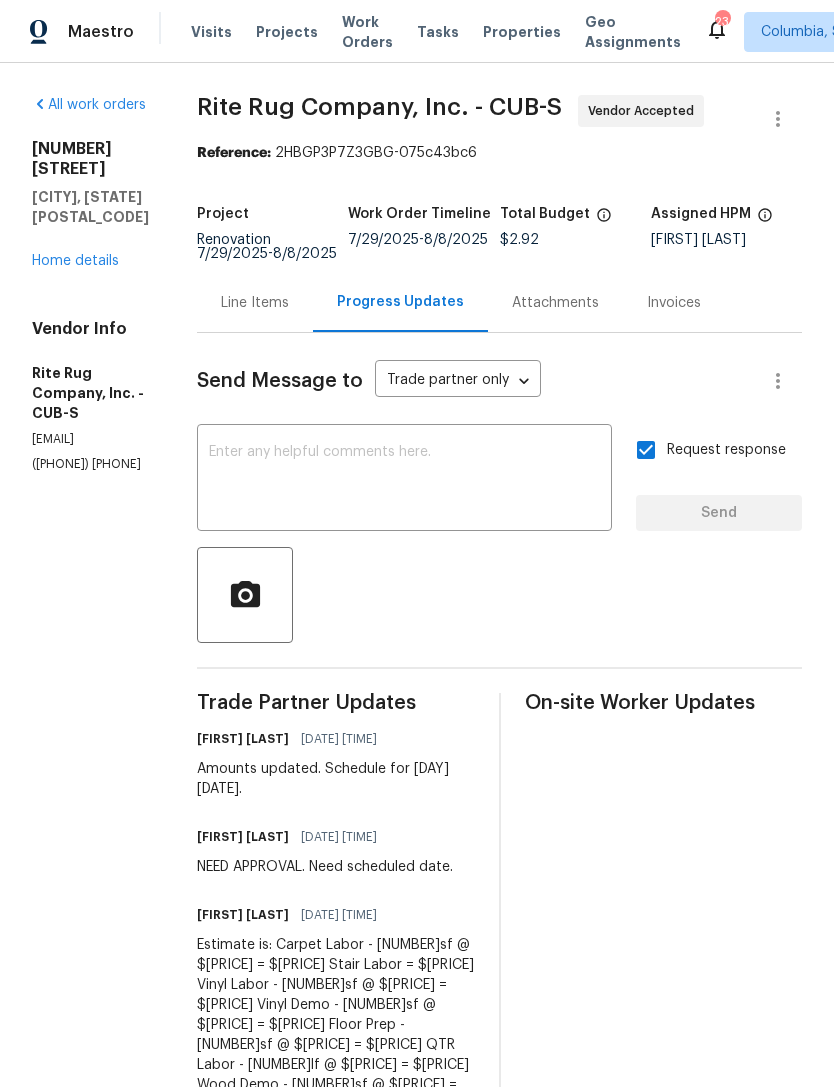 scroll, scrollTop: 0, scrollLeft: 0, axis: both 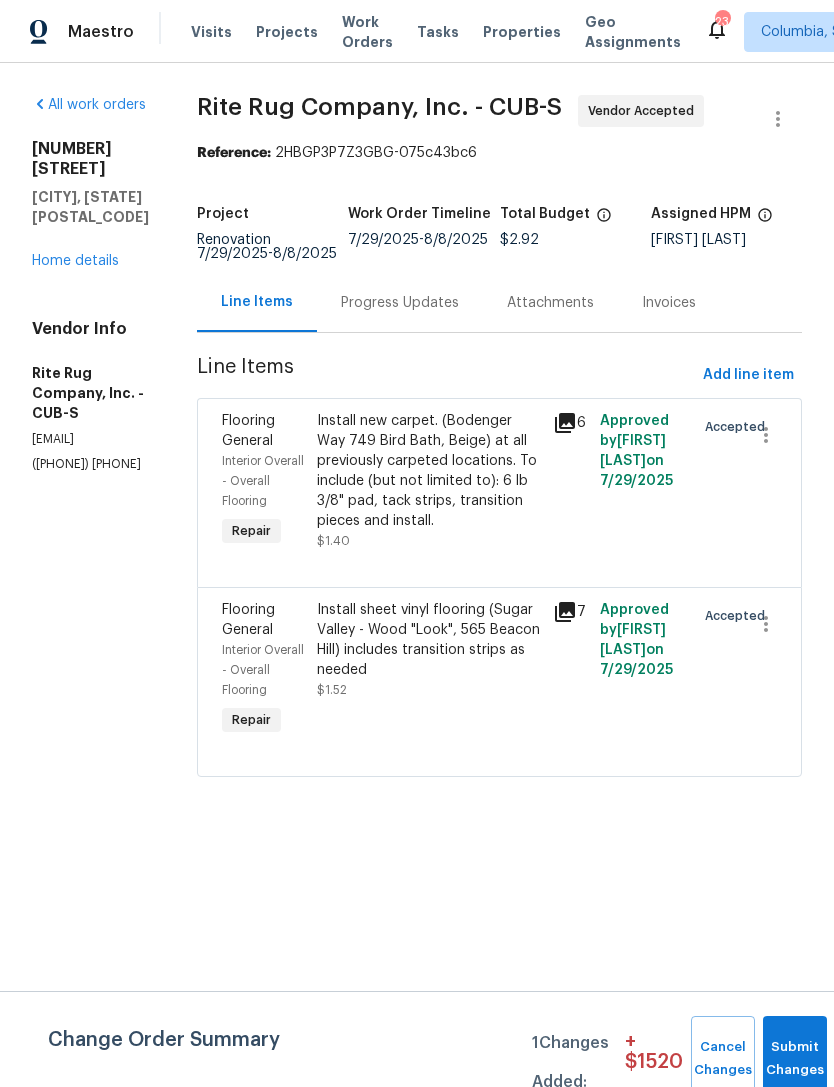 click on "Install new carpet. (Bodenger Way 749 Bird Bath, Beige) at all previously carpeted locations. To include (but not limited to): 6 lb 3/8" pad, tack strips, transition pieces and install." at bounding box center [429, 471] 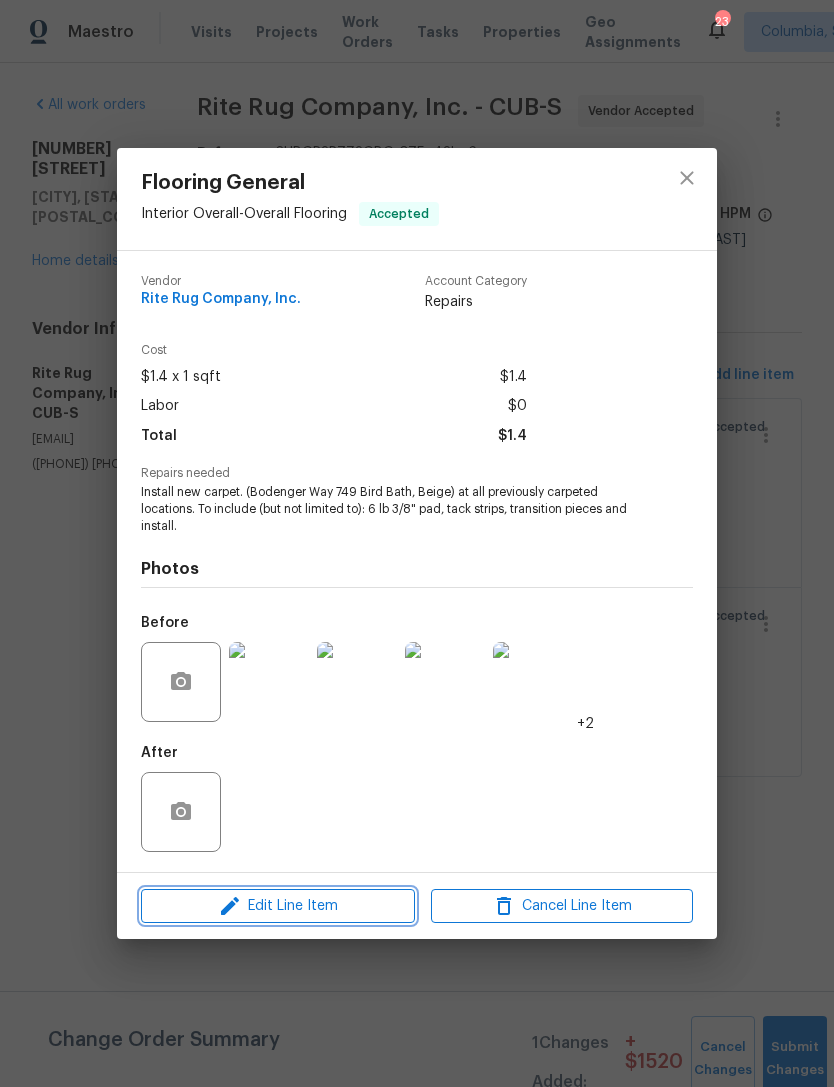click on "Edit Line Item" at bounding box center (278, 906) 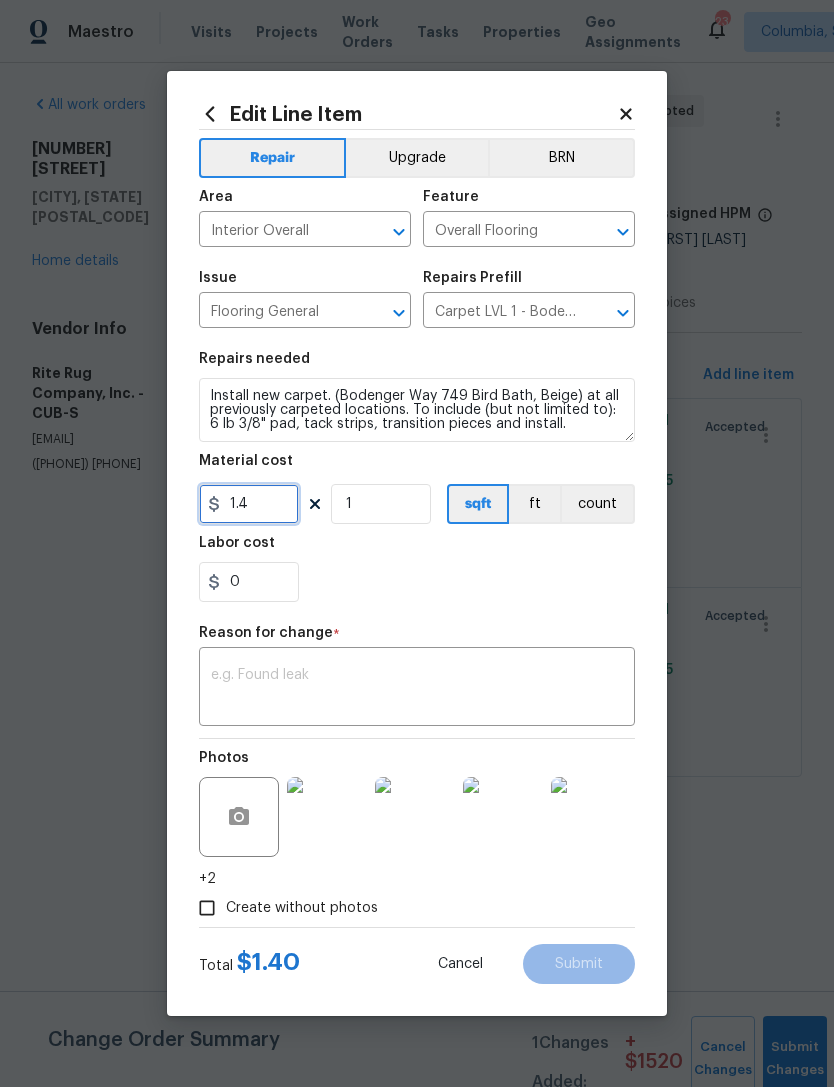 click on "1.4" at bounding box center [249, 504] 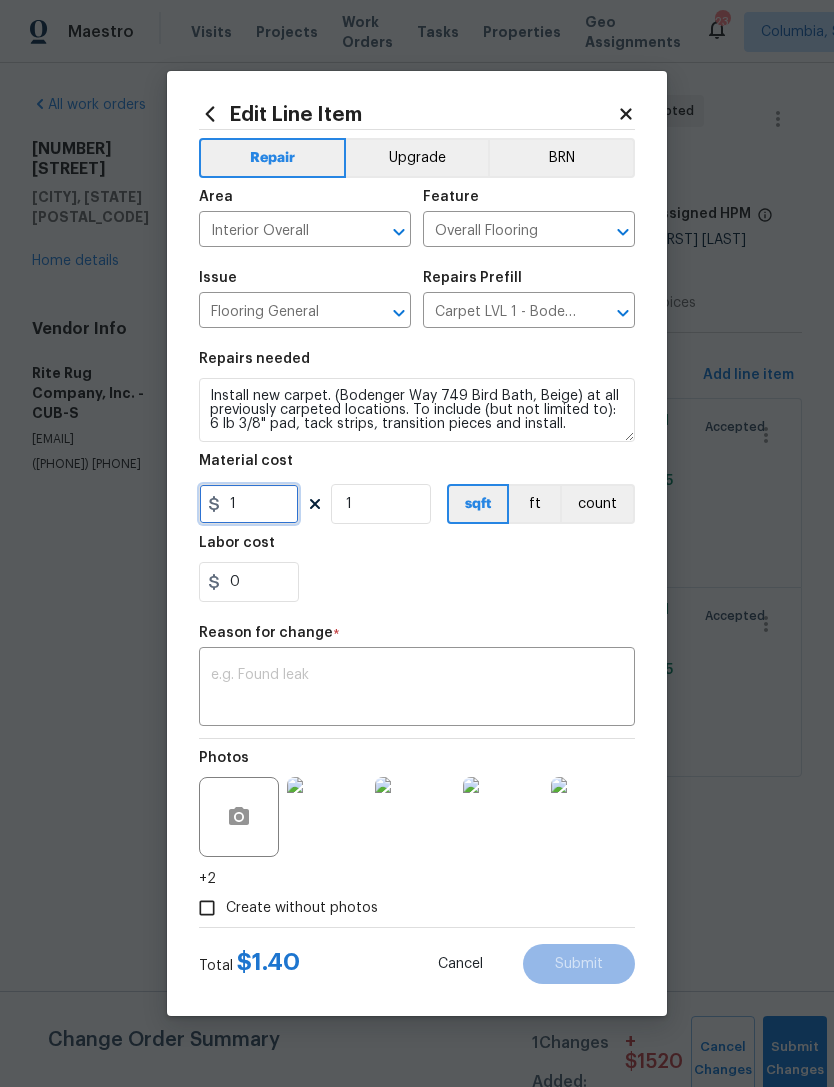 type on "0" 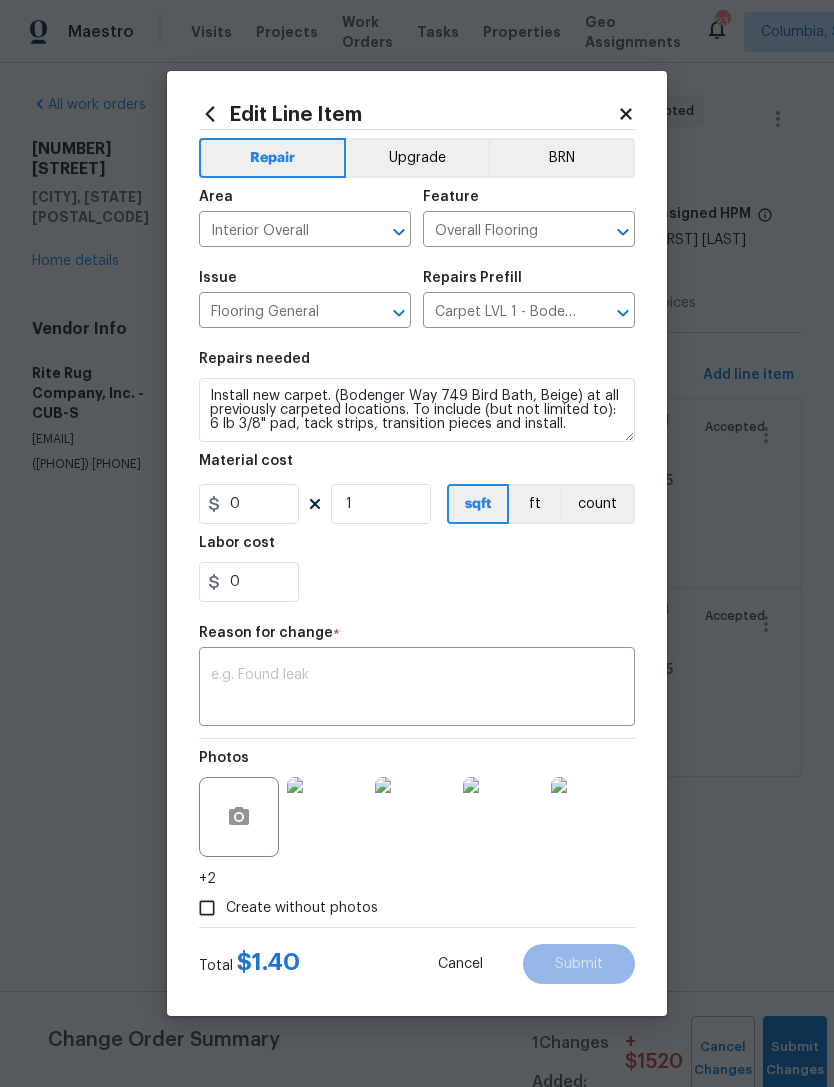 click at bounding box center [417, 689] 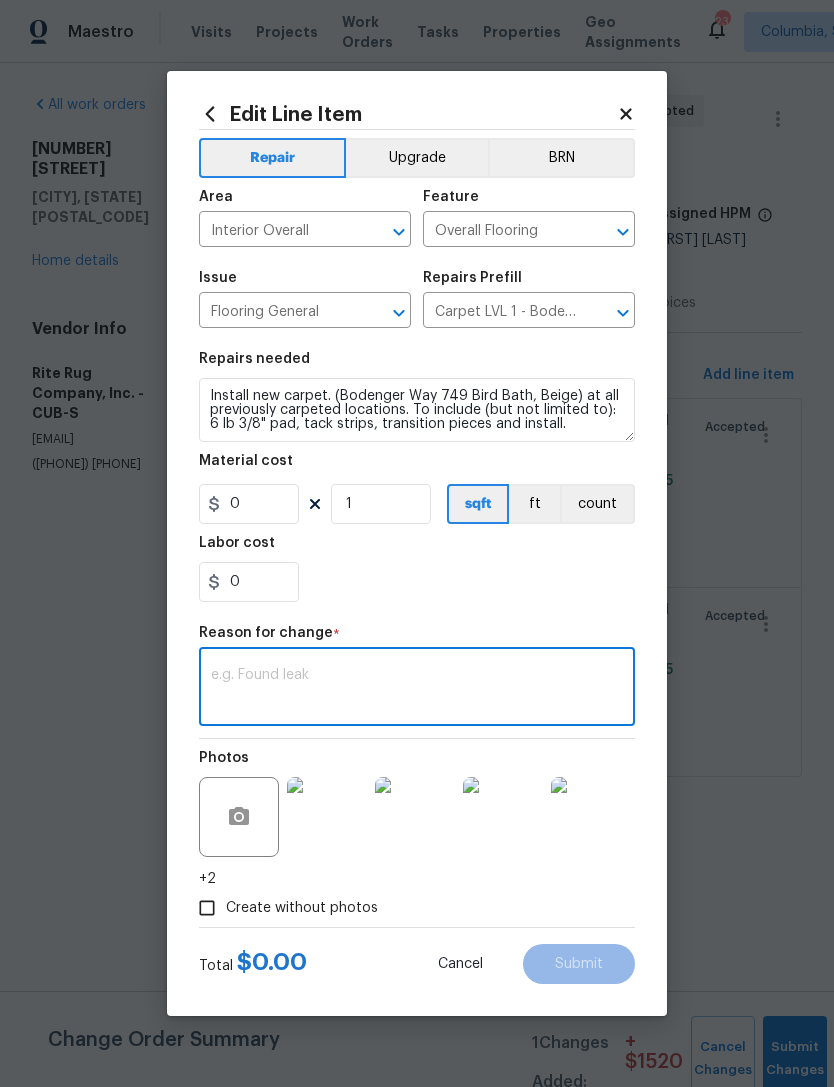 click at bounding box center (417, 689) 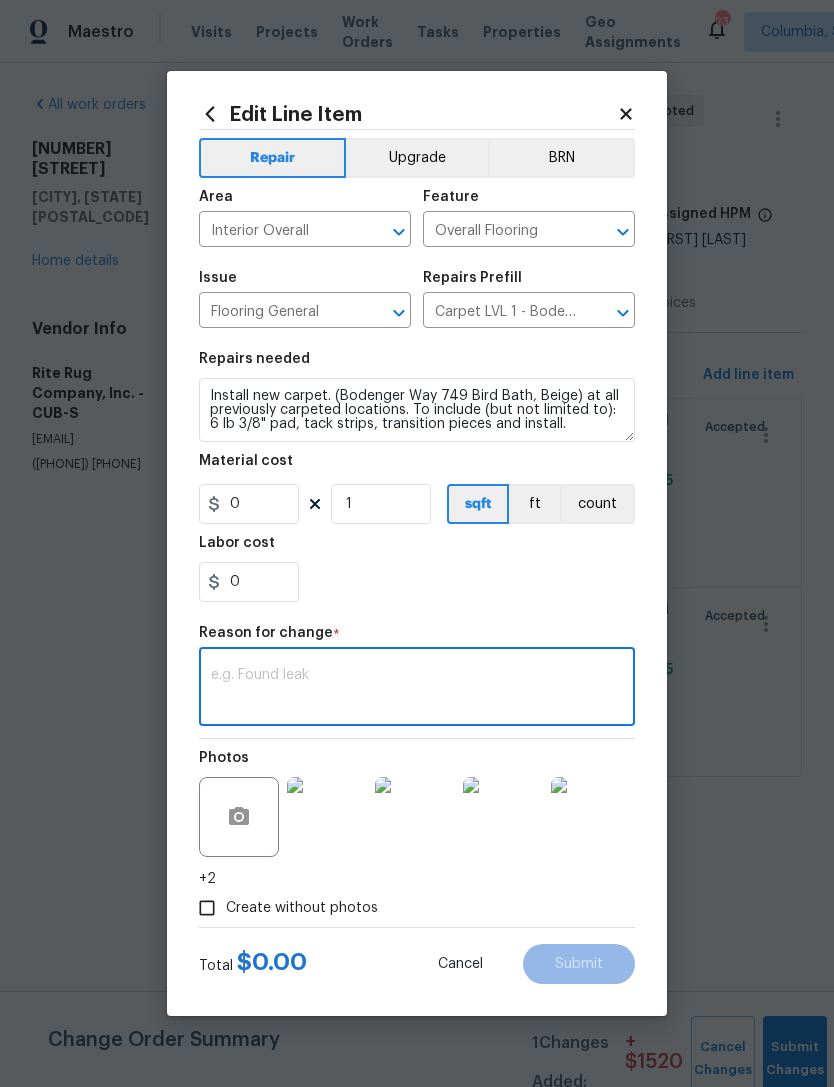 paste on "1768.44" 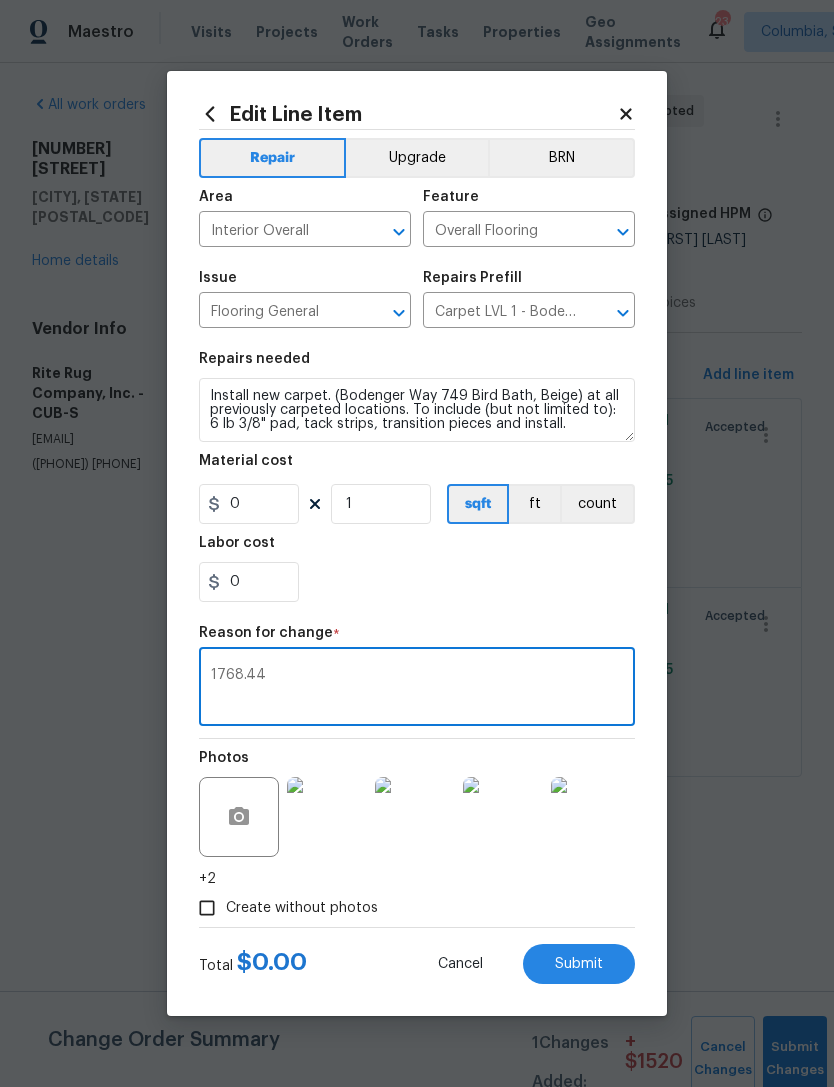 type on "1768.44" 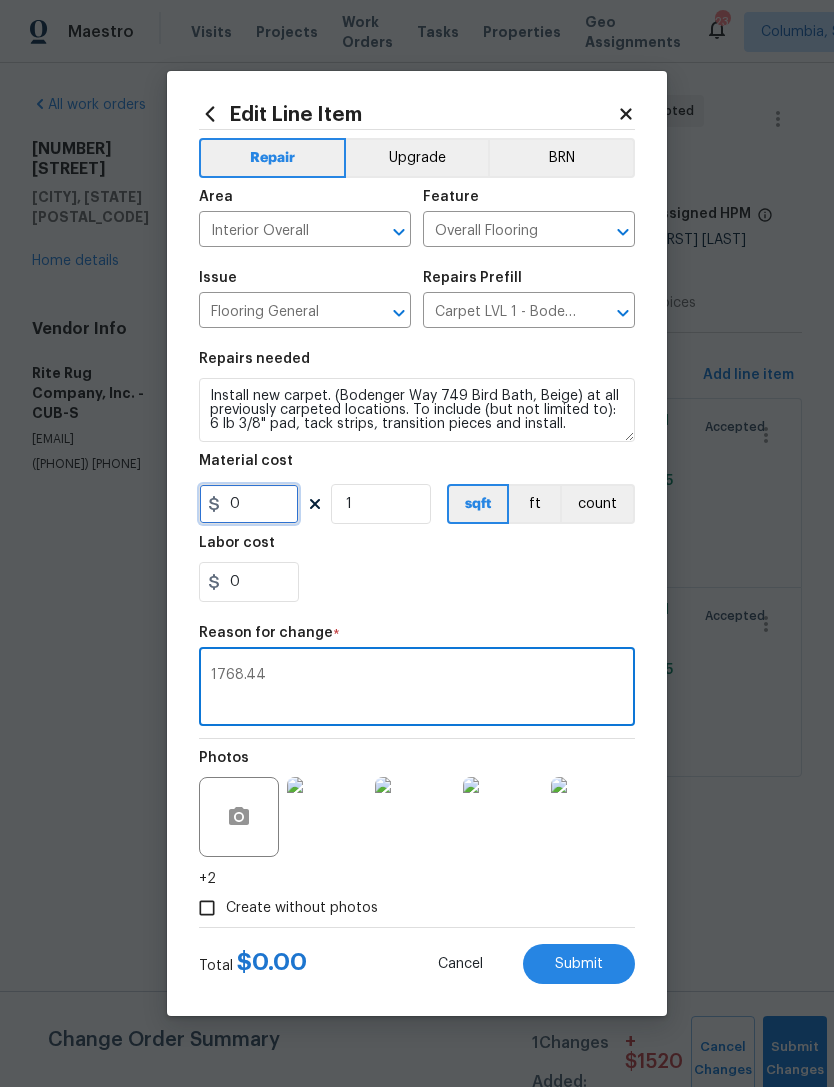click on "0" at bounding box center [249, 504] 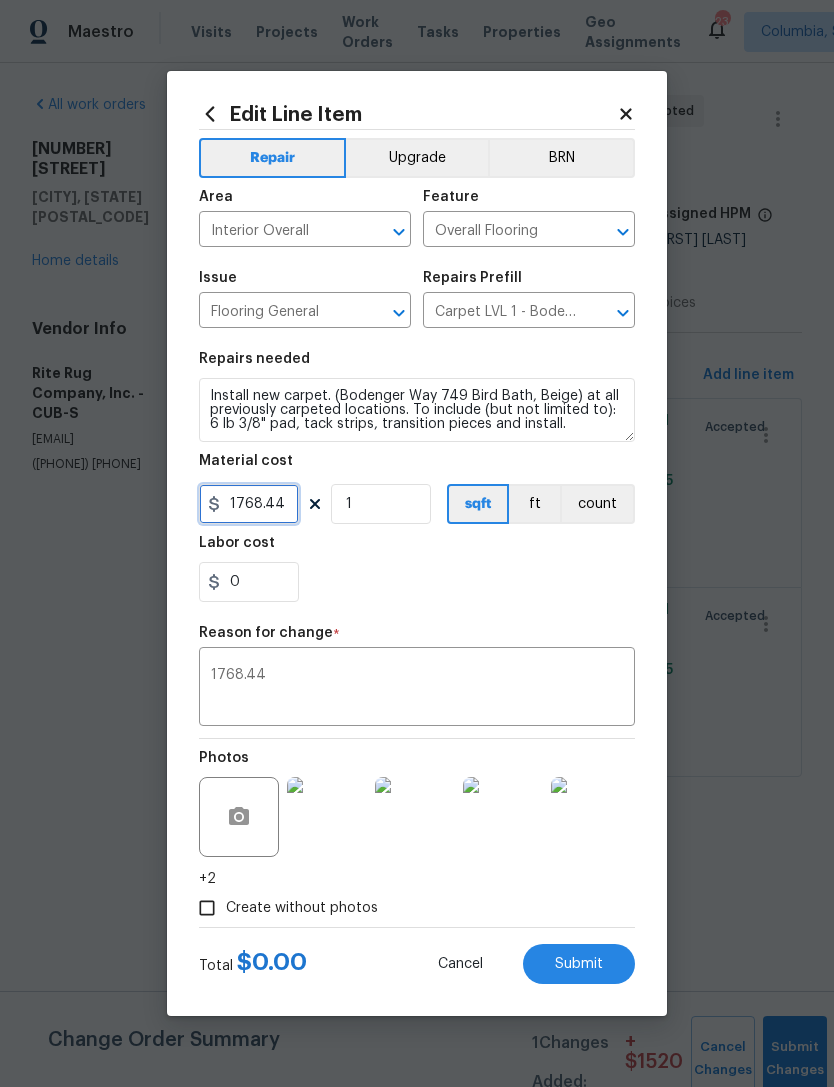 type on "1768.44" 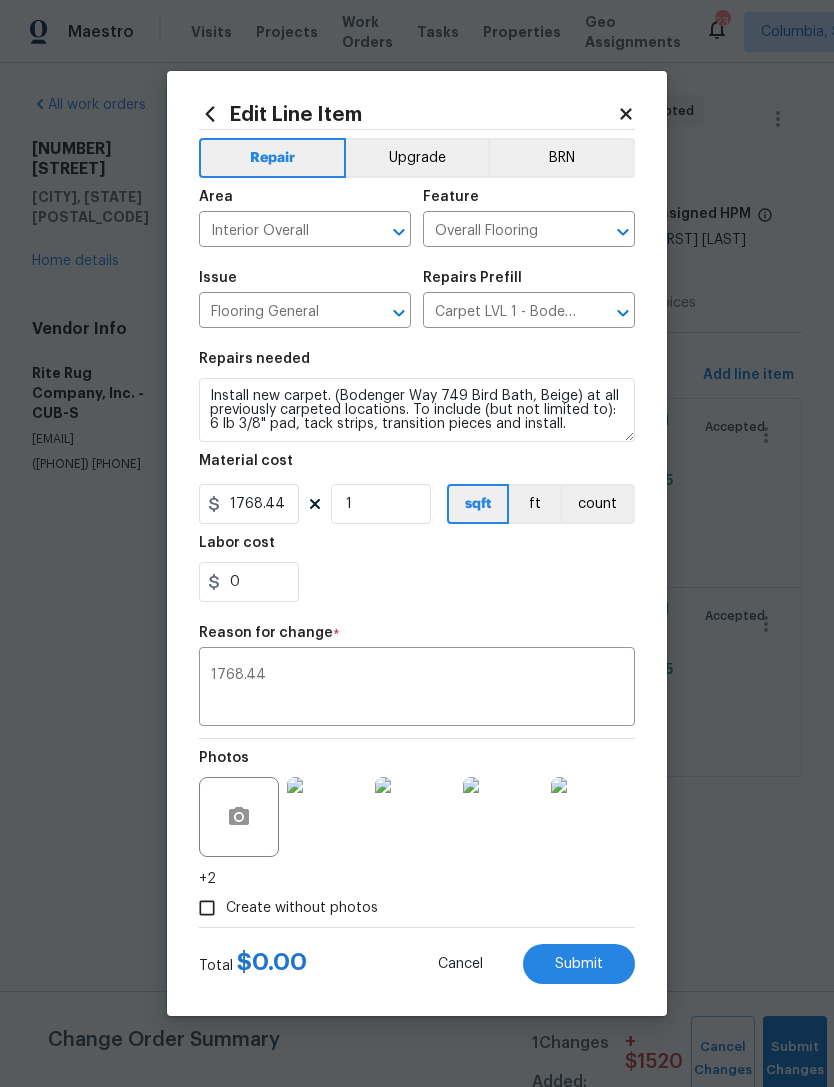click on "0" at bounding box center [417, 582] 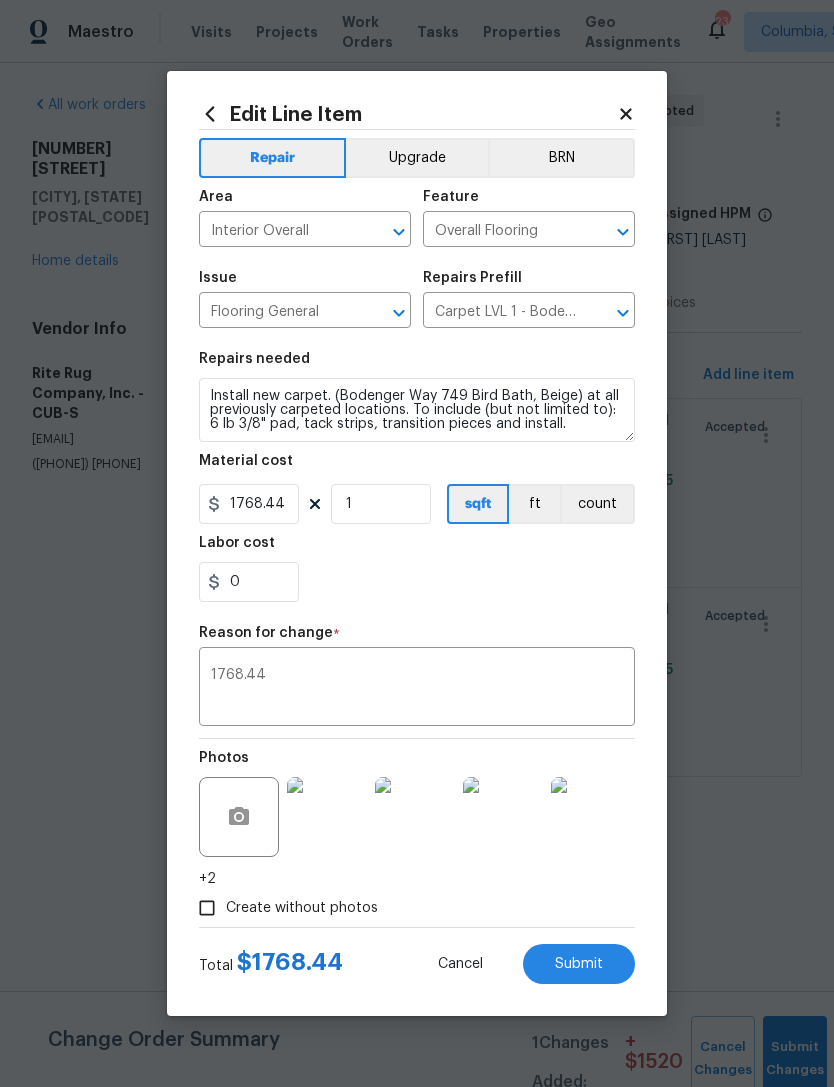 click on "1768.44" at bounding box center [417, 689] 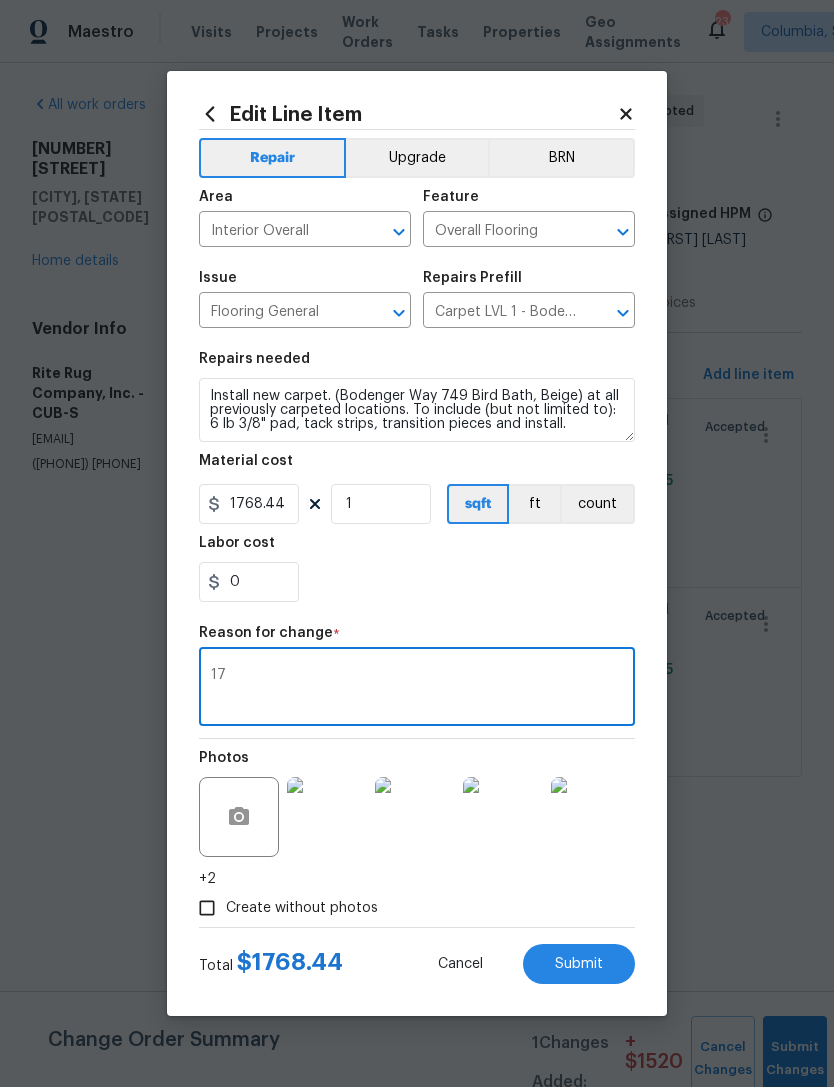 type on "1" 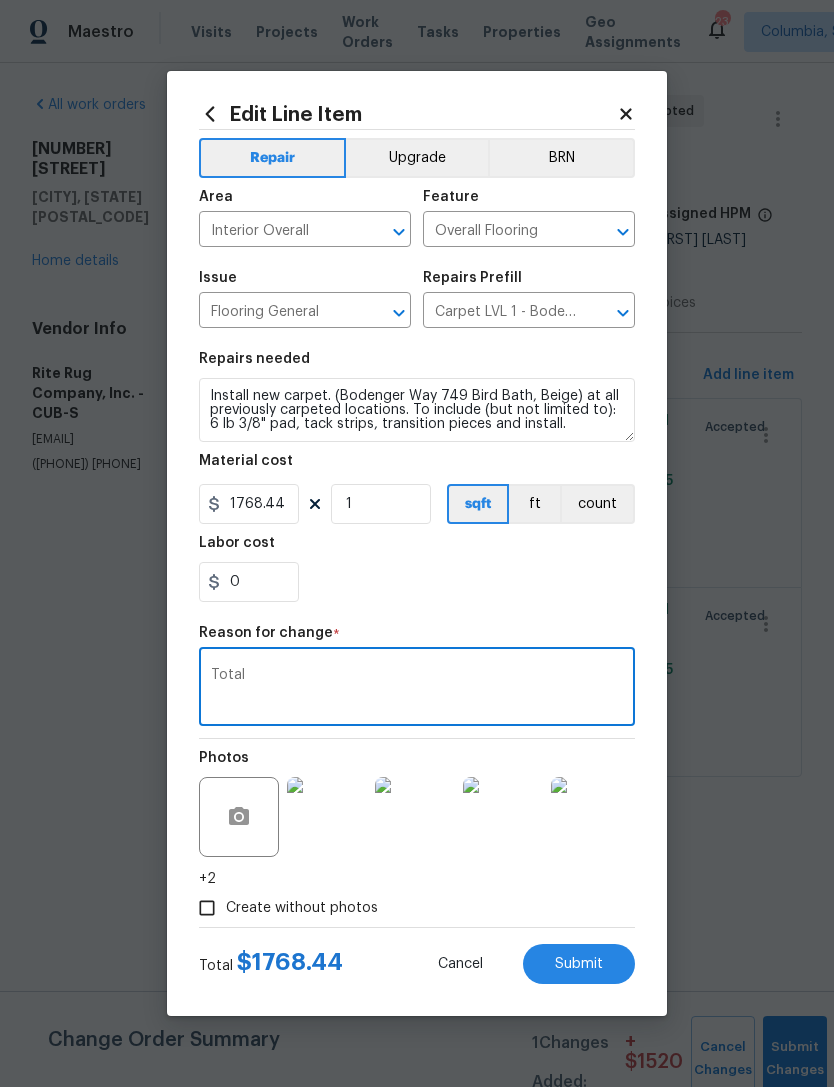 type on "Total" 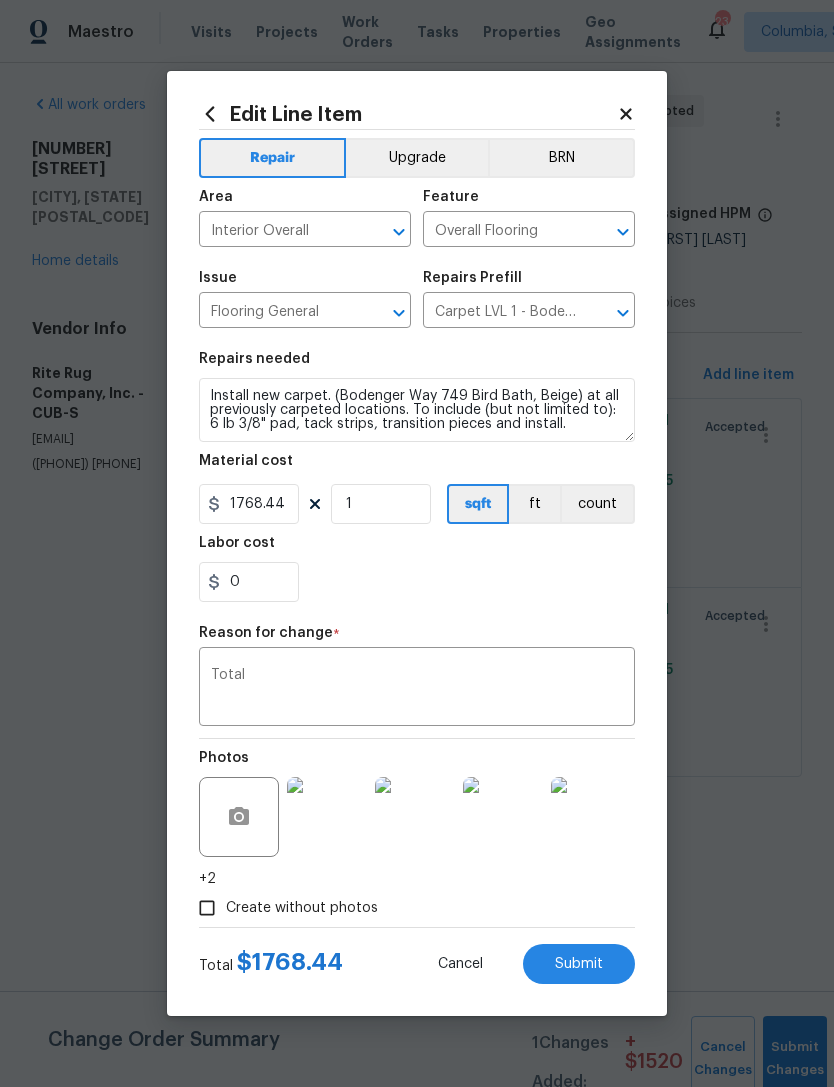 click on "Submit" at bounding box center [579, 964] 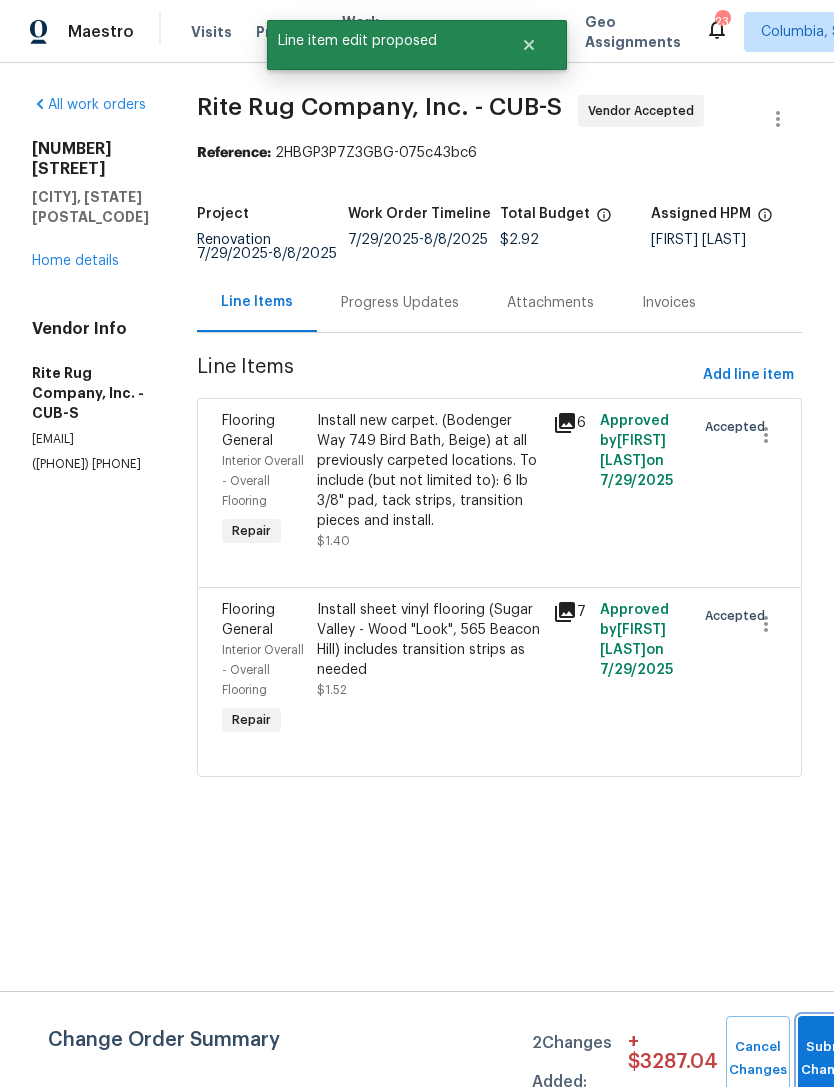 click on "Submit Changes" at bounding box center (830, 1059) 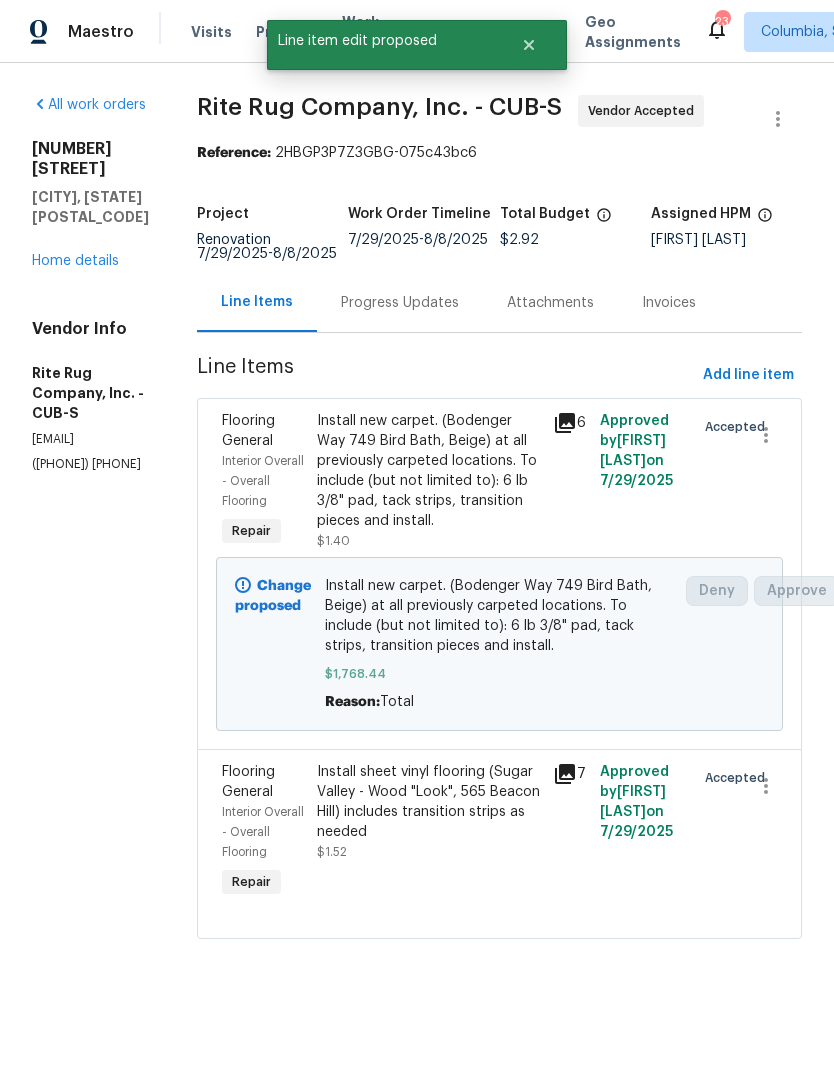 click on "Progress Updates" at bounding box center [400, 302] 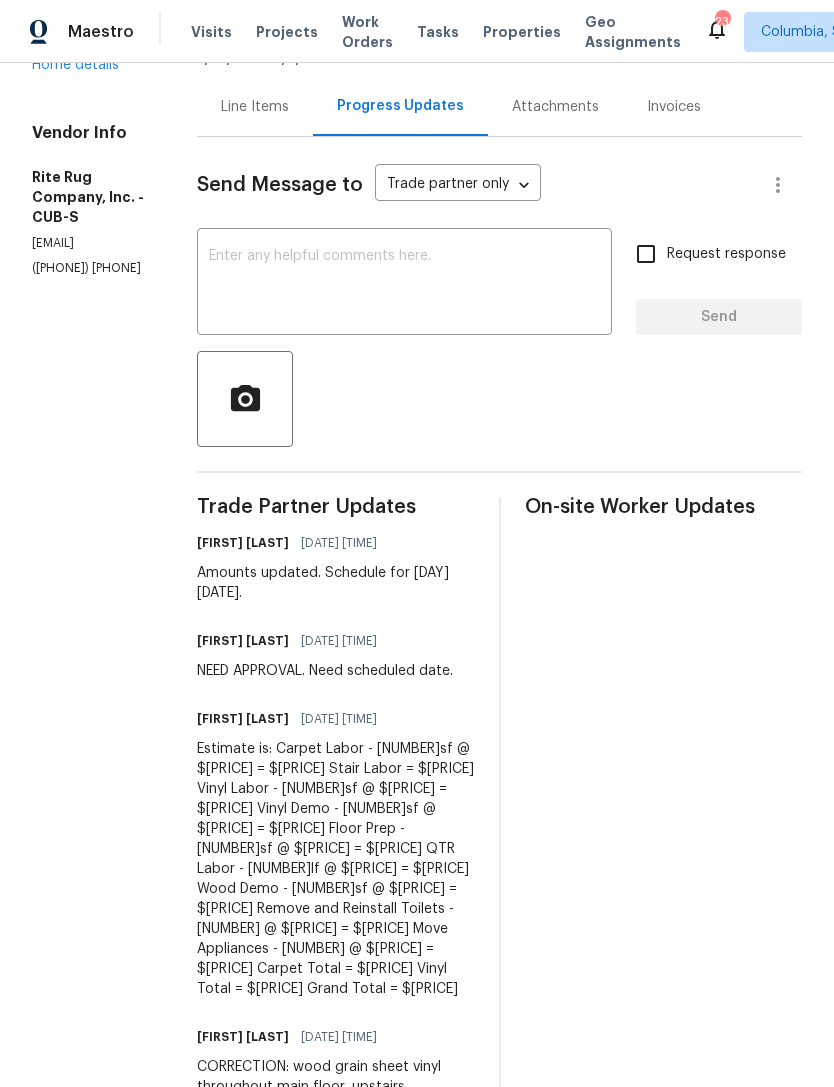 scroll, scrollTop: 205, scrollLeft: 0, axis: vertical 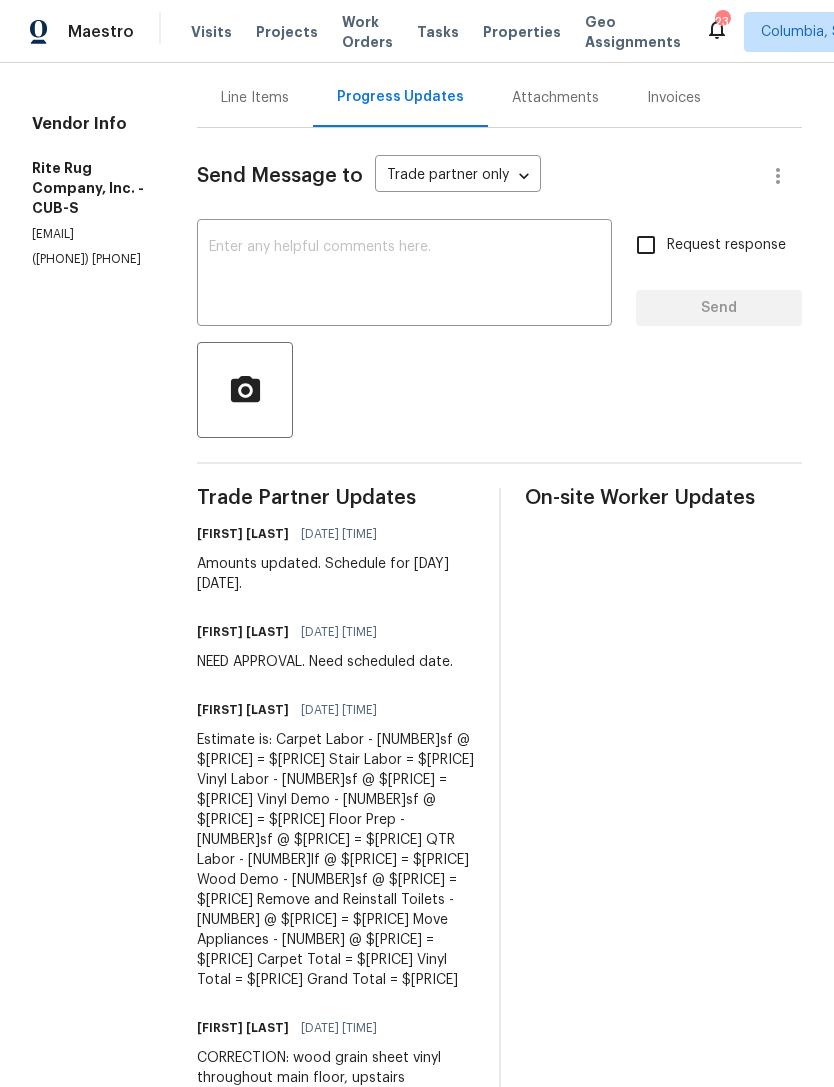 click on "Estimate is:
Carpet Labor - 1152sf @ $1.47 = $1693.44
Stair Labor = $75
Vinyl Labor - 1008sf @ $1.52 = $1532.16
Vinyl Demo - 300sf @ $0.50 = $150
Floor Prep - 1008sf @ $0.20 = $201.60
QTR Labor - 288lf @ $1.25 = $360
Wood Demo - 531sf @ $2.50 = $1327.50
Remove and Reinstall Toilets - 3 @ $75 = $225
Move Appliances - 3 @ $10 = $30
Carpet Total = $1768.44
Vinyl Total = $3826.26
Grand Total = $5594.70" at bounding box center (336, 860) 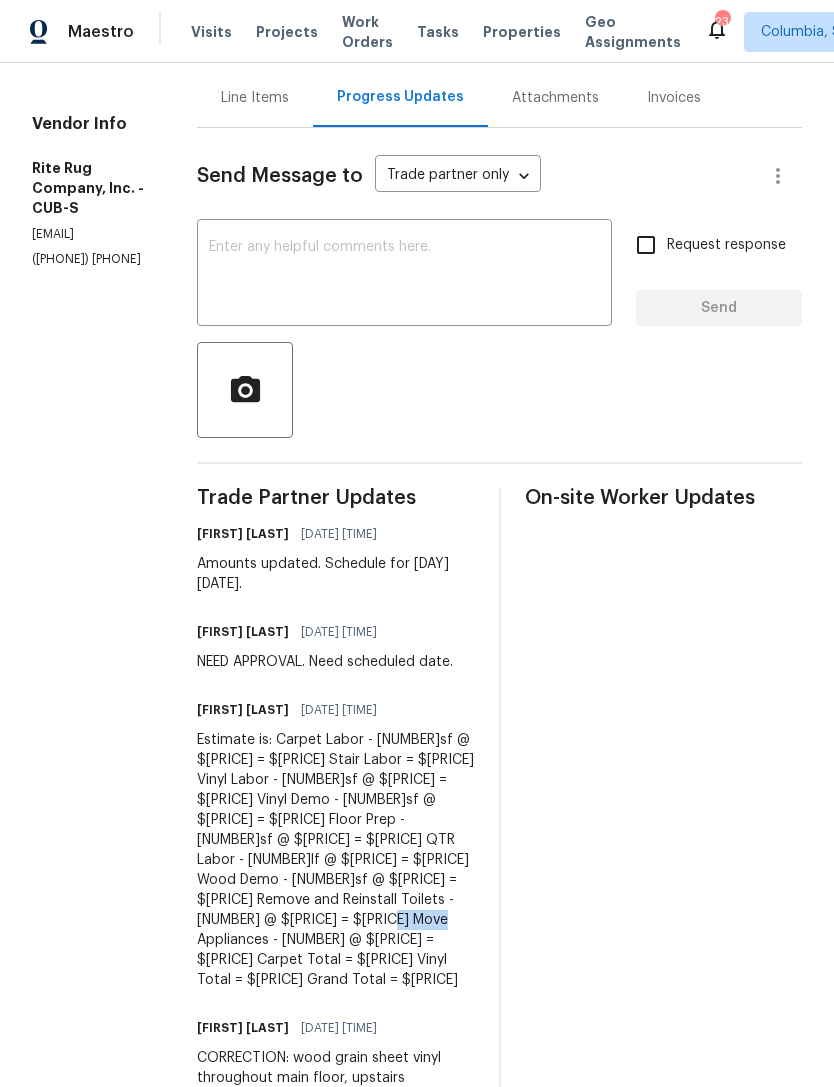 copy on "3826.26" 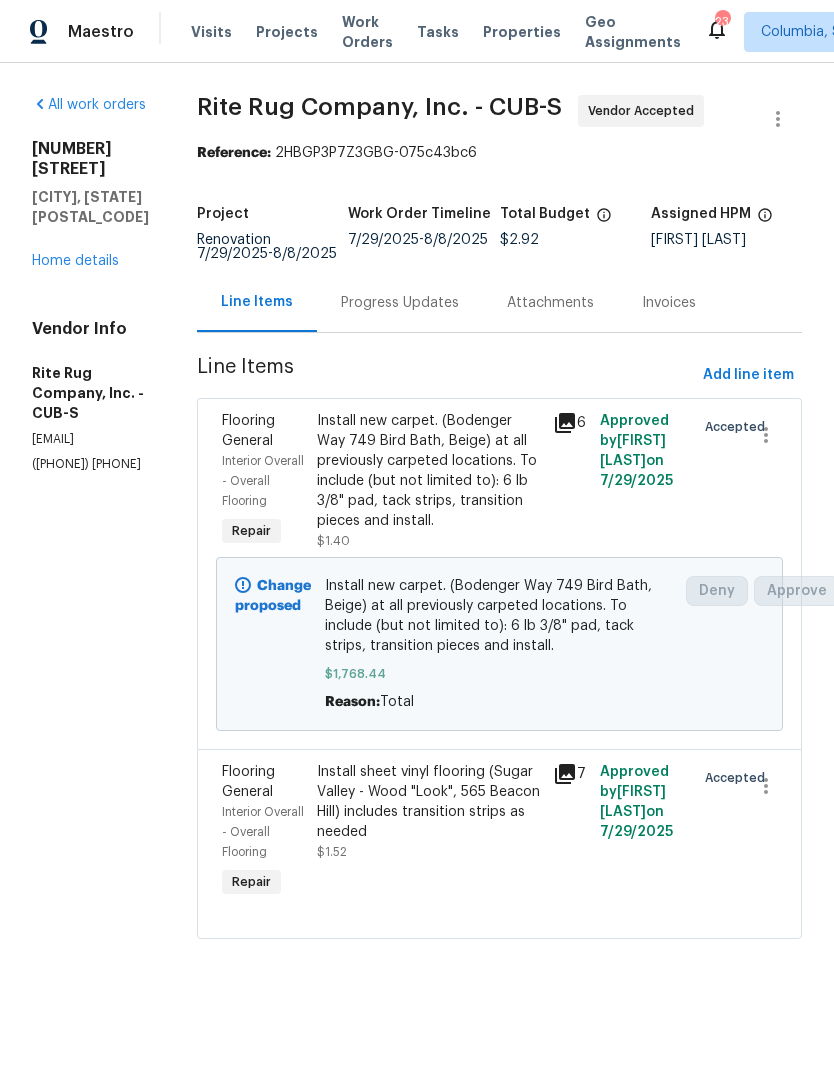 scroll, scrollTop: 0, scrollLeft: 0, axis: both 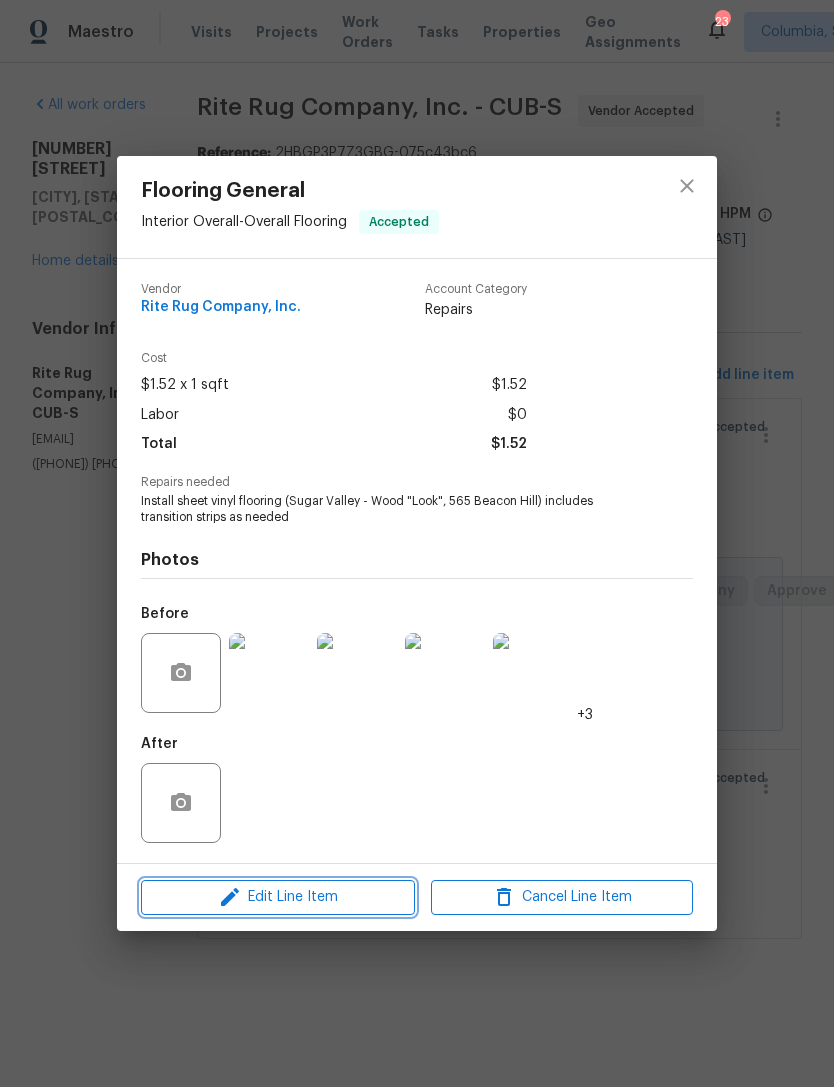 click on "Edit Line Item" at bounding box center [278, 897] 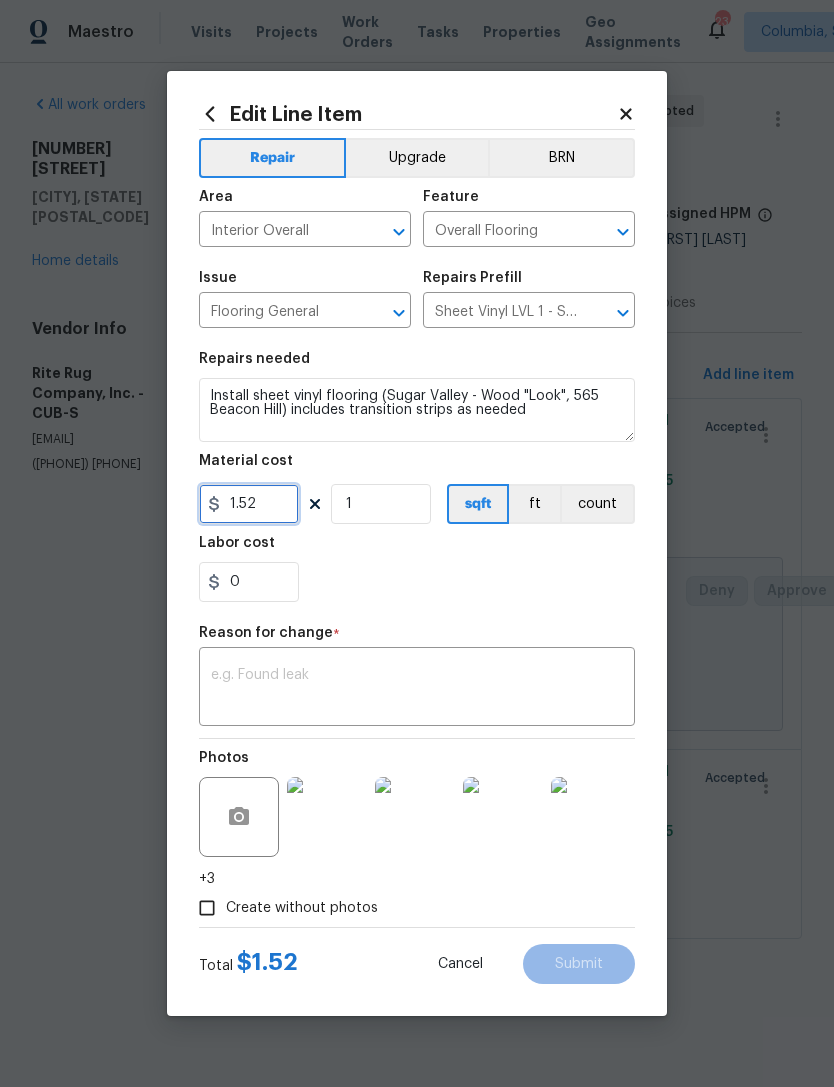 click on "1.52" at bounding box center [249, 504] 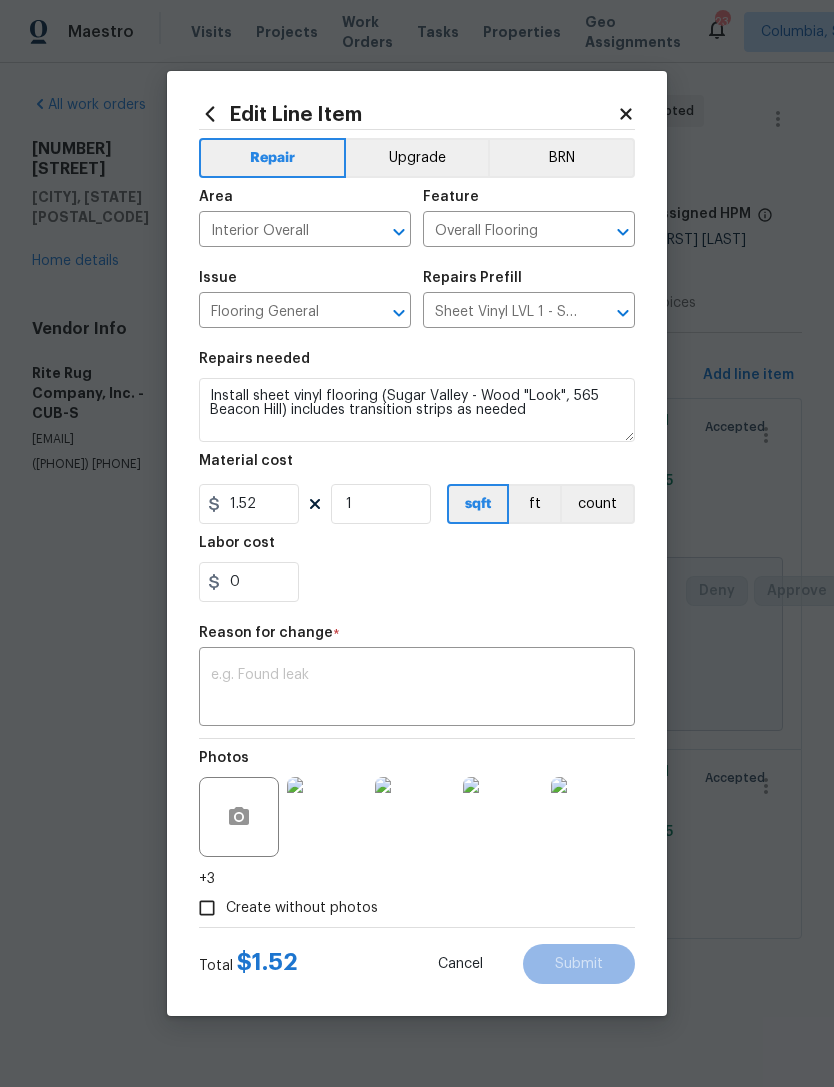 click at bounding box center [417, 689] 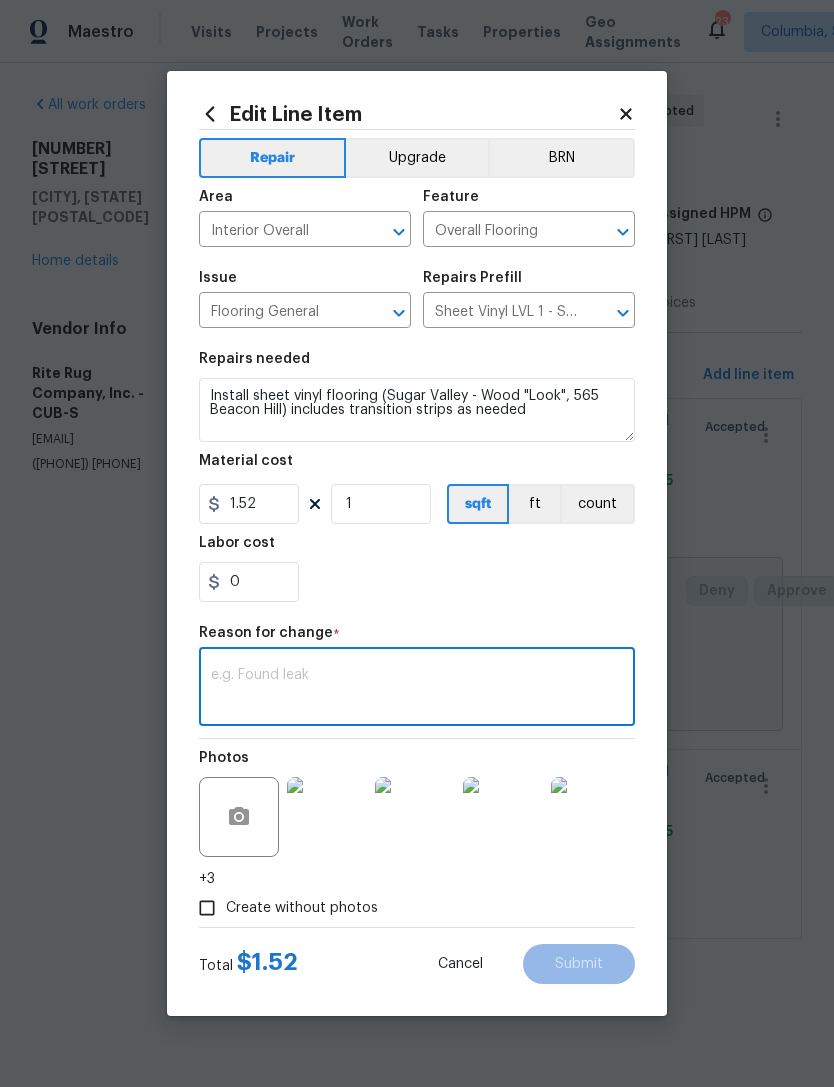 click at bounding box center (417, 689) 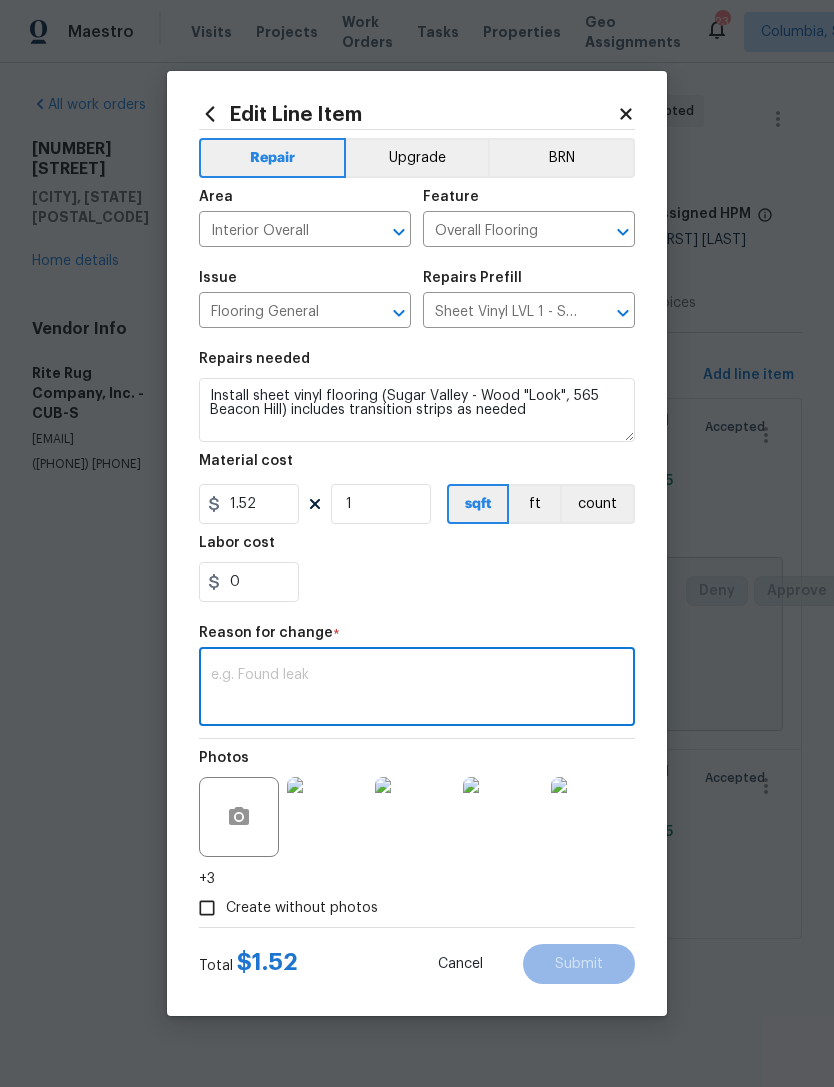 paste on "3826.26" 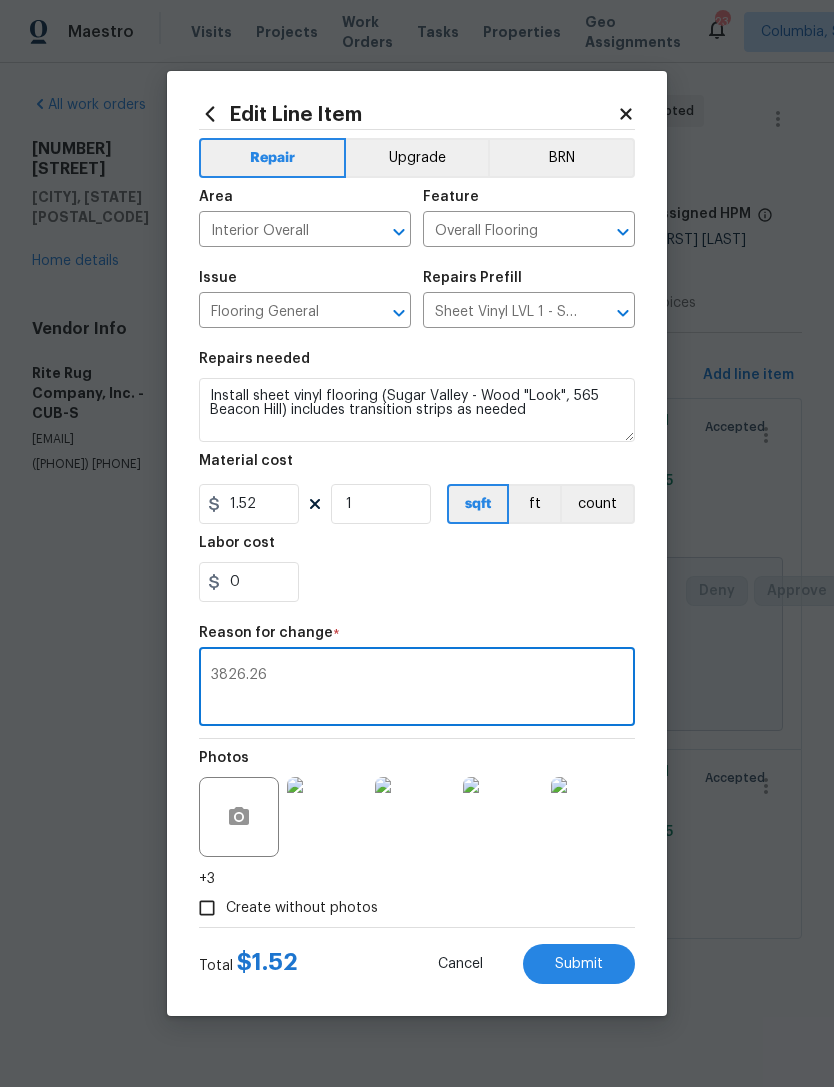 type on "3826.26" 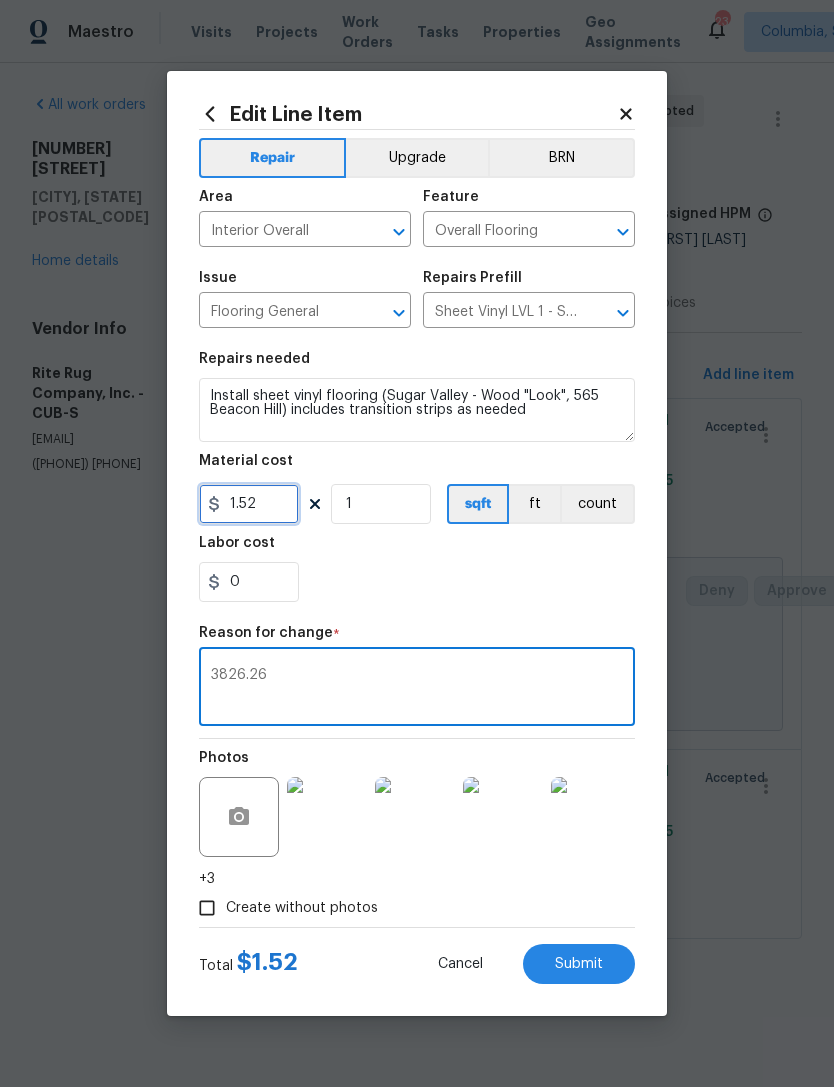 click on "1.52" at bounding box center [249, 504] 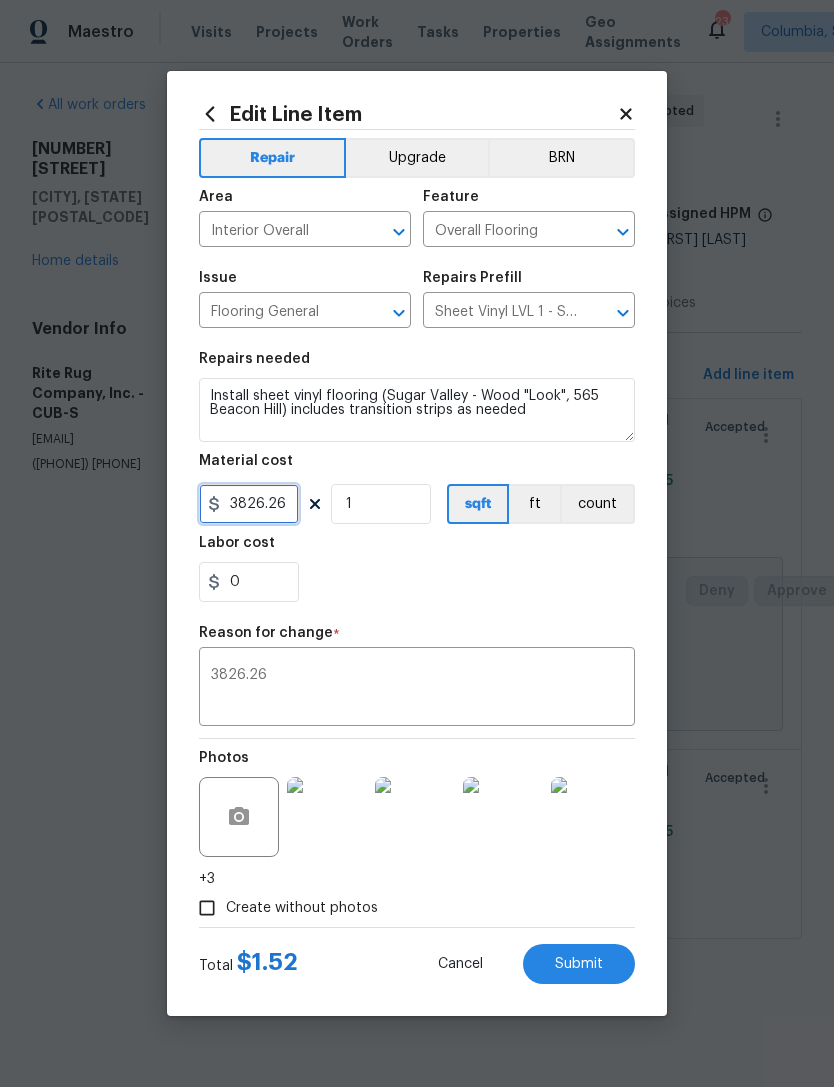 type on "3826.26" 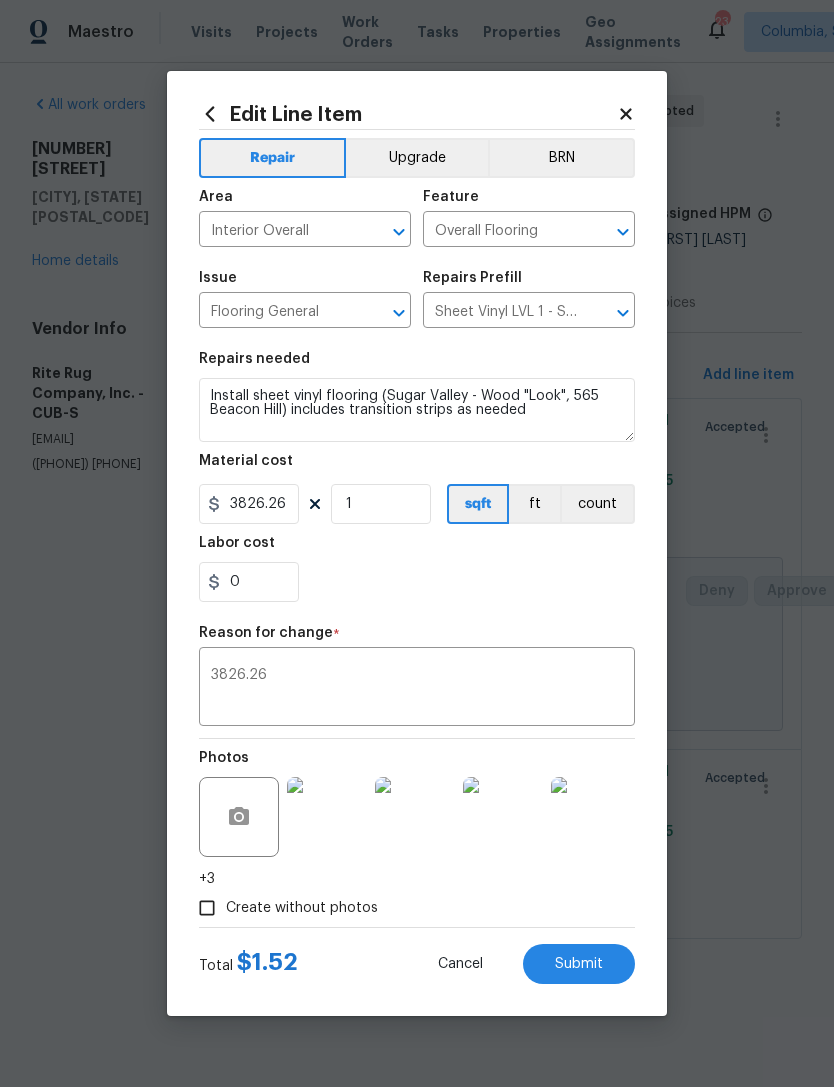 click on "0" at bounding box center (417, 582) 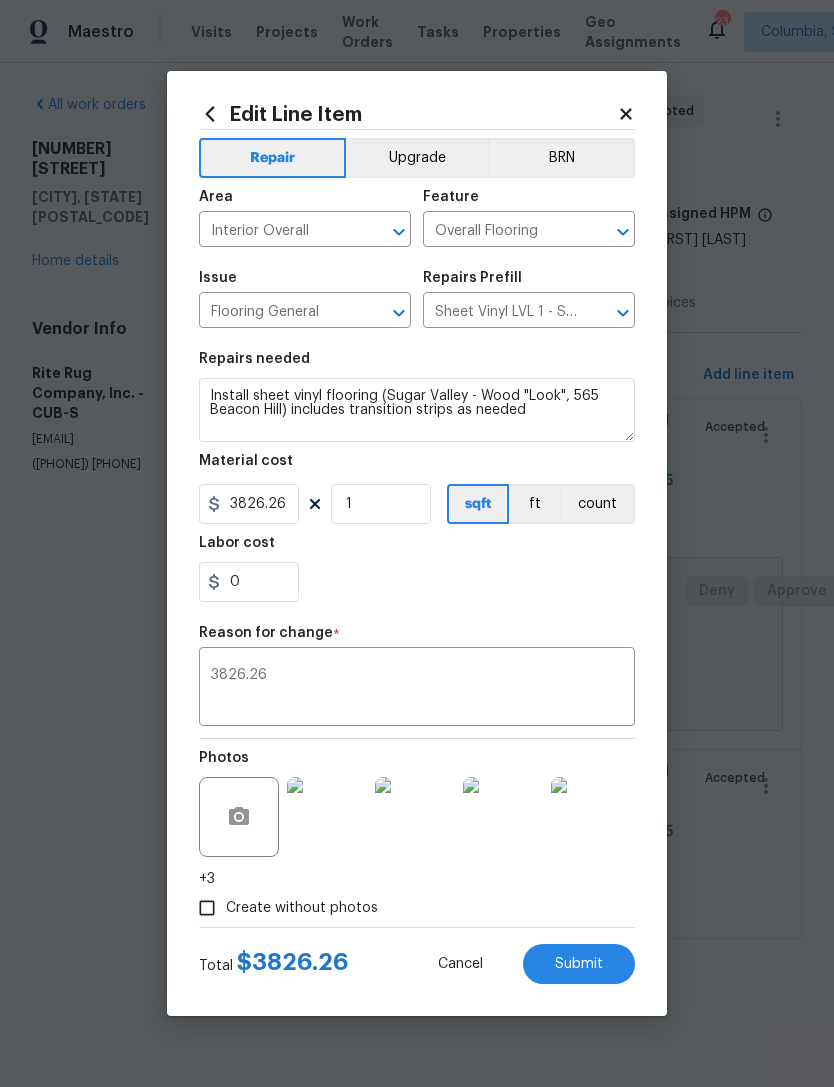 click on "3826.26" at bounding box center [417, 689] 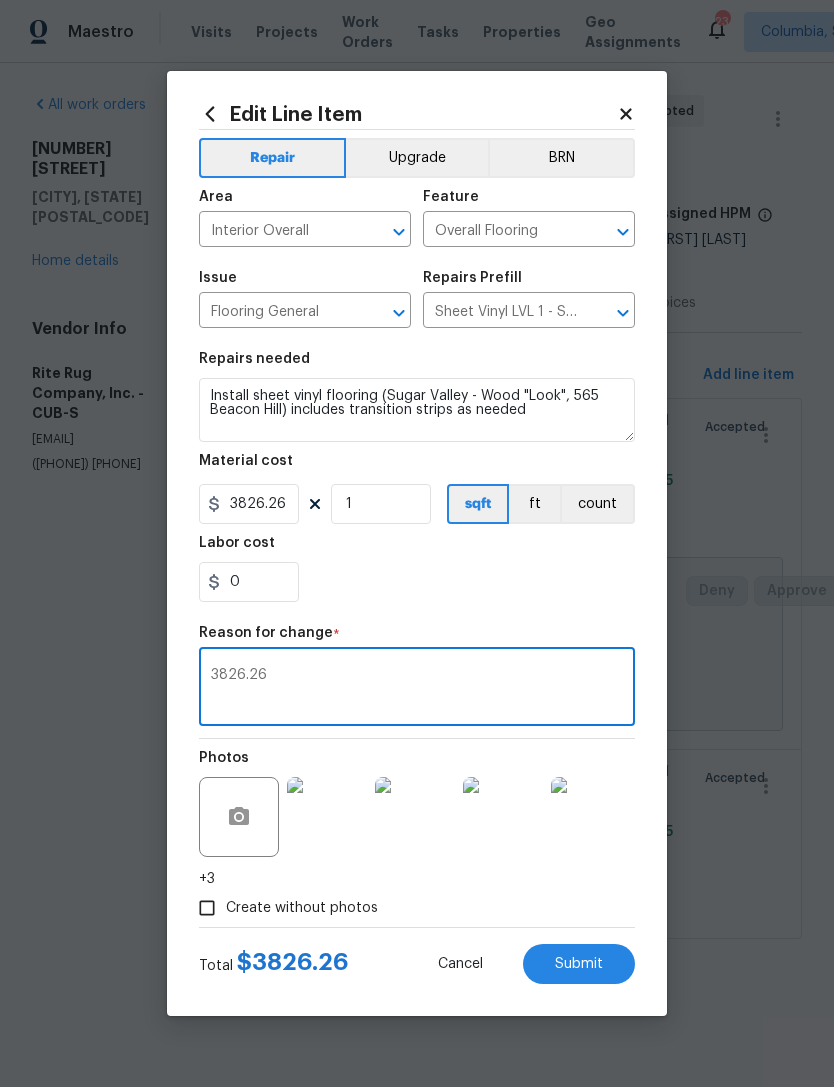 click on "3826.26" at bounding box center (417, 689) 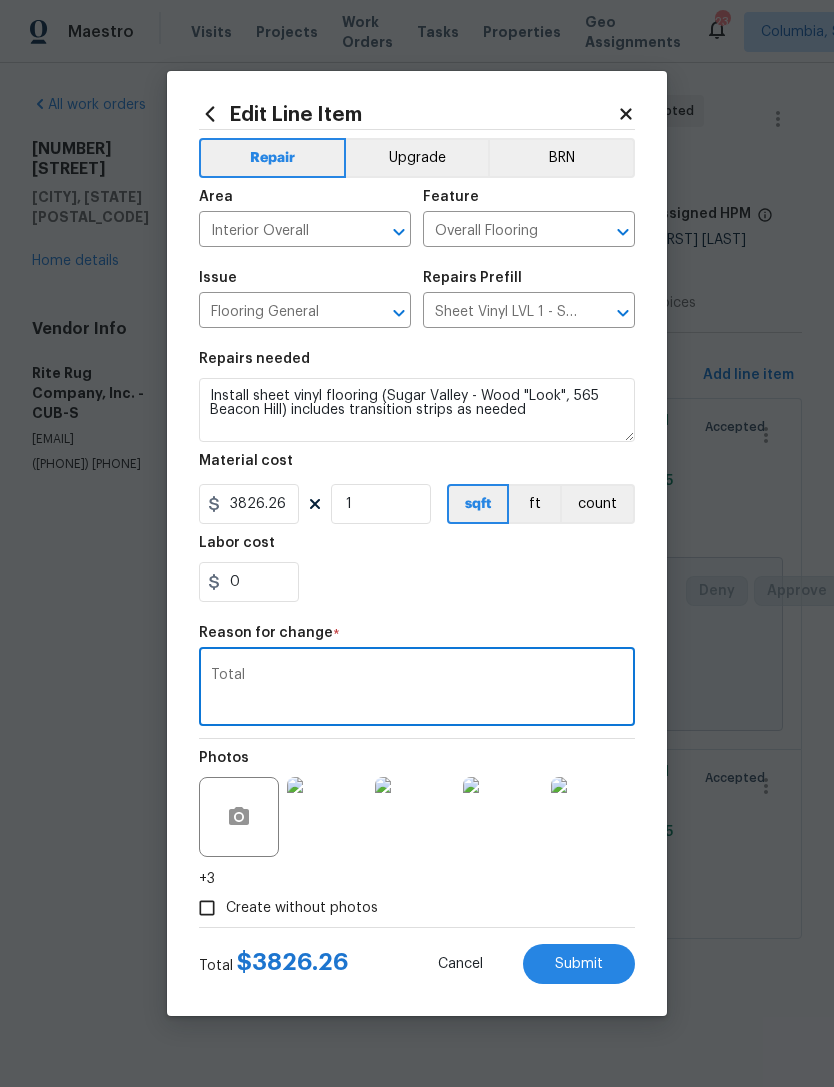 type on "Total" 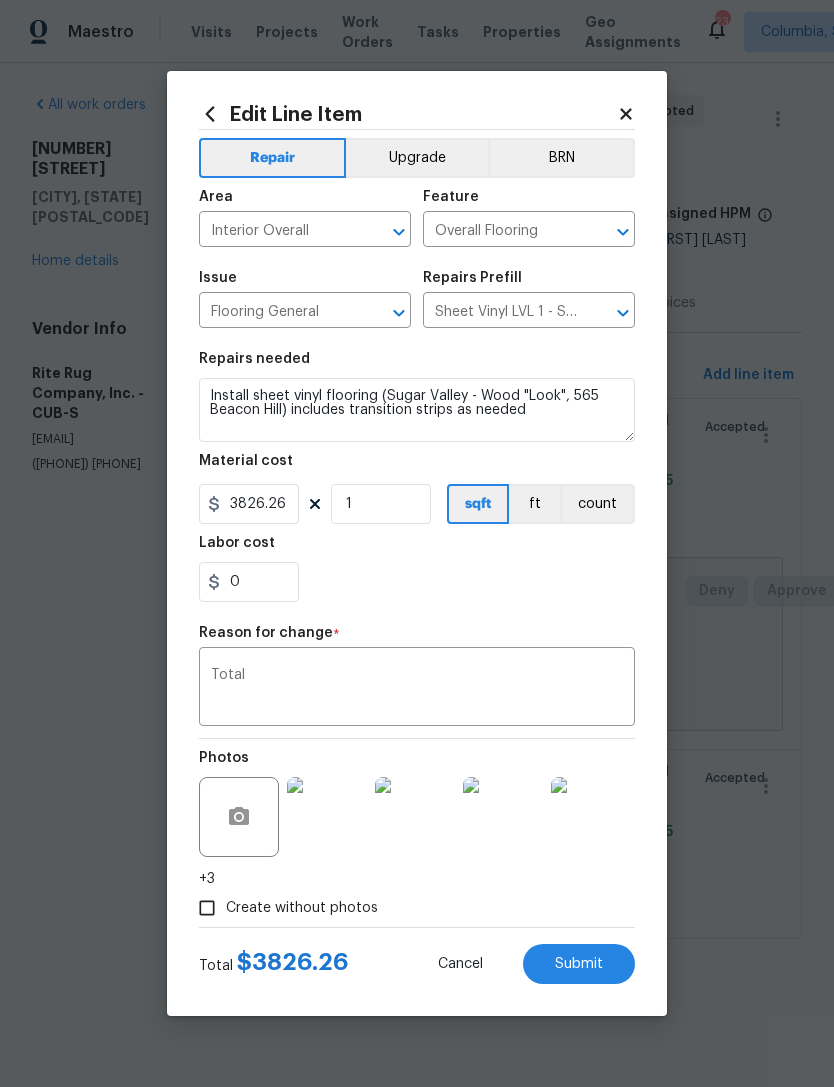 click on "Submit" at bounding box center [579, 964] 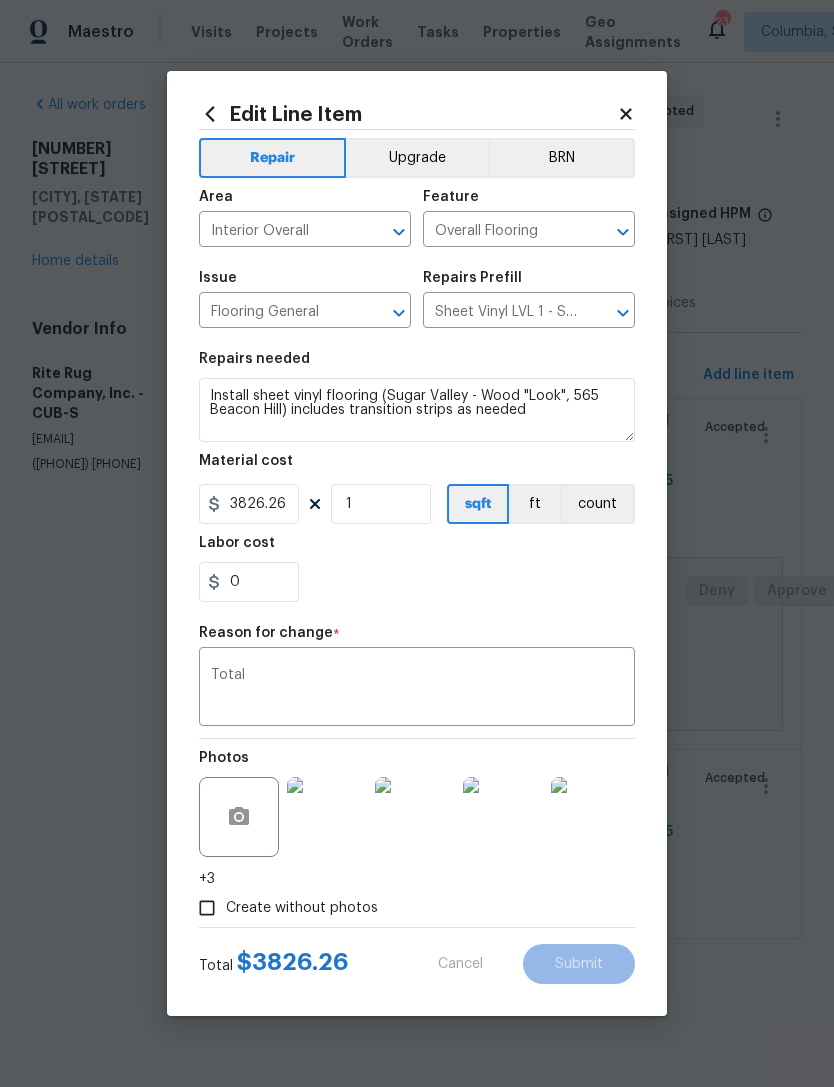 type on "1.52" 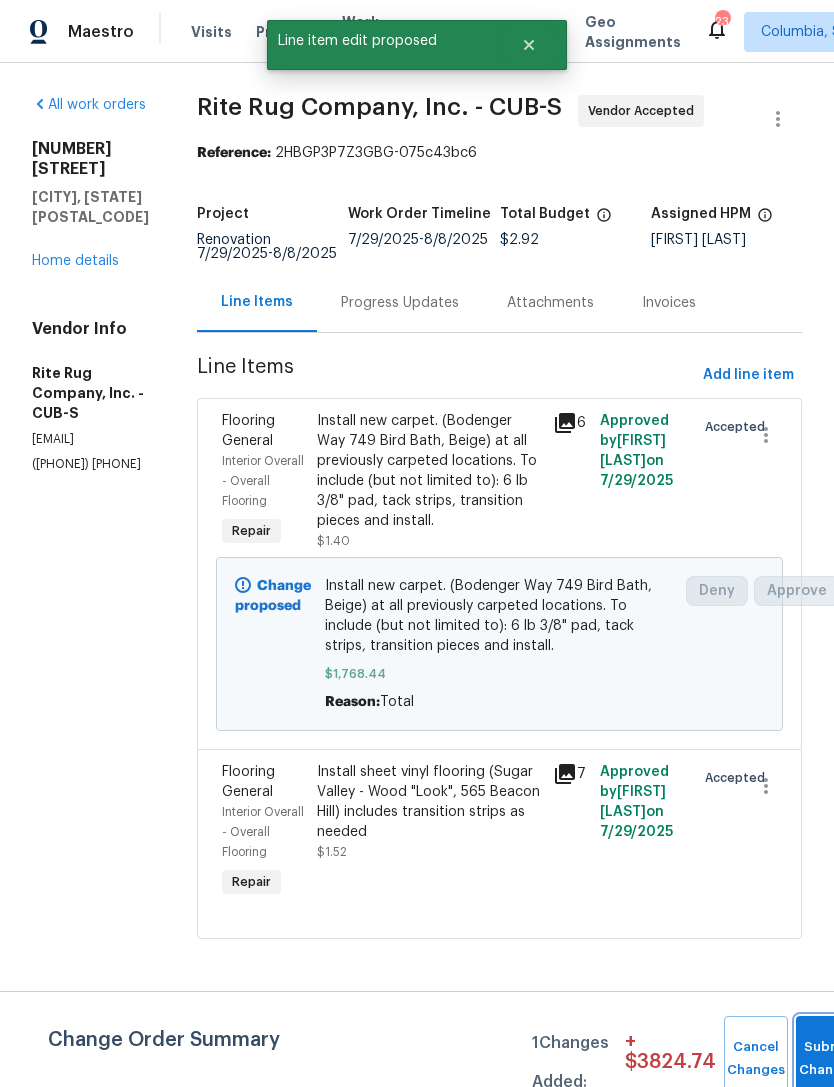 click on "Submit Changes" at bounding box center (828, 1059) 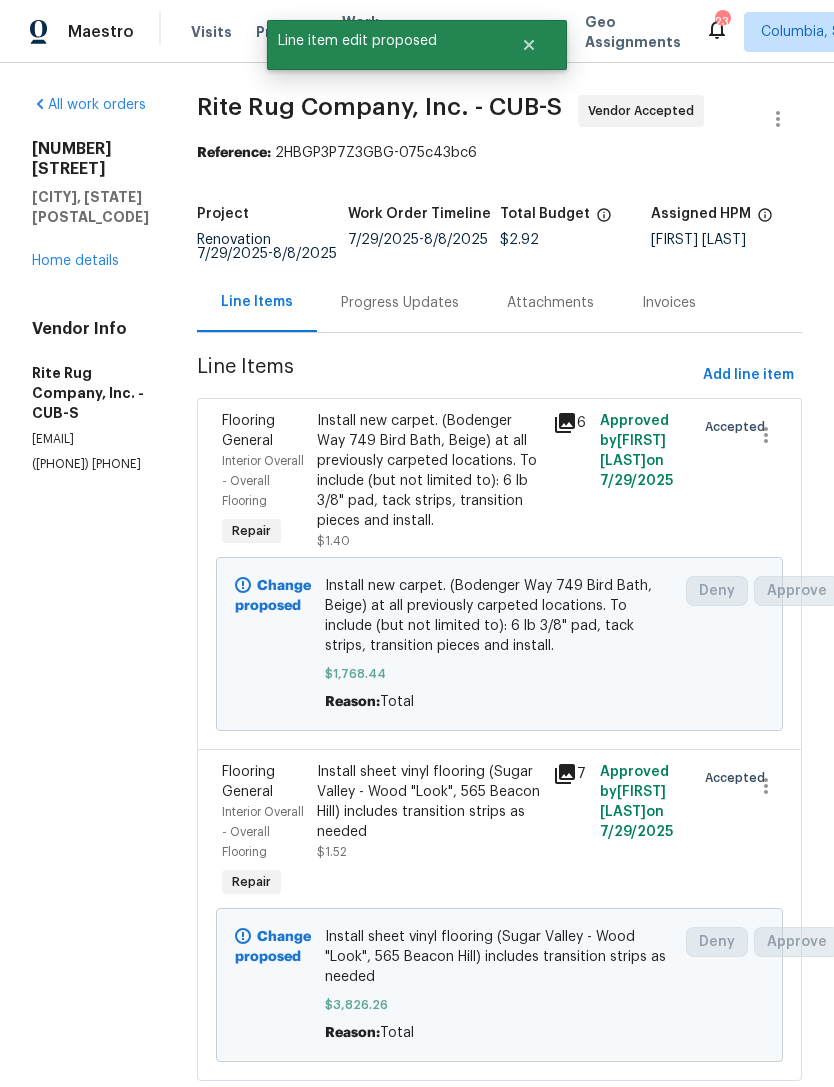 click on "Progress Updates" at bounding box center (400, 303) 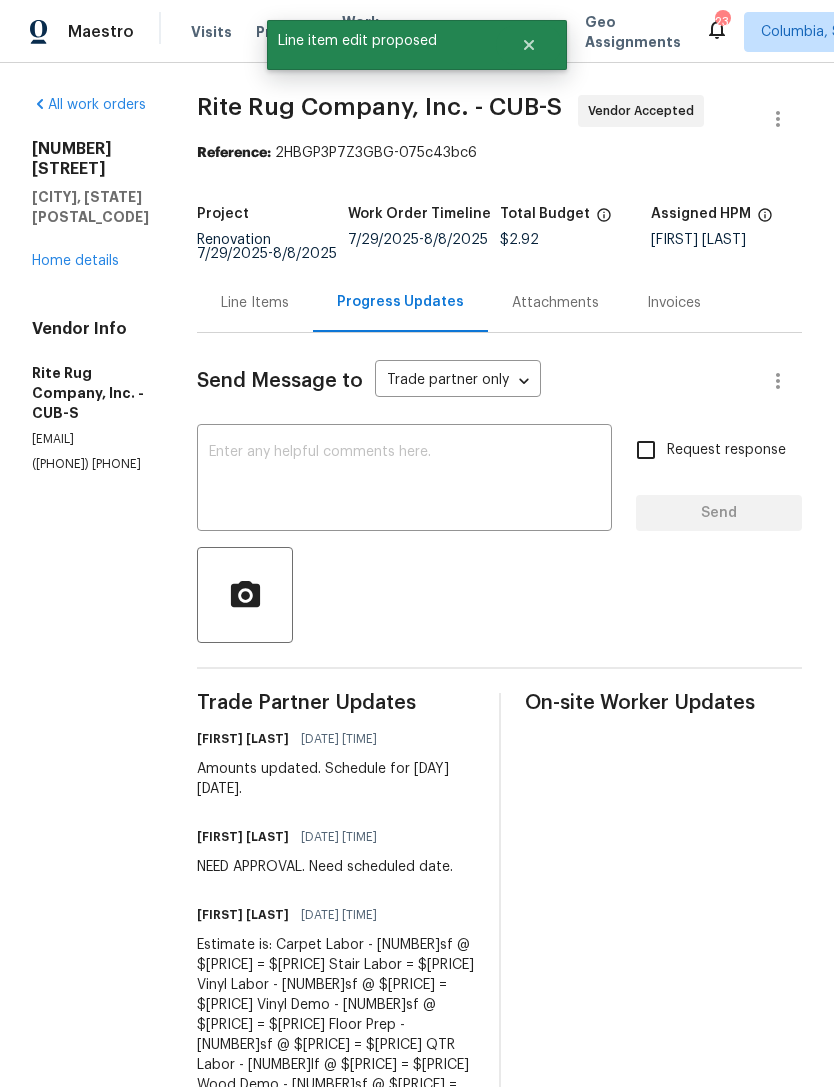 click on "Home details" at bounding box center (75, 261) 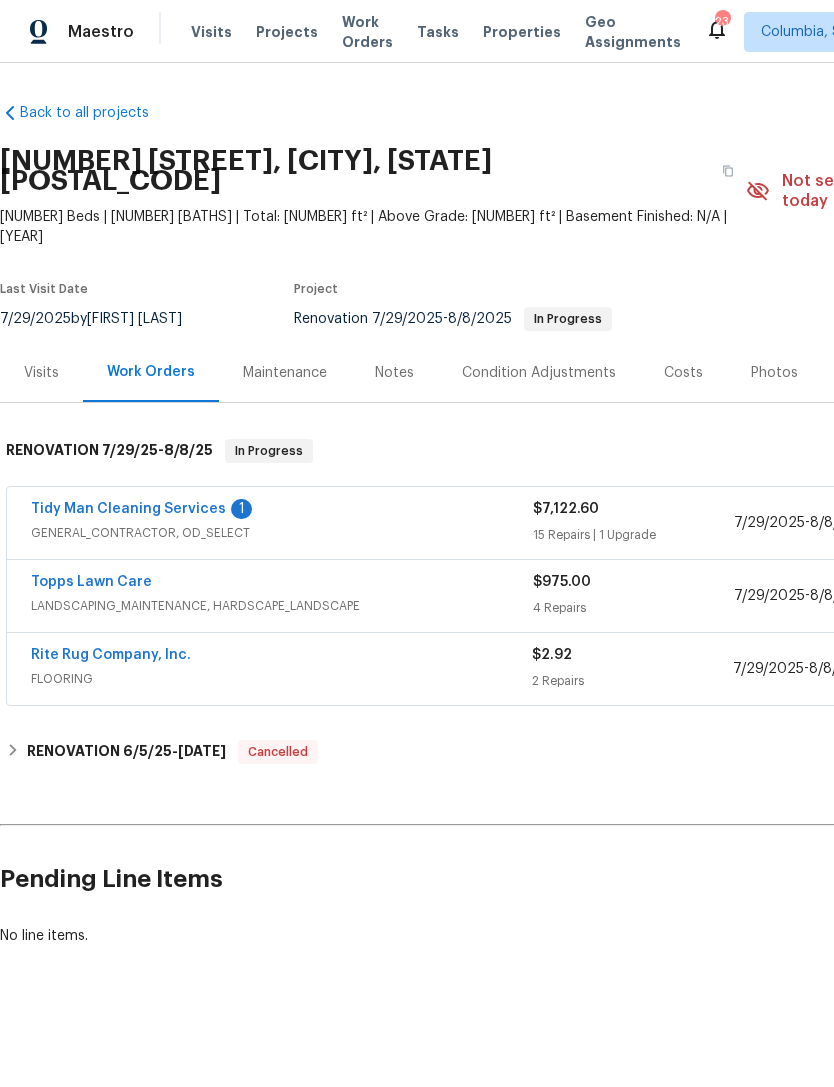 click on "Tidy Man Cleaning Services" at bounding box center (128, 509) 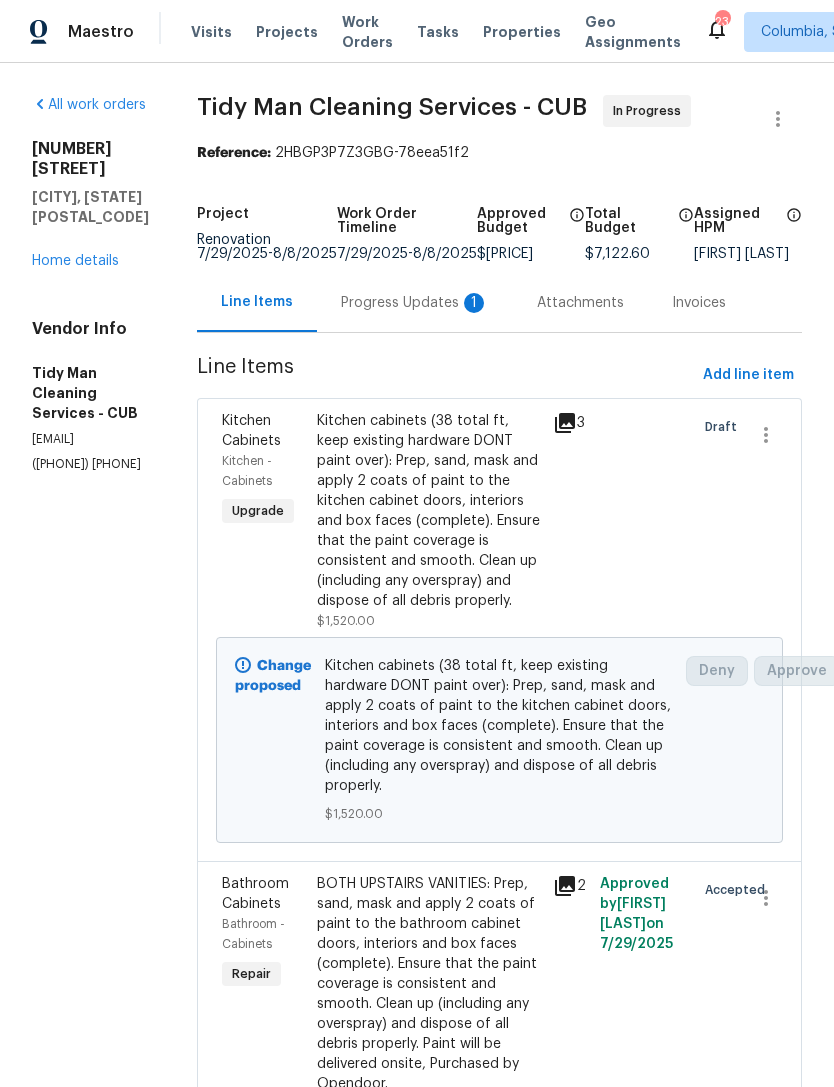 click on "Progress Updates 1" at bounding box center [415, 302] 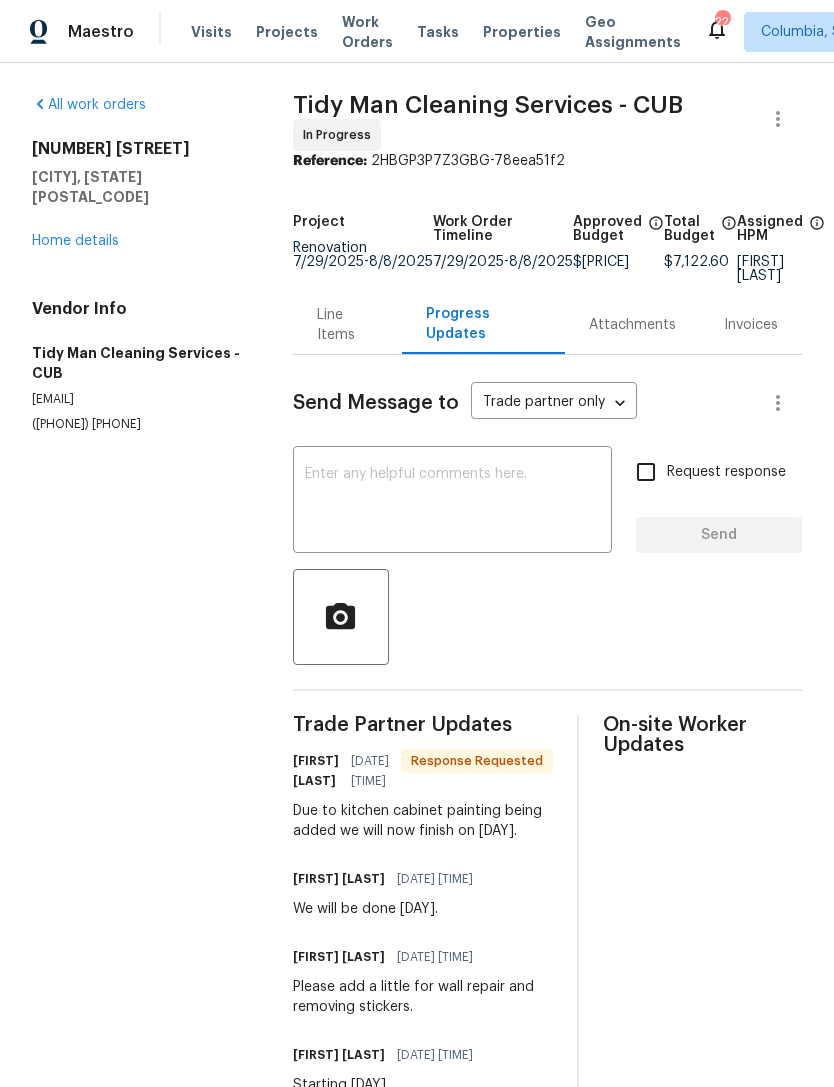 click at bounding box center (452, 502) 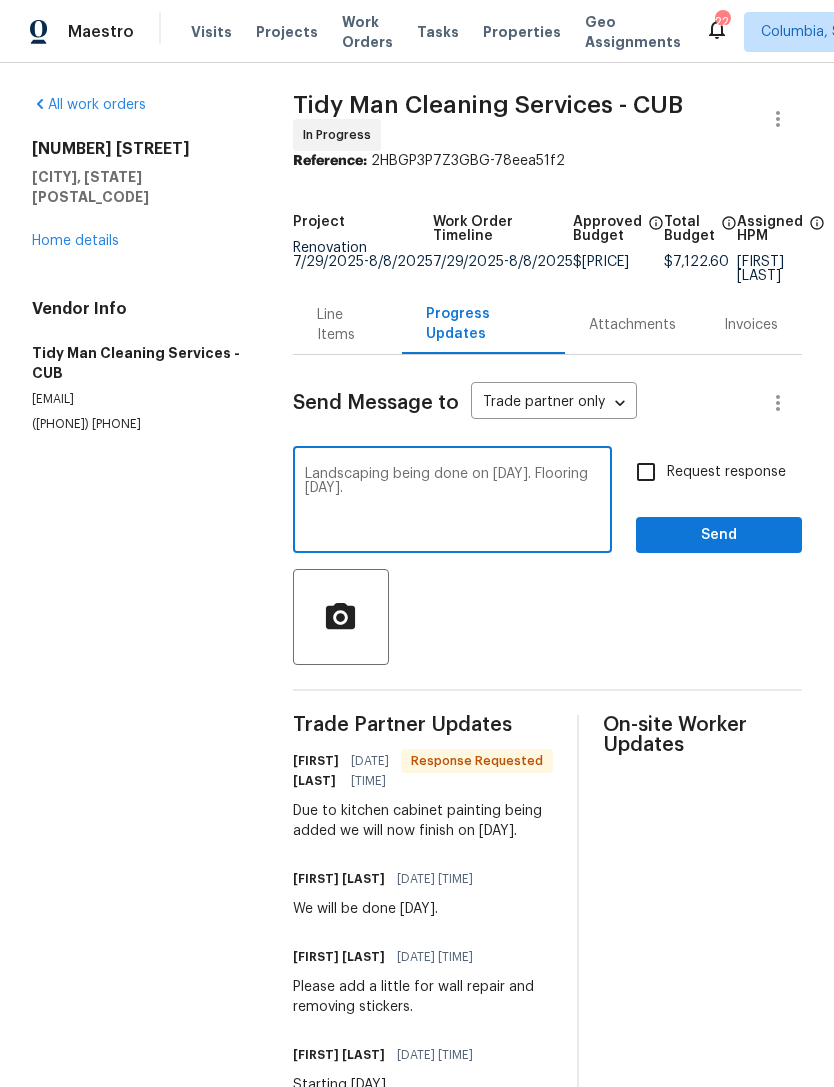 type on "Landscaping being done on Monday. Flooring Thursday." 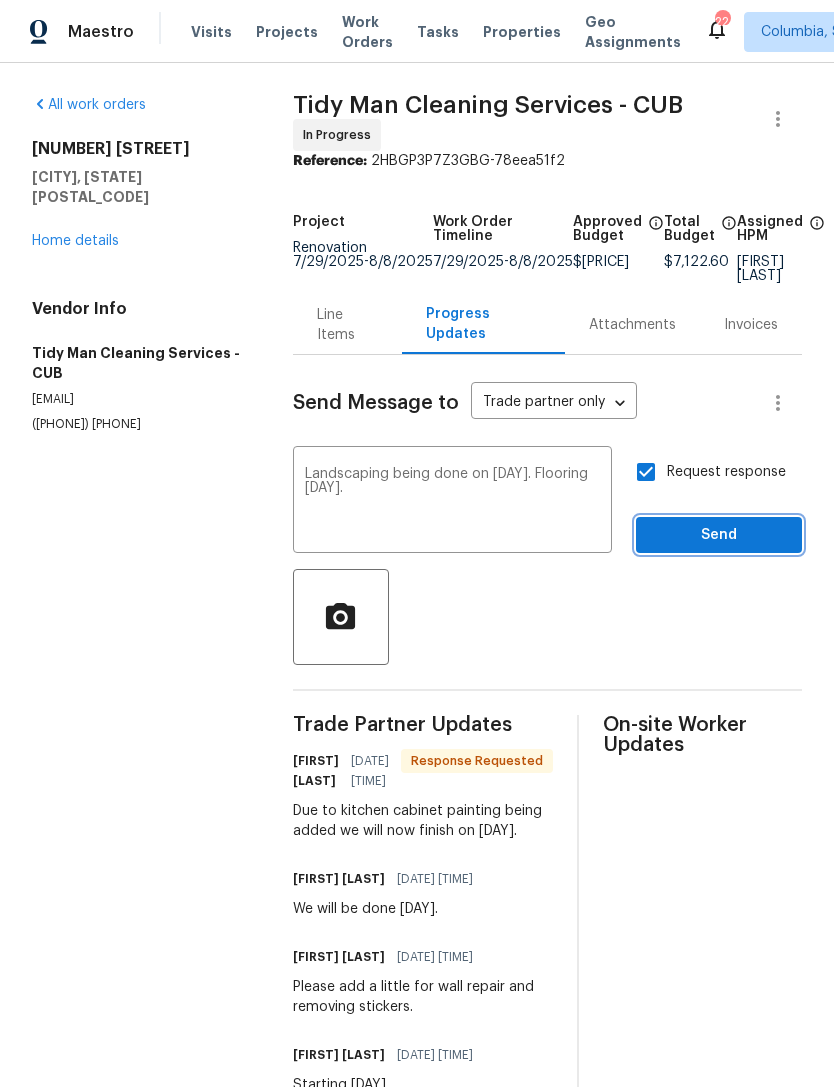 click on "Send" at bounding box center [719, 535] 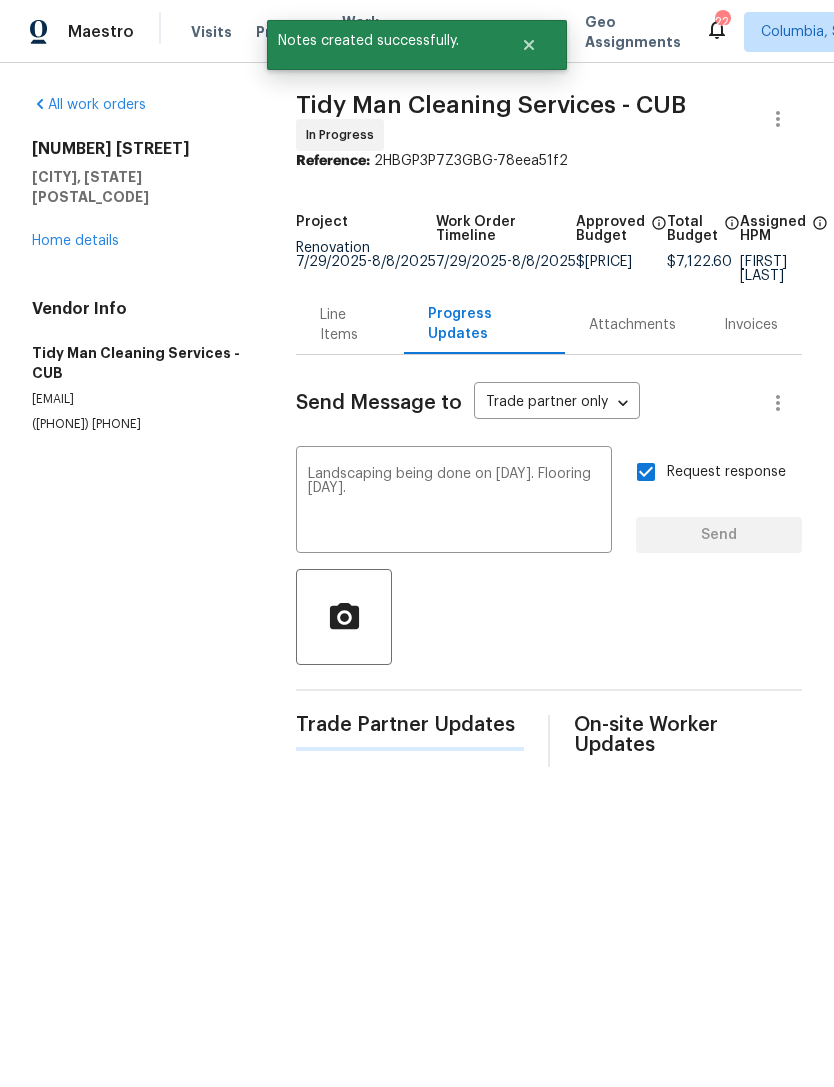 type 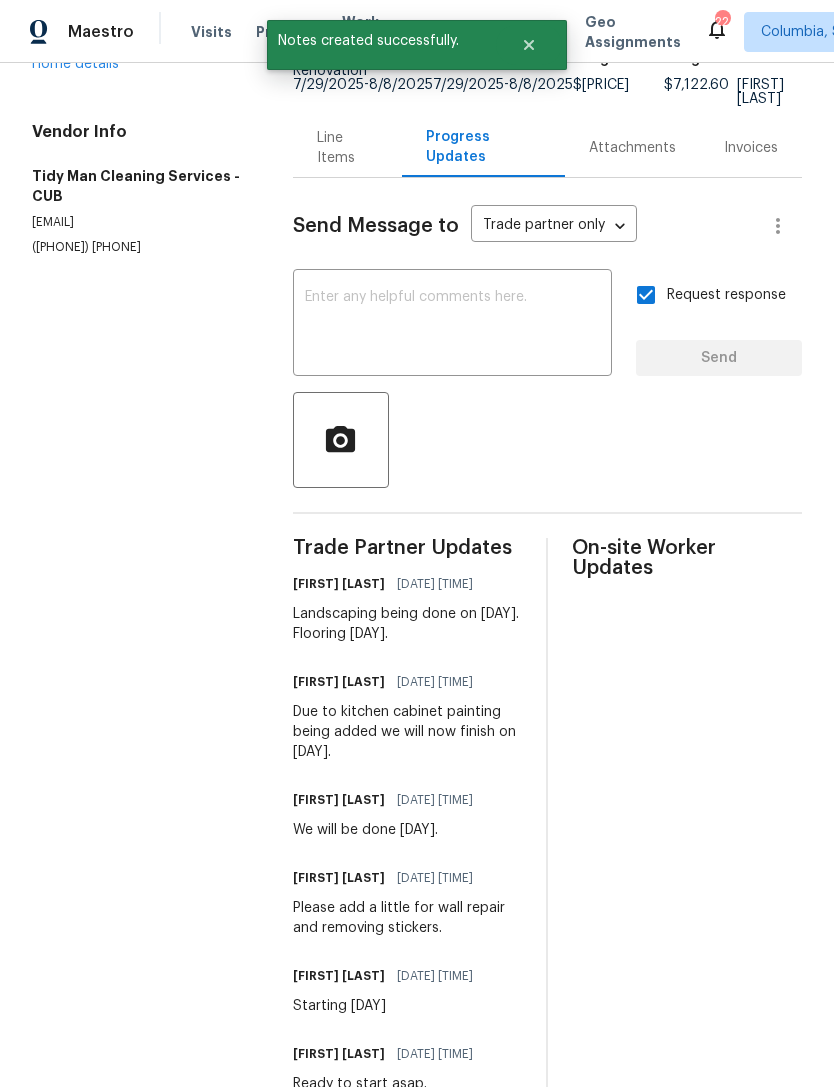 scroll, scrollTop: 176, scrollLeft: 0, axis: vertical 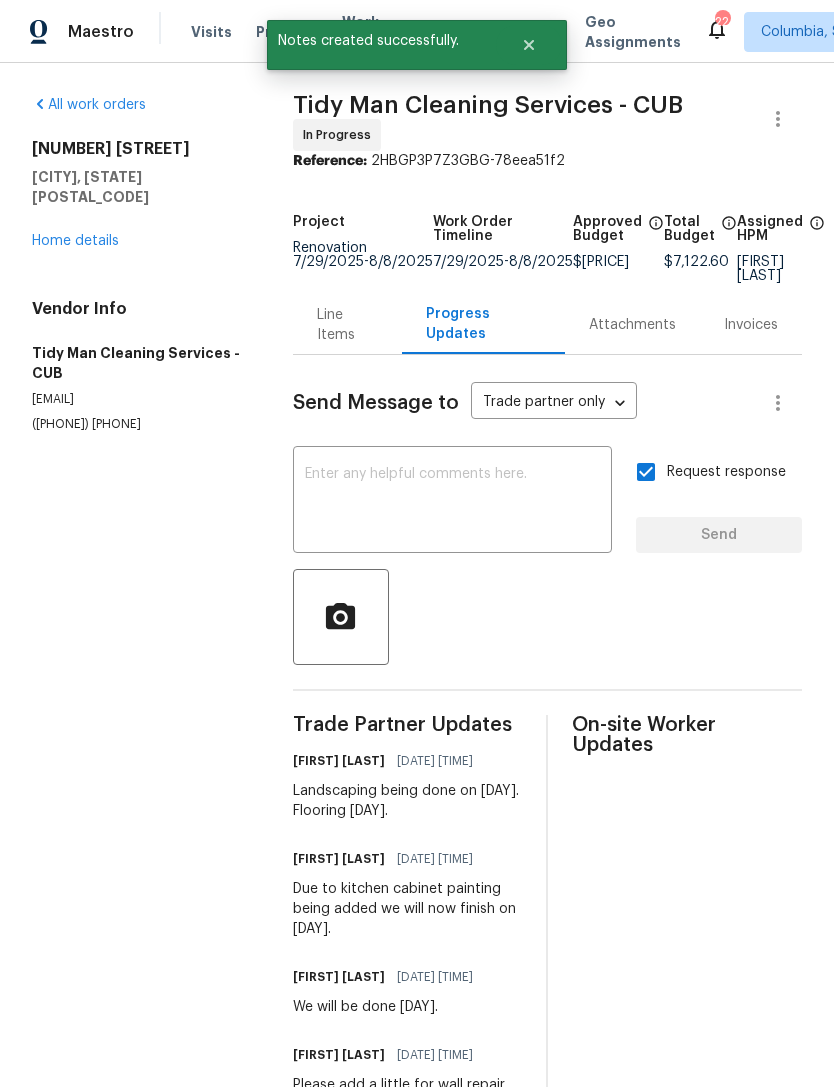 click on "Home details" at bounding box center (75, 241) 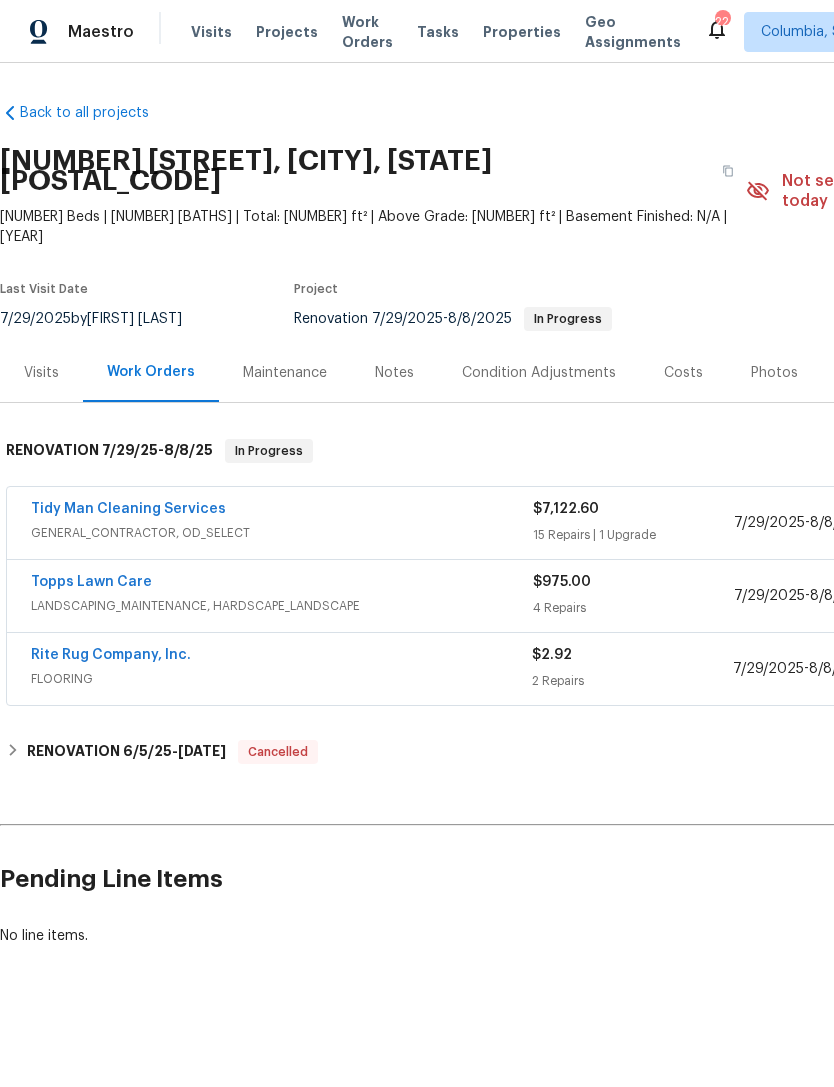 scroll, scrollTop: 0, scrollLeft: 0, axis: both 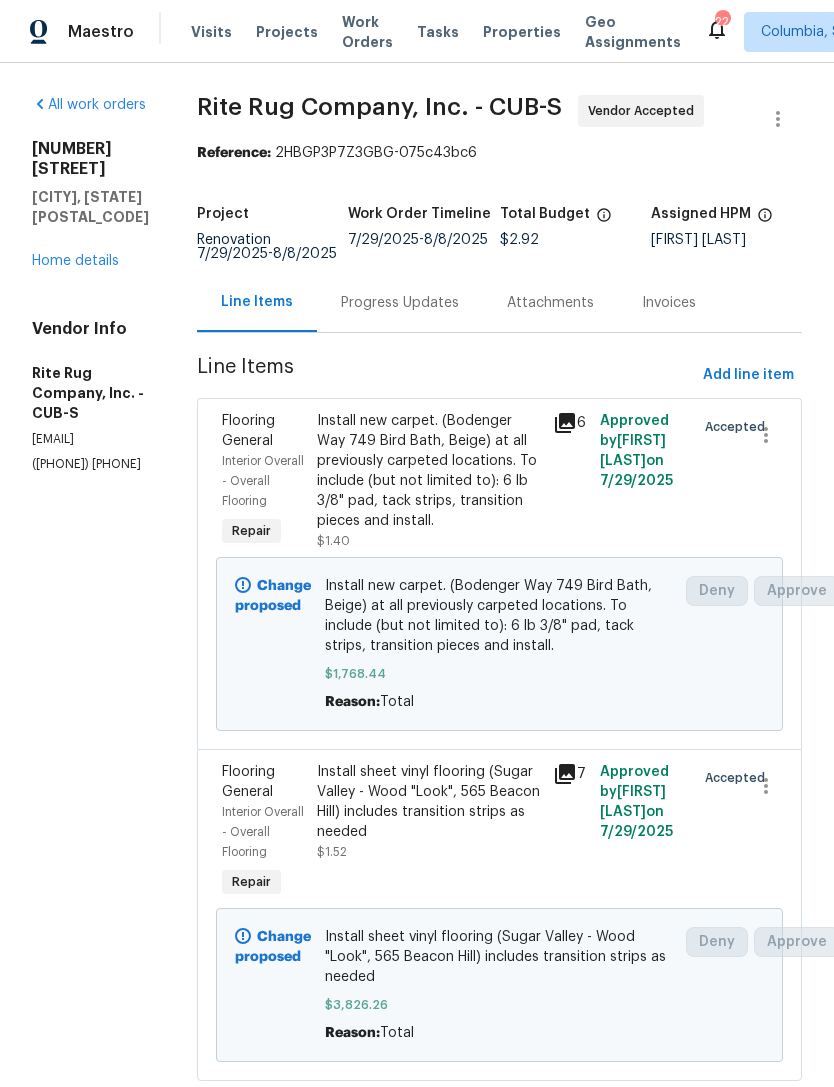 click on "All work orders 400 Grand National Ln Elgin, SC 29045 Home details Vendor Info Rite Rug Company, Inc. - CUB-S herbertwilson@riterug.com (404) 425-4110" at bounding box center (90, 284) 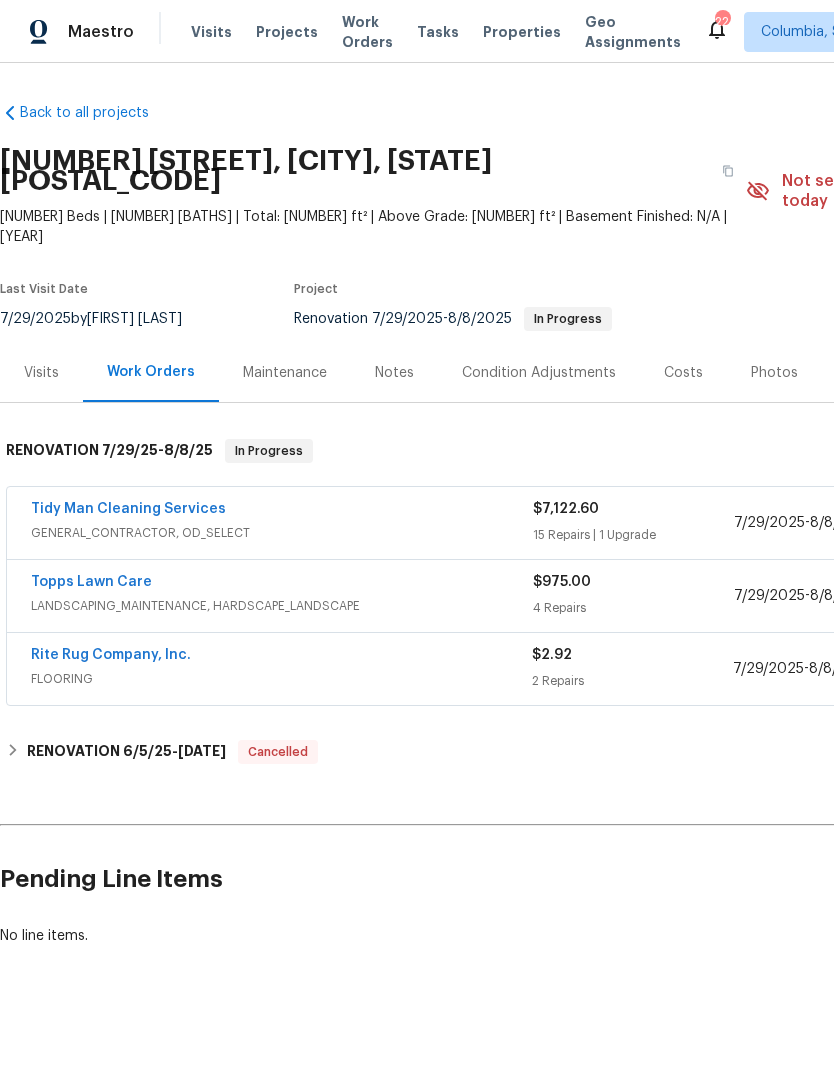 scroll, scrollTop: 0, scrollLeft: 0, axis: both 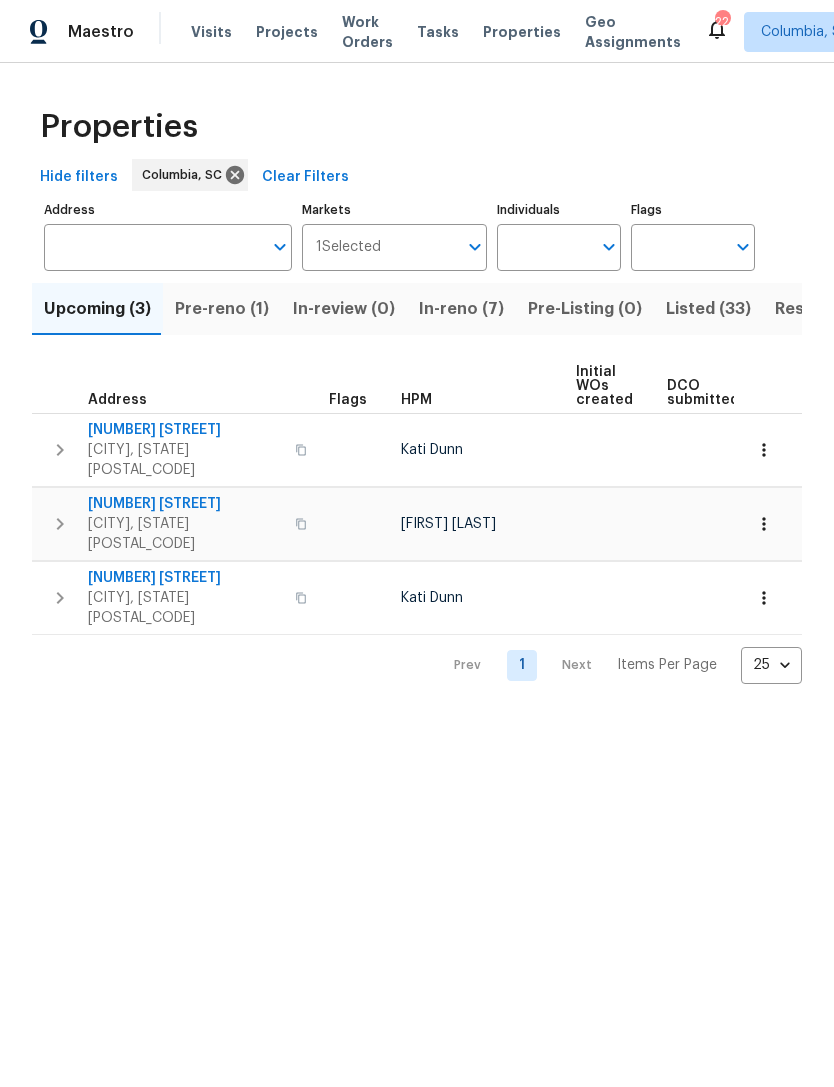click on "In-review (0)" at bounding box center [344, 309] 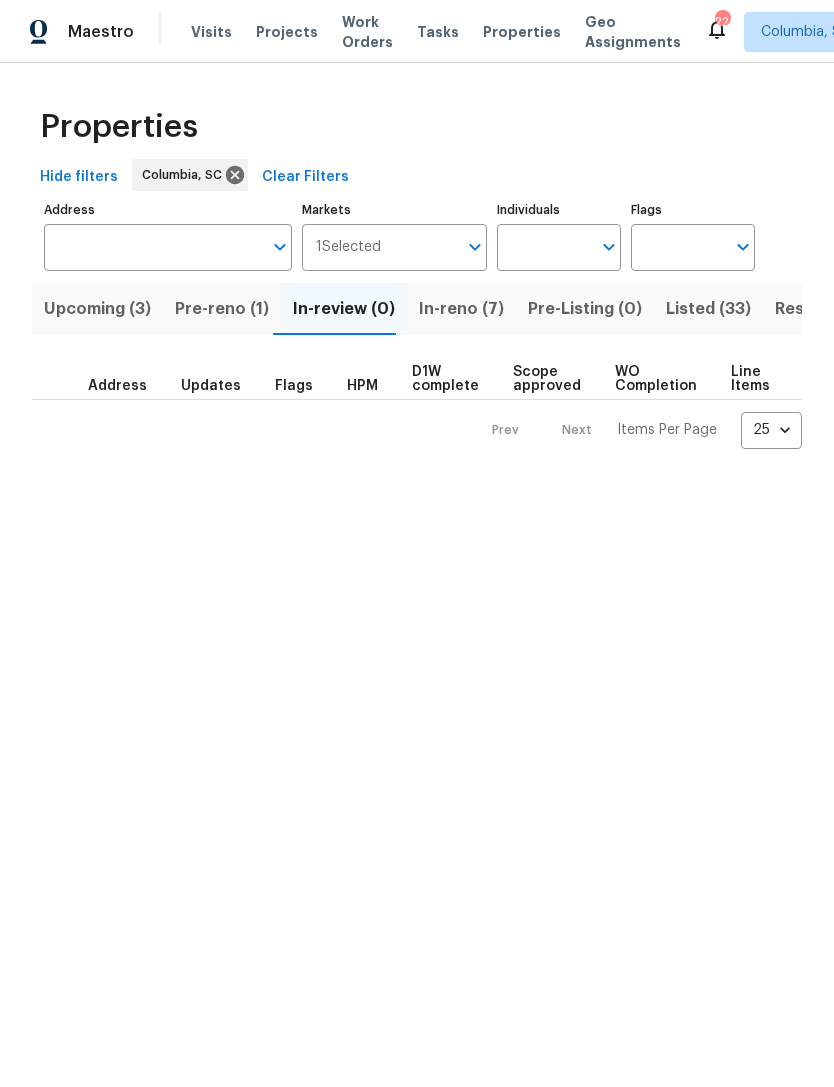click on "Pre-reno (1)" at bounding box center [222, 309] 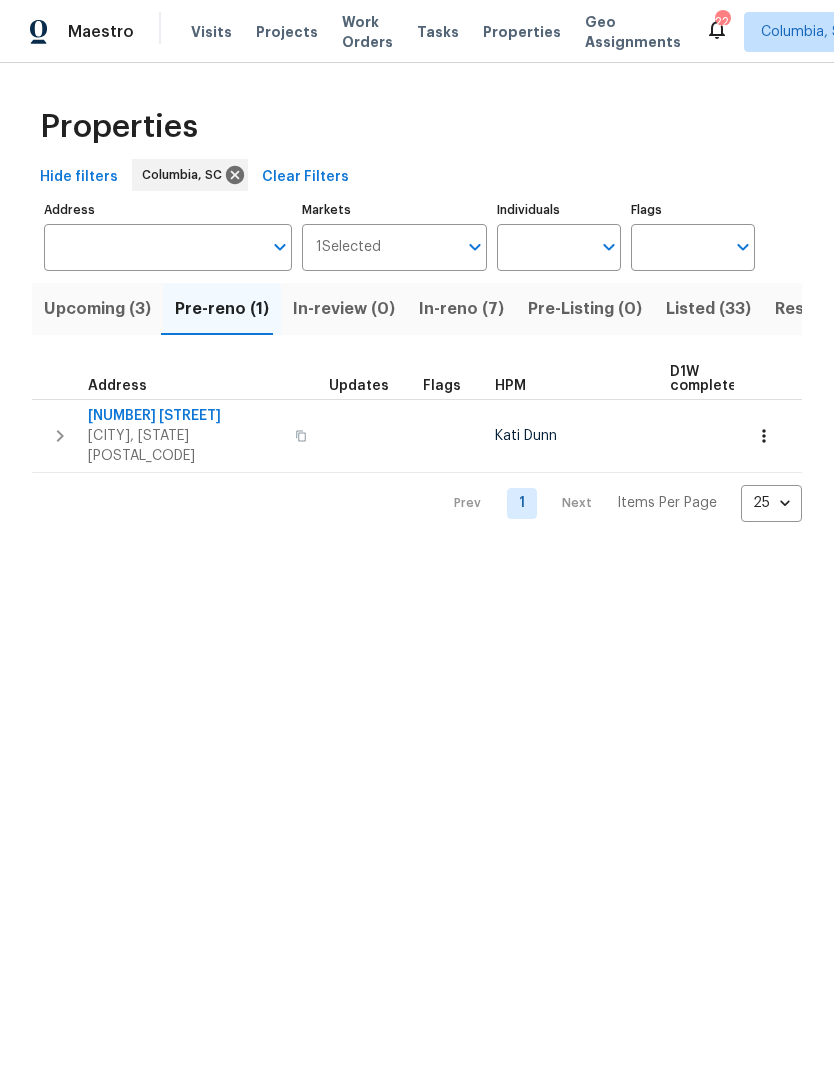 click on "In-reno (7)" at bounding box center (461, 309) 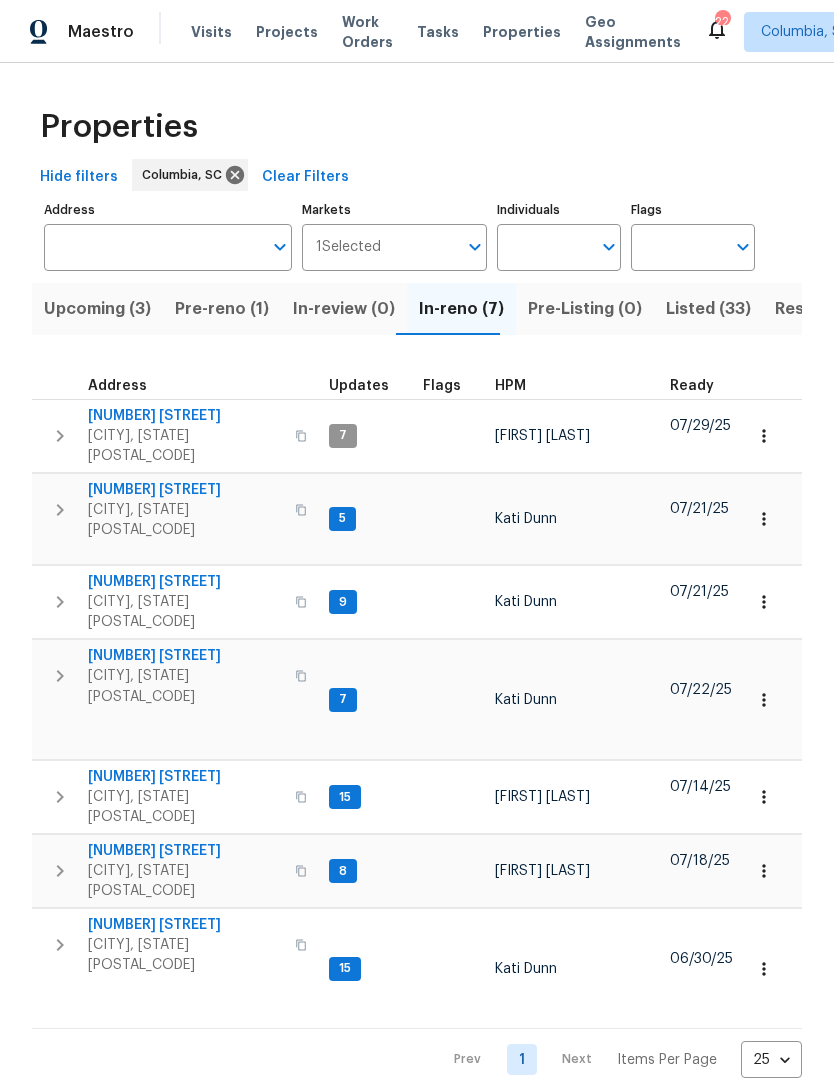 click on "400 Grand National Ln" at bounding box center (185, 416) 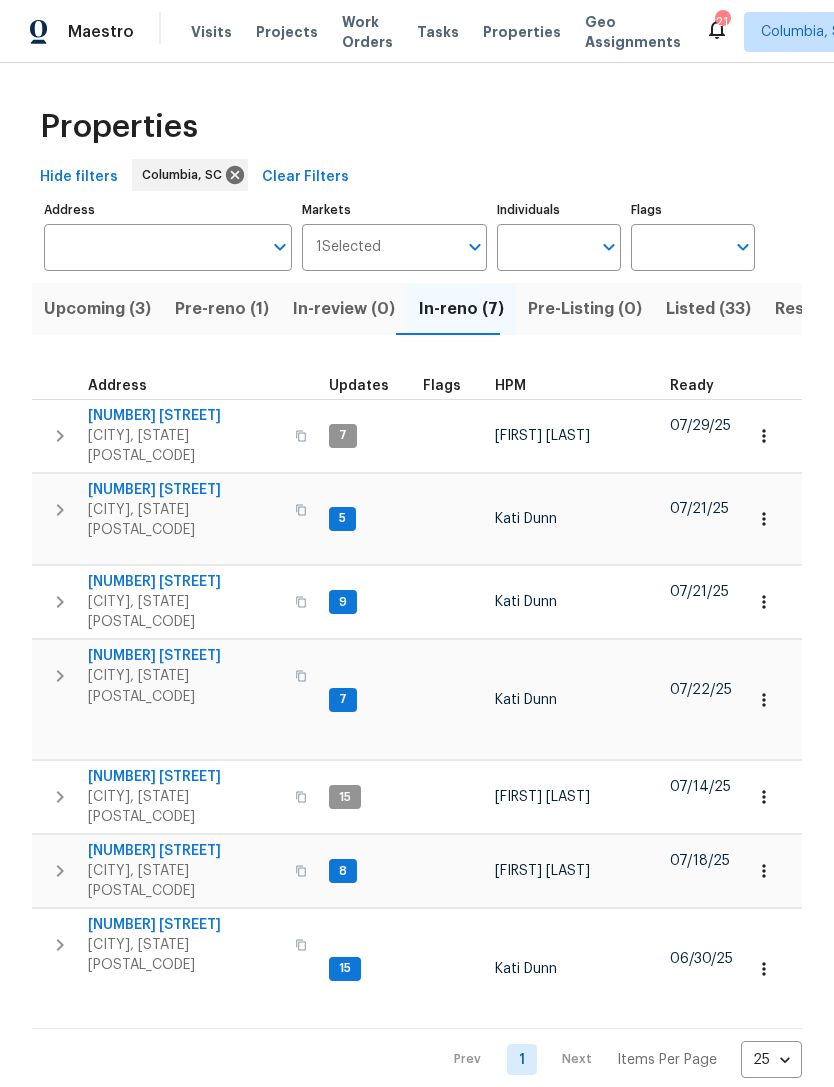 click on "2 Alelia Ct" at bounding box center (185, 851) 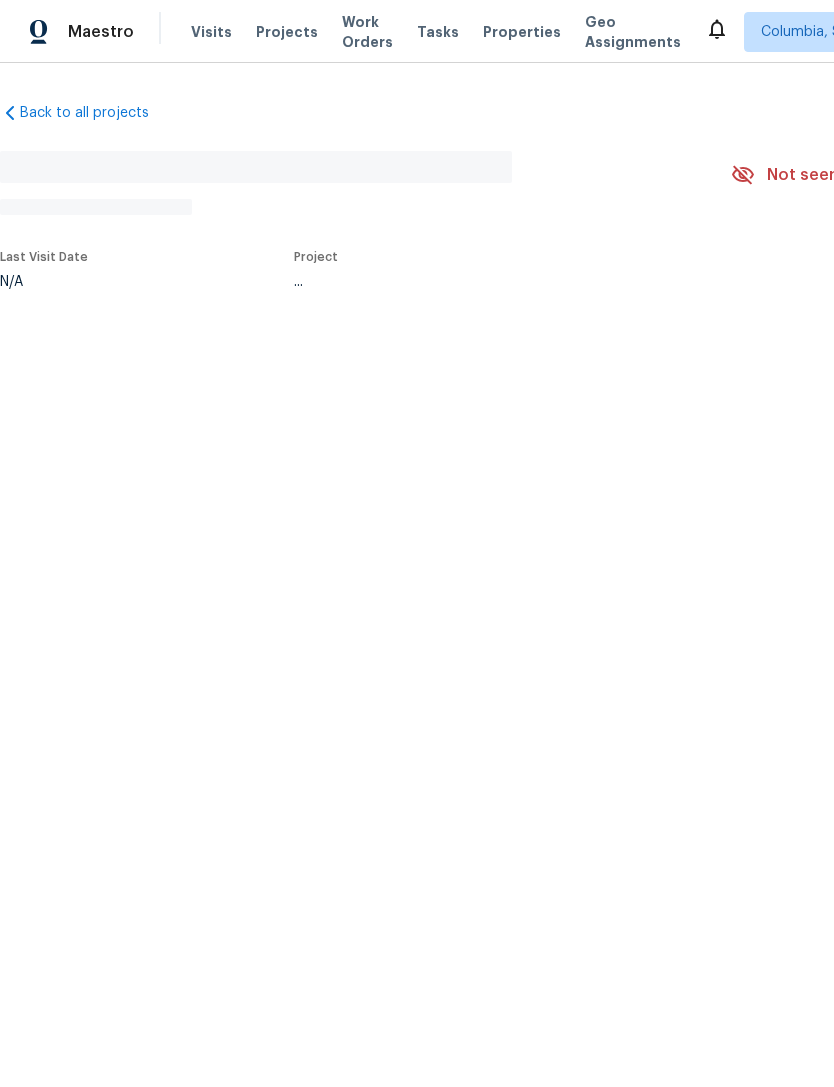 scroll, scrollTop: 0, scrollLeft: 0, axis: both 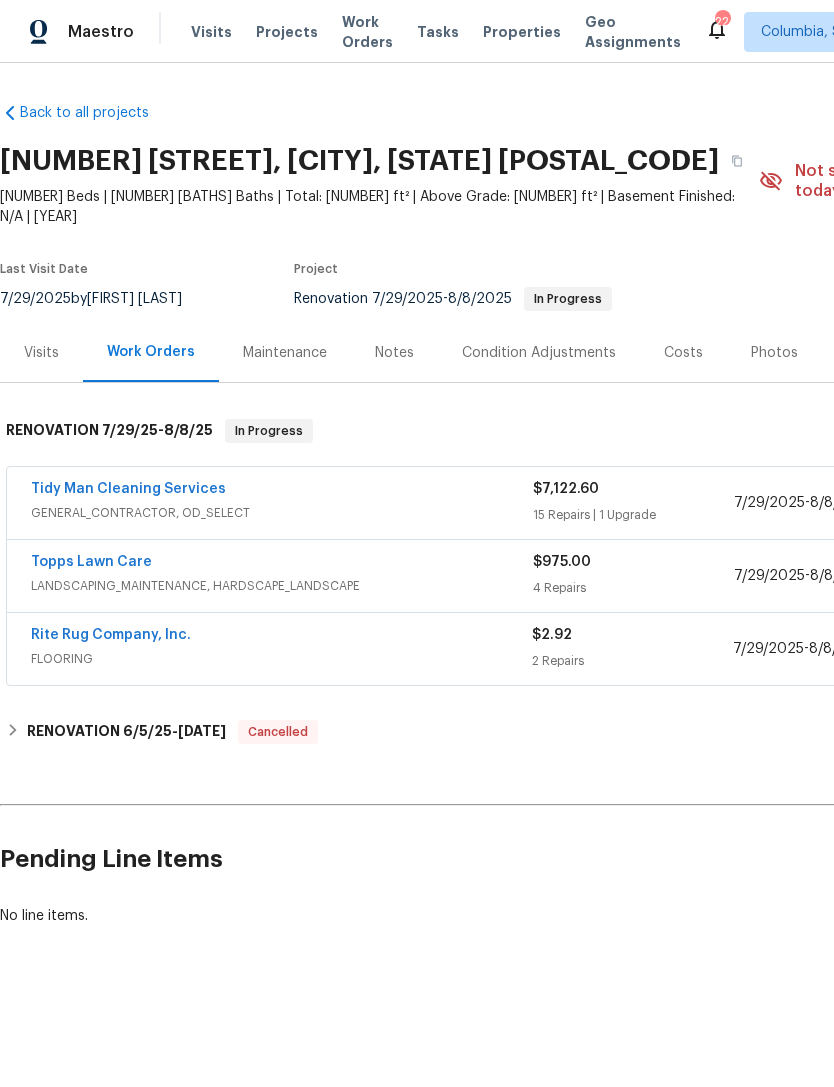 click on "Notes" at bounding box center [394, 353] 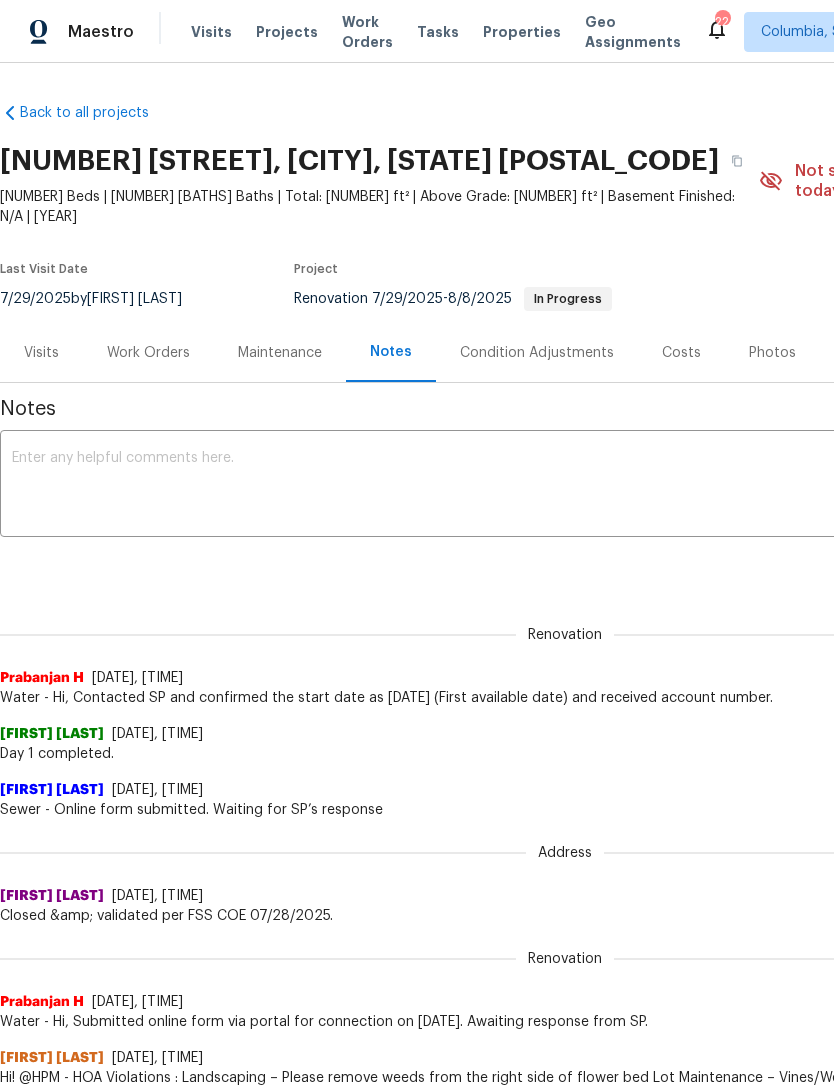 click at bounding box center (565, 486) 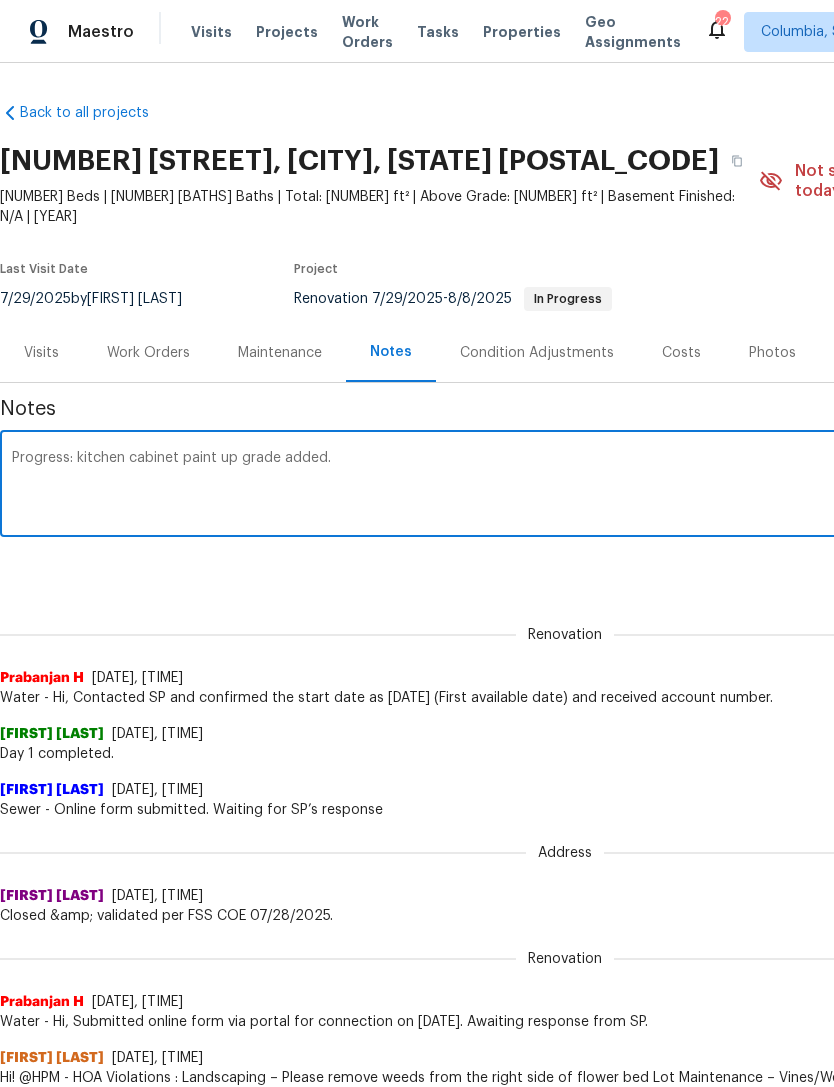 click on "Progress: kitchen cabinet paint up grade added." at bounding box center [565, 486] 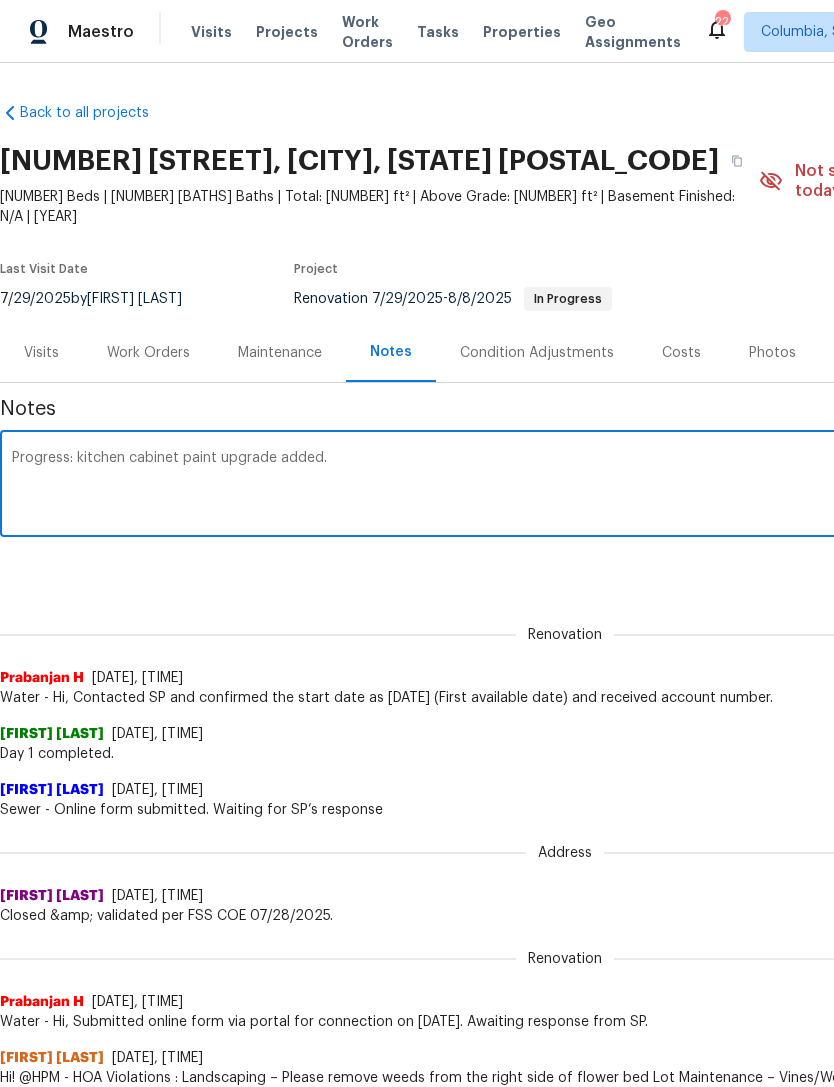 click on "Progress: kitchen cabinet paint upgrade added." at bounding box center [565, 486] 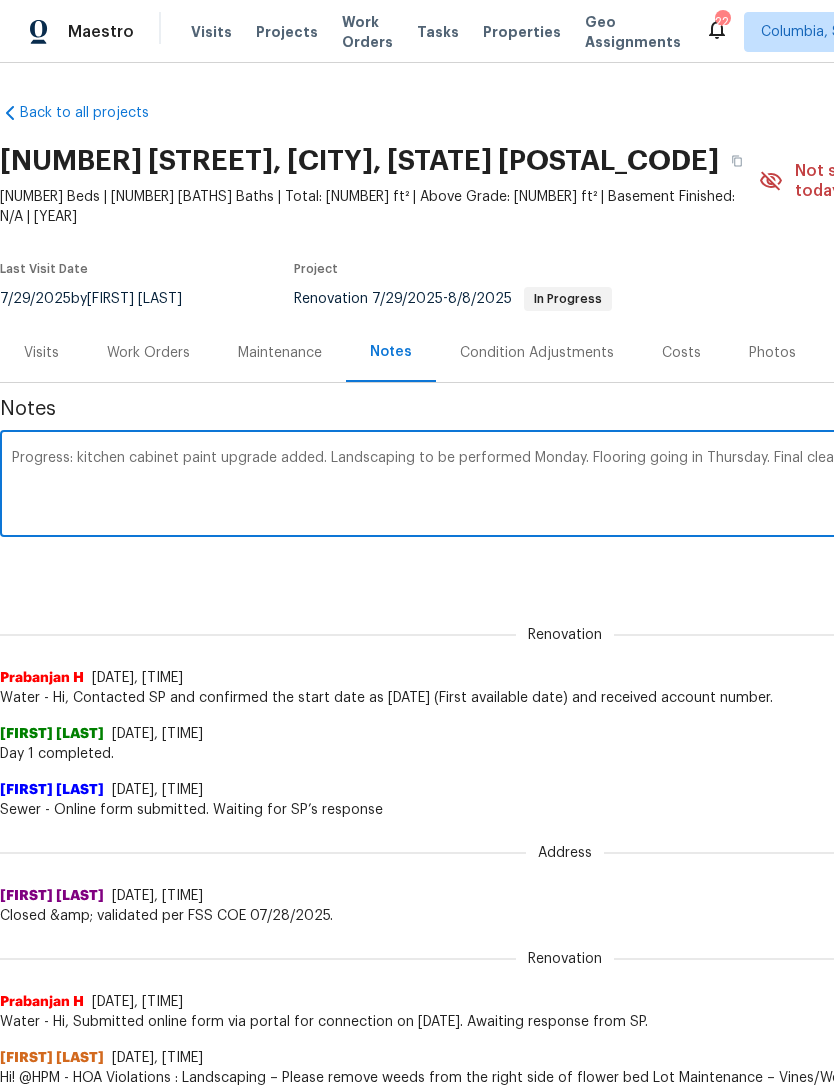 scroll, scrollTop: 0, scrollLeft: 296, axis: horizontal 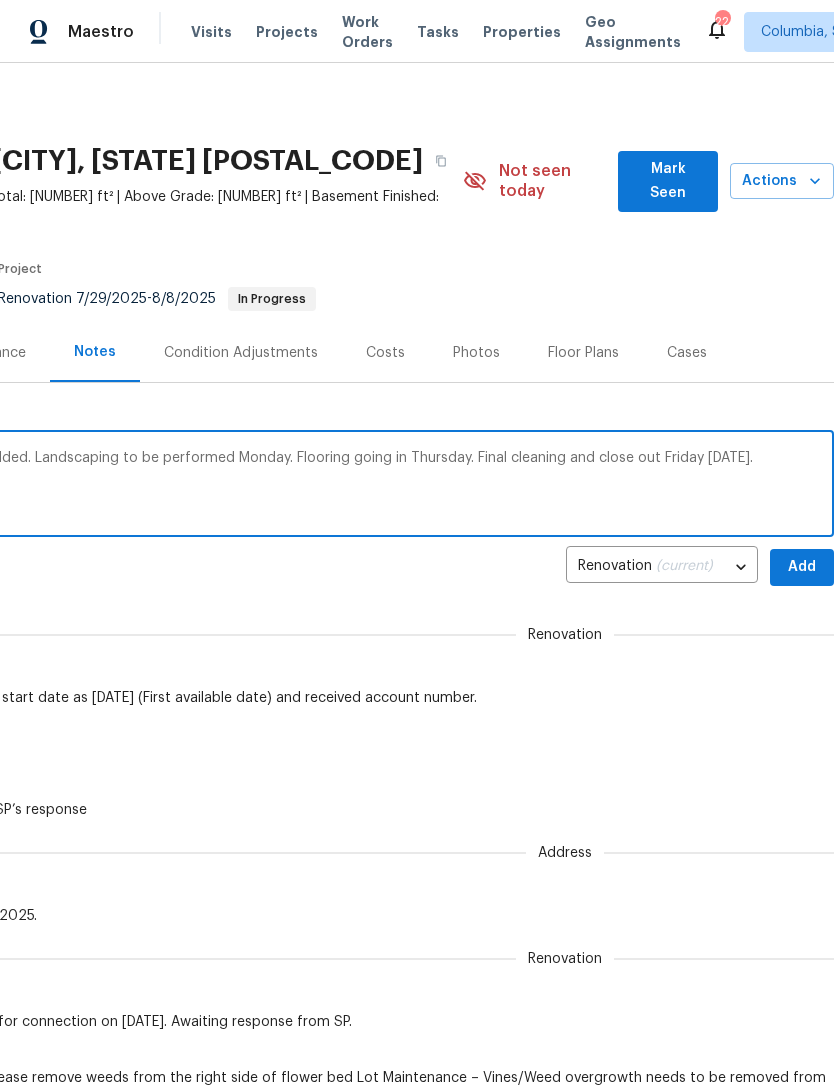 type on "Progress: kitchen cabinet paint upgrade added. Landscaping to be performed Monday. Flooring going in Thursday. Final cleaning and close out Friday [DATE]." 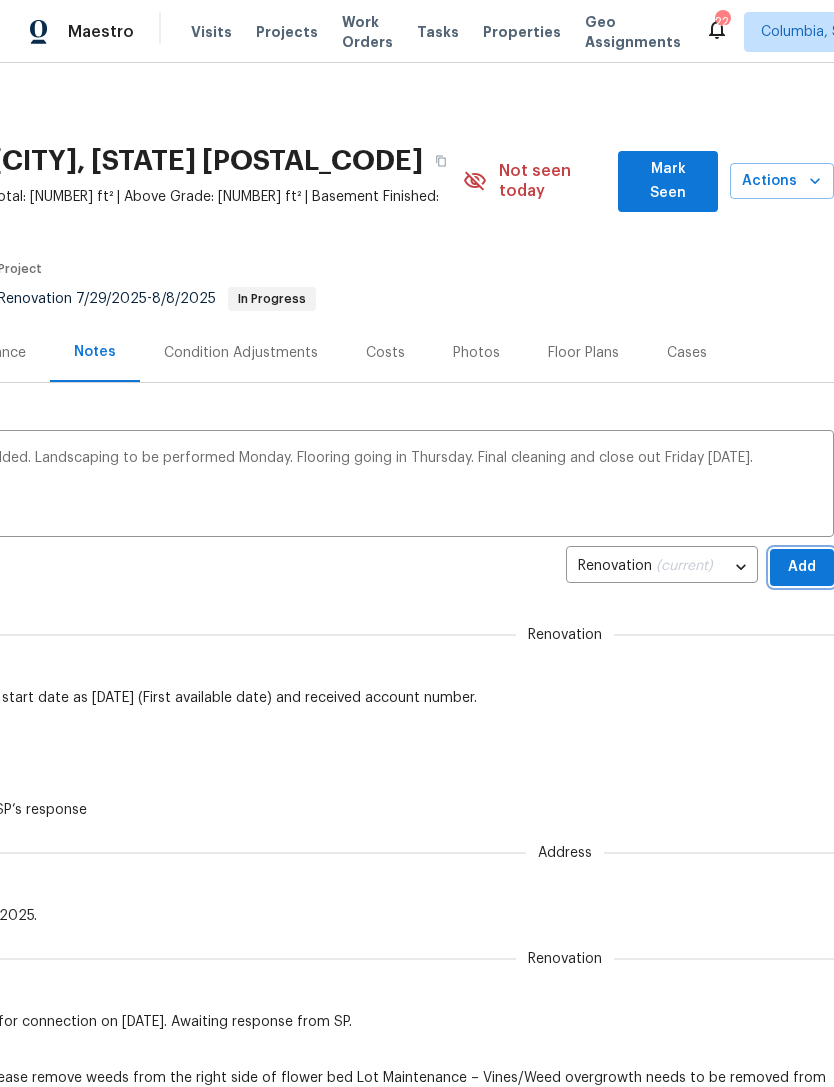 click on "Add" at bounding box center [802, 567] 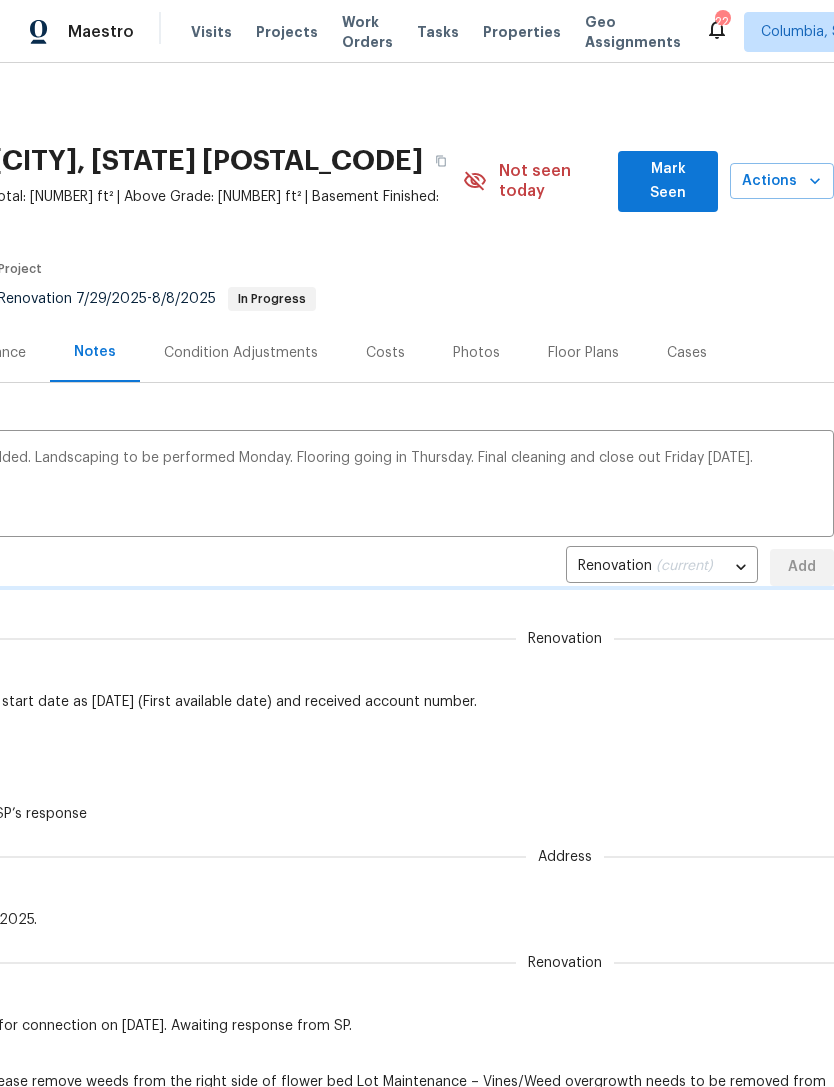 type 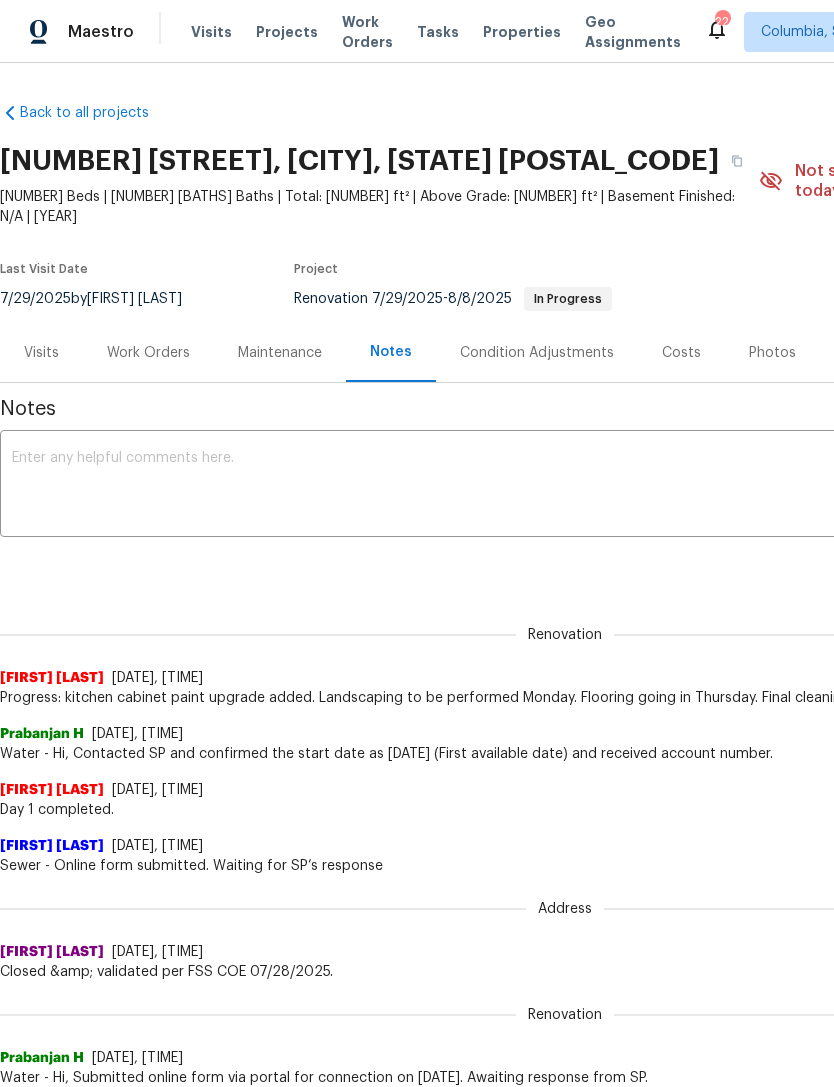 scroll, scrollTop: 0, scrollLeft: 0, axis: both 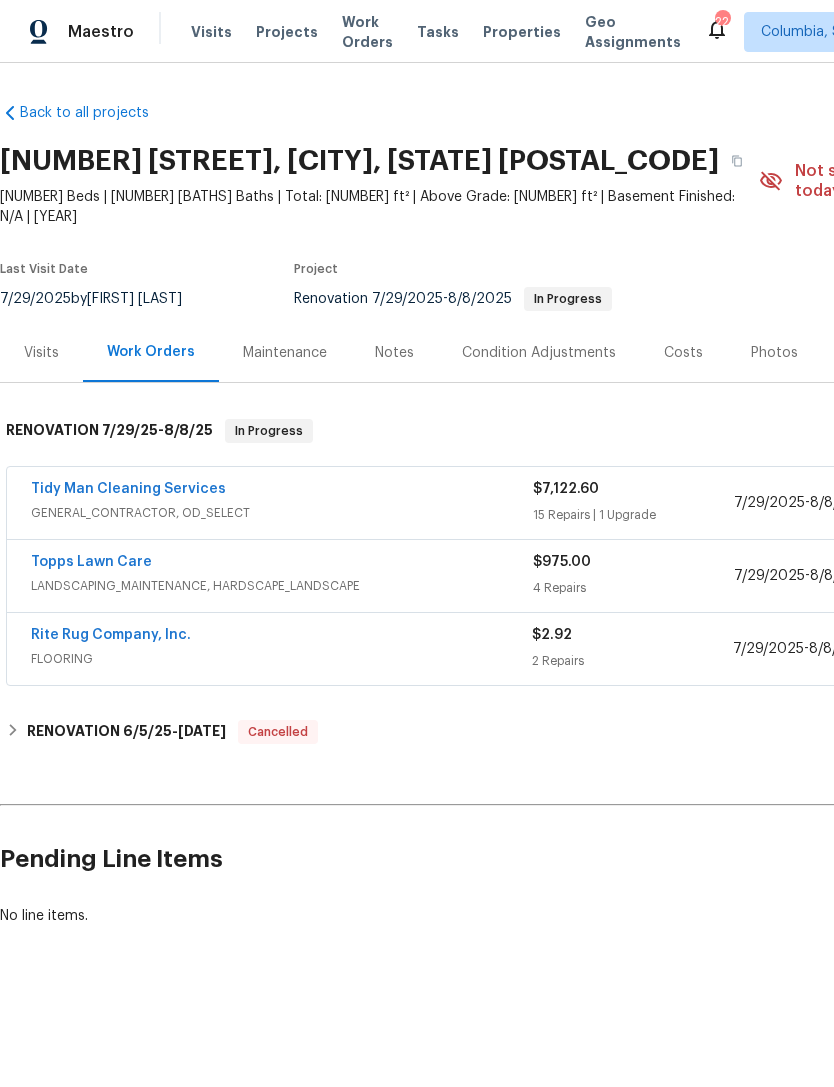 click on "Notes" at bounding box center [394, 353] 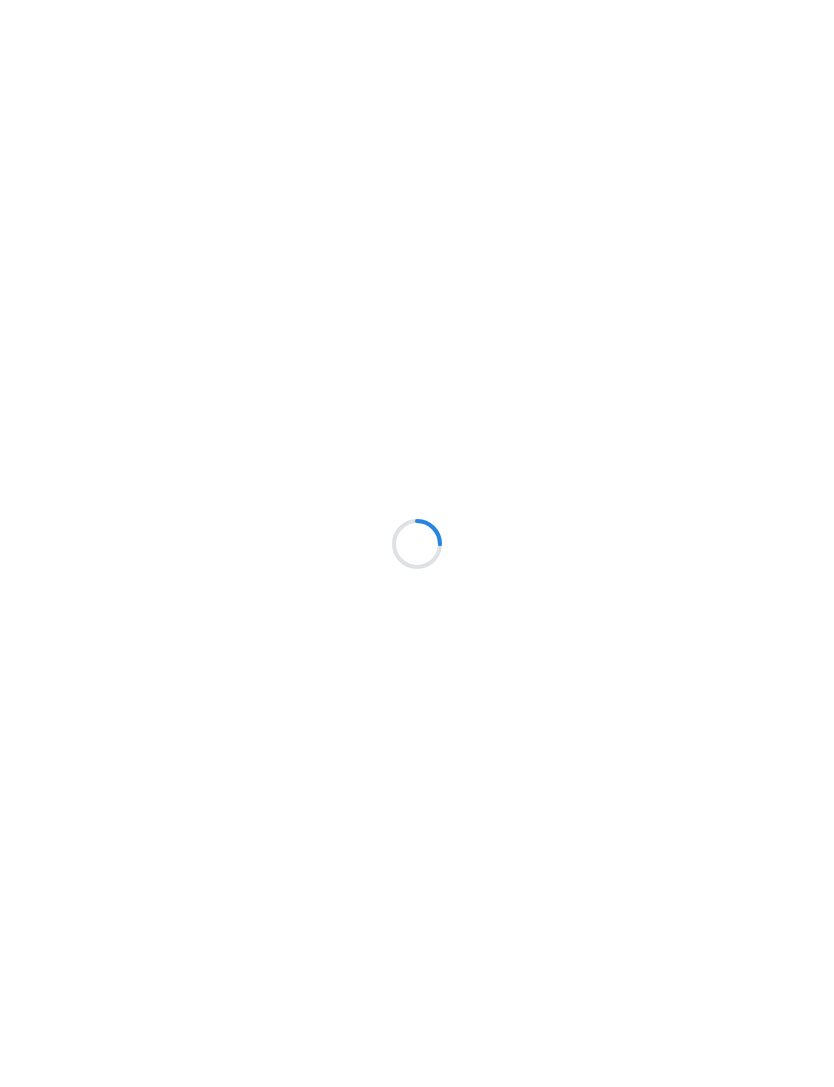 scroll, scrollTop: 0, scrollLeft: 0, axis: both 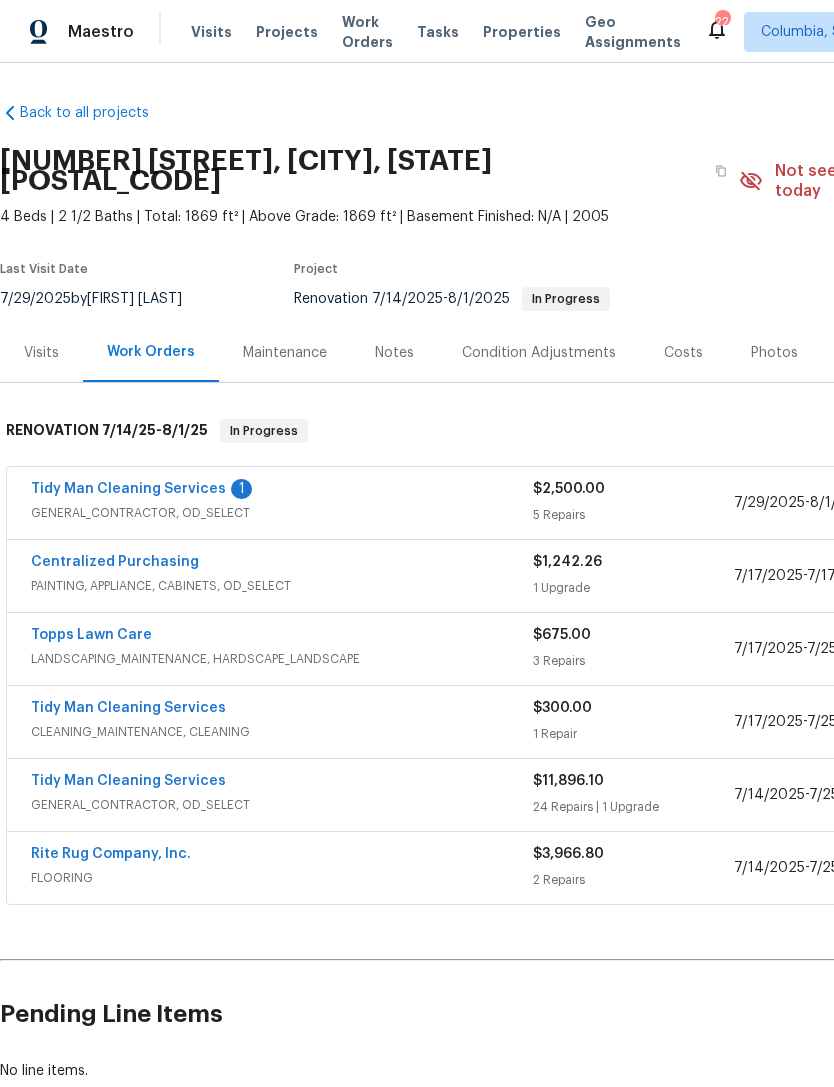 click on "Tidy Man Cleaning Services" at bounding box center [128, 489] 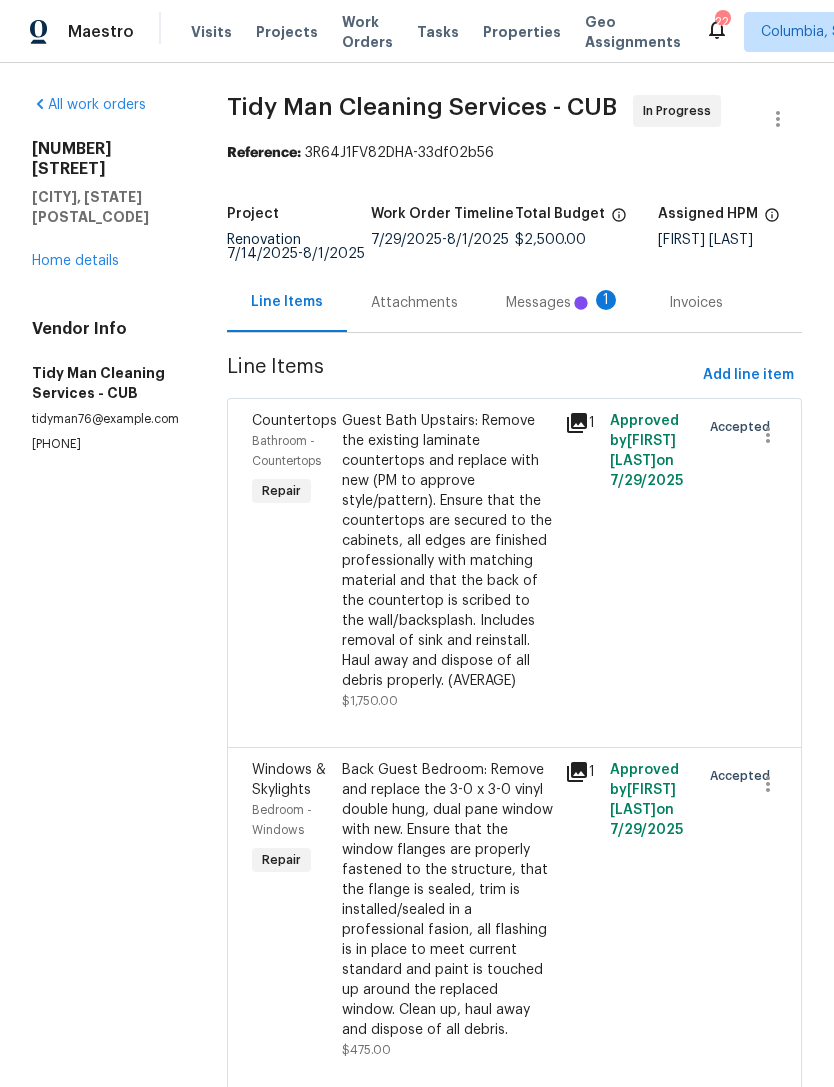click on "Project Renovation   7/14/2025  -  8/1/2025 Work Order Timeline 7/29/2025  -  8/1/2025 Total Budget $2,500.00 Assigned HPM [FIRST] [LAST]" at bounding box center [514, 234] 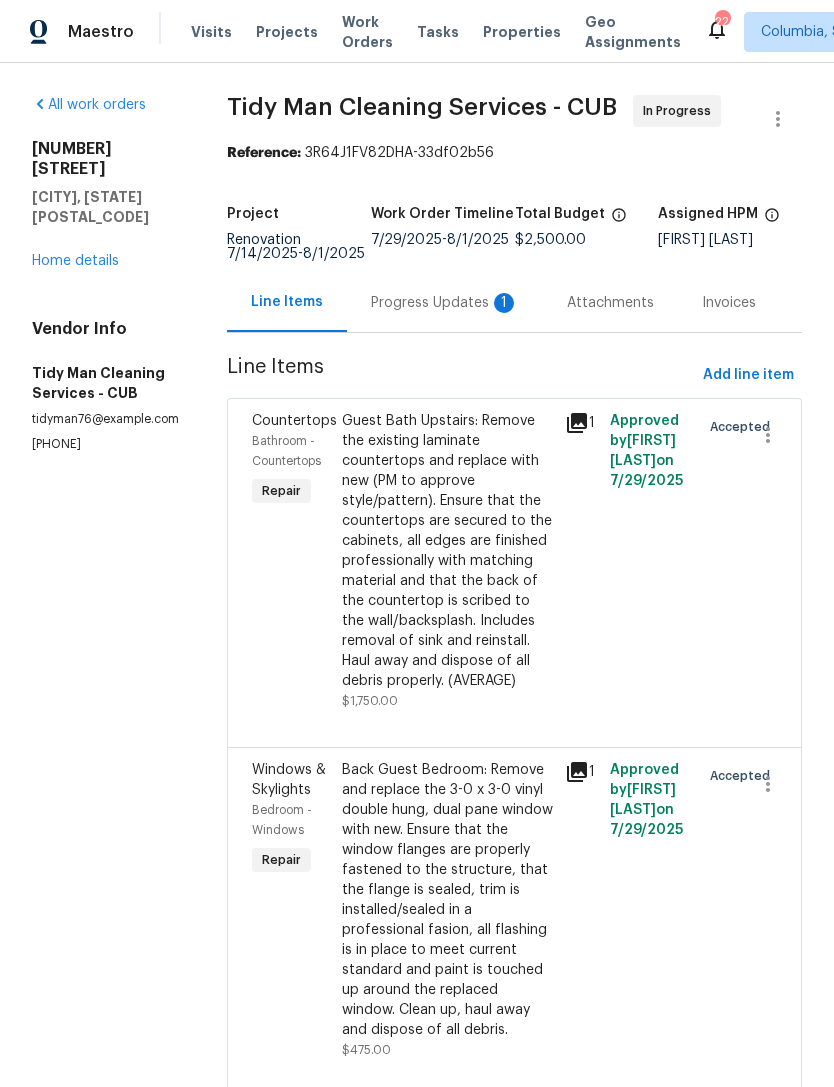 click on "Progress Updates 1" at bounding box center [445, 303] 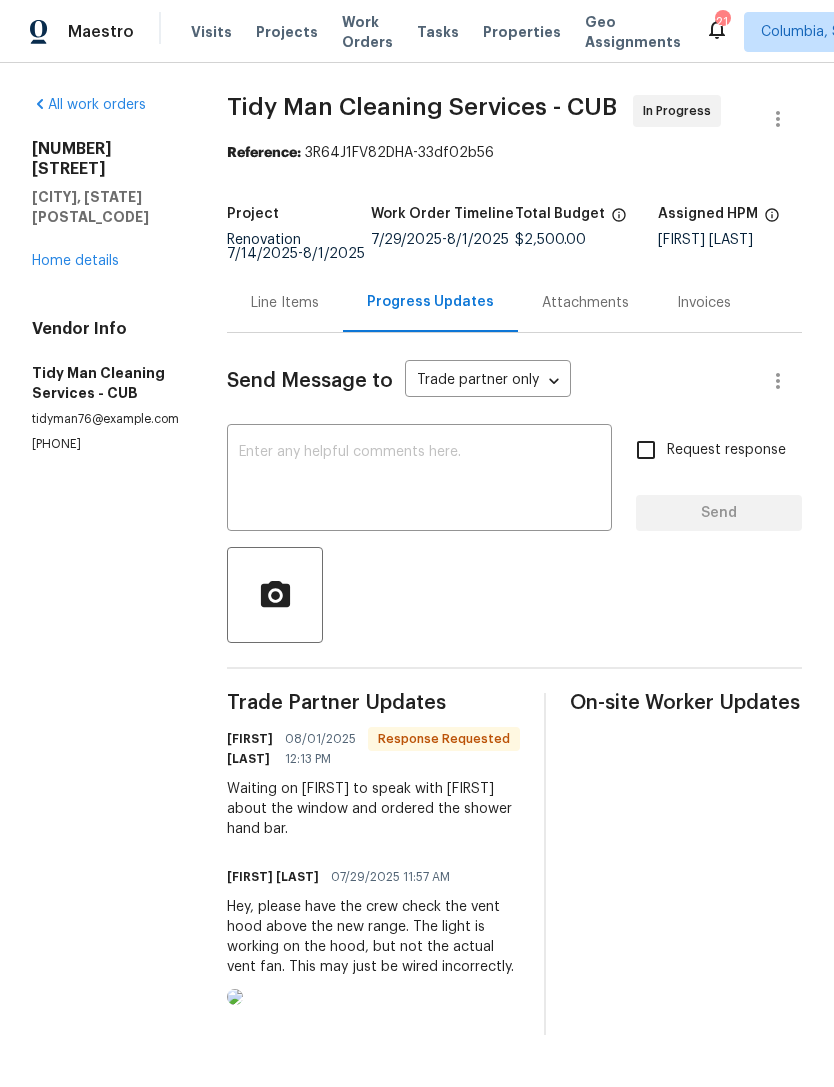 scroll, scrollTop: 0, scrollLeft: 0, axis: both 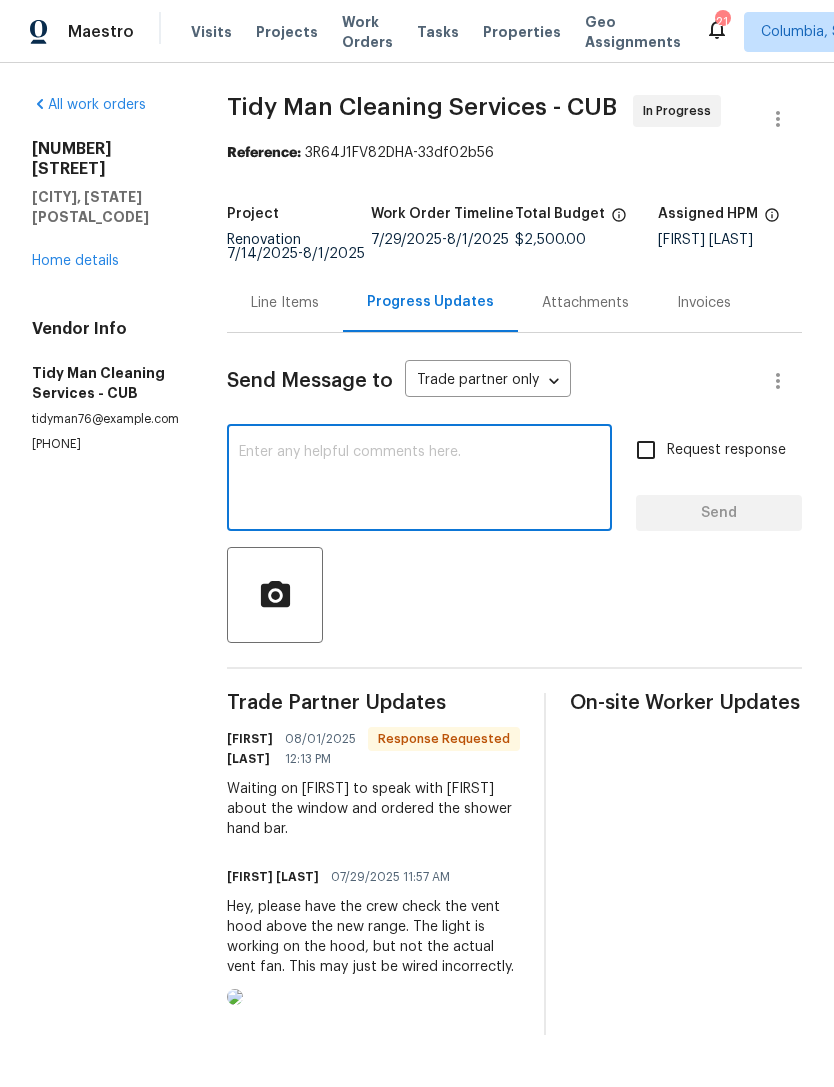 click at bounding box center [514, 595] 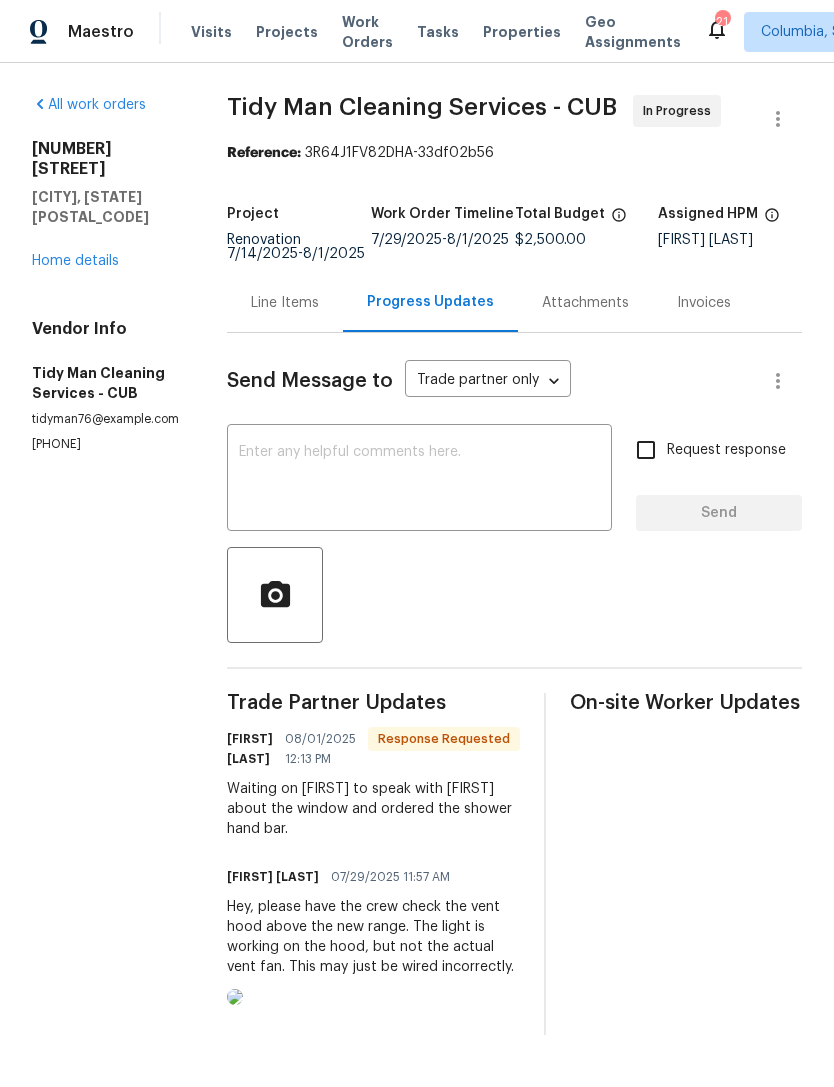 click at bounding box center [419, 480] 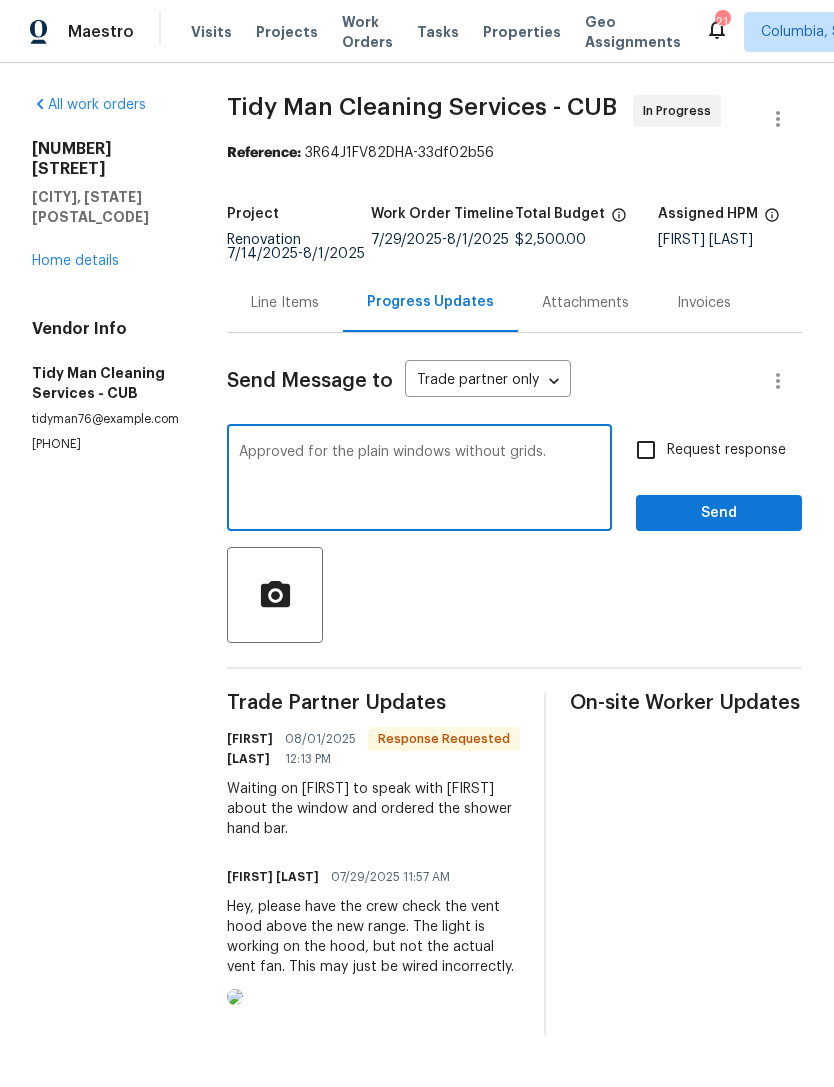type on "Approved for the plain windows without grids." 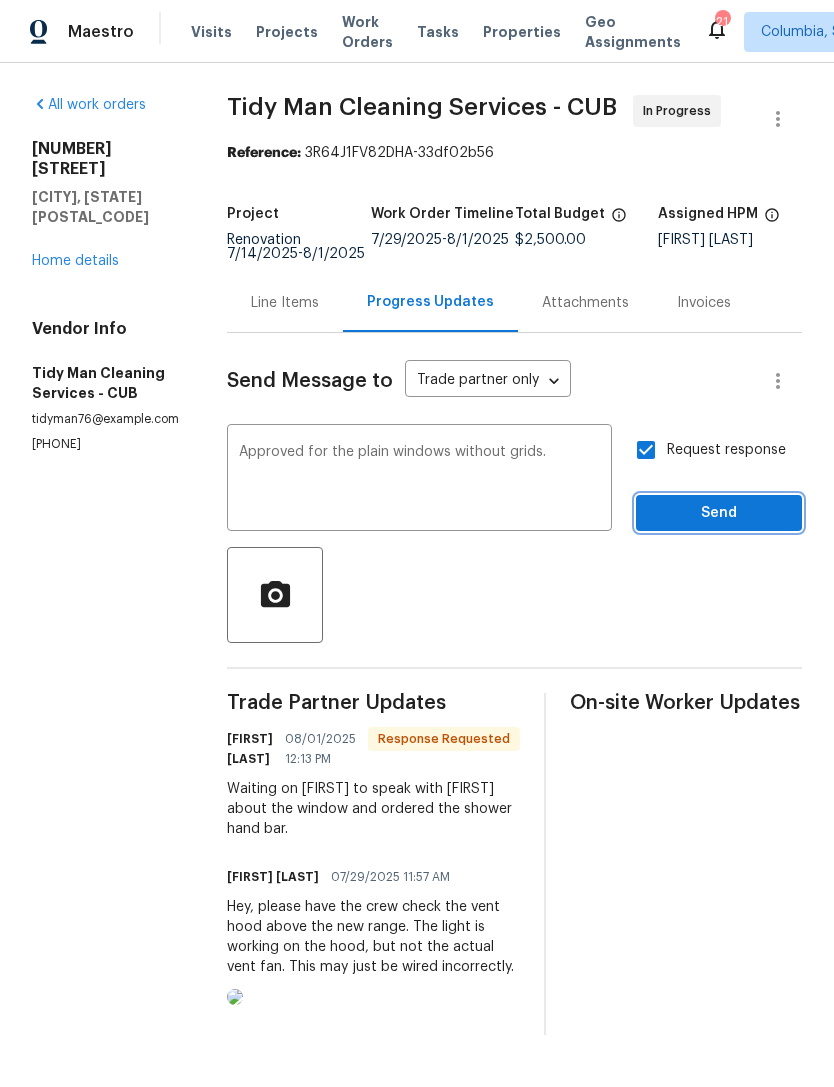click on "Send" at bounding box center (719, 513) 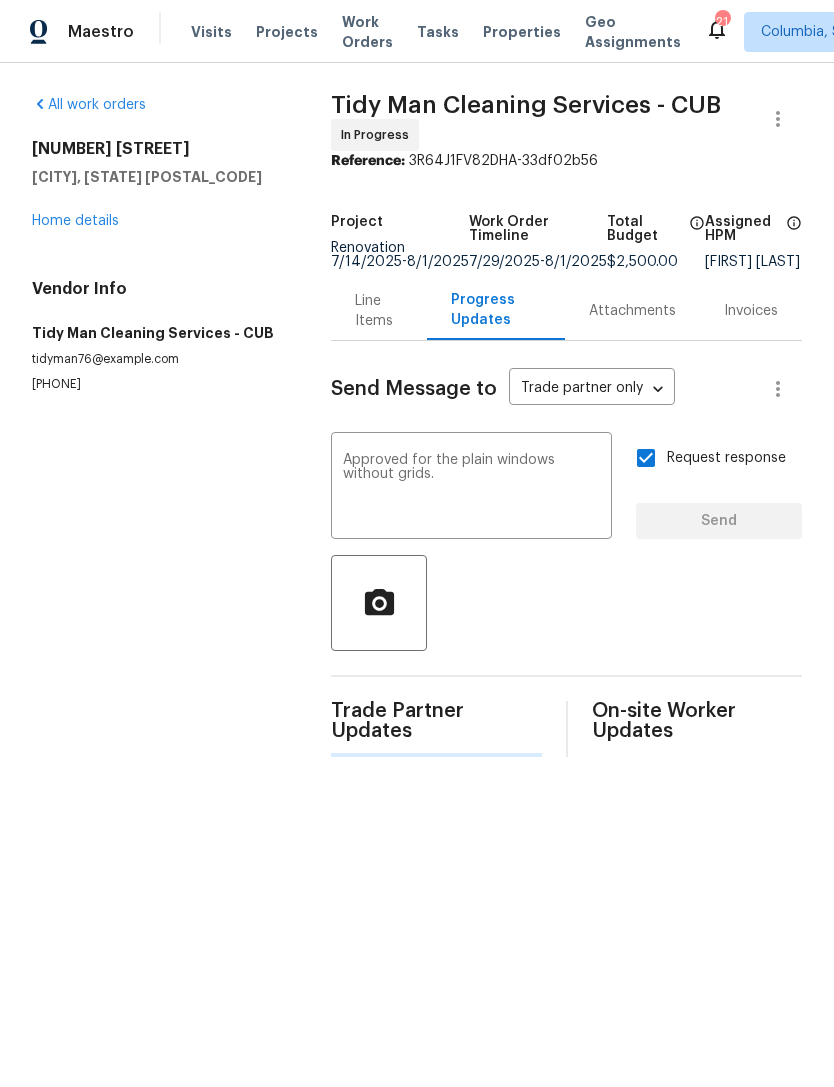 type 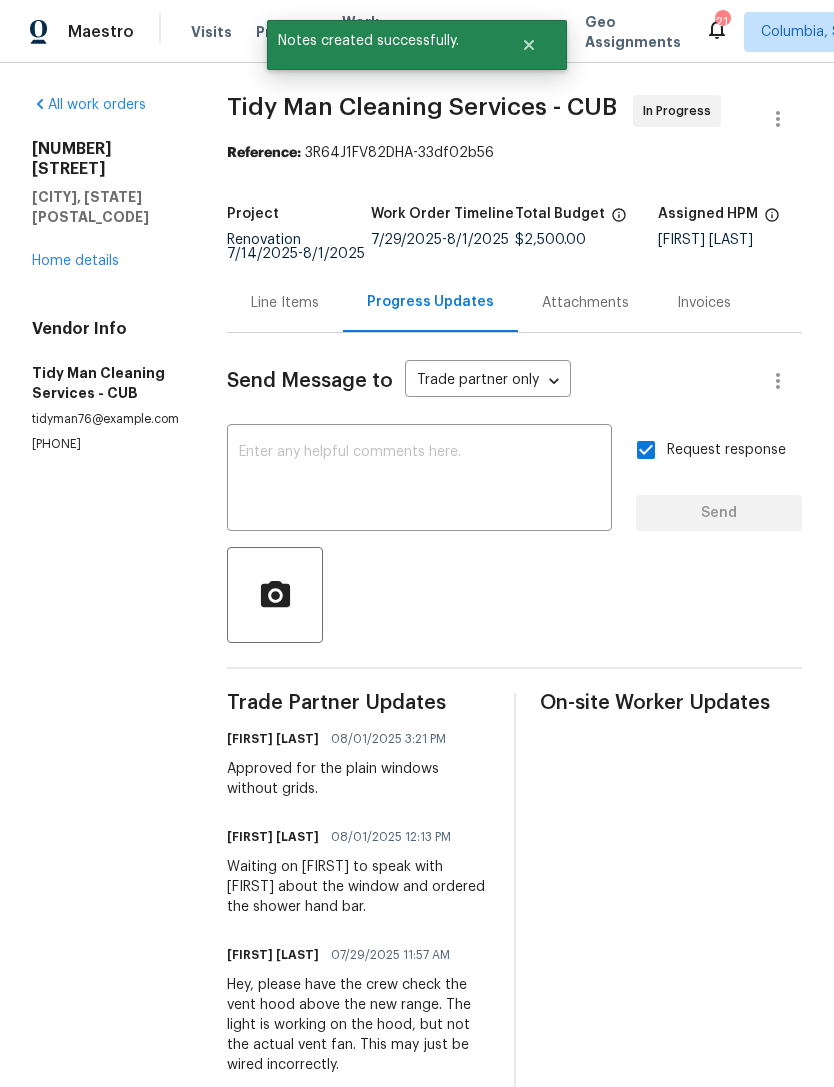 click on "All work orders 605 Thornhill Dr Columbia, SC 29229 Home details Vendor Info Tidy Man Cleaning Services - CUB tidyman76@gmail.com (803) 665-5958" at bounding box center [105, 274] 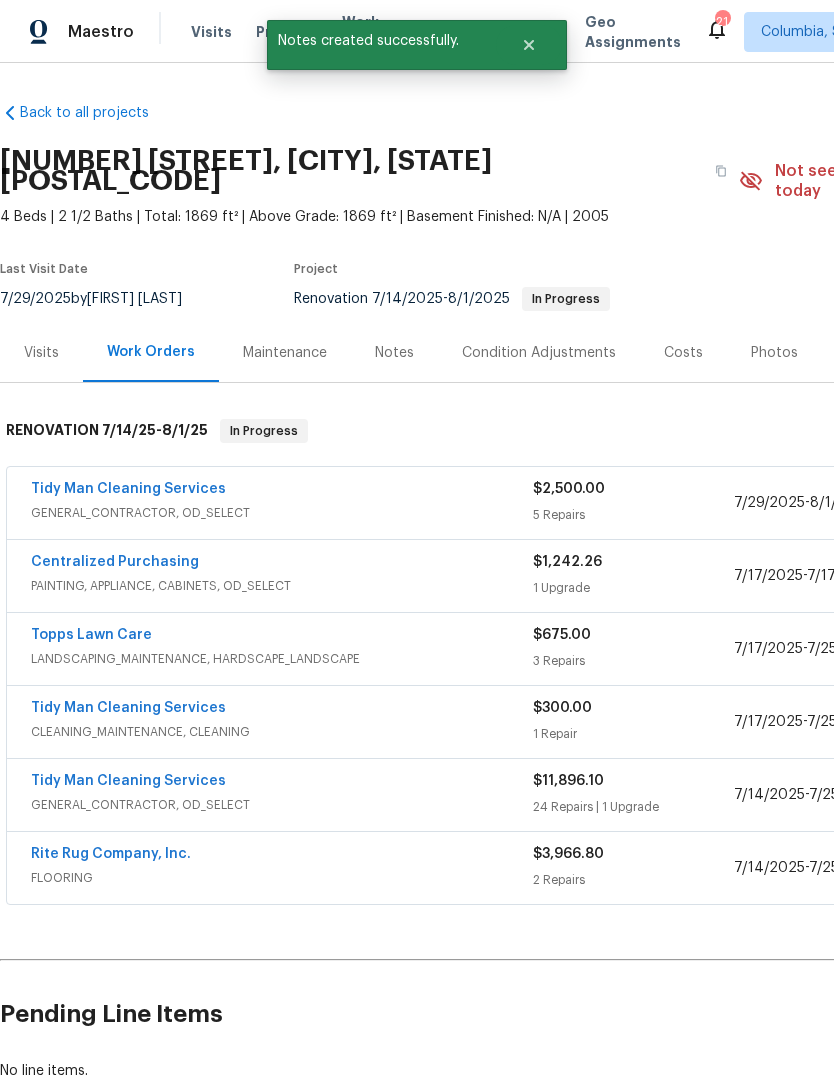 scroll, scrollTop: 0, scrollLeft: 0, axis: both 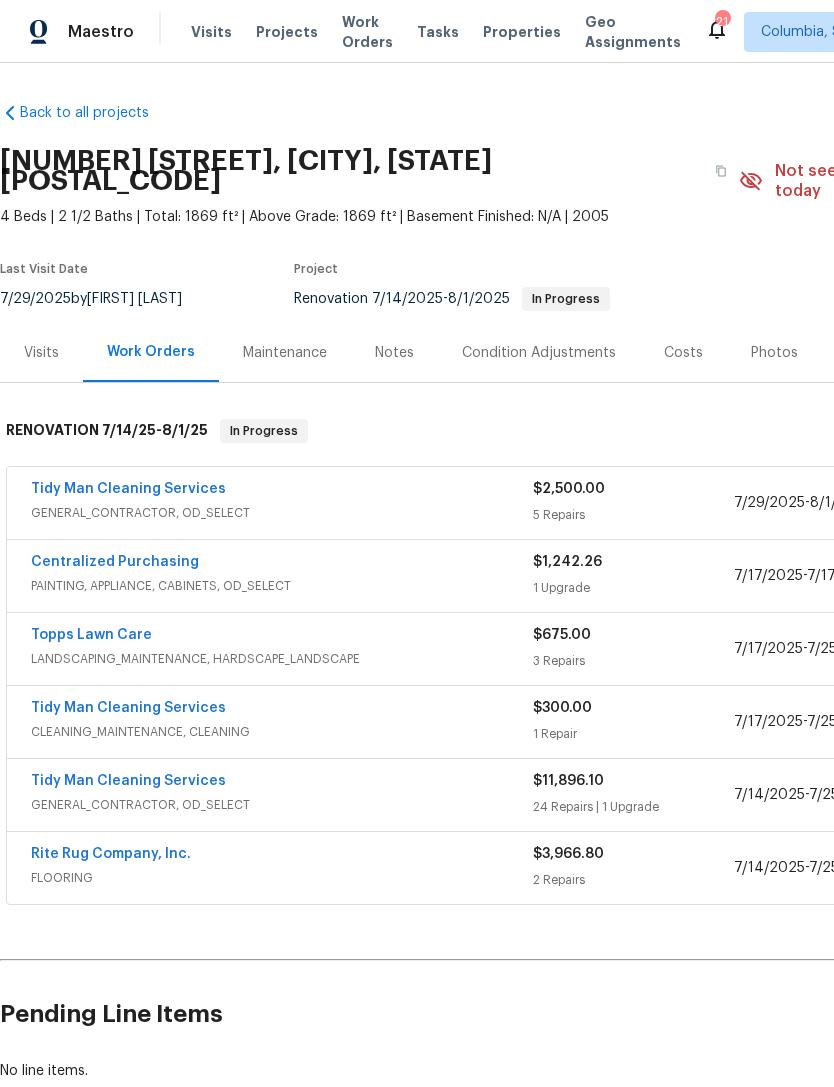 click on "Maintenance" at bounding box center [285, 353] 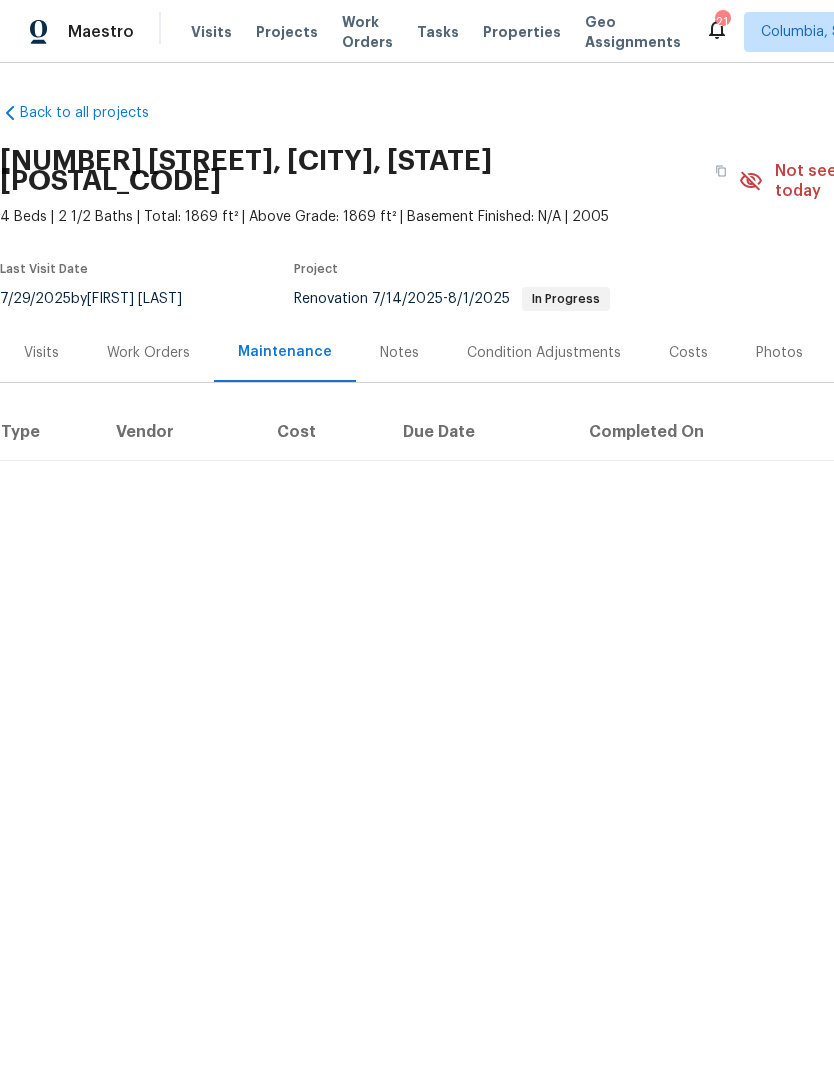 click on "Notes" at bounding box center [399, 353] 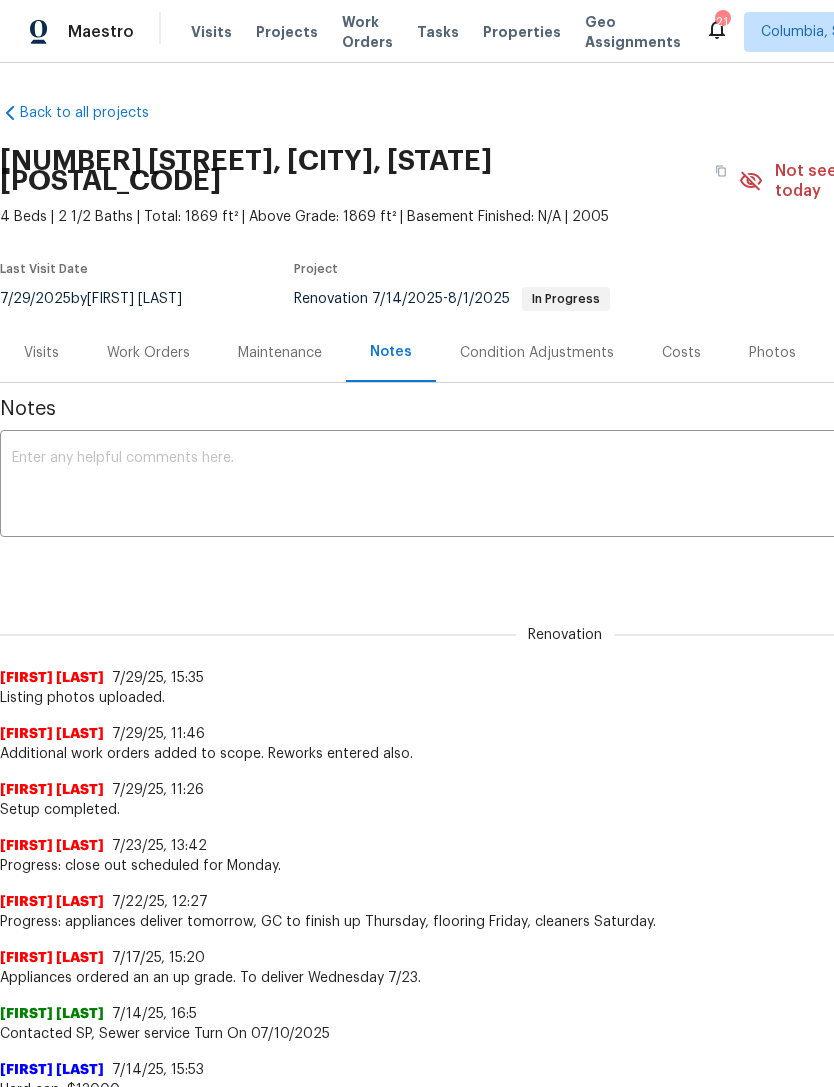 click on "Work Orders" at bounding box center [148, 353] 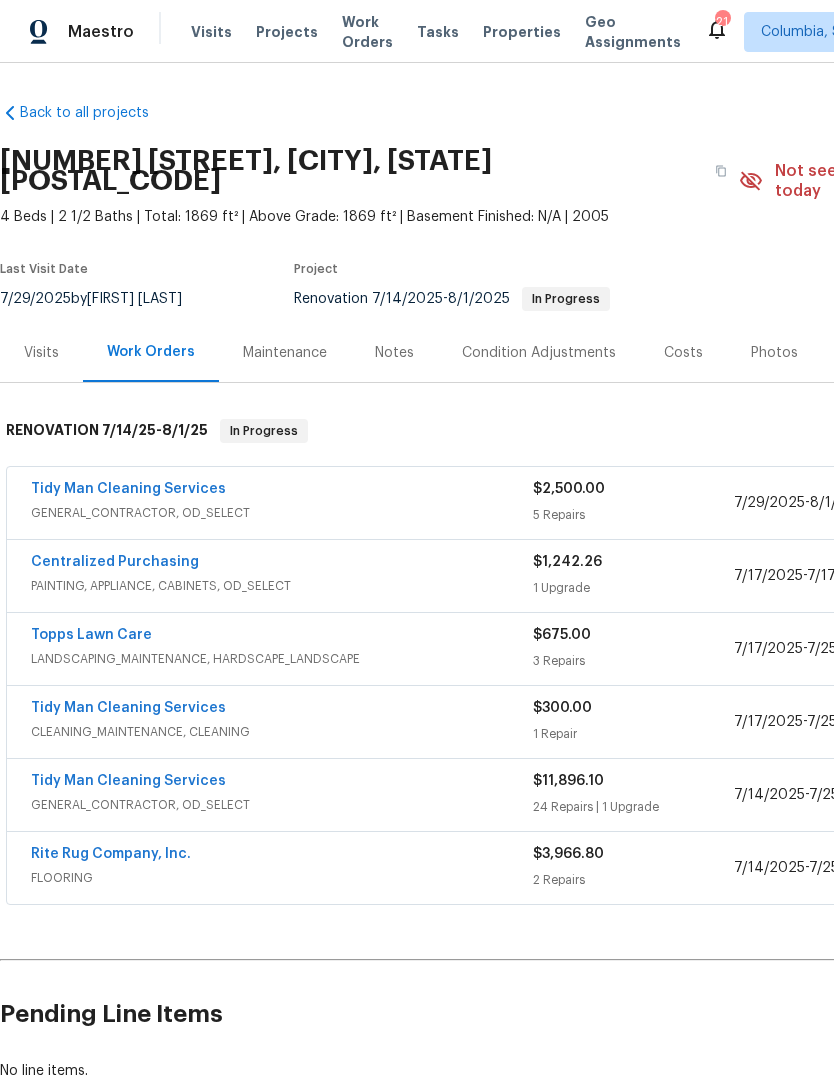 click on "Photos" at bounding box center [774, 353] 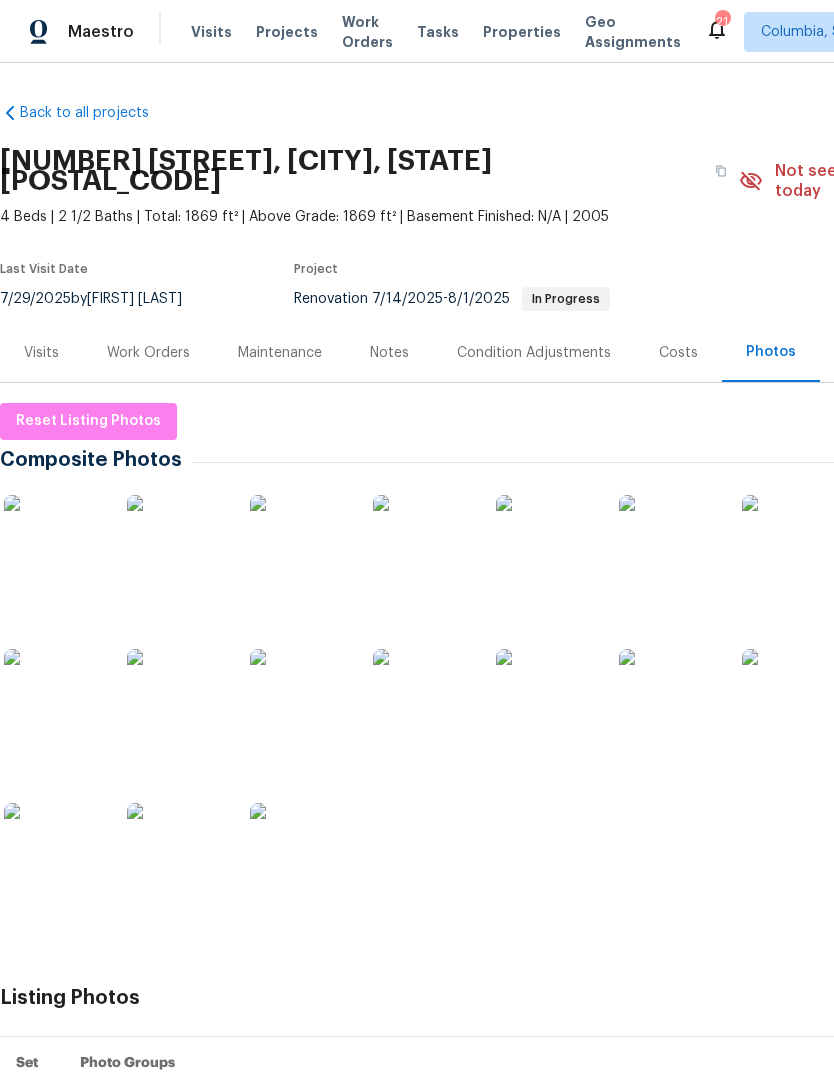 click on "Work Orders" at bounding box center (148, 353) 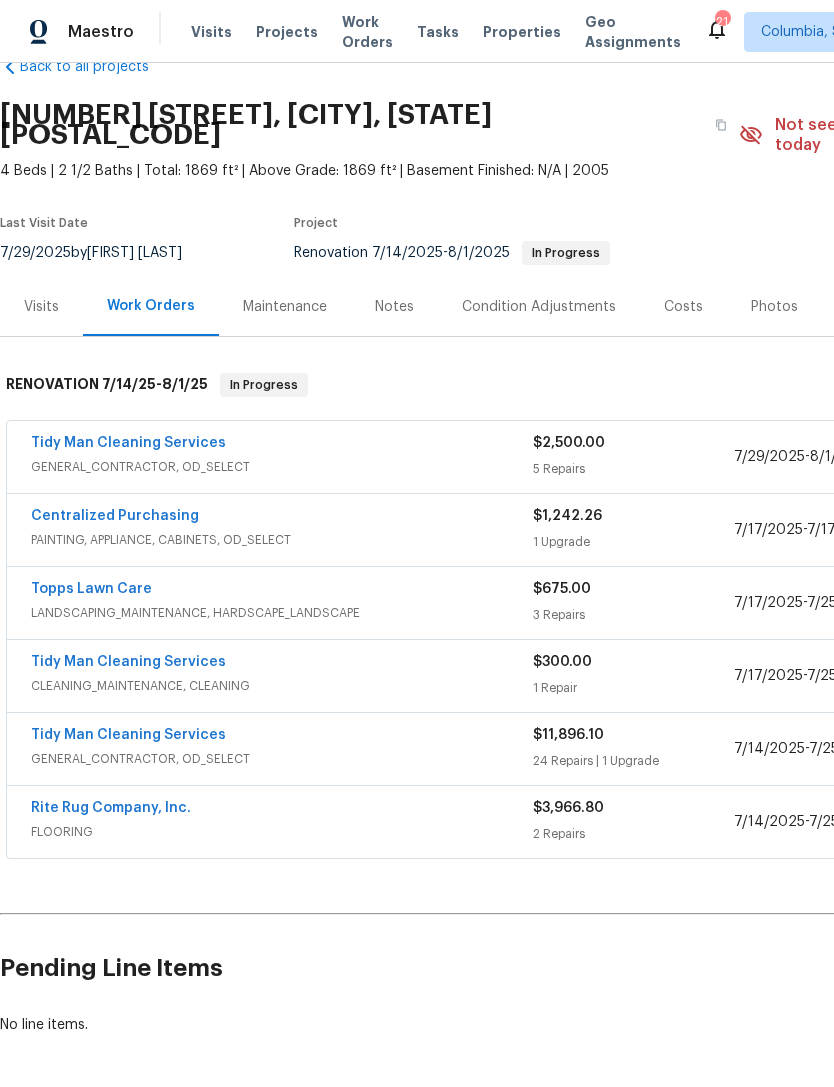 scroll, scrollTop: 45, scrollLeft: 0, axis: vertical 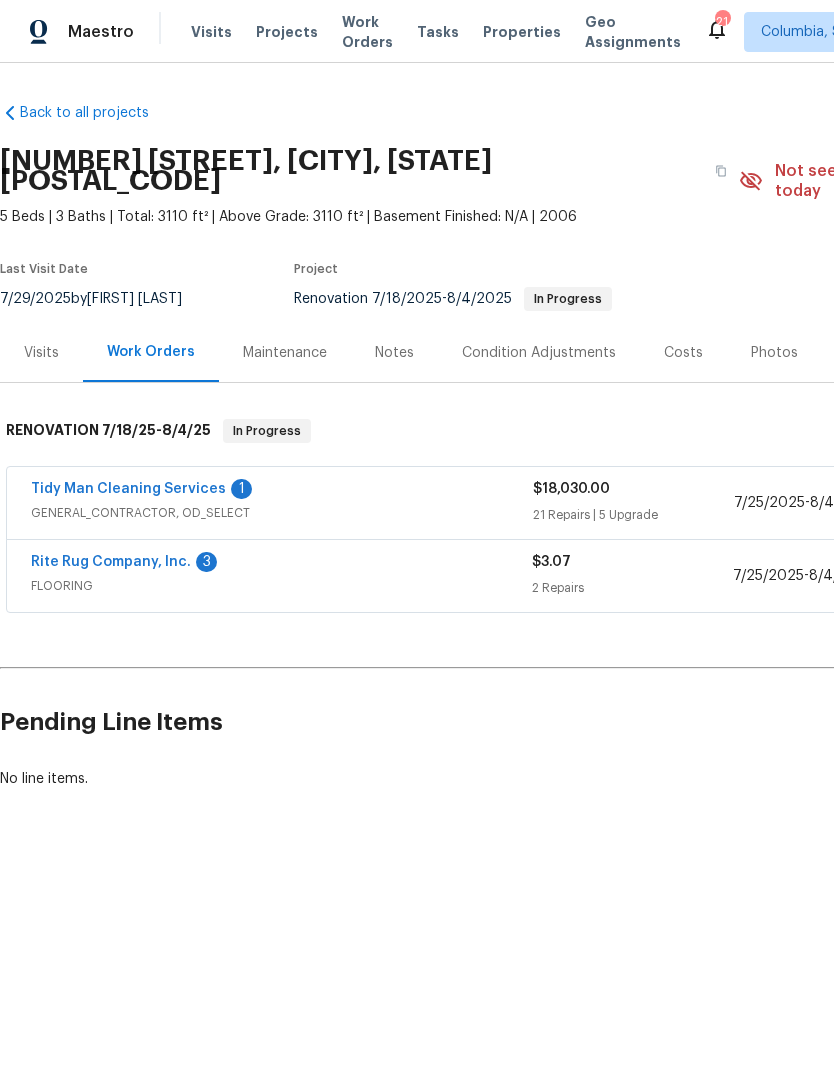 click on "Rite Rug Company, Inc." at bounding box center [111, 562] 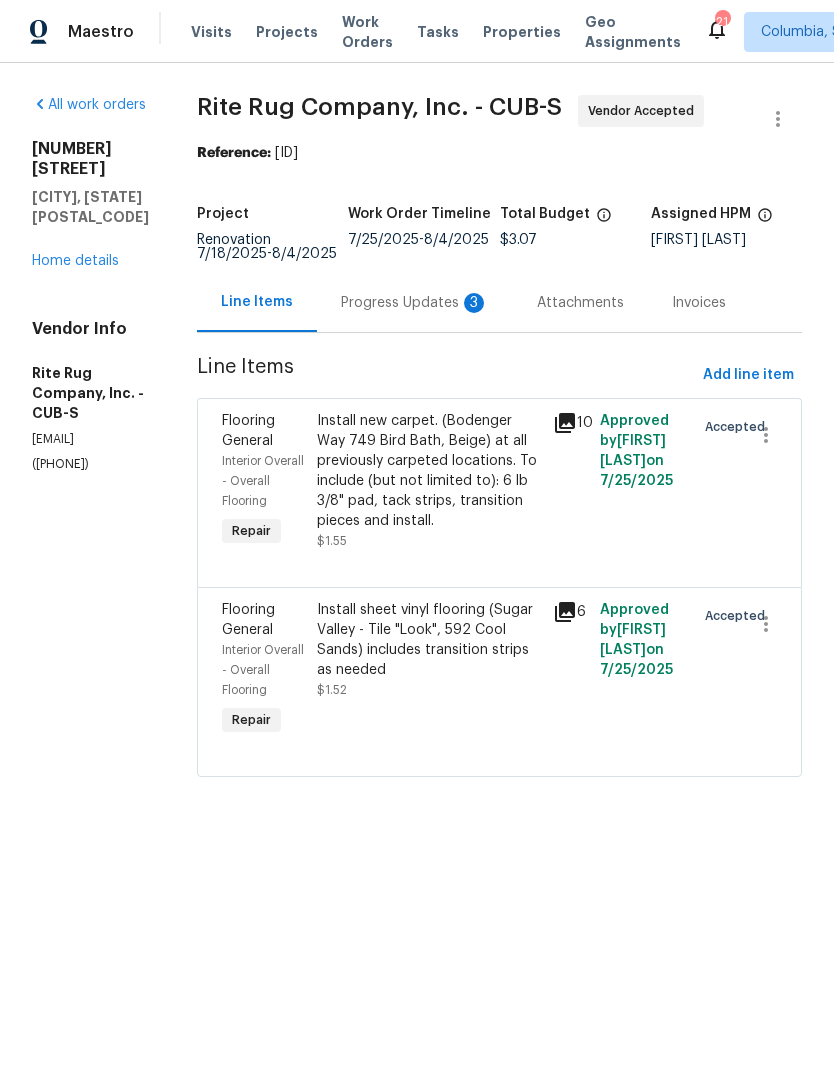 click on "Progress Updates 3" at bounding box center [415, 303] 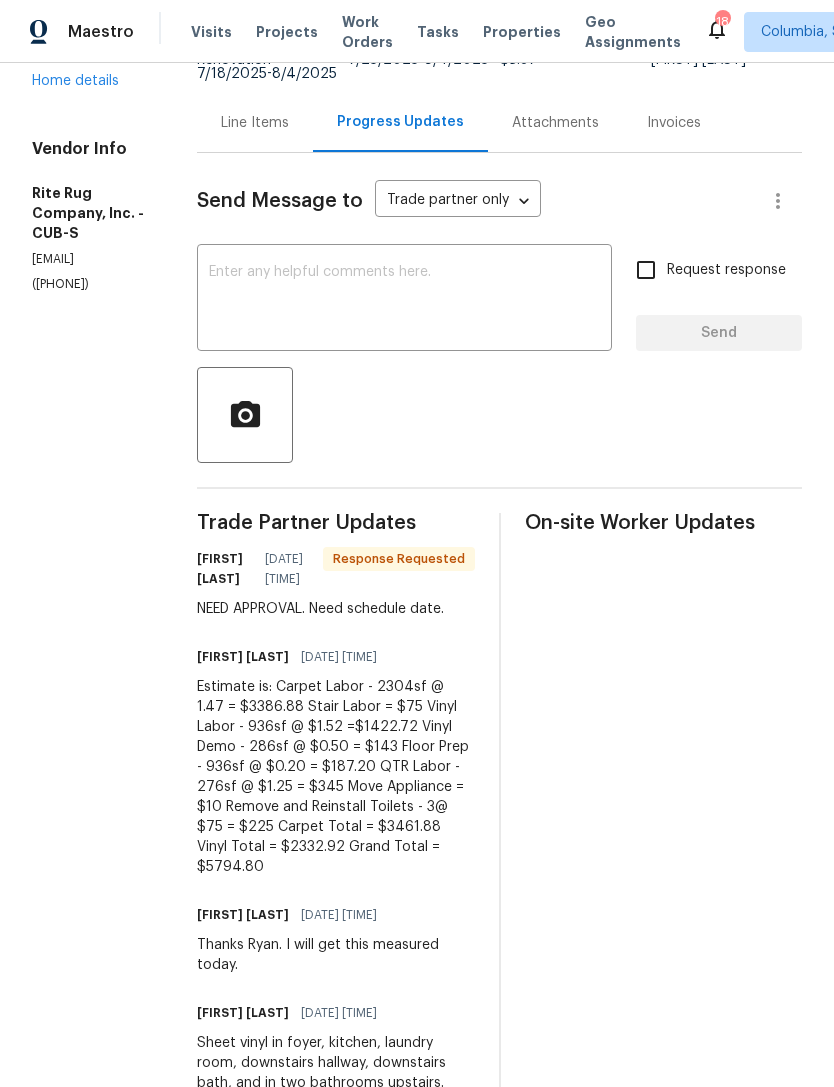 scroll, scrollTop: 179, scrollLeft: 0, axis: vertical 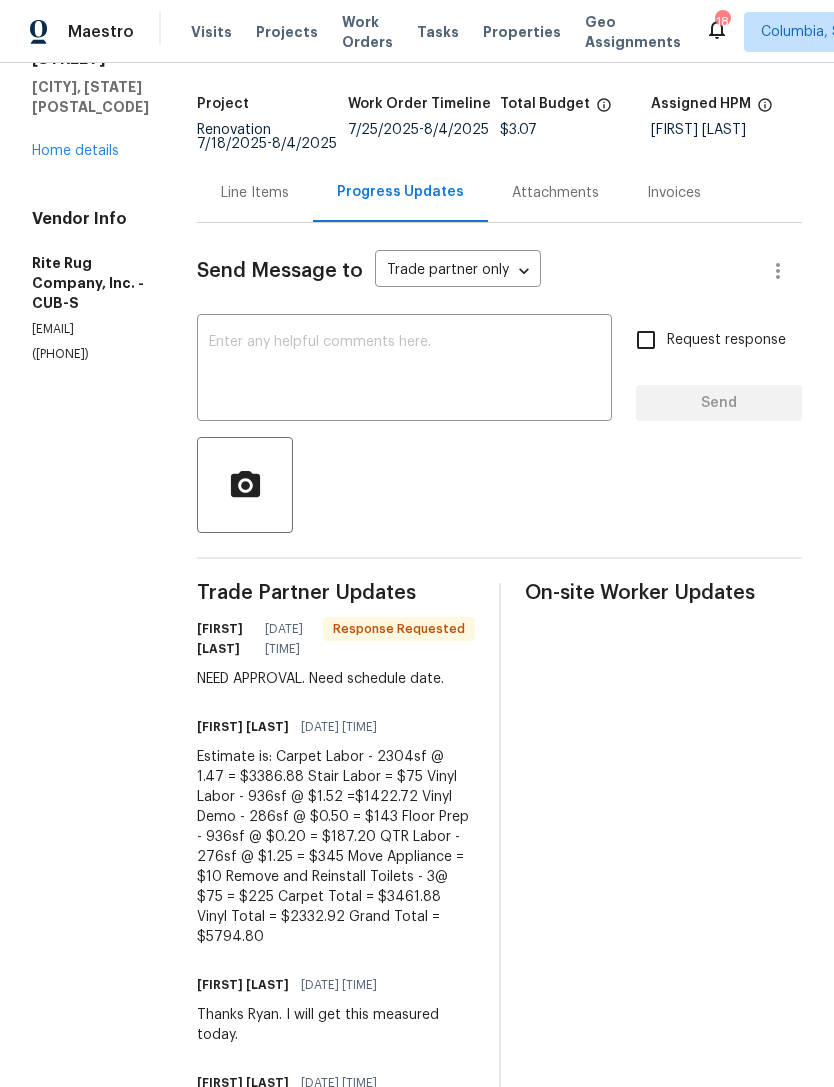 click on "Estimate is:
Carpet Labor - 2304sf @ 1.47 = $3386.88
Stair Labor = $75
Vinyl Labor - 936sf @ $1.52 =$1422.72
Vinyl Demo - 286sf @ $0.50 = $143
Floor Prep - 936sf @ $0.20 = $187.20
QTR Labor - 276sf @ $1.25 = $345
Move Appliance = $10
Remove and Reinstall Toilets - 3@ $75 = $225
Carpet Total = $3461.88
Vinyl Total = $2332.92
Grand Total = $5794.80" at bounding box center (336, 847) 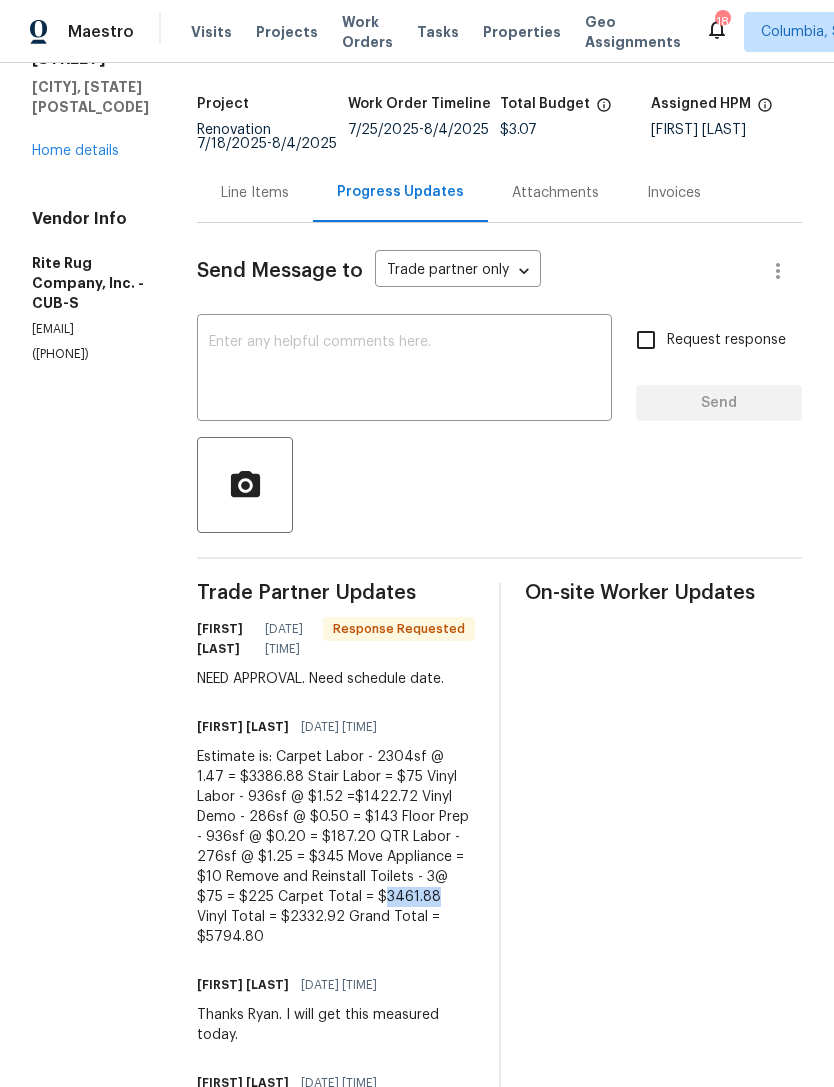 copy on "3461.88" 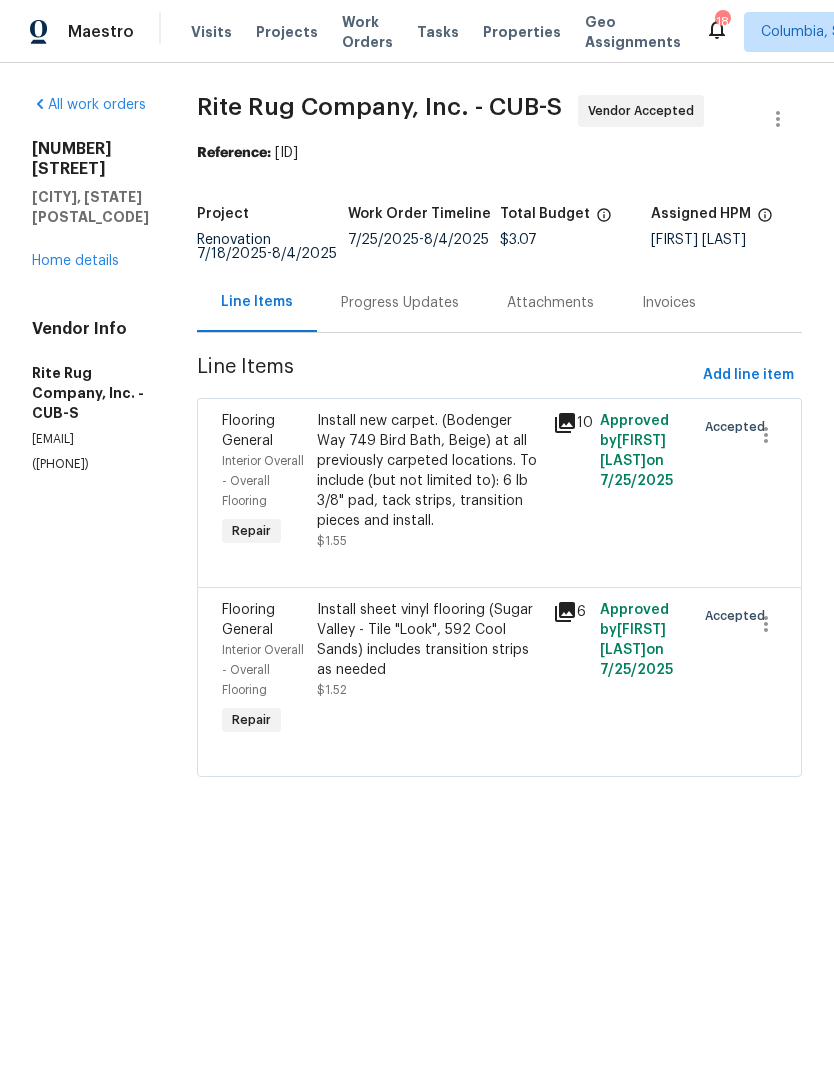 scroll, scrollTop: 0, scrollLeft: 0, axis: both 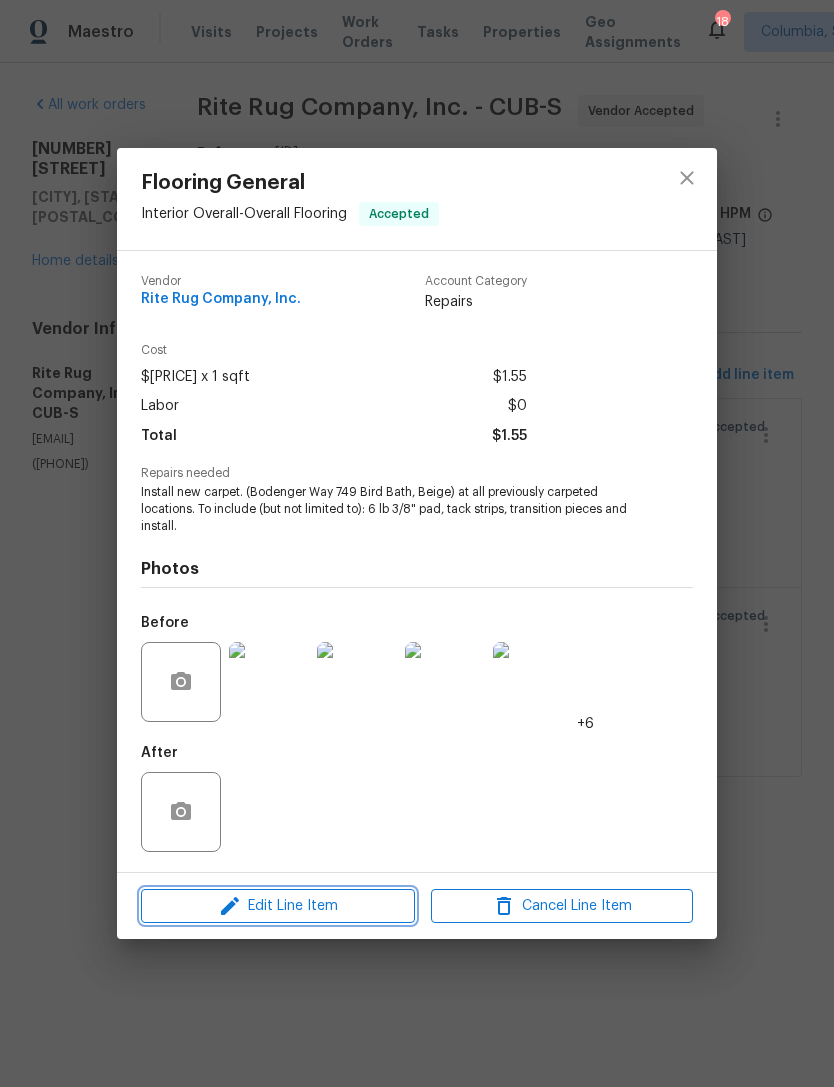 click on "Edit Line Item" at bounding box center [278, 906] 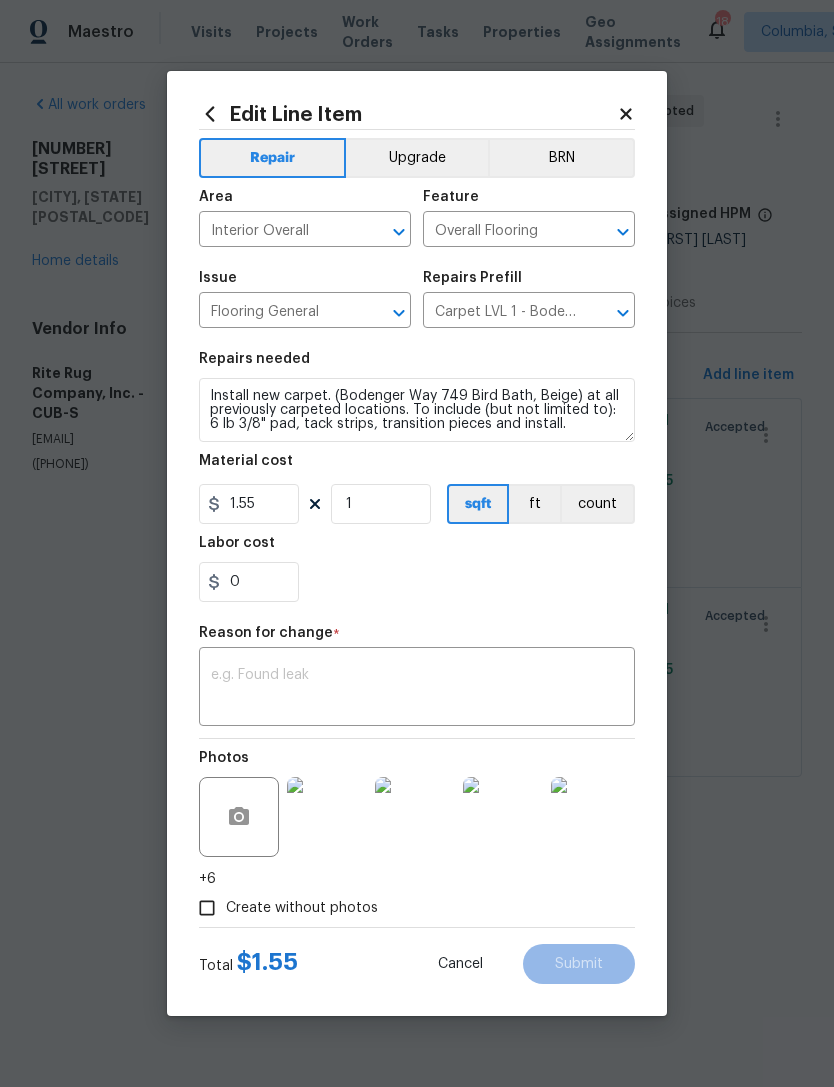 click at bounding box center [417, 689] 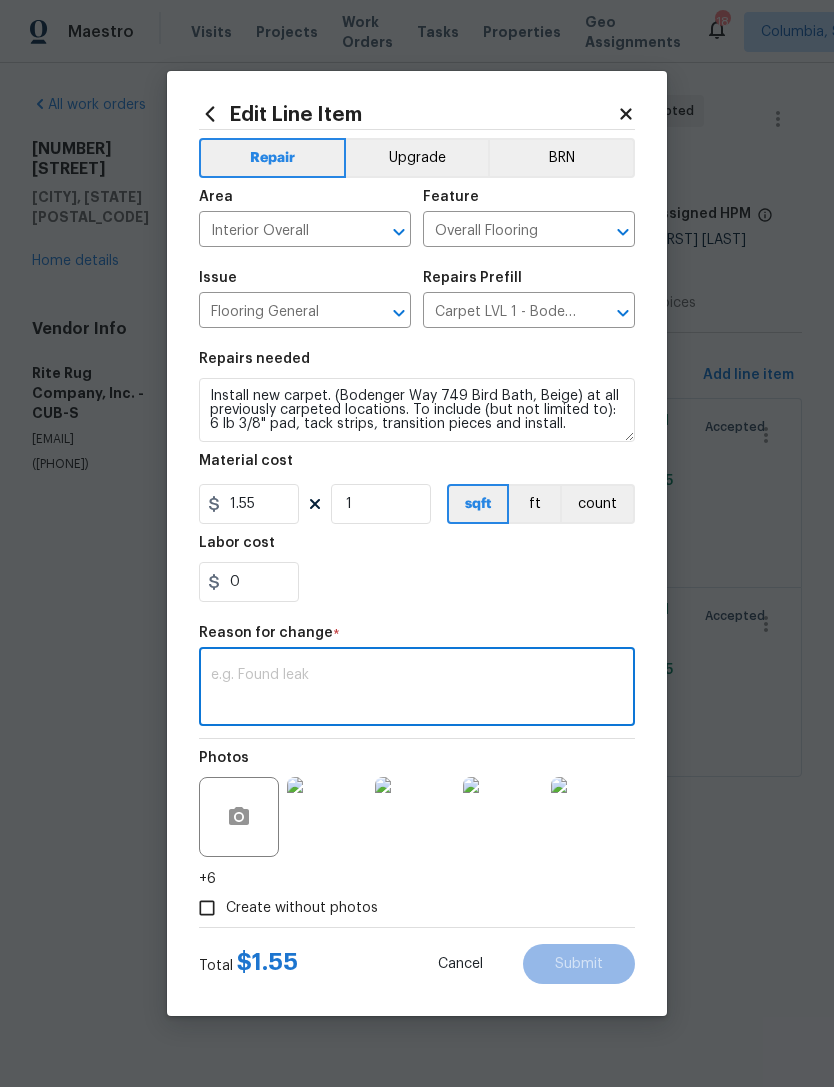 click at bounding box center [417, 689] 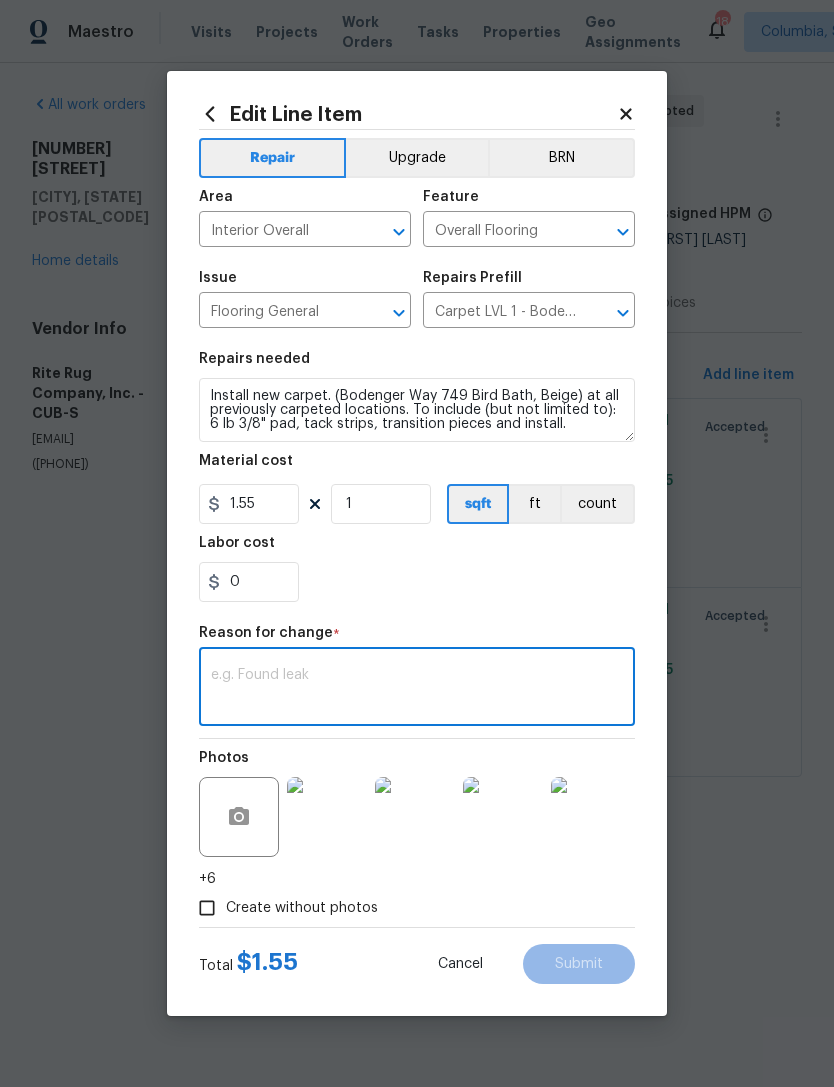 paste on "3461.88" 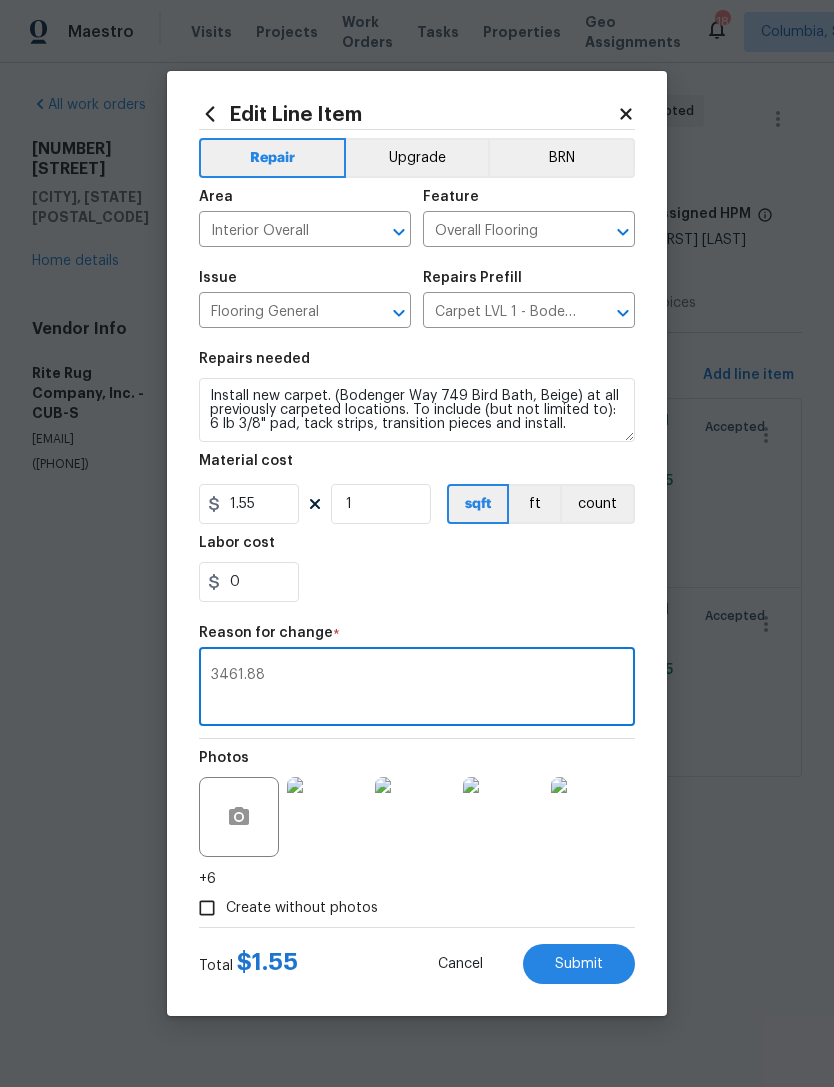 type on "3461.88" 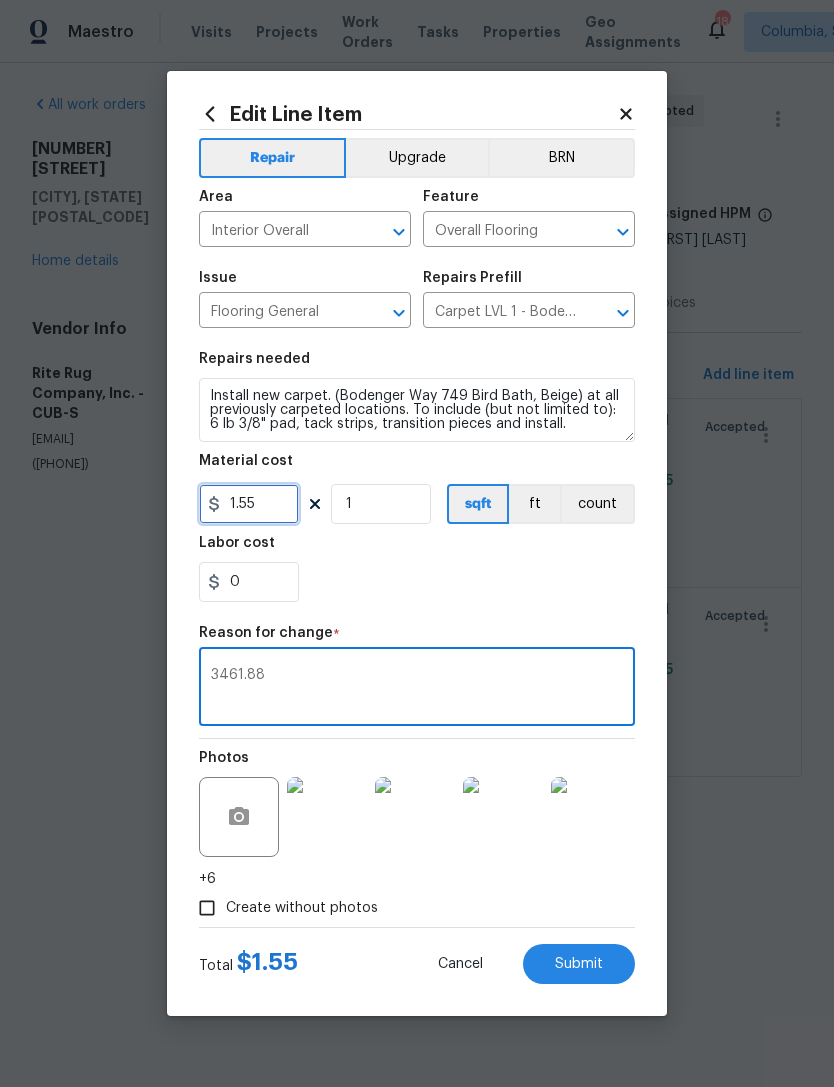 click on "1.55" at bounding box center (249, 504) 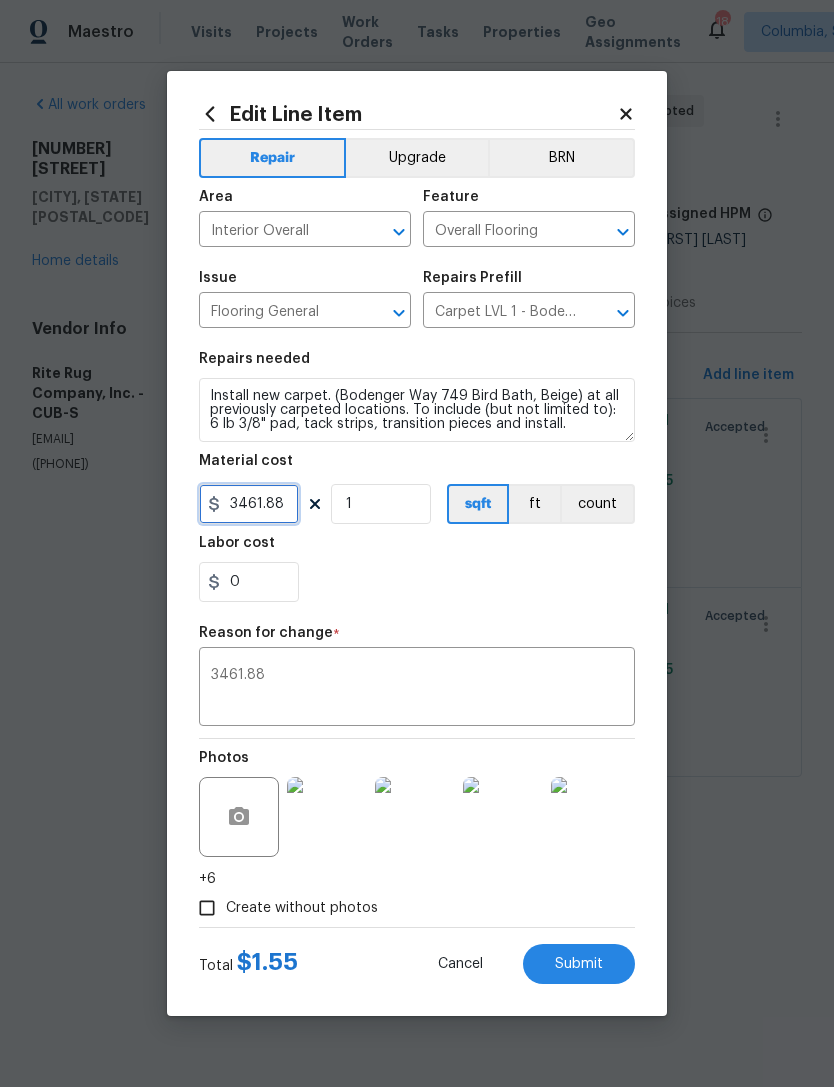 type on "3461.88" 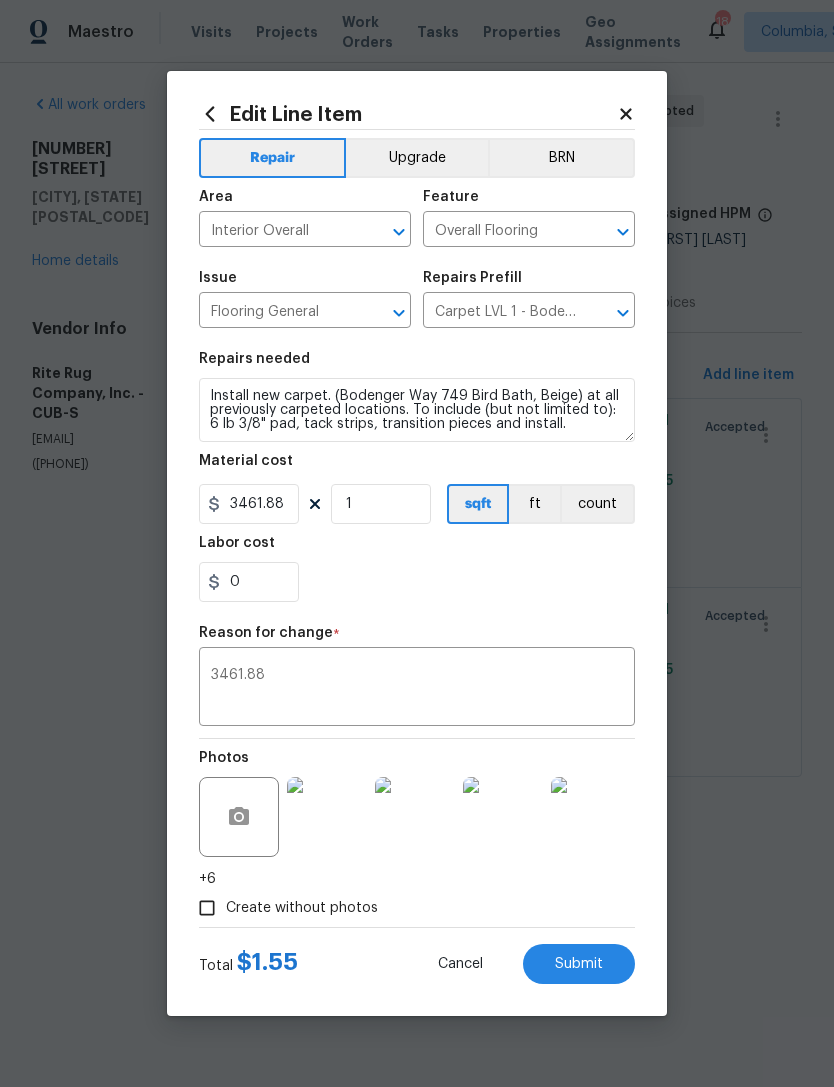 click on "0" at bounding box center [417, 582] 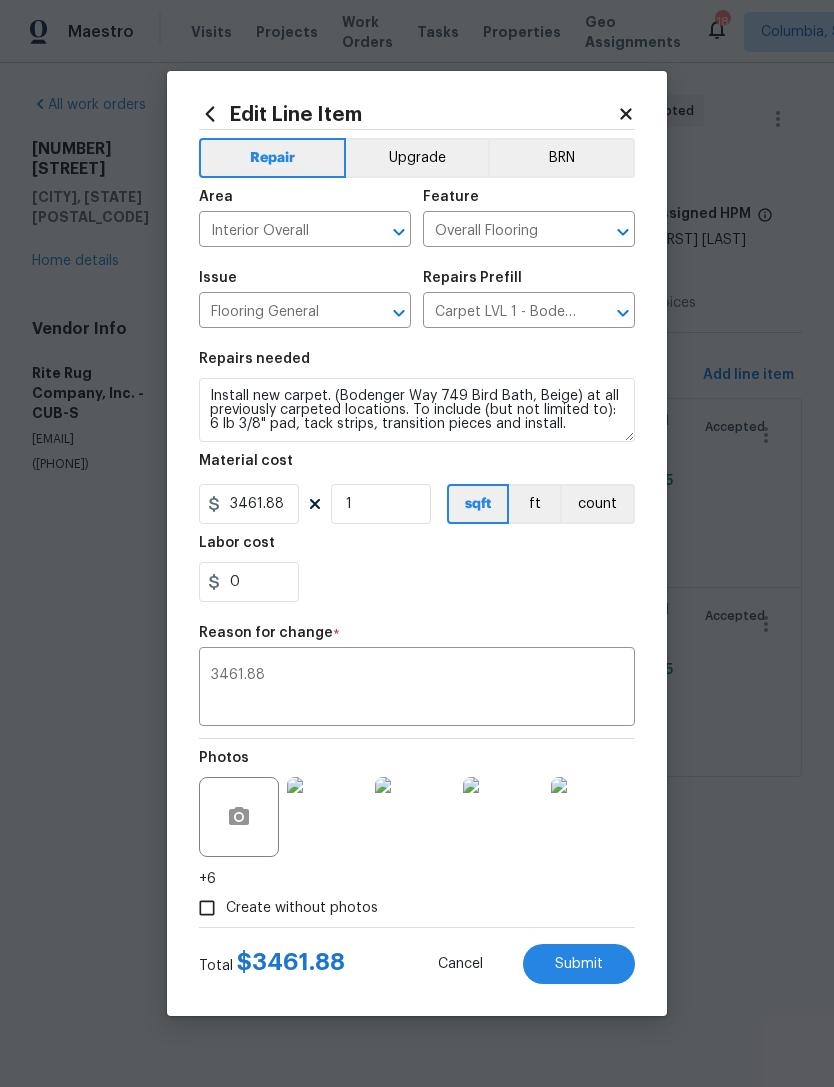 click on "3461.88" at bounding box center (417, 689) 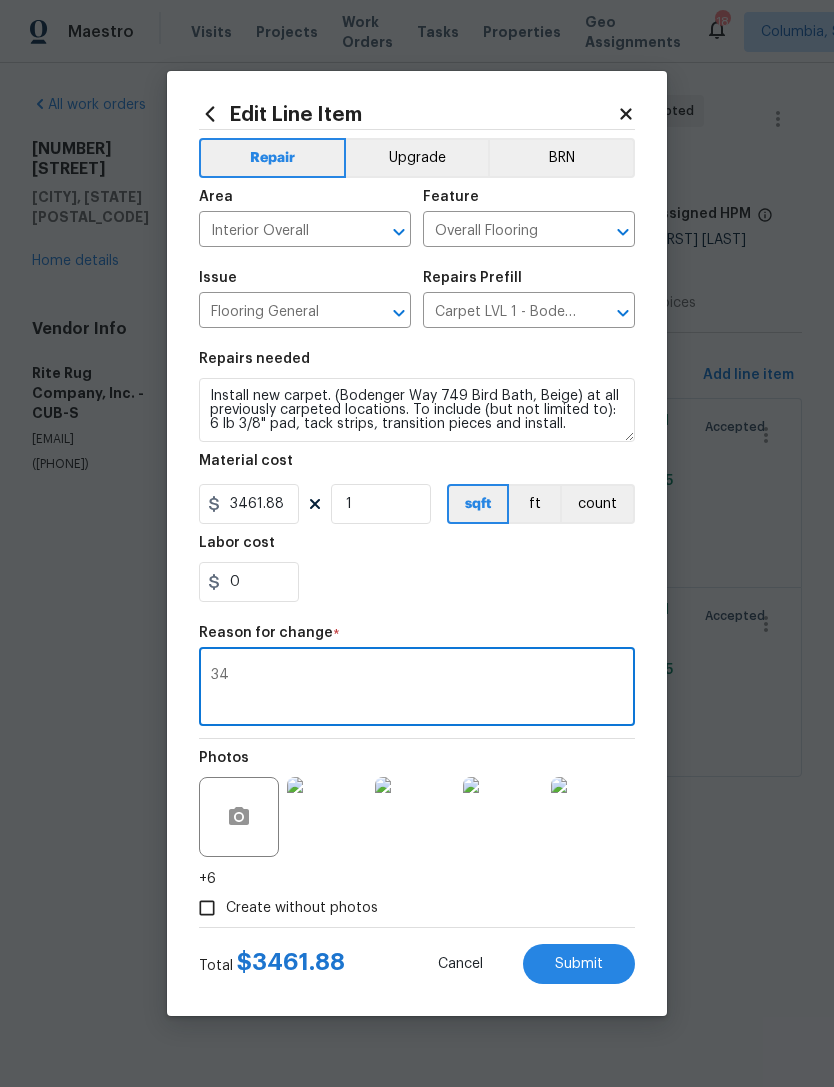 type on "3" 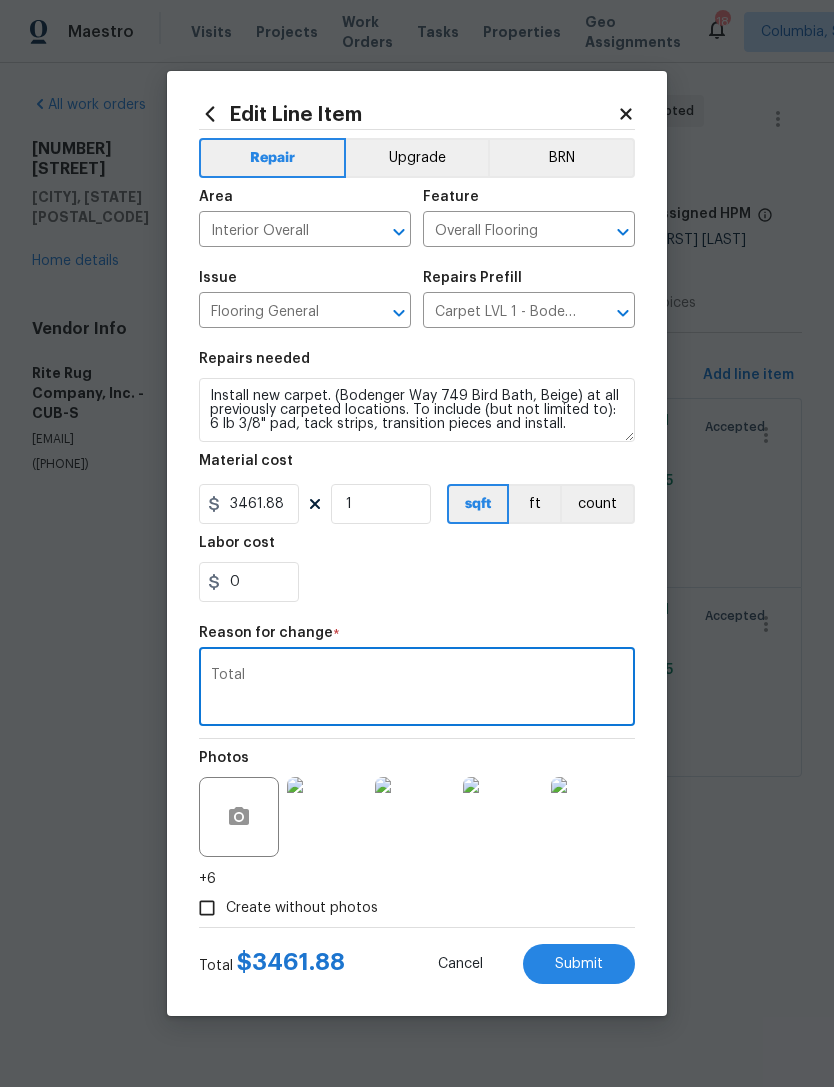 type on "Total" 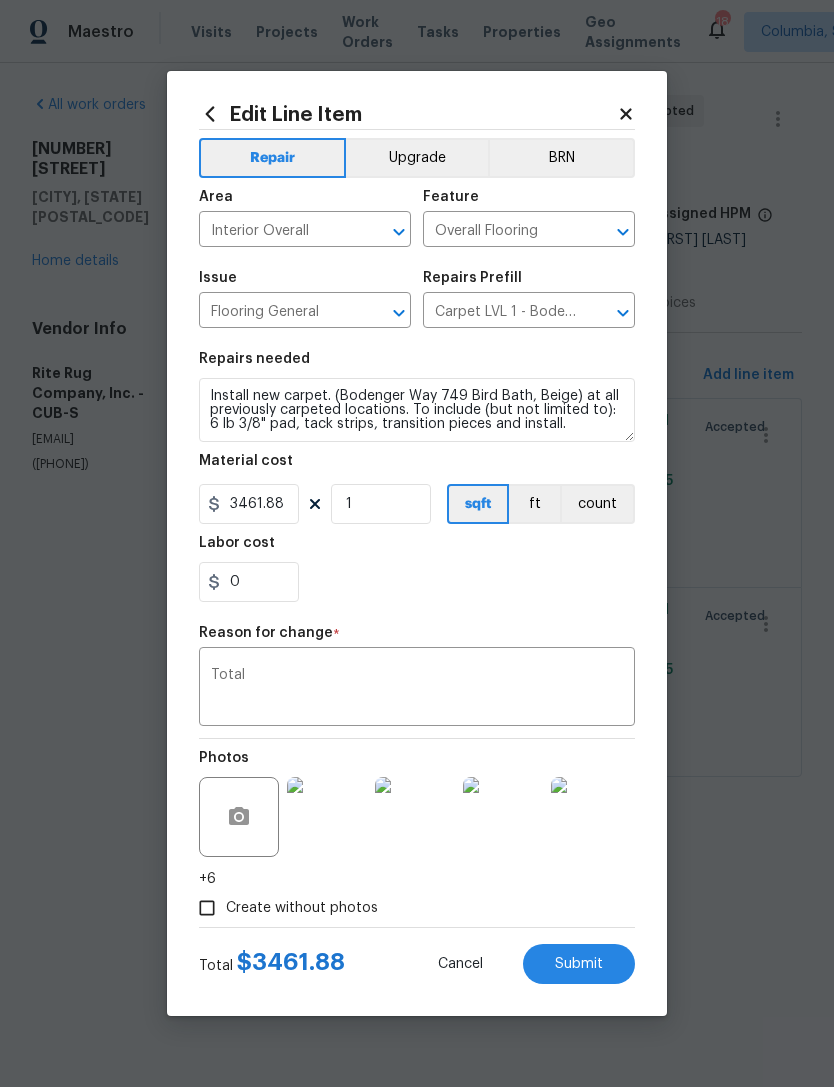 click on "Submit" at bounding box center (579, 964) 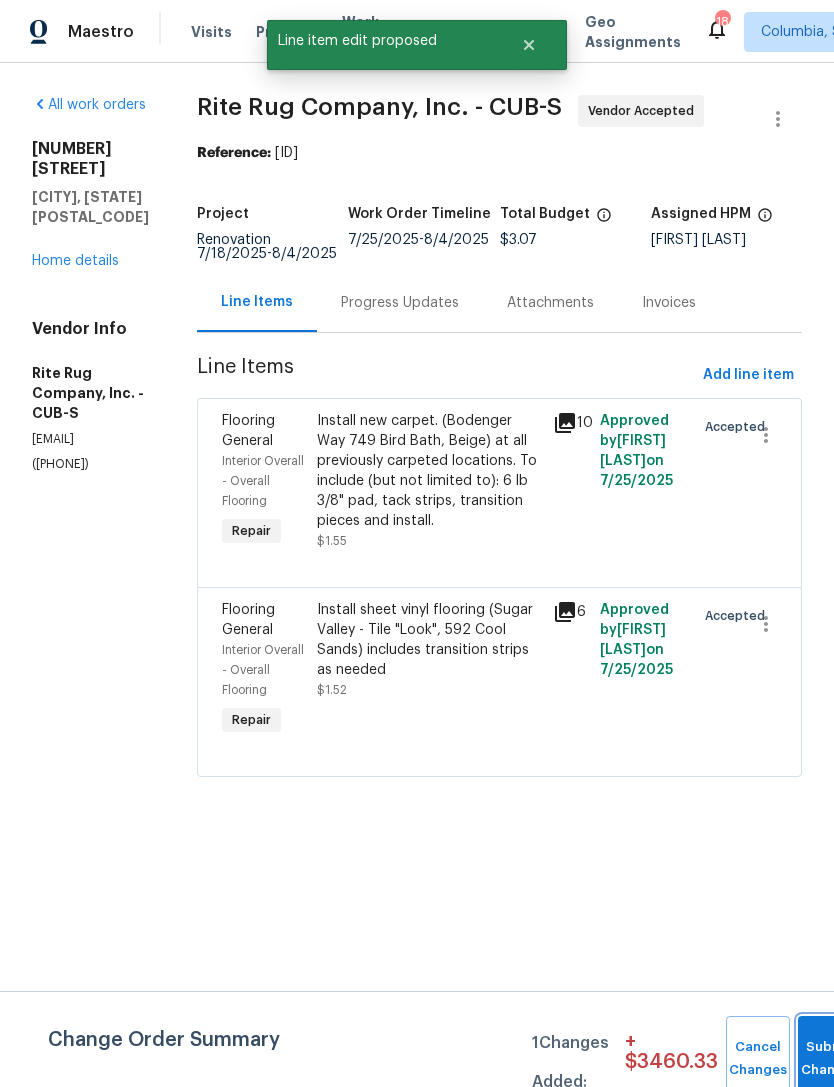 click on "Submit Changes" at bounding box center (830, 1059) 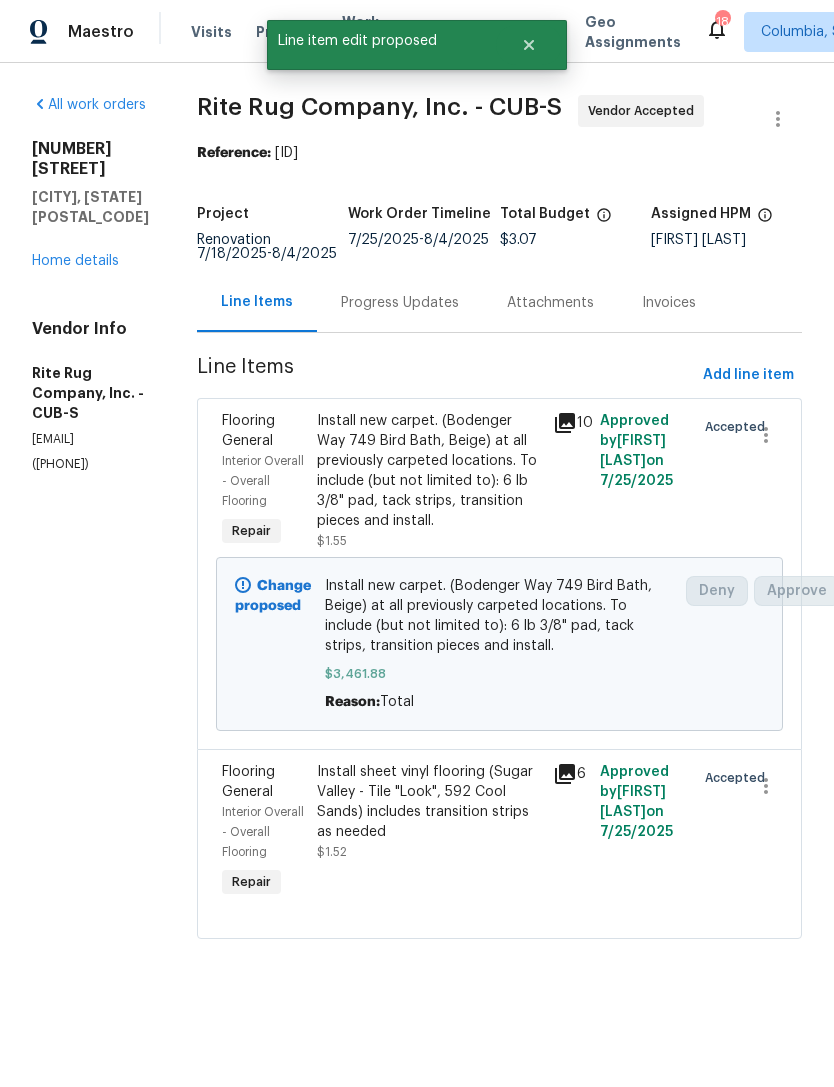 click on "Progress Updates" at bounding box center (400, 303) 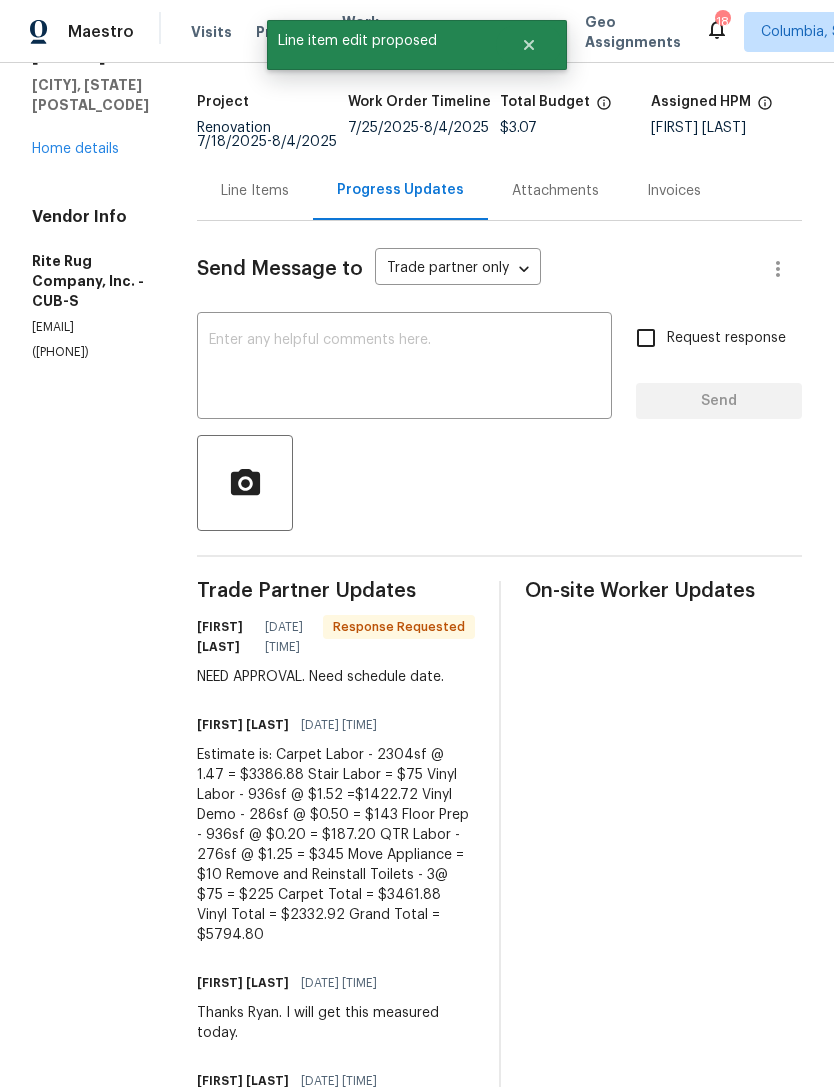 scroll, scrollTop: 177, scrollLeft: 0, axis: vertical 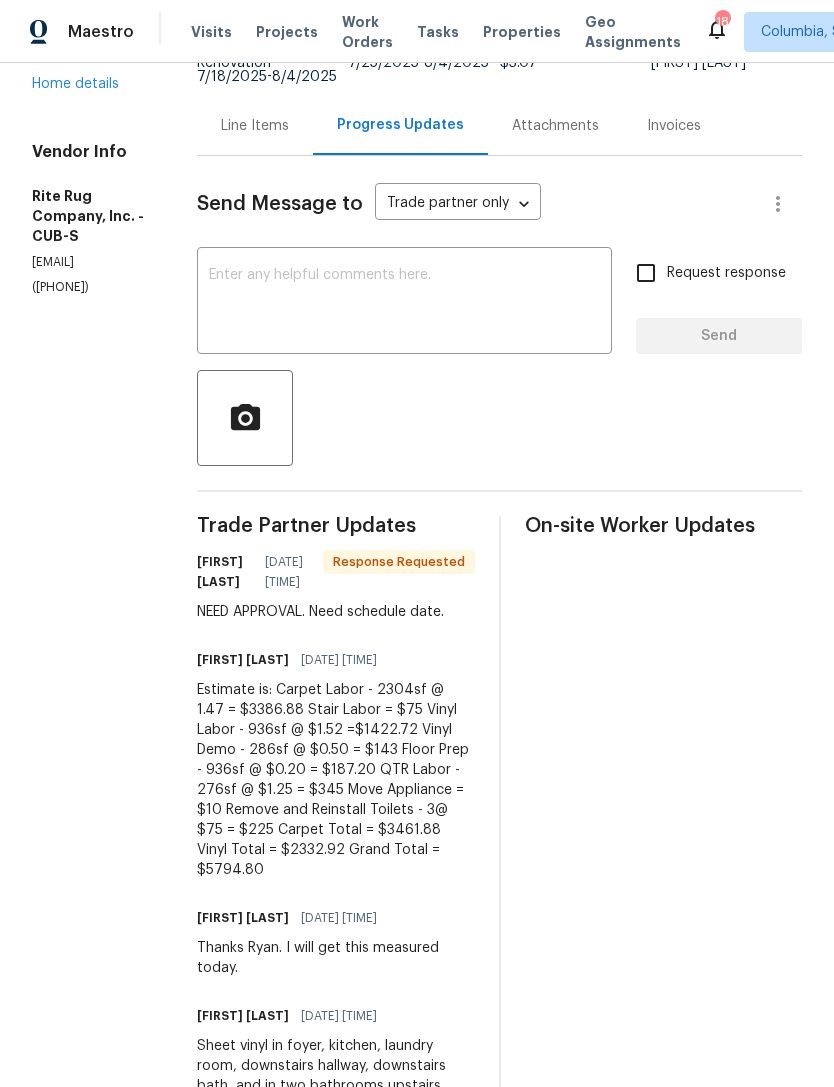 click on "Estimate is:
Carpet Labor - 2304sf @ 1.47 = $3386.88
Stair Labor = $75
Vinyl Labor - 936sf @ $1.52 =$1422.72
Vinyl Demo - 286sf @ $0.50 = $143
Floor Prep - 936sf @ $0.20 = $187.20
QTR Labor - 276sf @ $1.25 = $345
Move Appliance = $10
Remove and Reinstall Toilets - 3@ $75 = $225
Carpet Total = $3461.88
Vinyl Total = $2332.92
Grand Total = $5794.80" at bounding box center [336, 780] 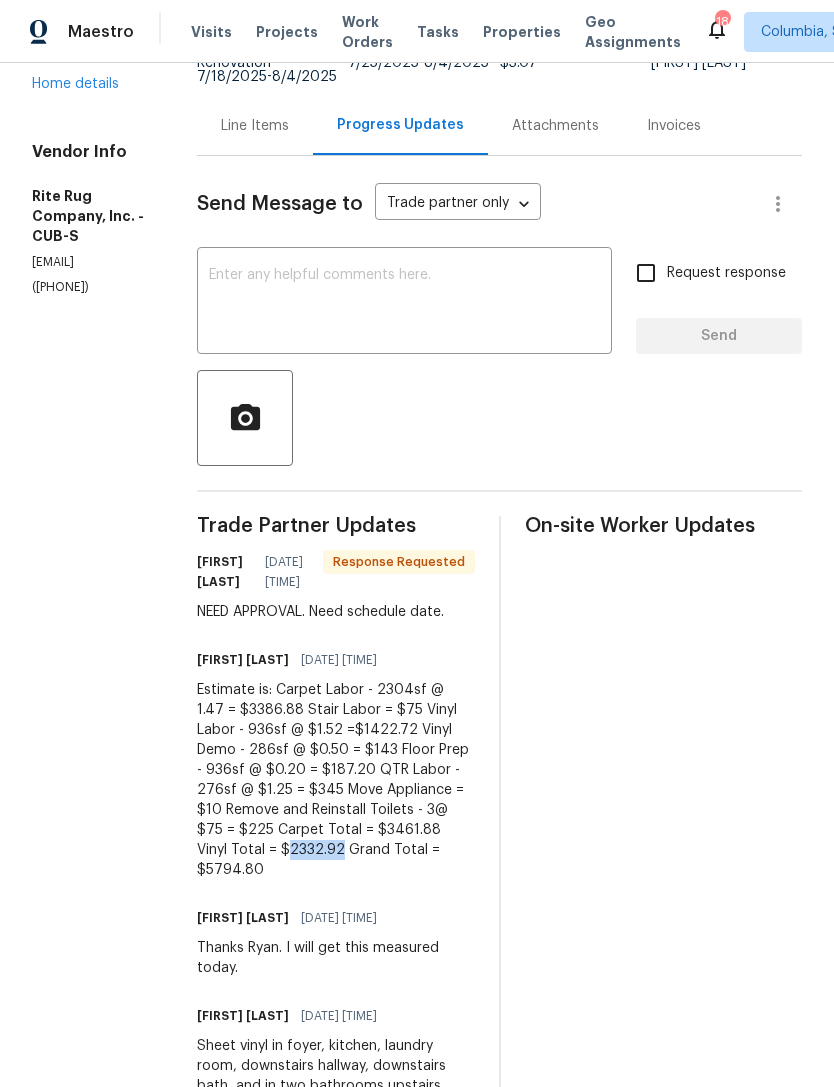 copy on "2332.92" 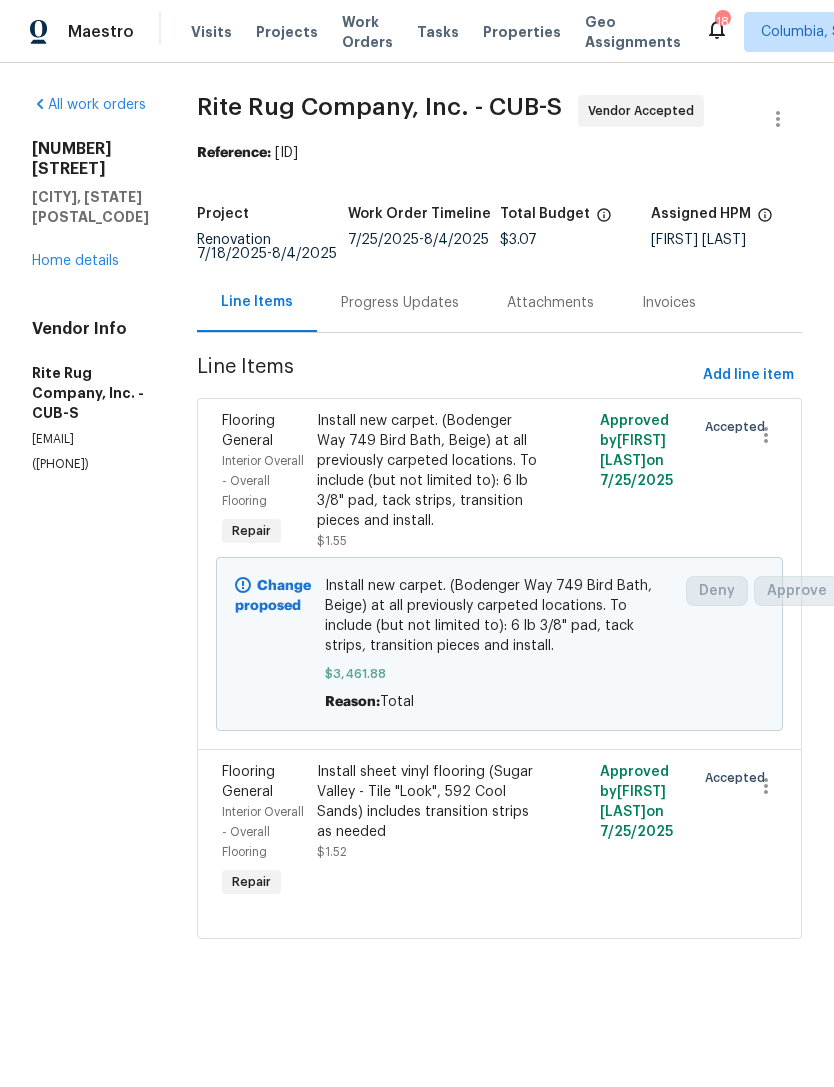scroll, scrollTop: 0, scrollLeft: 0, axis: both 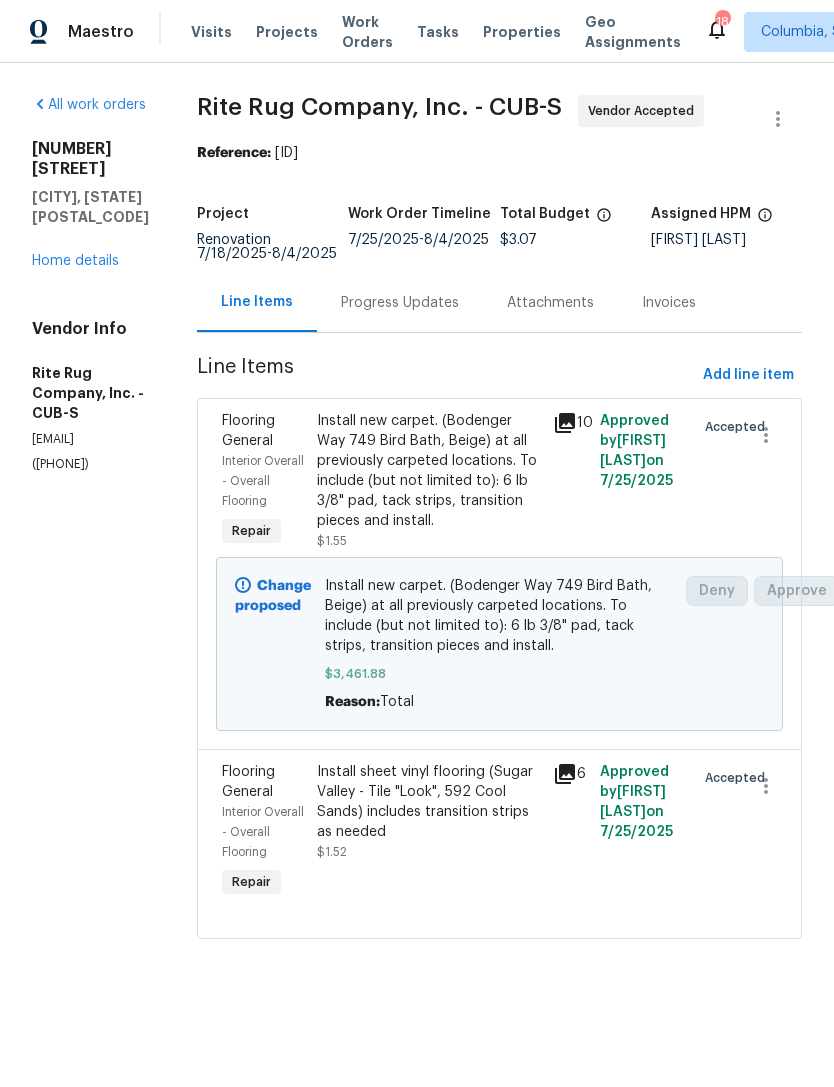 click on "Install sheet vinyl flooring (Sugar Valley - Tile "Look", 592 Cool Sands) includes transition strips as needed" at bounding box center [429, 802] 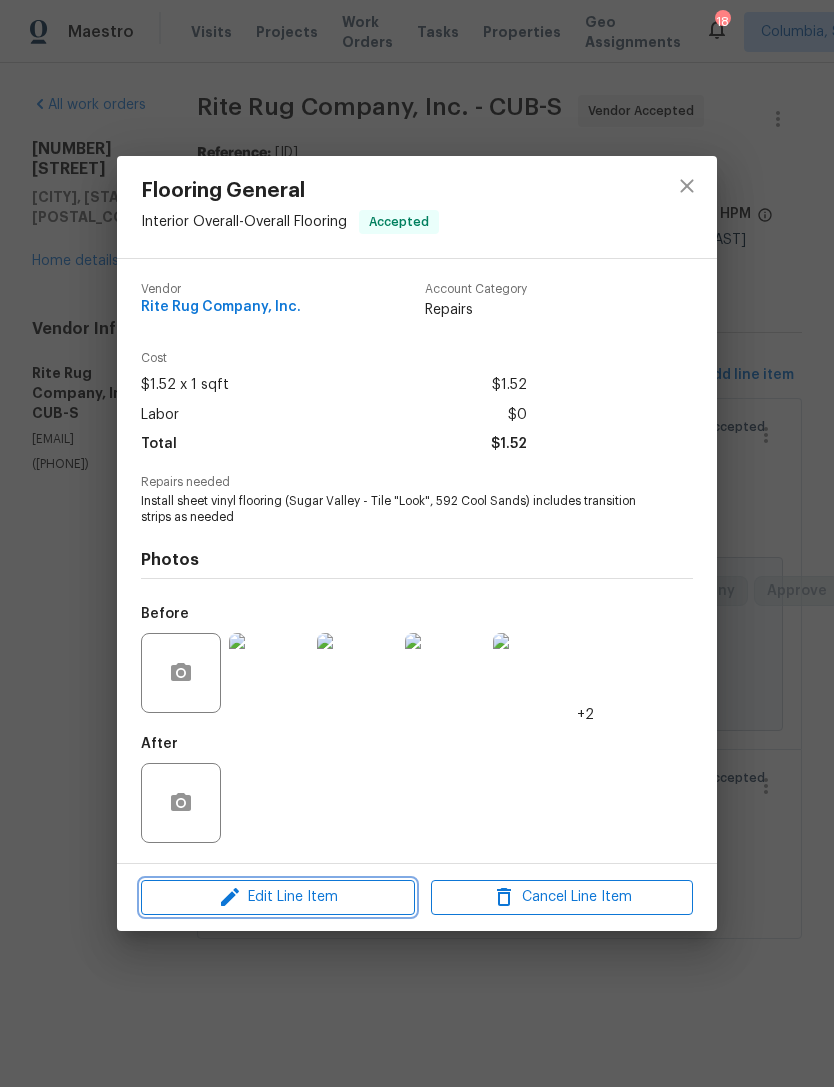 click on "Edit Line Item" at bounding box center [278, 897] 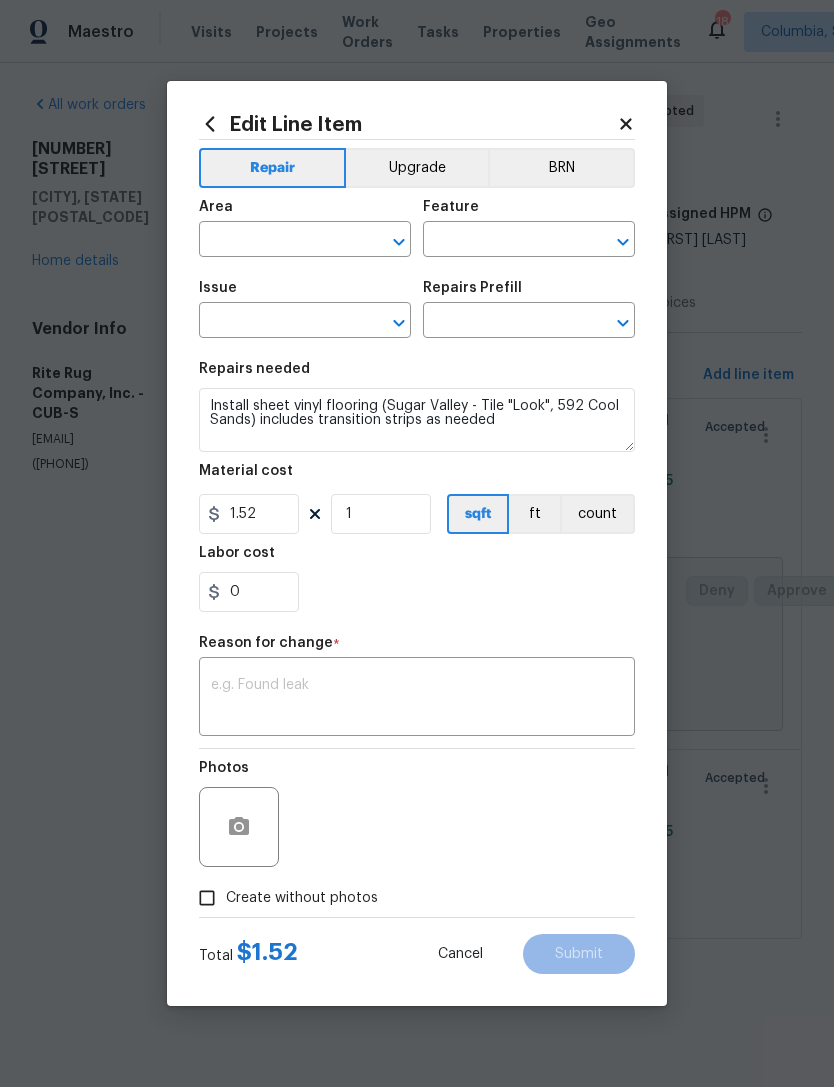 type on "Interior Overall" 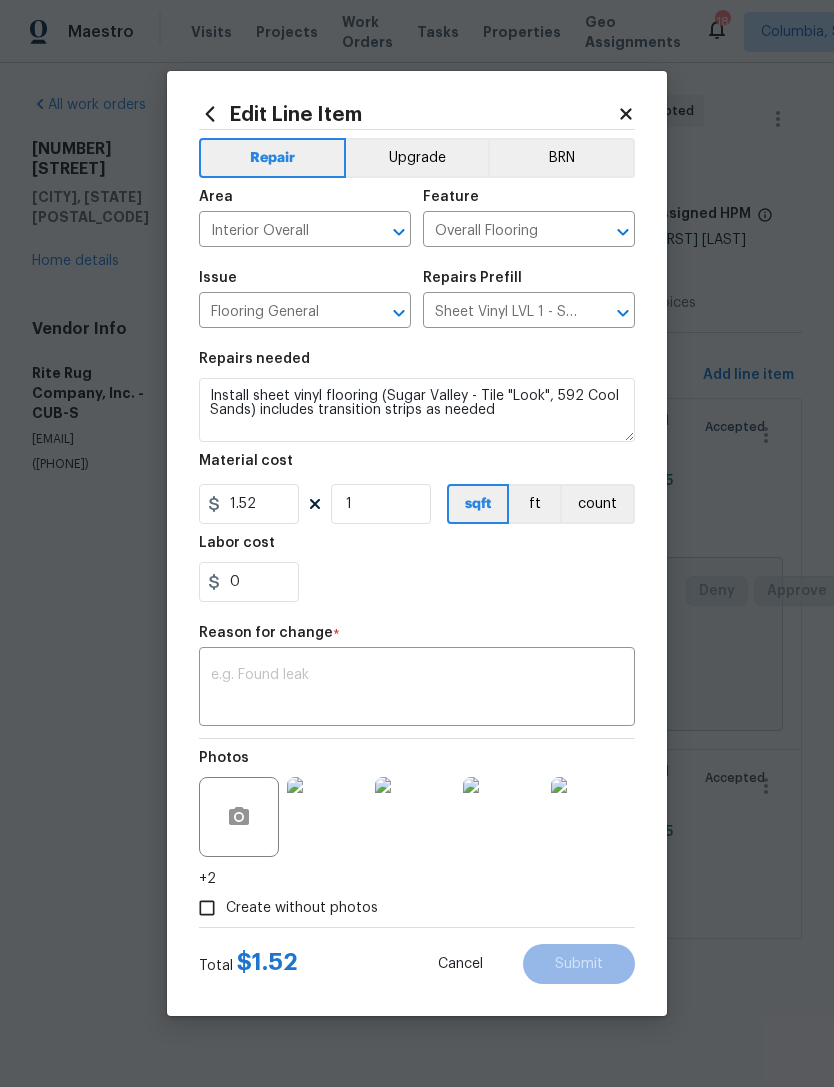 click at bounding box center [417, 689] 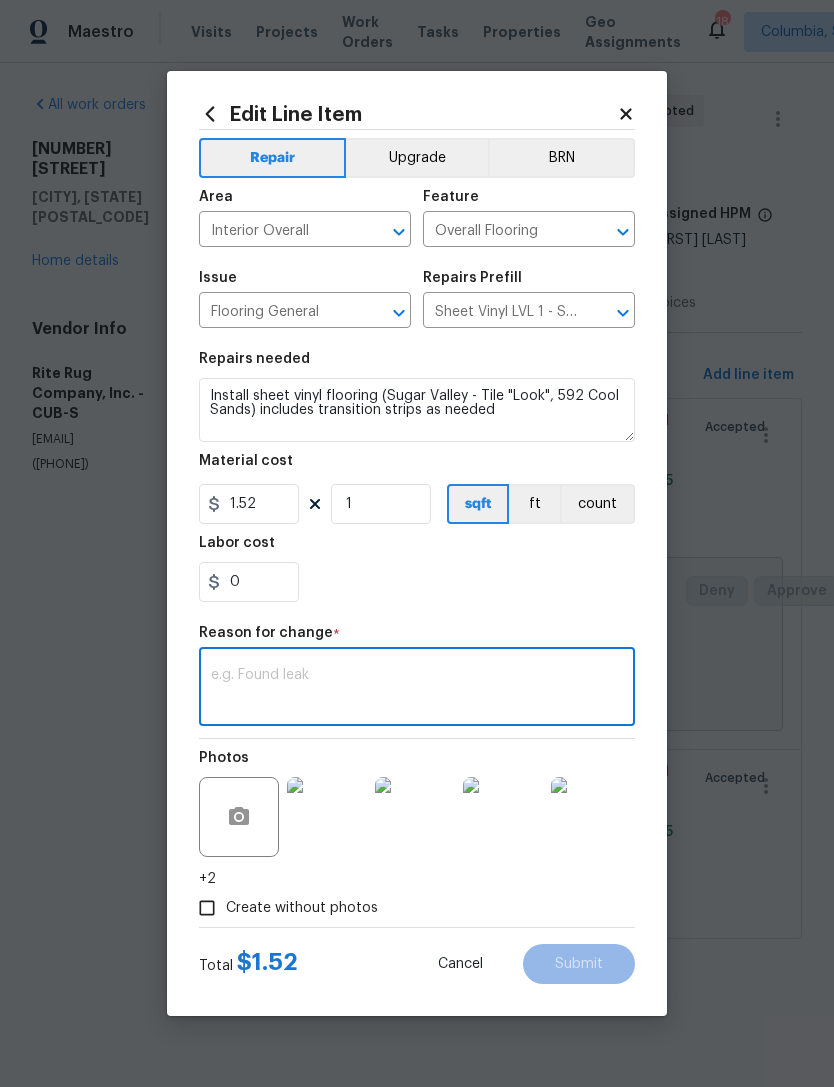 click at bounding box center [417, 689] 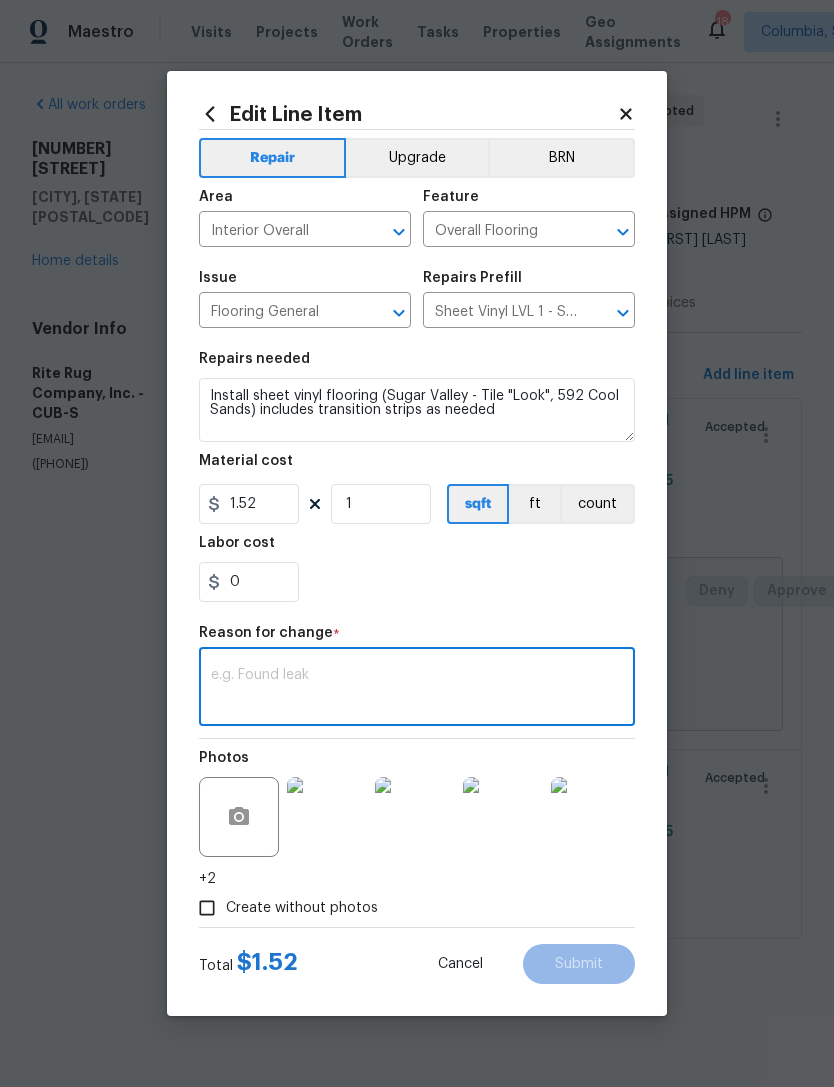 paste on "2332.92" 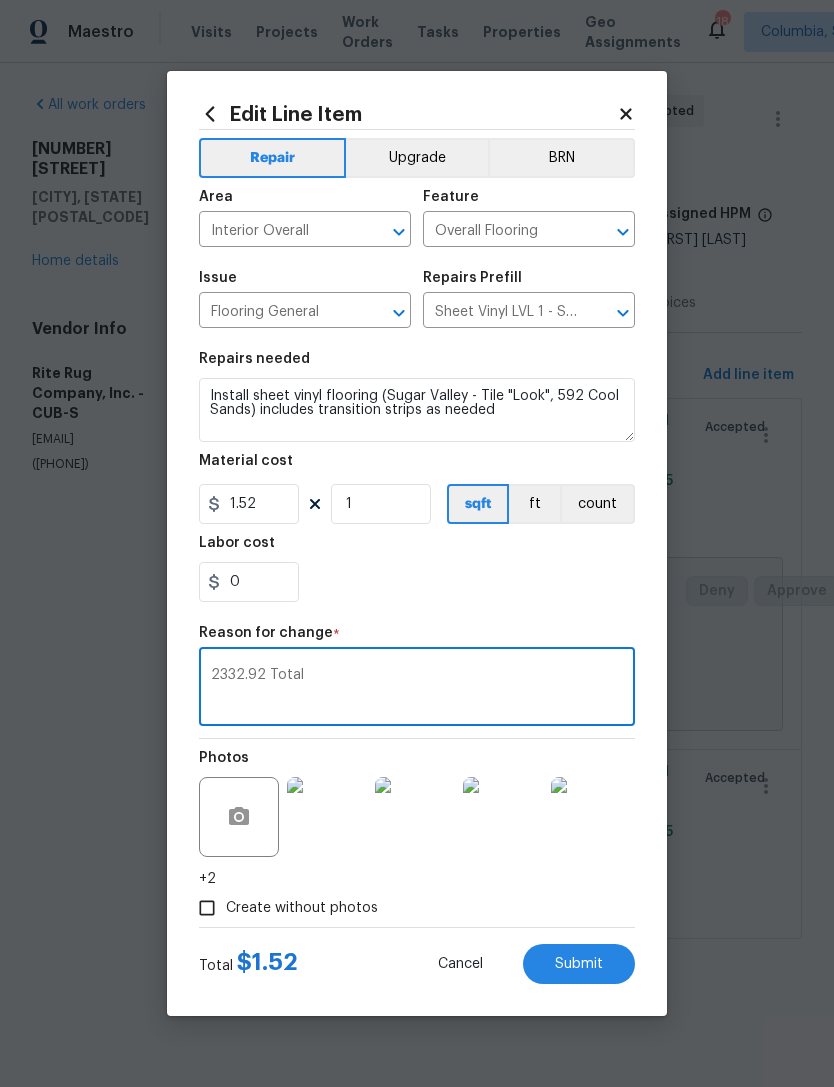 type on "2332.92 Total" 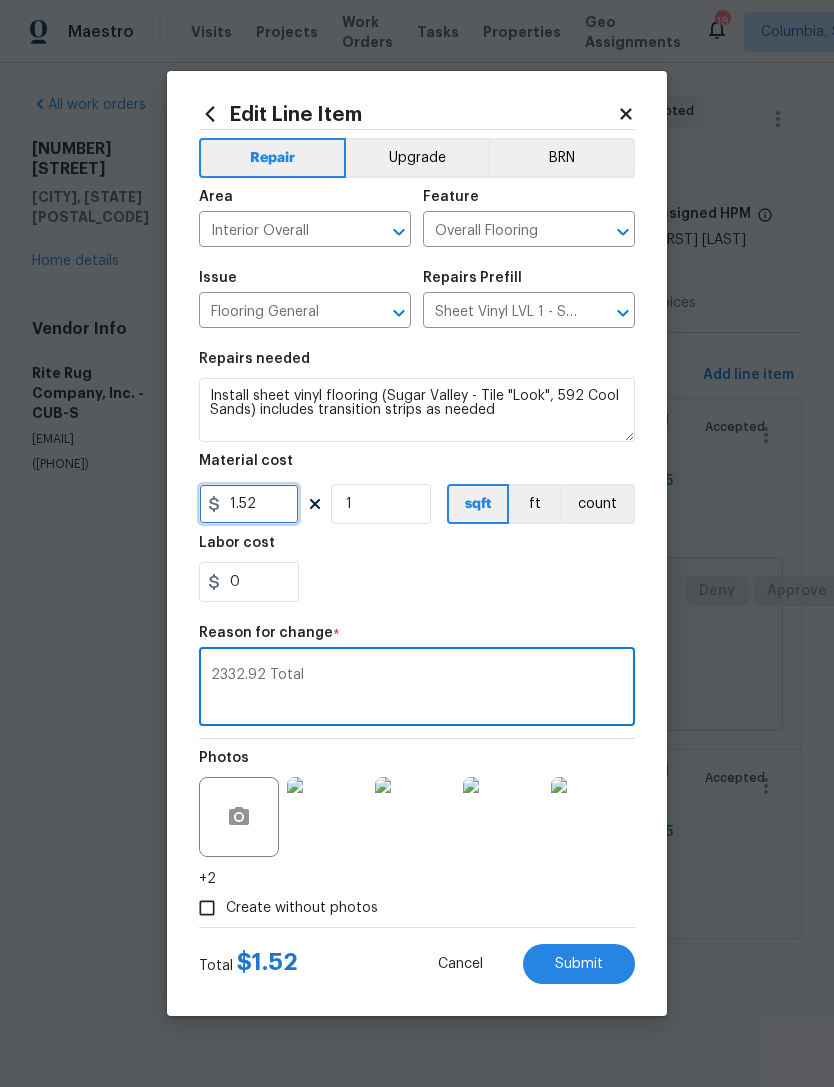 click on "1.52" at bounding box center (249, 504) 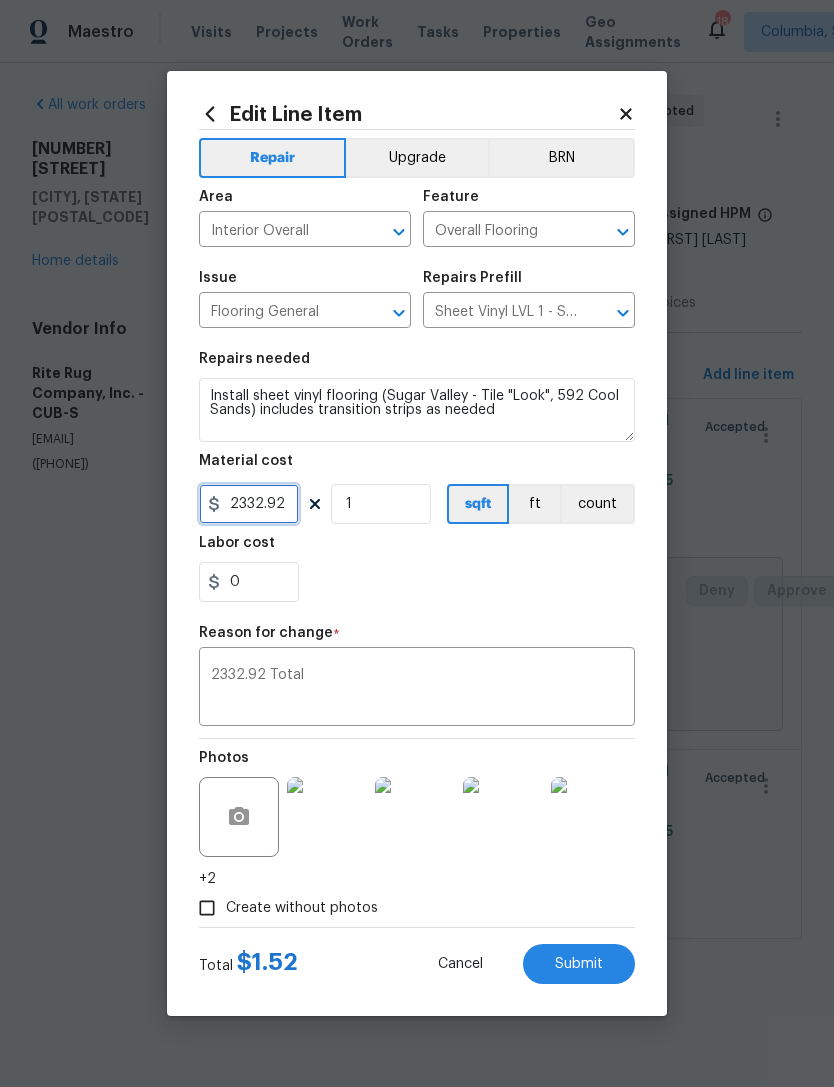 type on "2332.92" 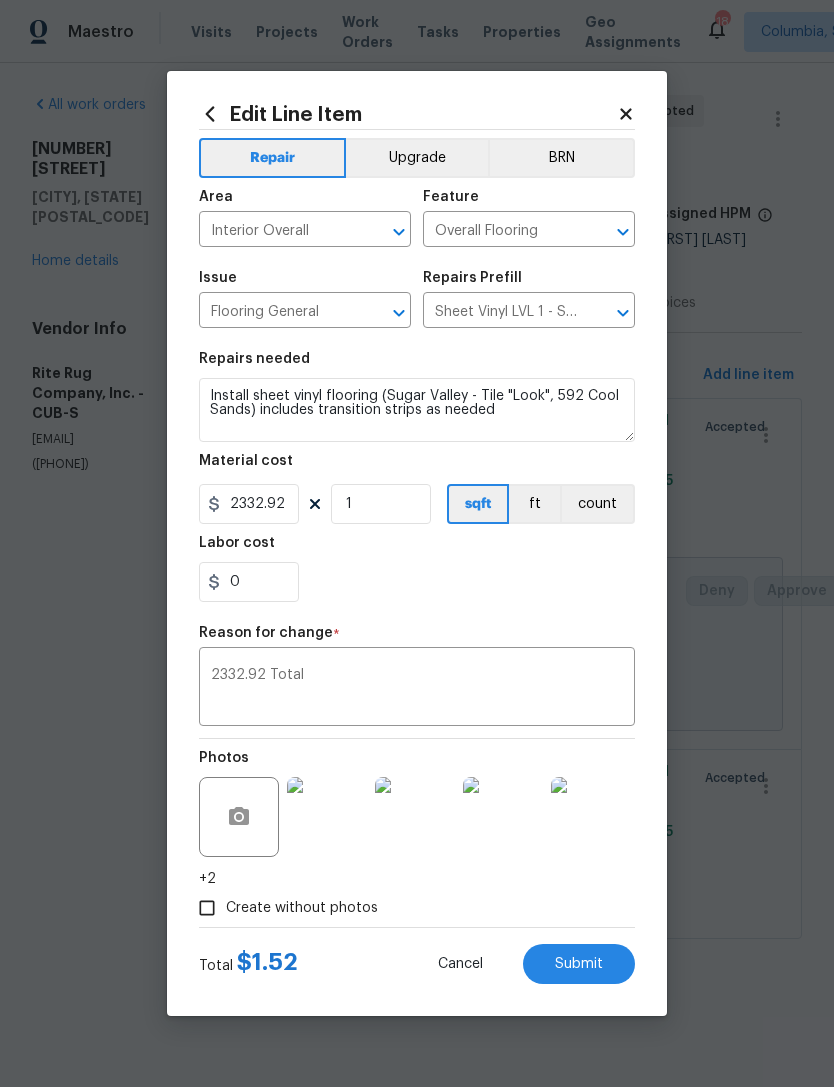 click on "0" at bounding box center [417, 582] 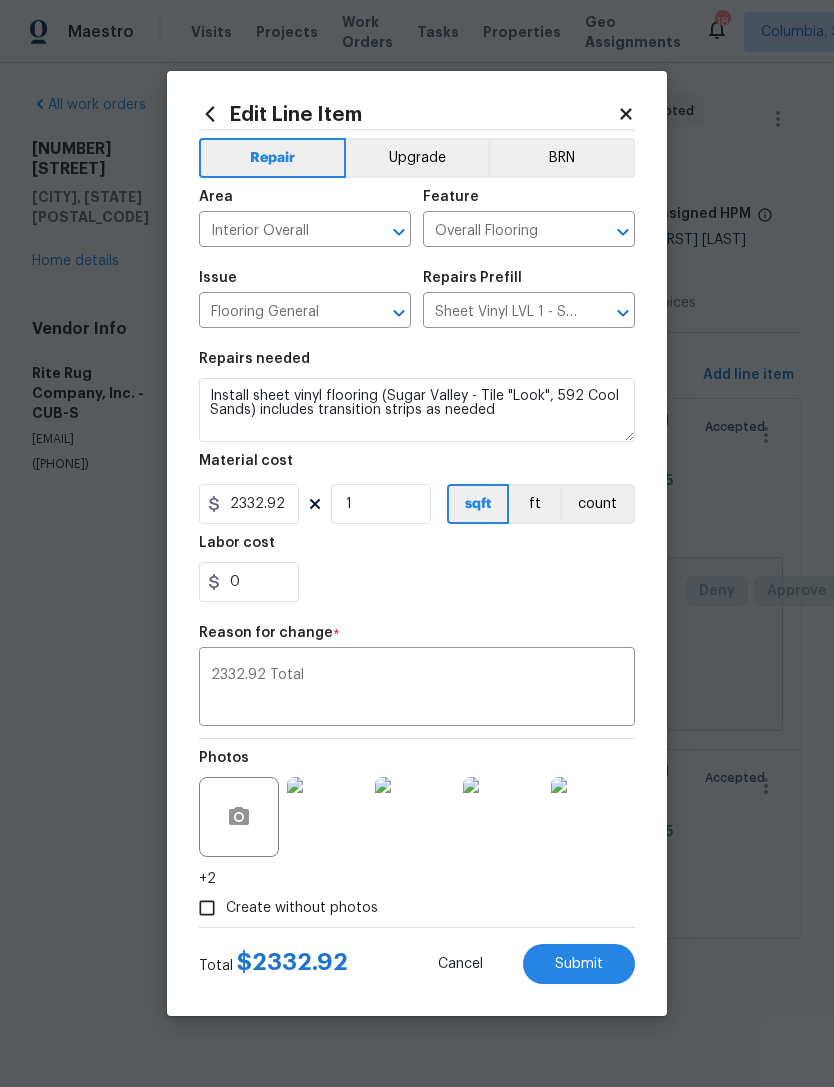click on "Submit" at bounding box center (579, 964) 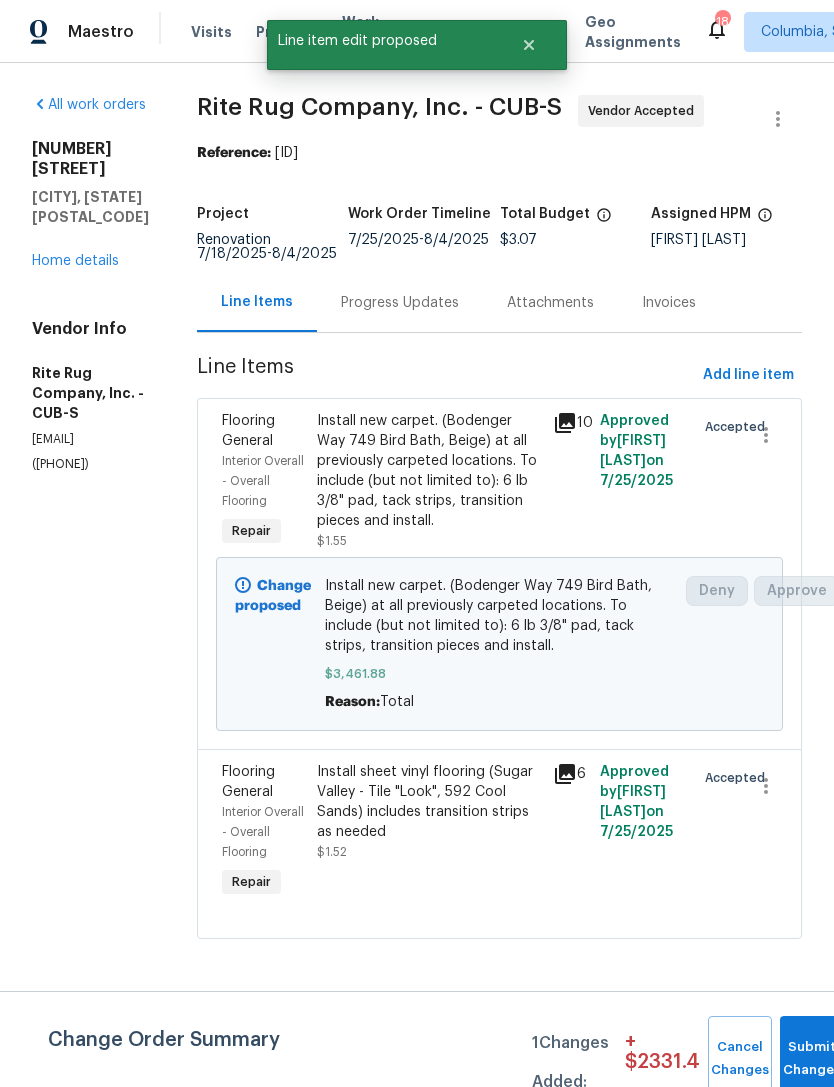 click on "Submit Changes" at bounding box center [812, 1059] 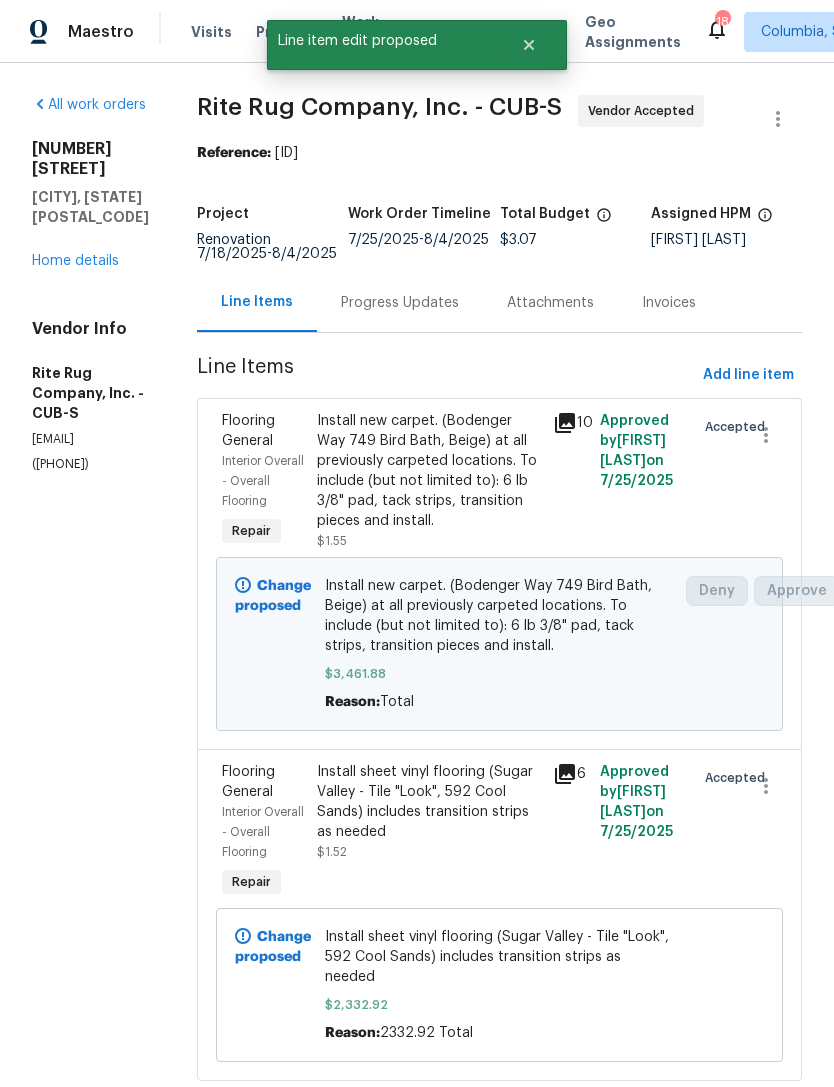 click on "Progress Updates" at bounding box center [400, 303] 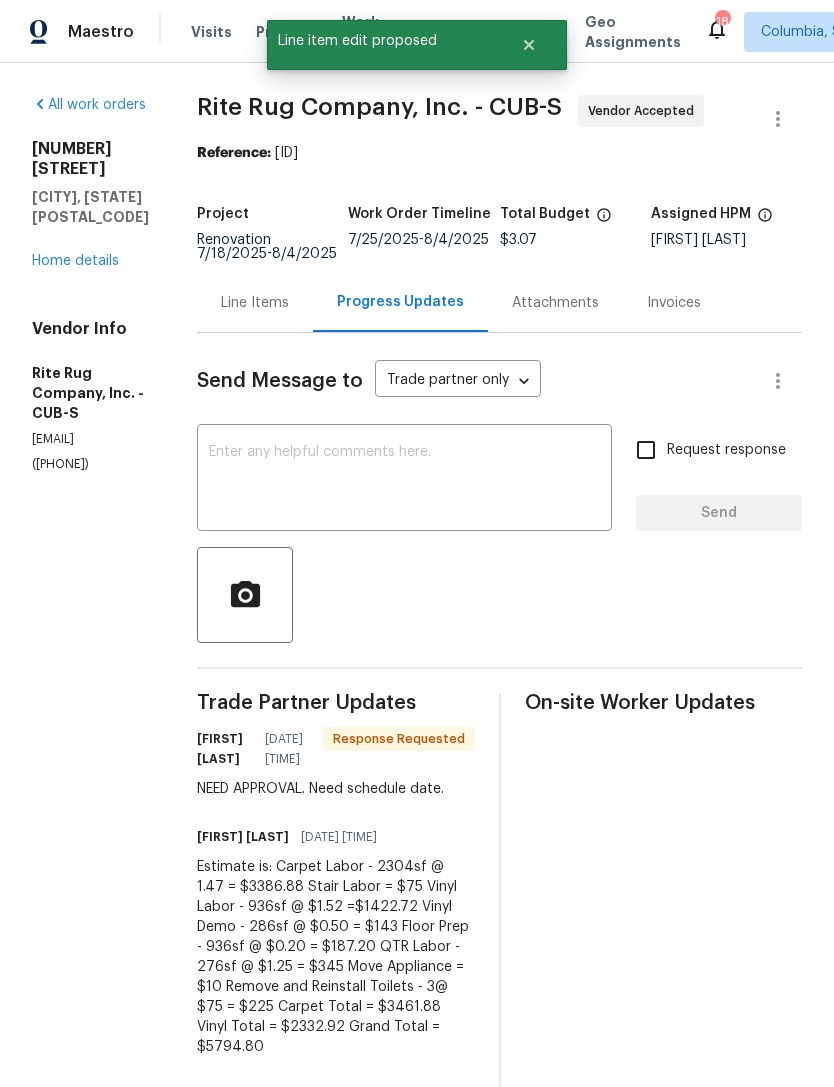 click at bounding box center [404, 480] 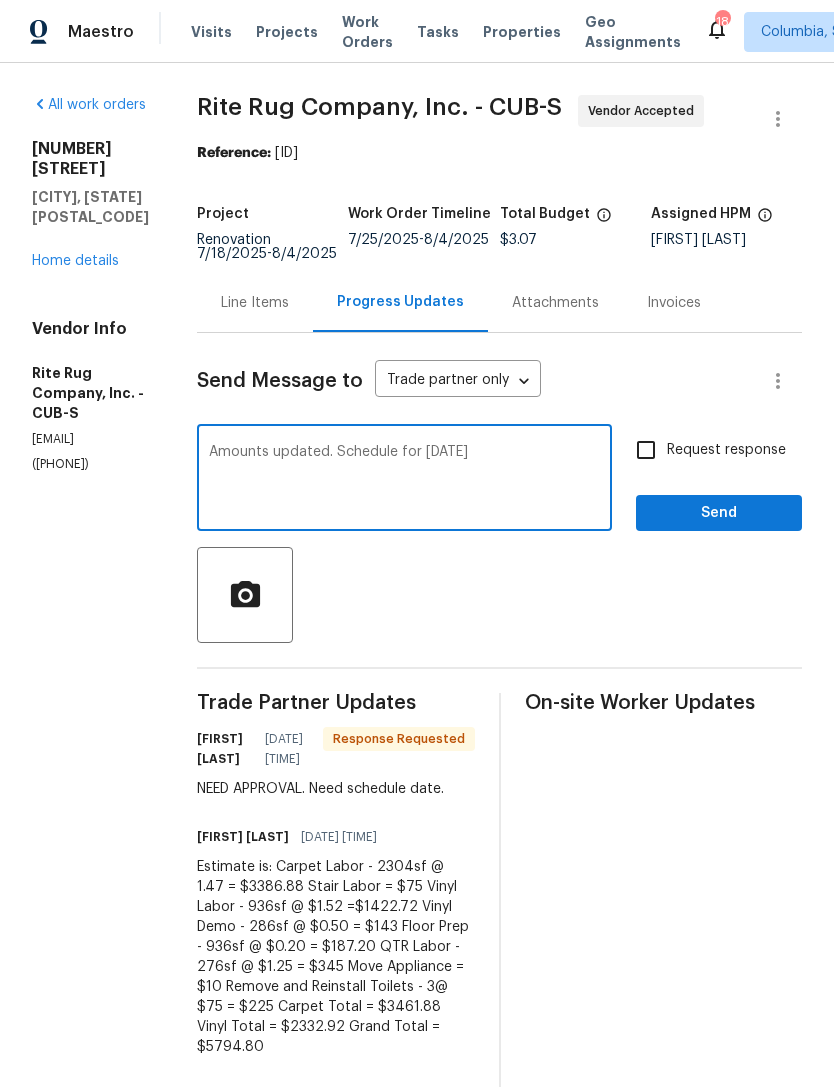 type on "Amounts updated. Schedule for Friday 8/8." 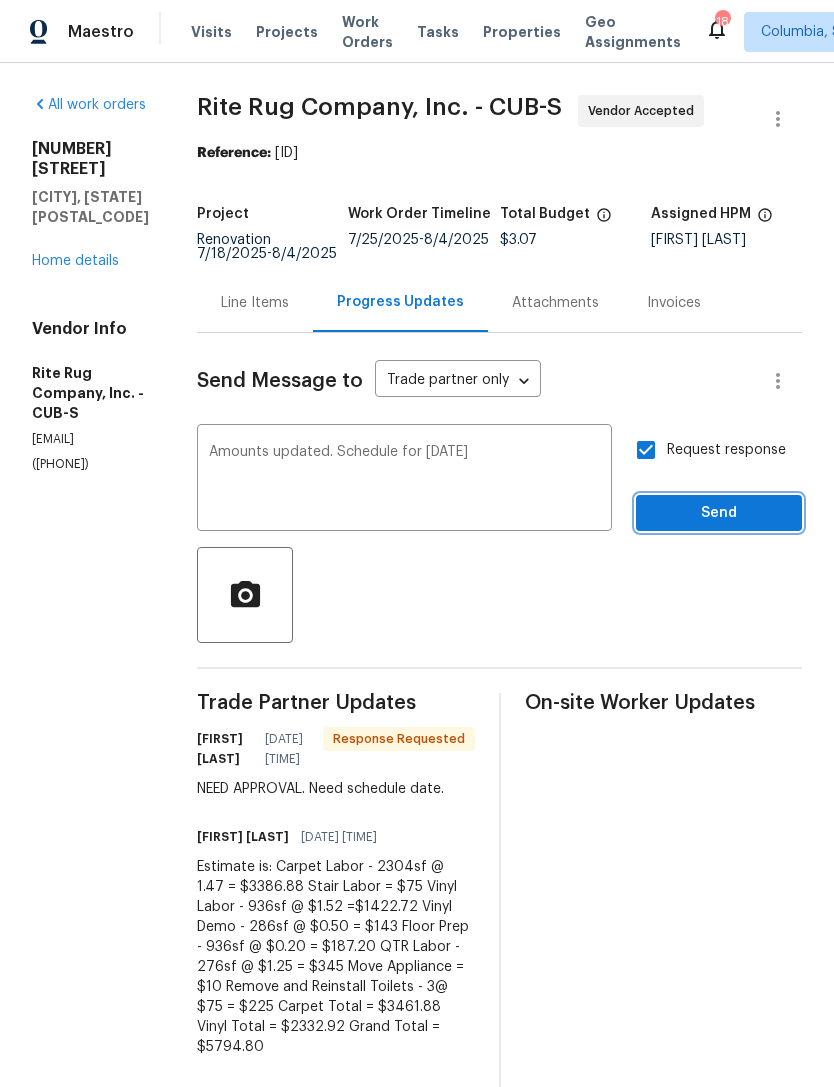 click on "Send" at bounding box center [719, 513] 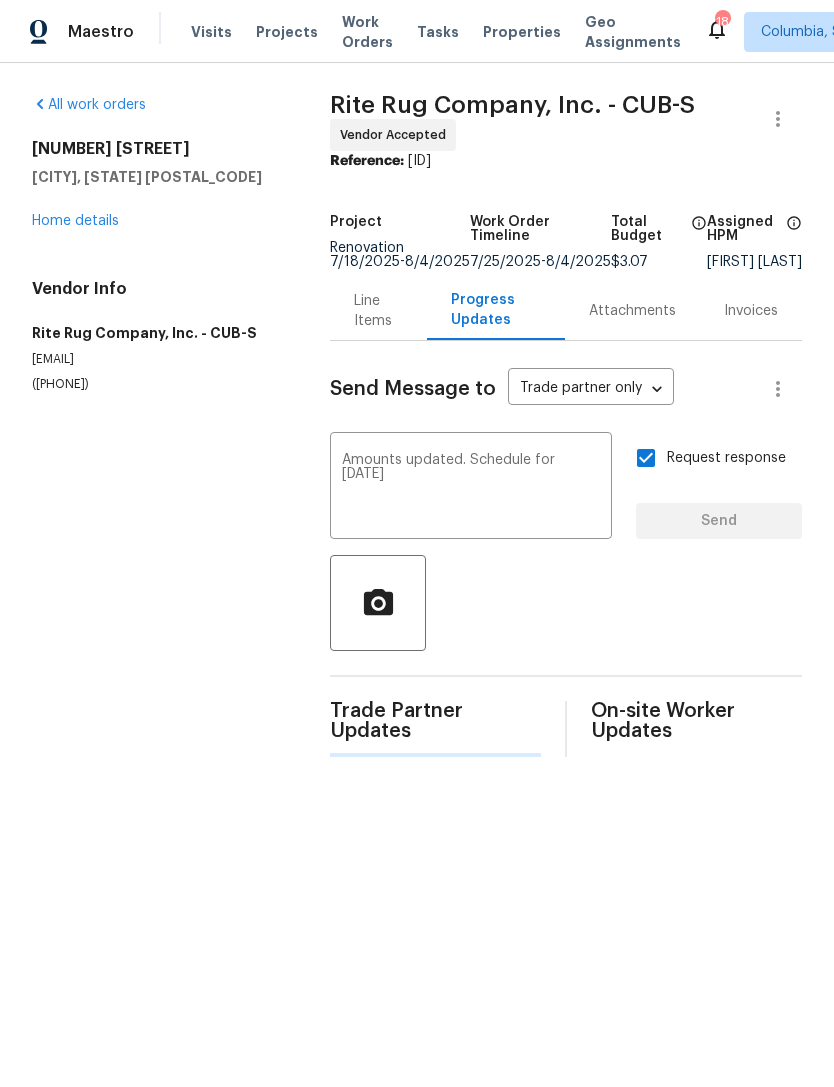 type 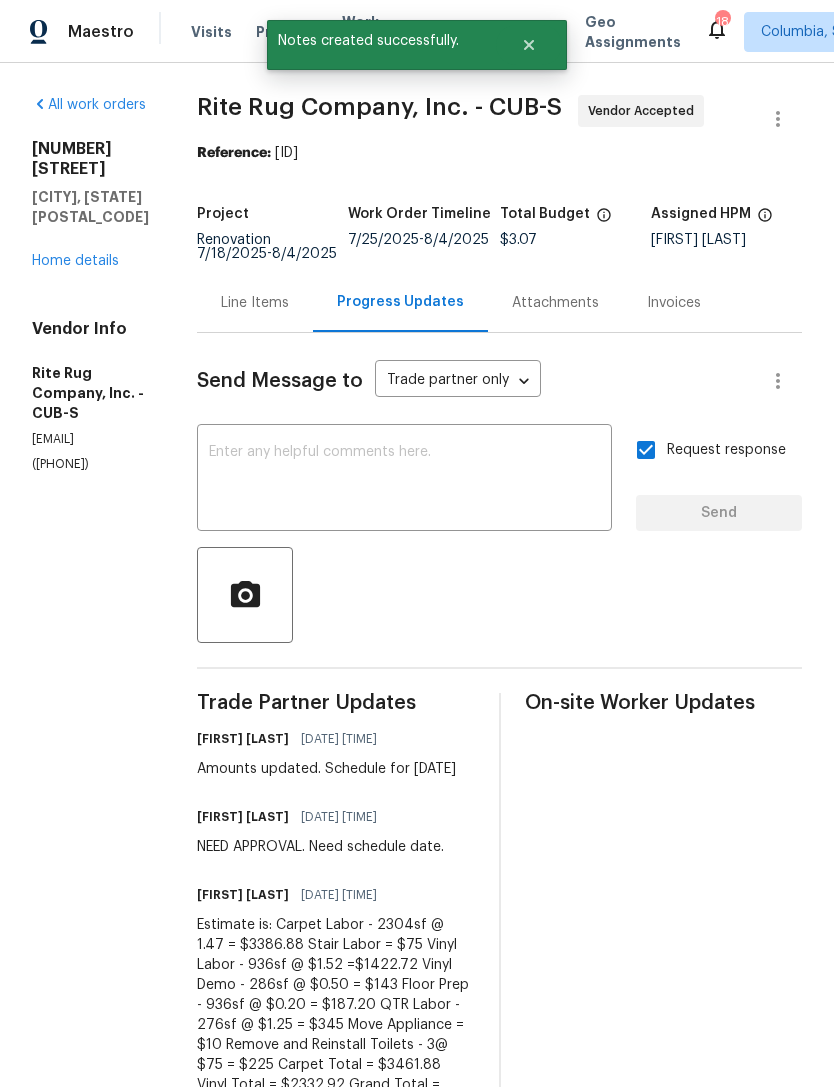 click on "Line Items" at bounding box center (255, 303) 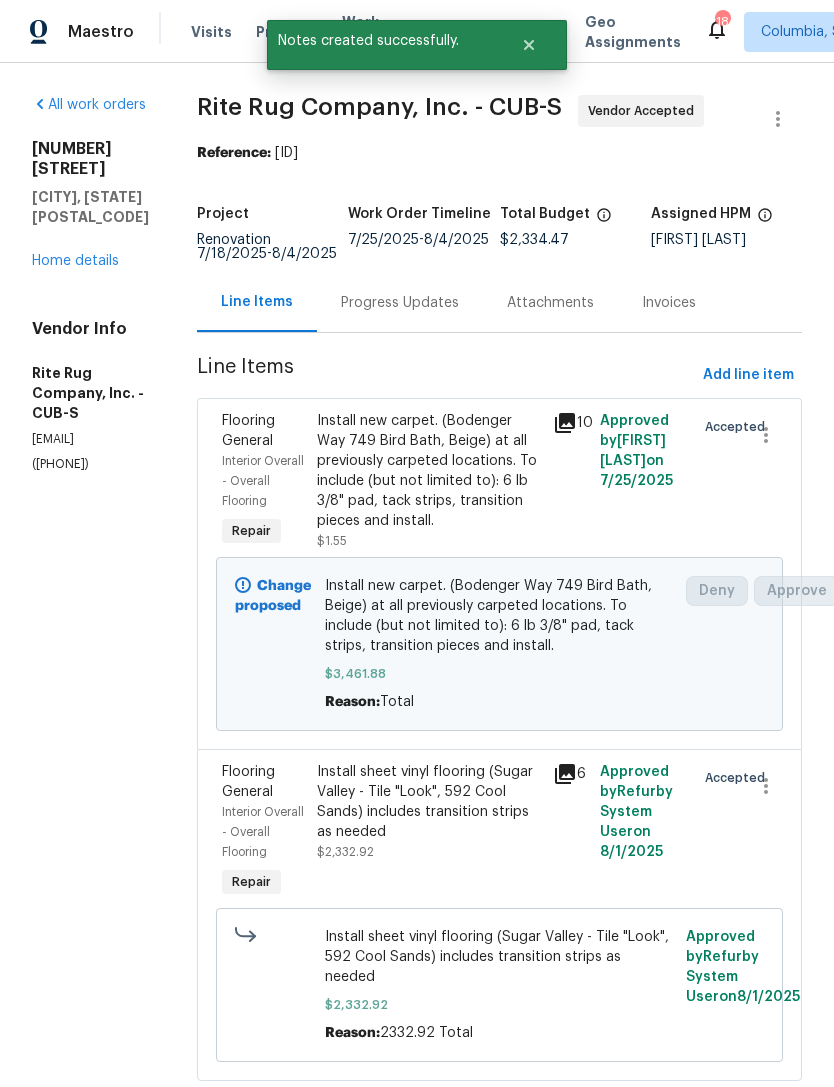 click on "Home details" at bounding box center (75, 261) 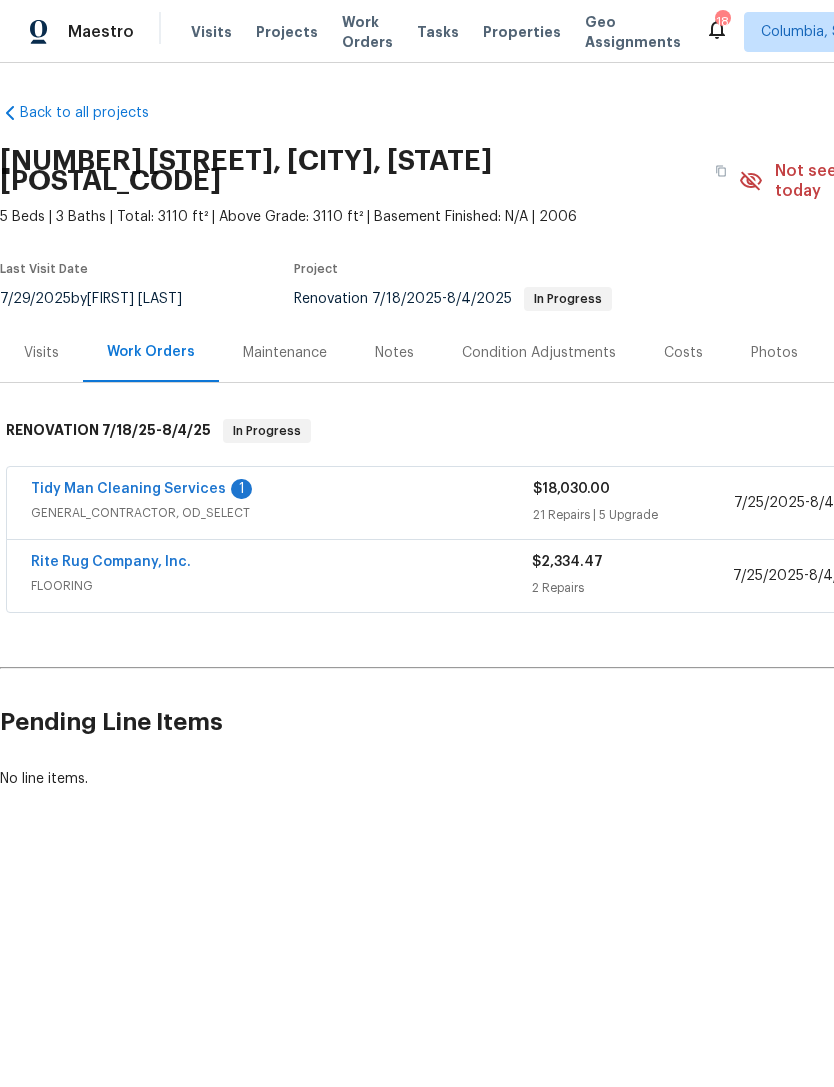 scroll, scrollTop: 0, scrollLeft: 0, axis: both 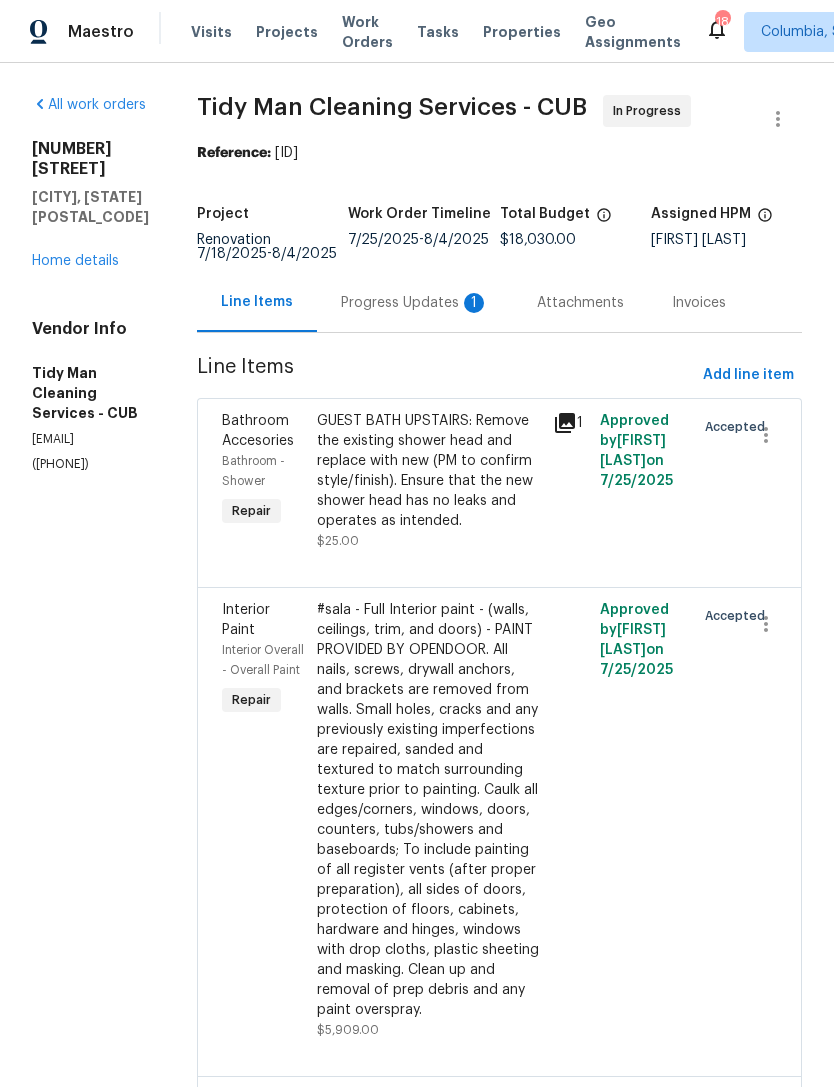 click on "Progress Updates 1" at bounding box center [415, 303] 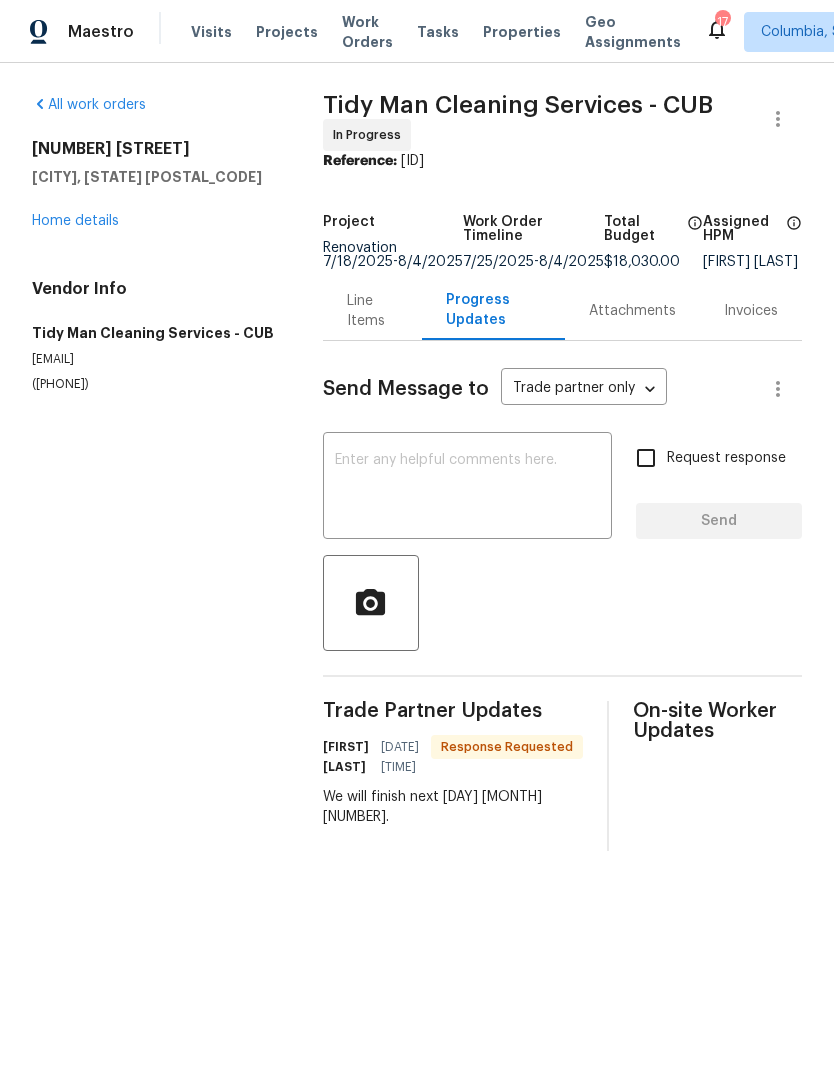 click at bounding box center (467, 488) 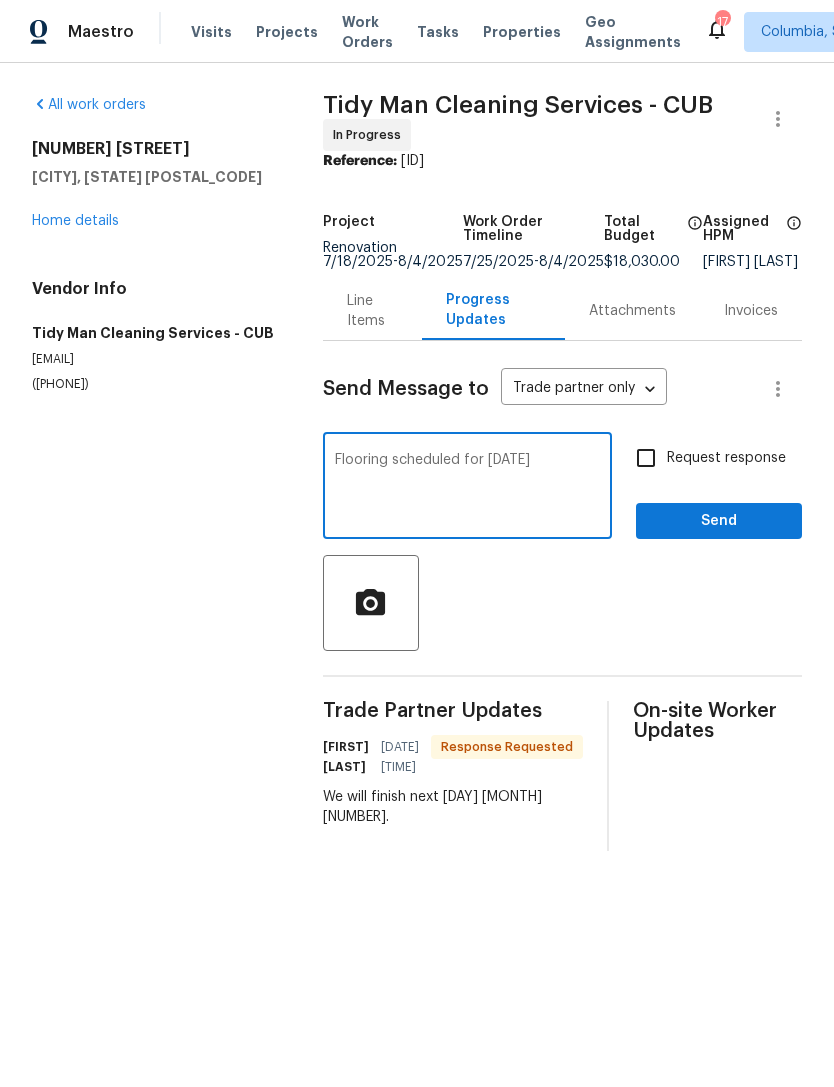 type on "Flooring scheduled for Friday 8/8." 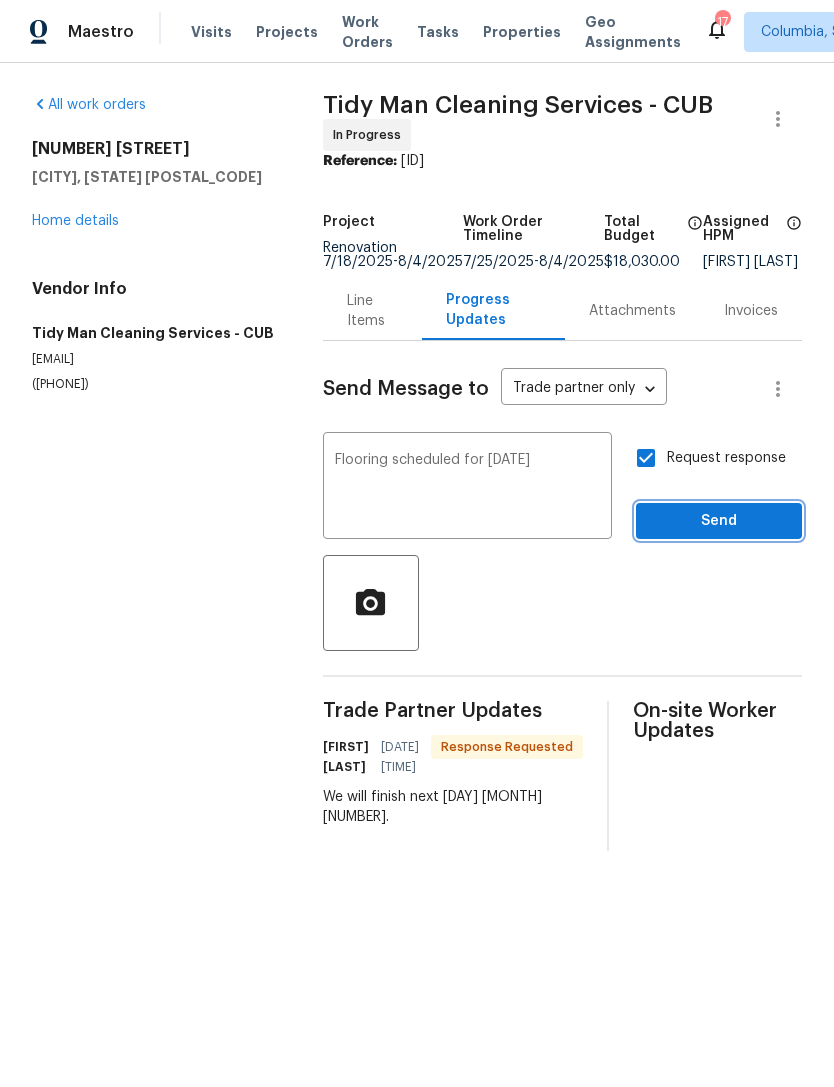 click on "Send" at bounding box center [719, 521] 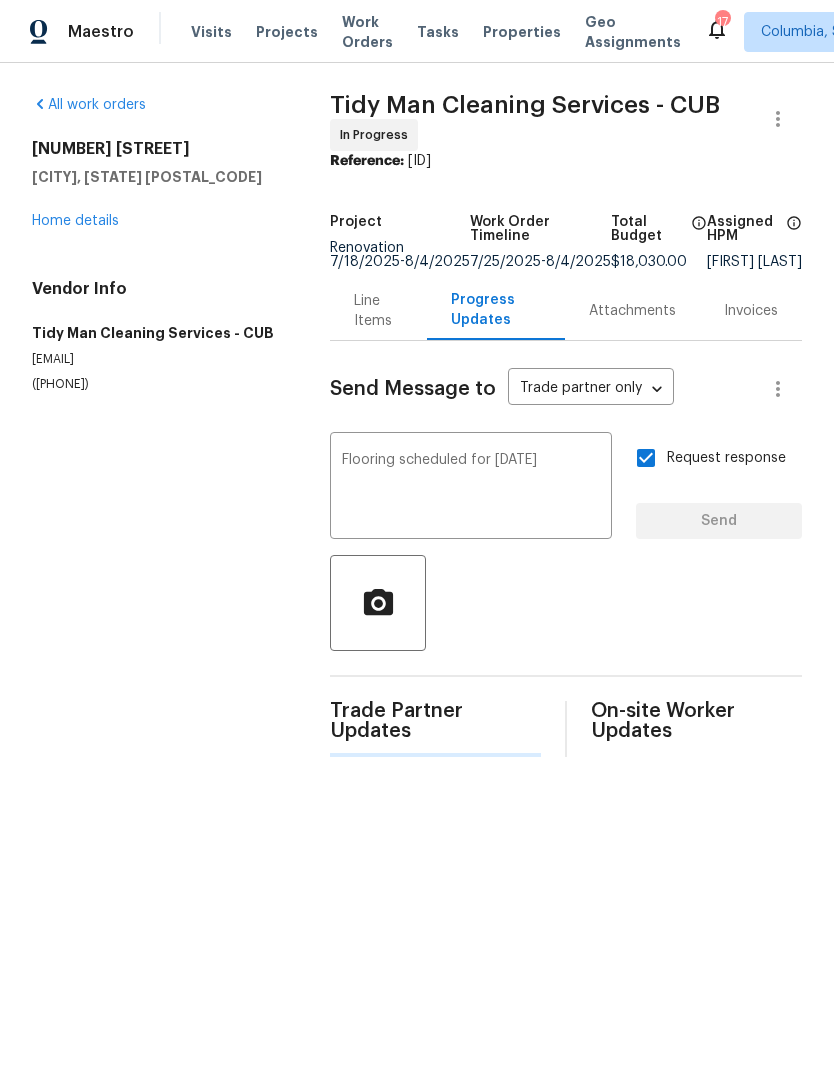 type 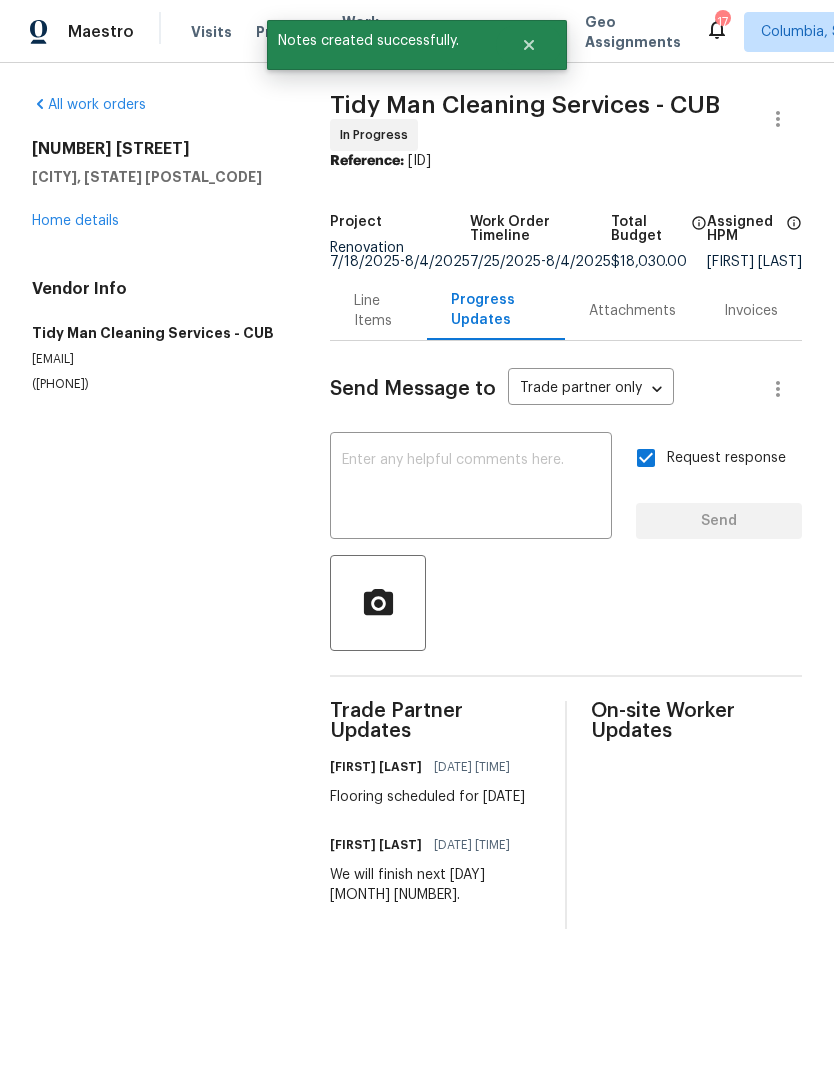 click on "Home details" at bounding box center (75, 221) 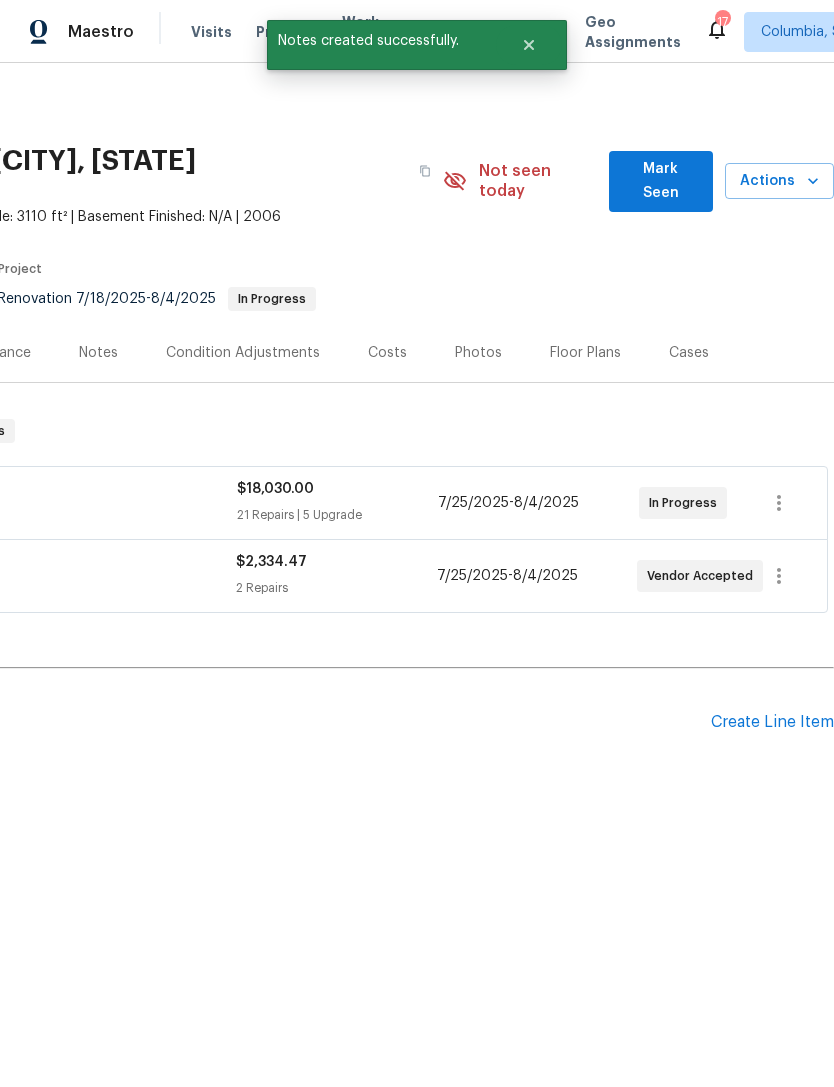 scroll, scrollTop: 0, scrollLeft: 296, axis: horizontal 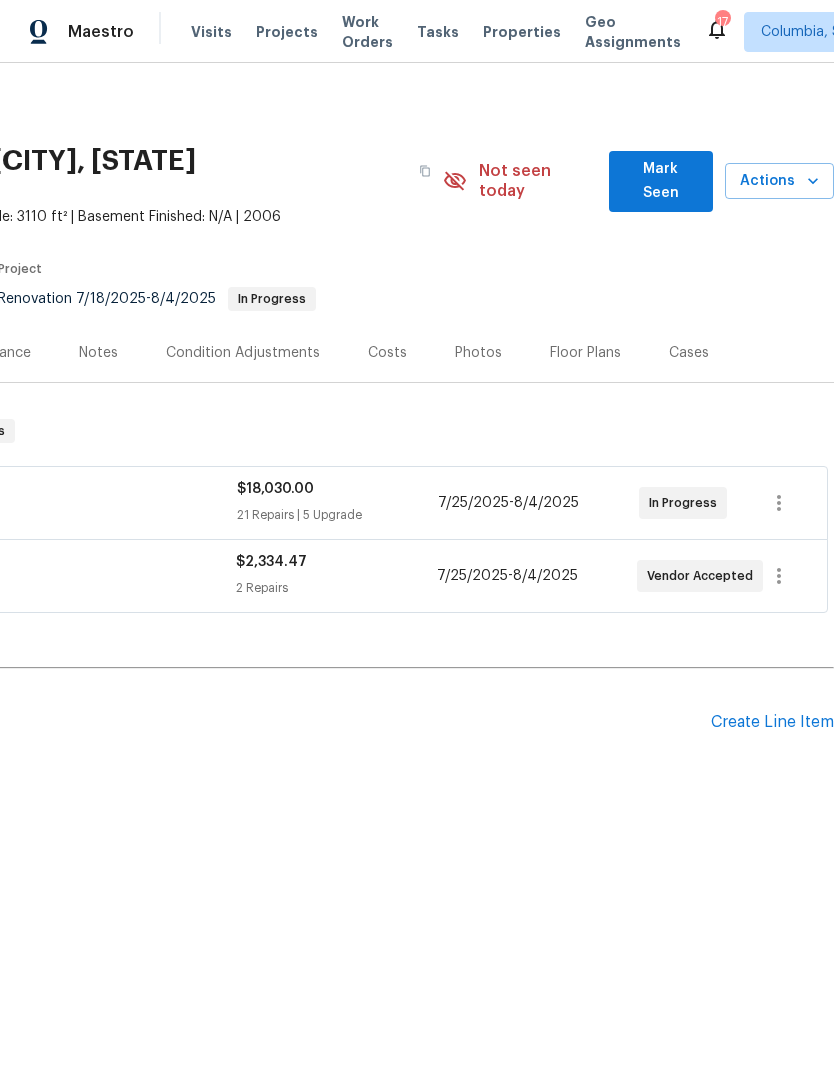click on "Visits" at bounding box center [211, 32] 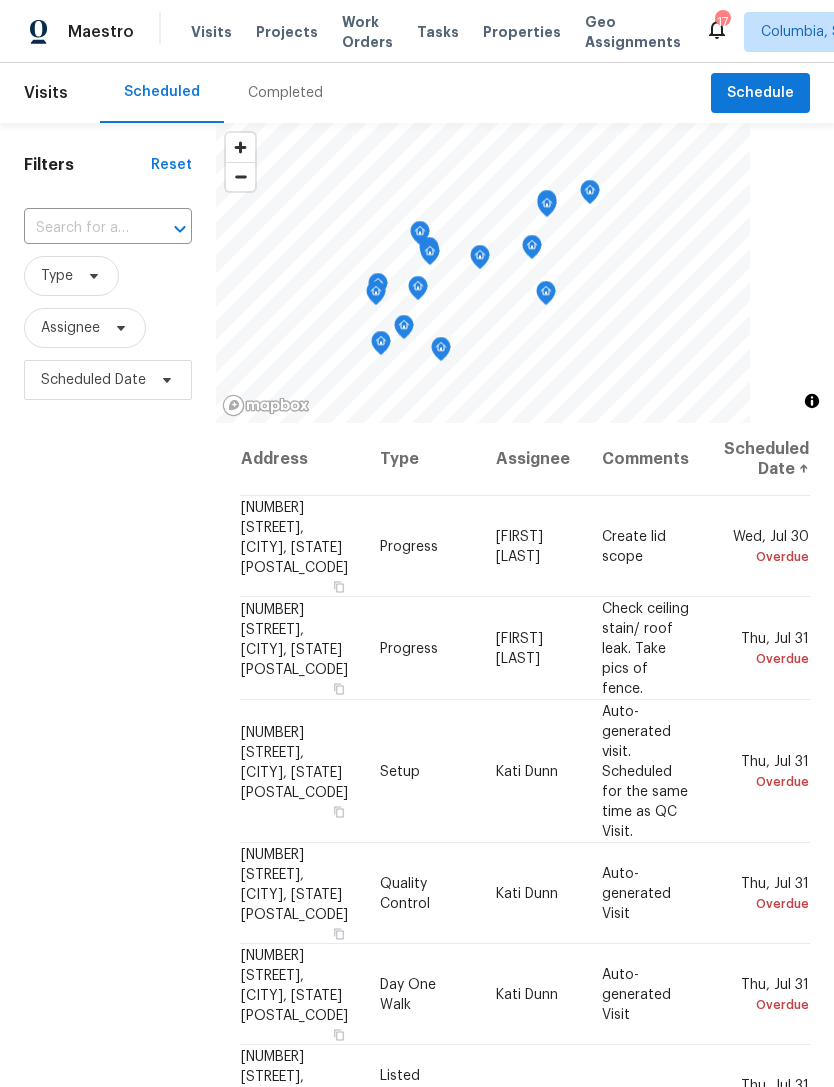 click at bounding box center [80, 228] 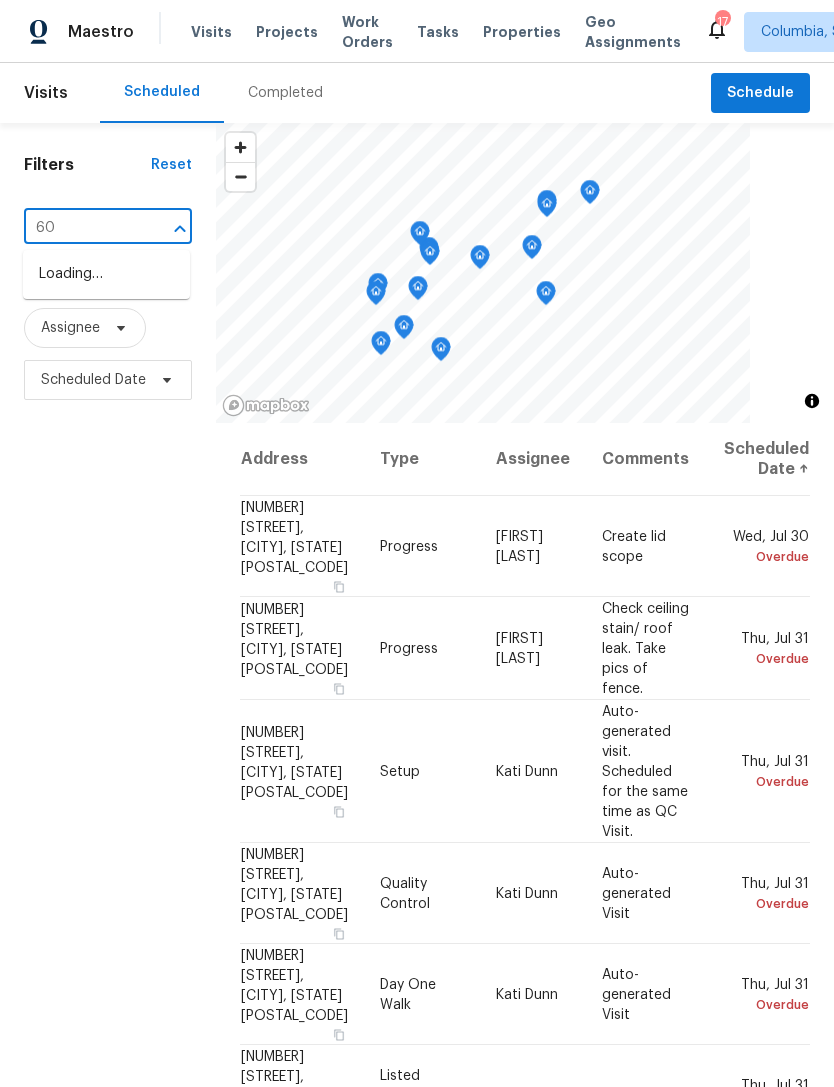 type on "605" 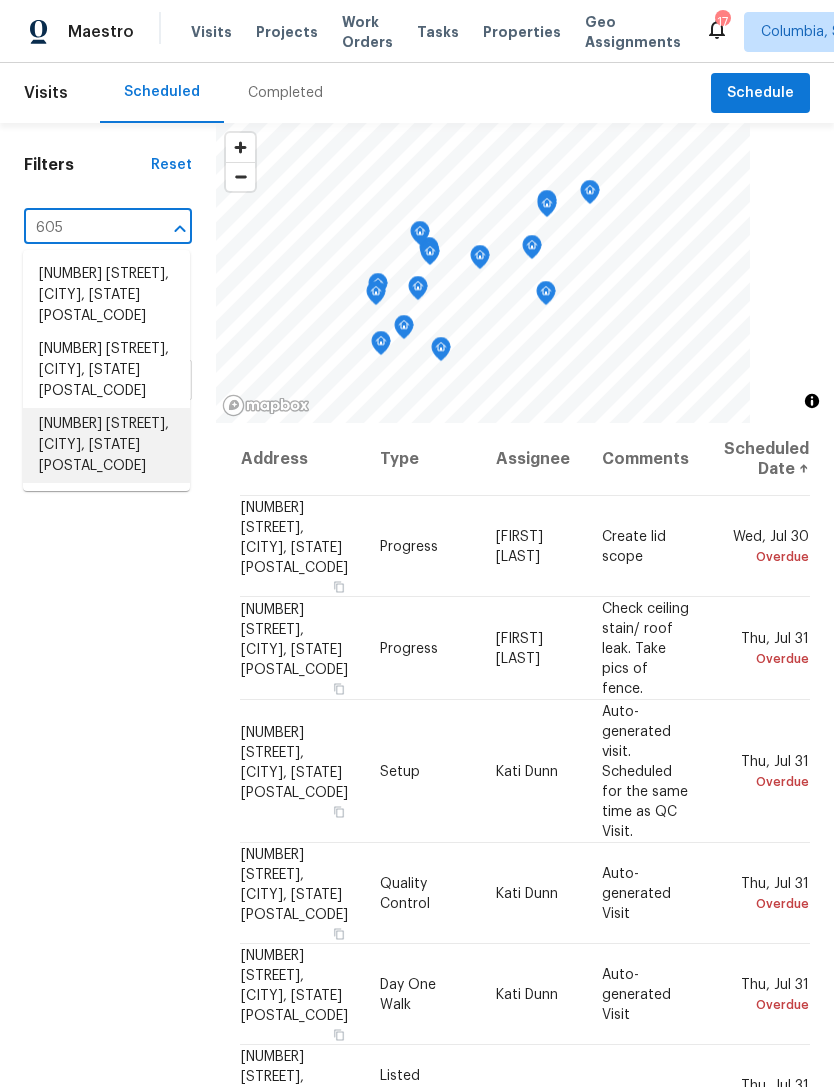 click on "605 Thornhill Dr, Columbia, SC 29229" at bounding box center (106, 445) 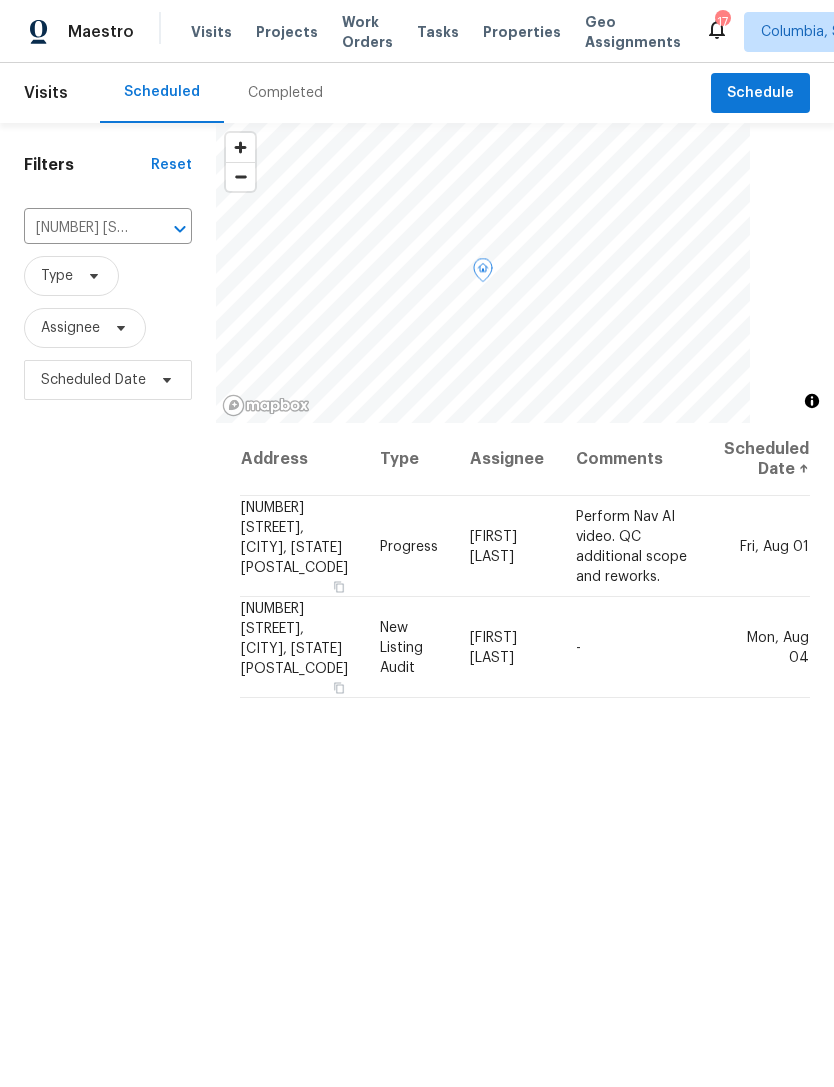 click 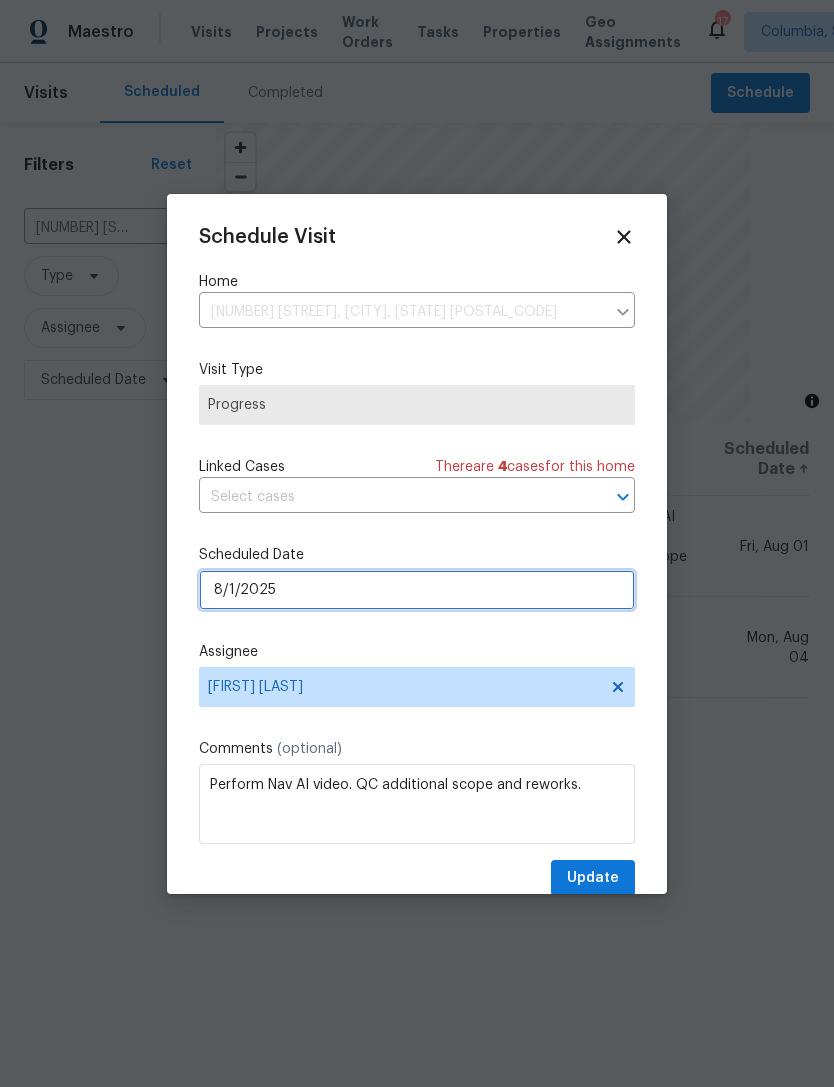 click on "8/1/2025" at bounding box center (417, 590) 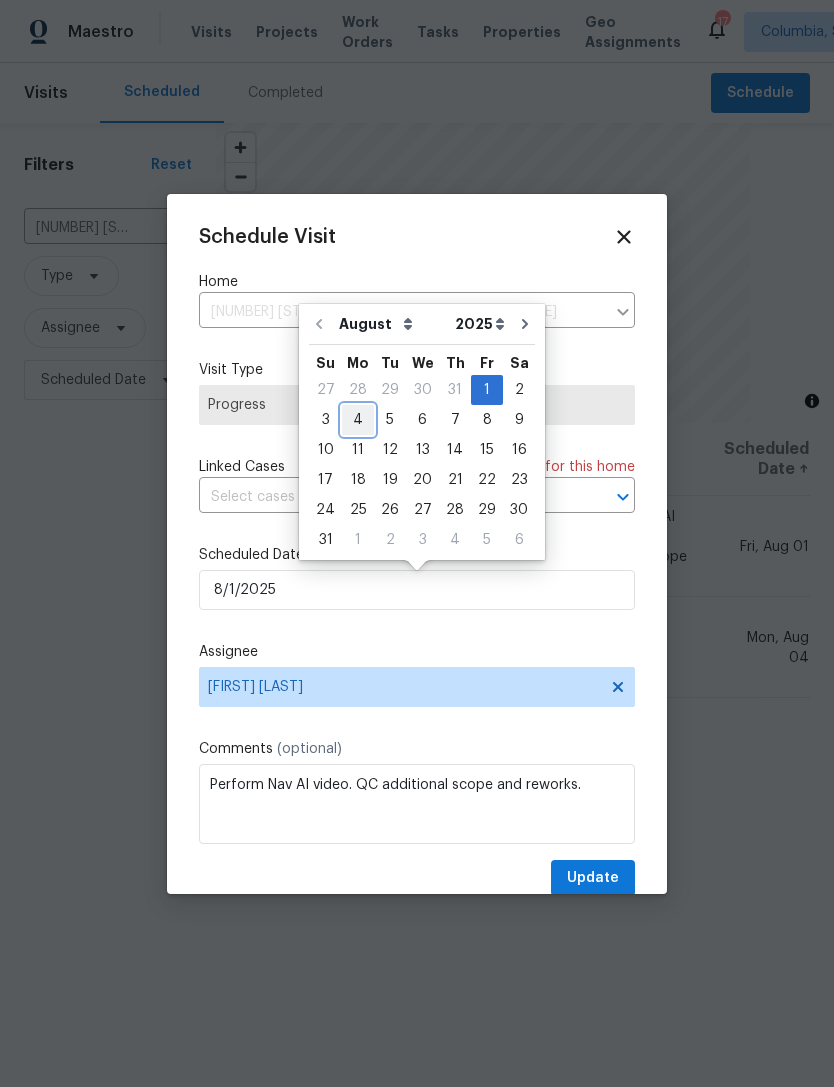 click on "4" at bounding box center [358, 420] 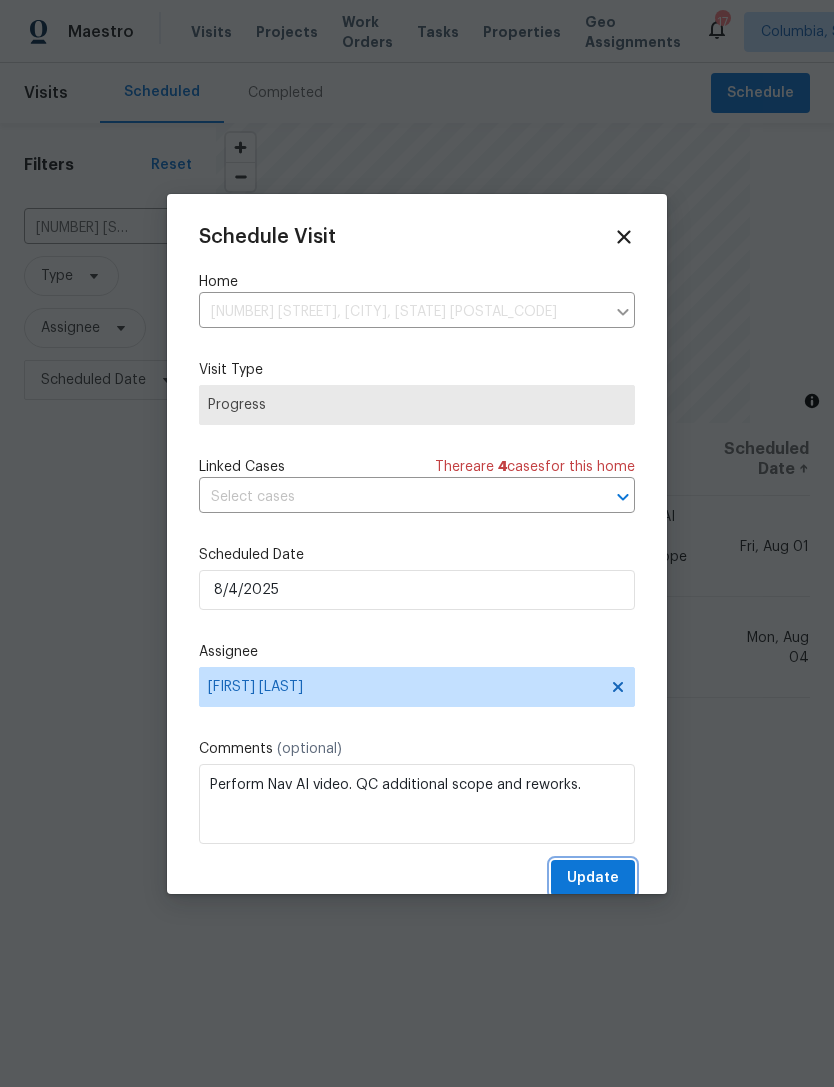 click on "Update" at bounding box center (593, 878) 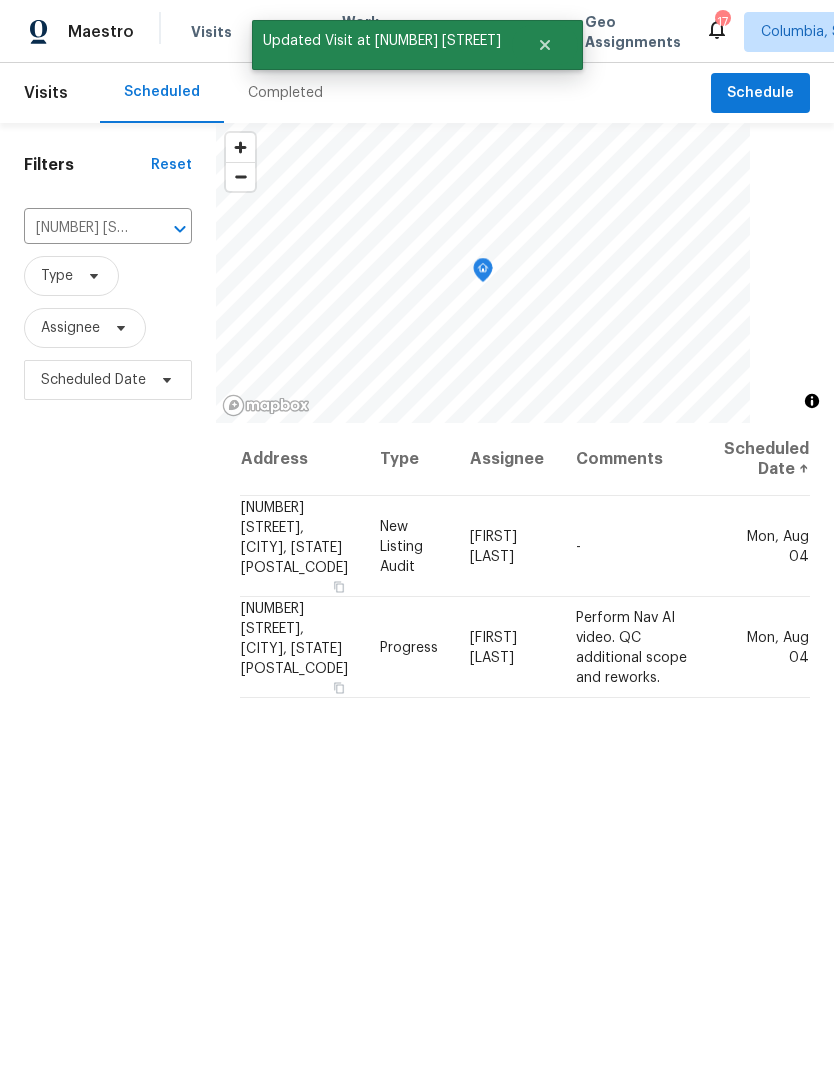 click on "Address Type Assignee Comments Scheduled Date ↑ 605 Thornhill Dr, Columbia, SC 29229 New Listing Audit Alex Baum - Mon, Aug 04 605 Thornhill Dr, Columbia, SC 29229 Progress Ryan Middleton Perform Nav AI video. QC additional scope and reworks.  Mon, Aug 04" at bounding box center (525, 858) 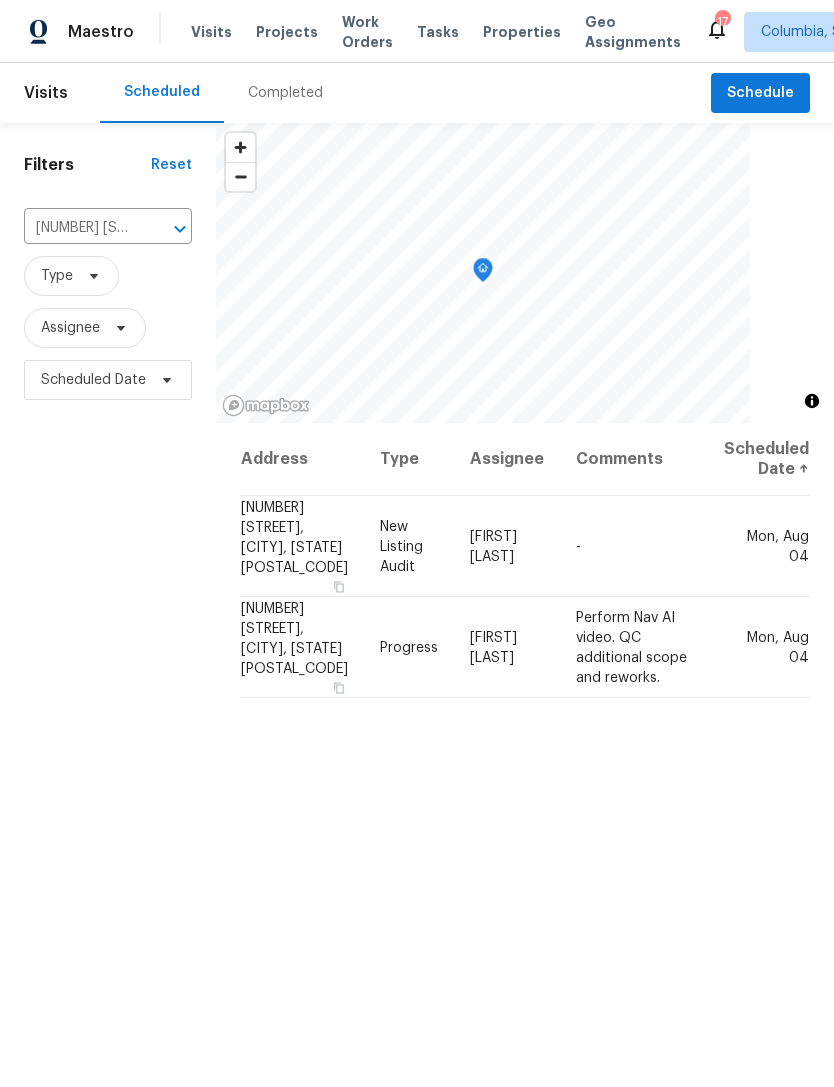 click on "Properties" at bounding box center [522, 32] 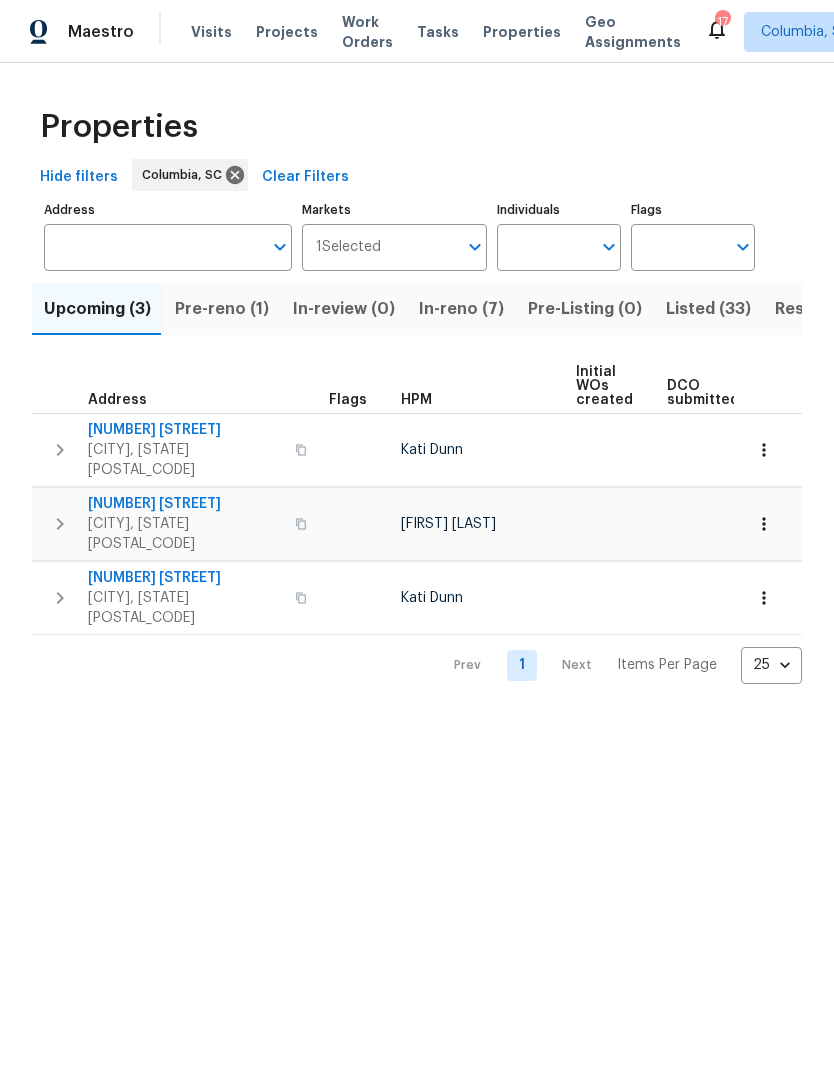 click on "In-reno (7)" at bounding box center [461, 309] 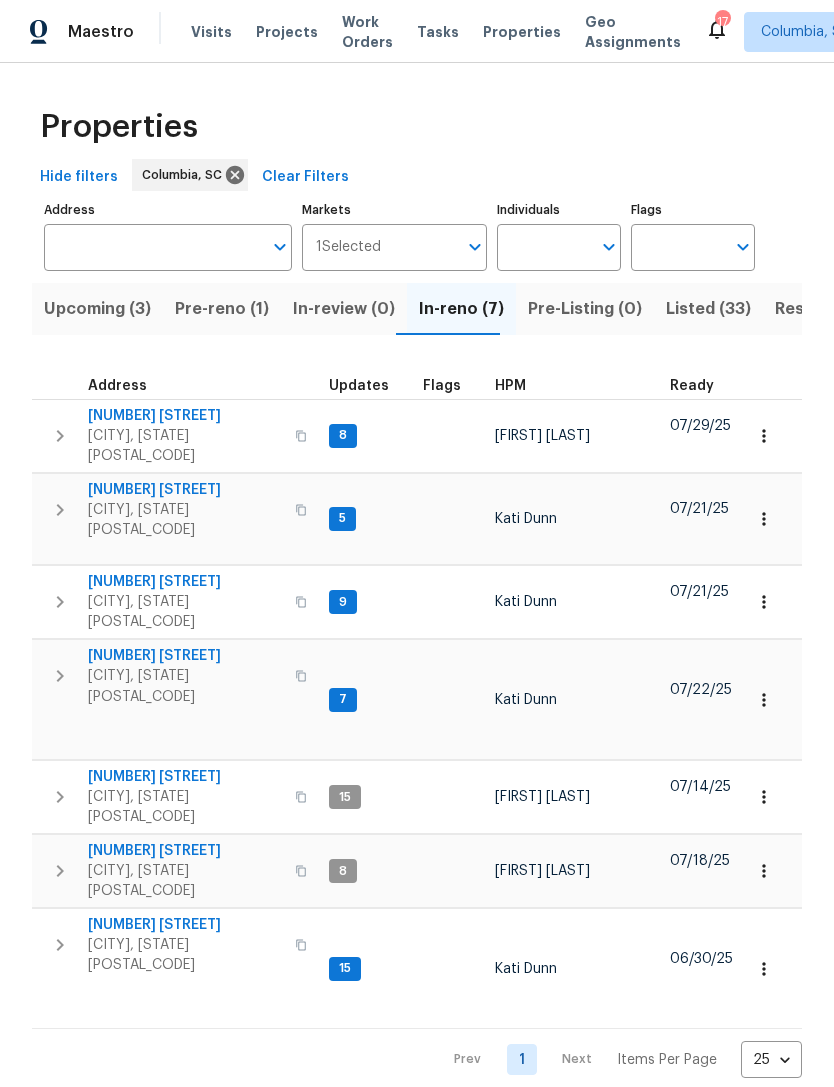 click on "400 Grand National Ln" at bounding box center (185, 416) 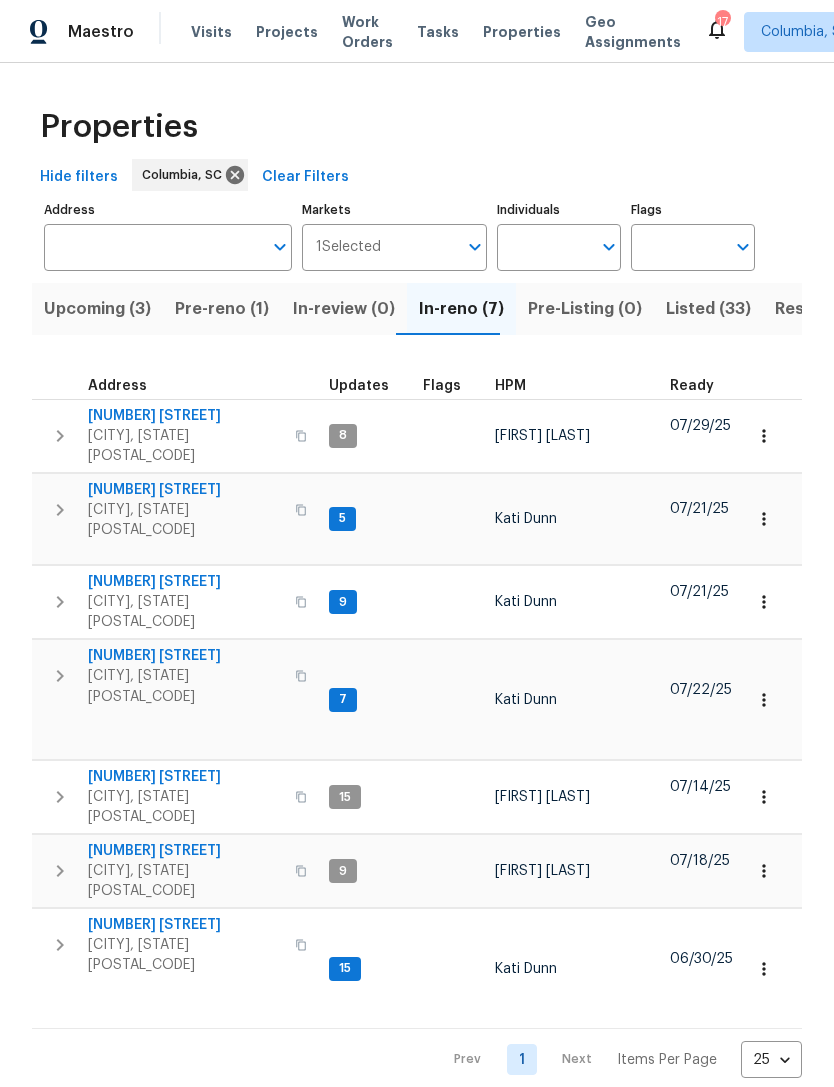 click on "Properties" at bounding box center (522, 32) 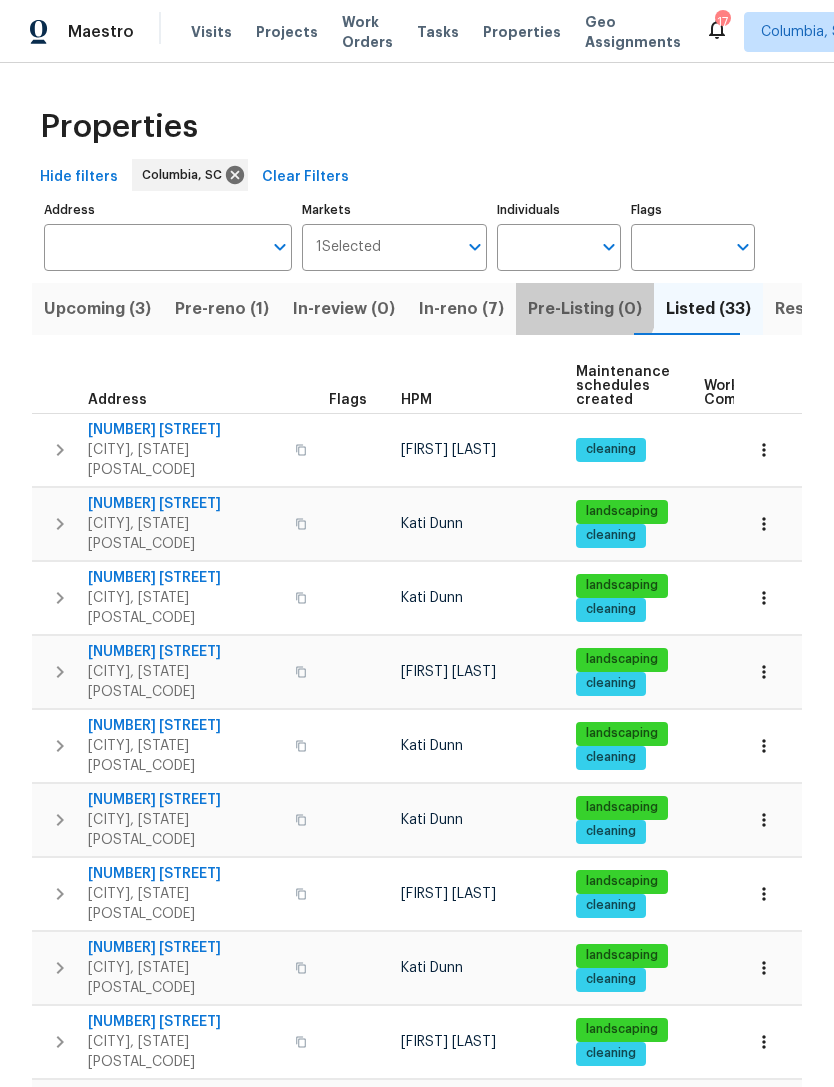 click on "Pre-Listing (0)" at bounding box center (585, 309) 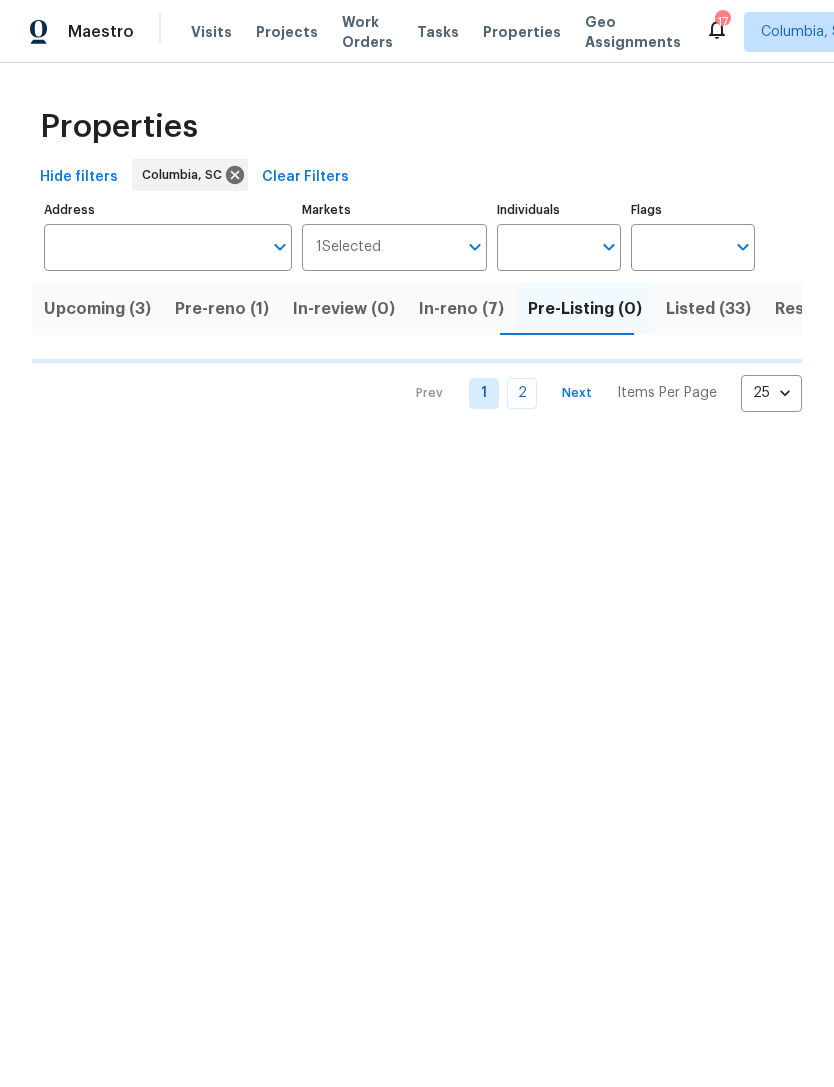 click on "In-reno (7)" at bounding box center (461, 309) 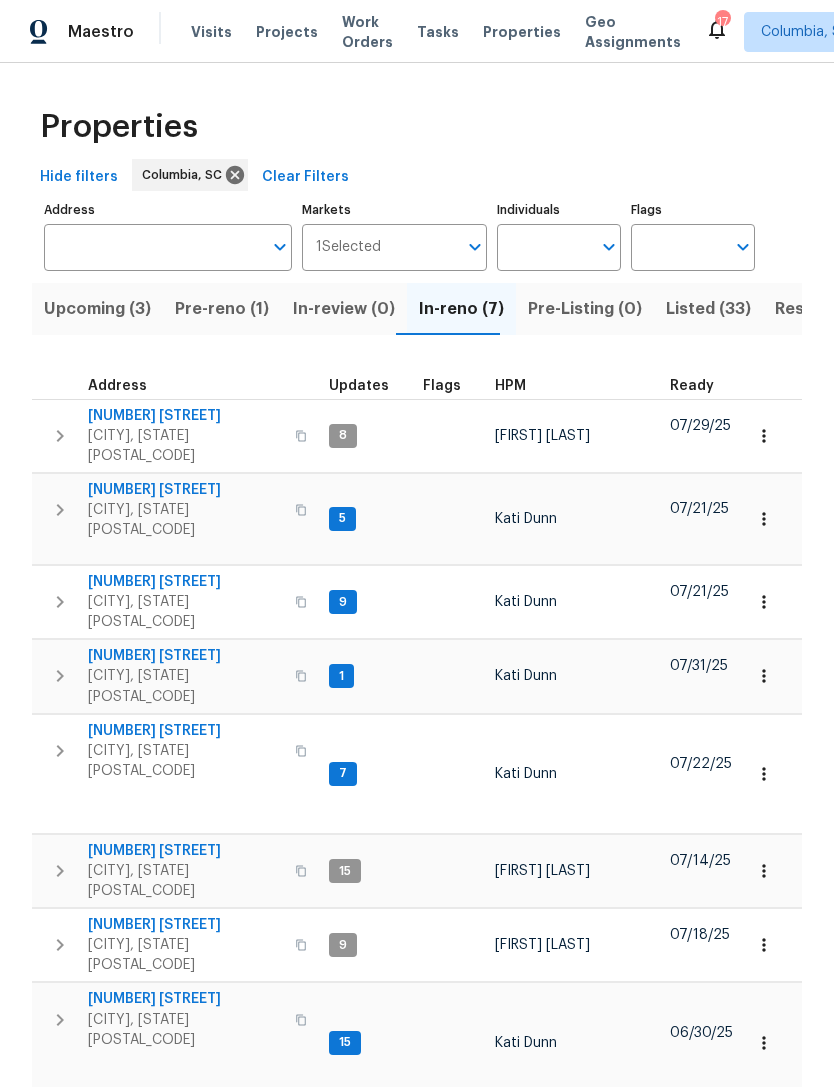 click on "Pre-reno (1)" at bounding box center (222, 309) 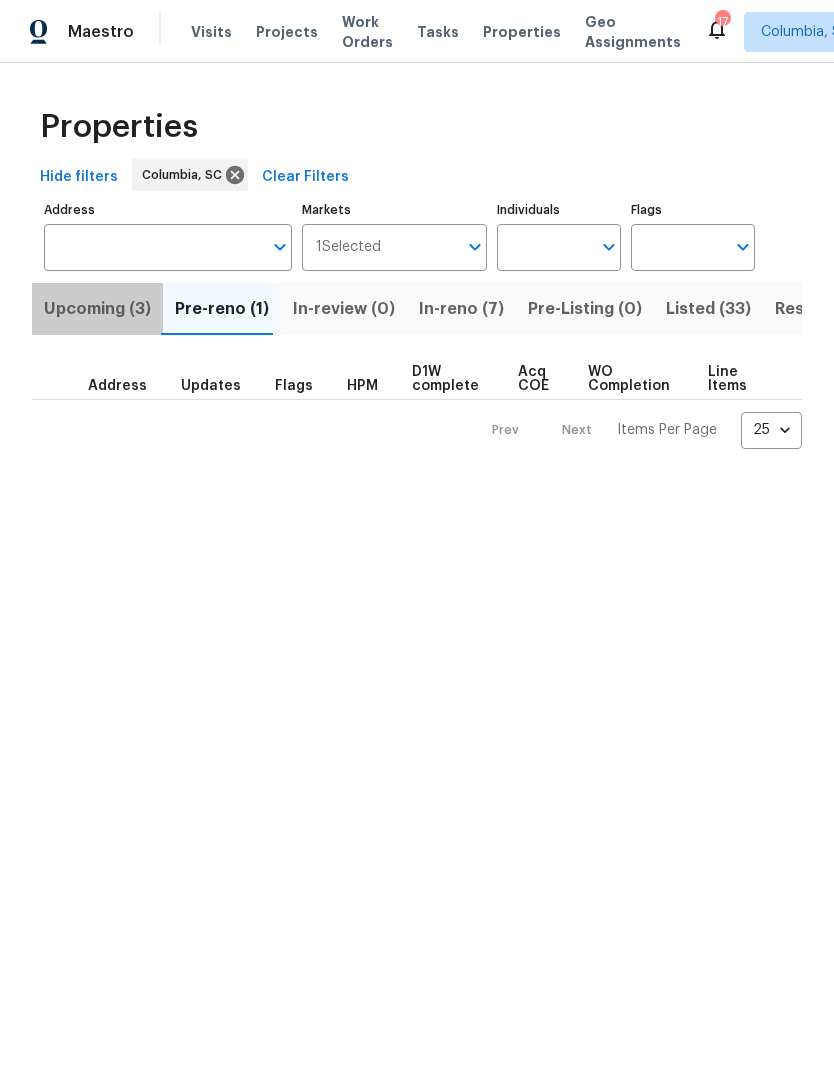 click on "Upcoming (3)" at bounding box center (97, 309) 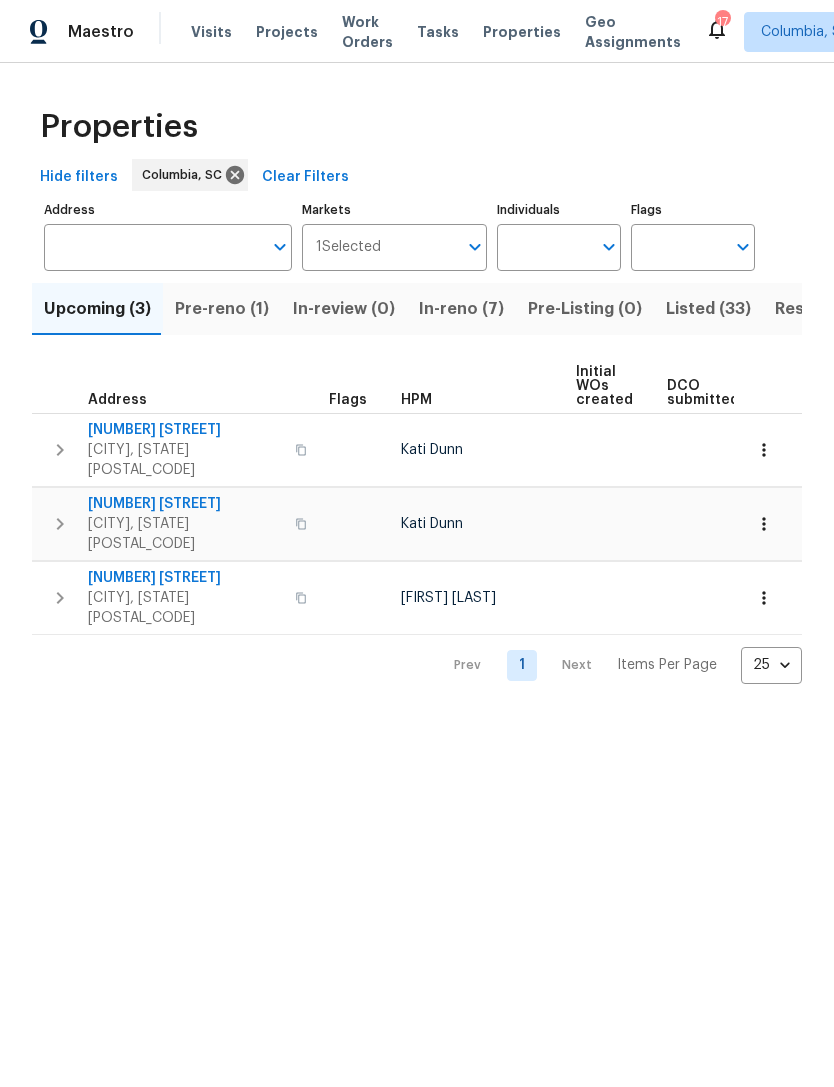 click on "Listed (33)" at bounding box center [708, 309] 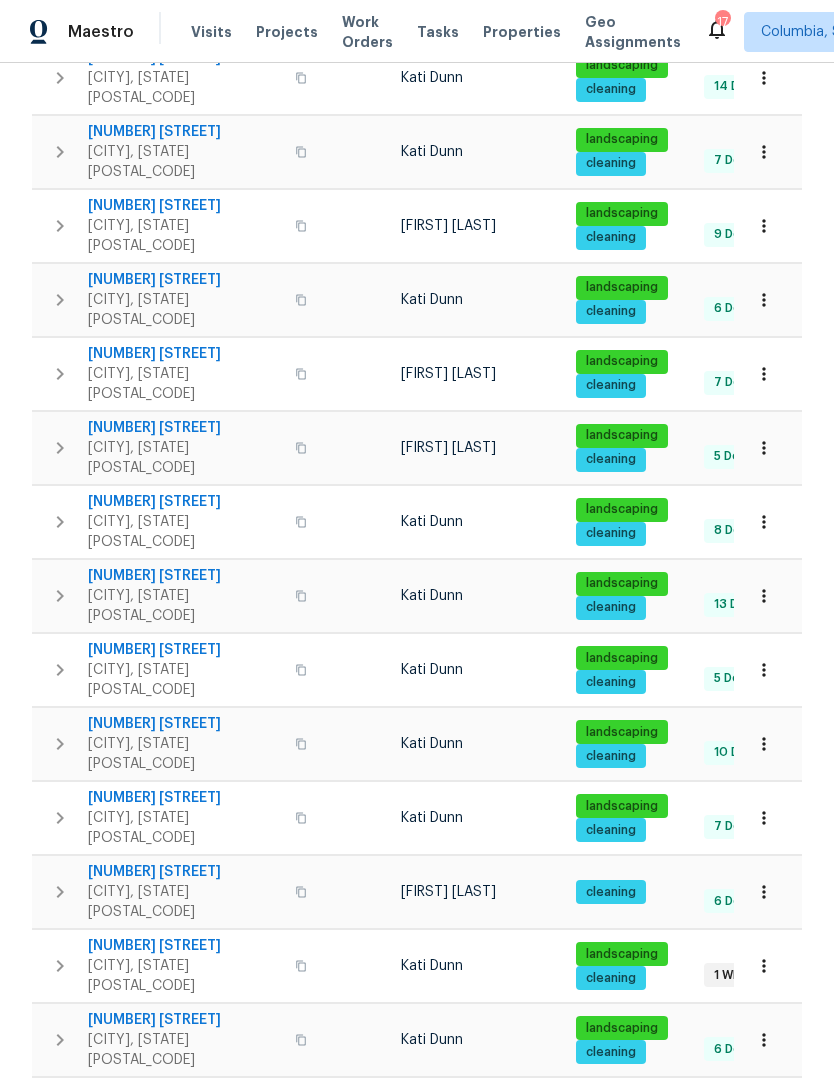 scroll, scrollTop: 738, scrollLeft: 0, axis: vertical 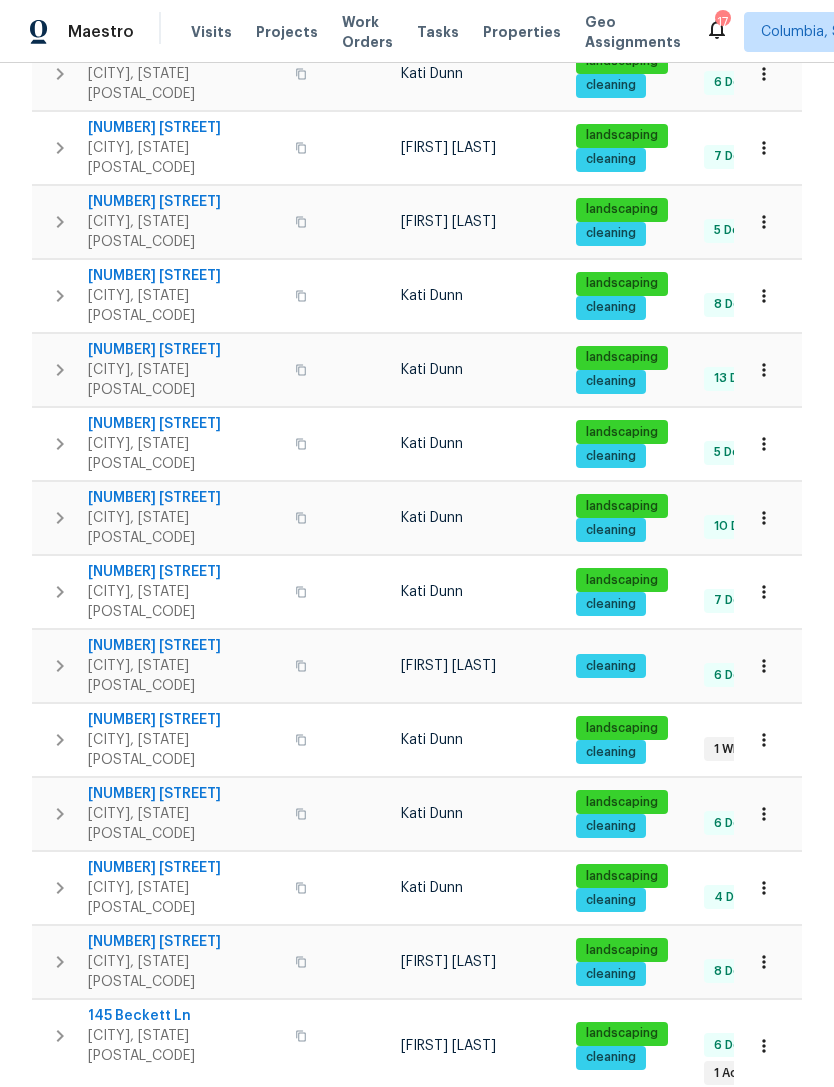 click on "601 Joan St" at bounding box center (185, 1109) 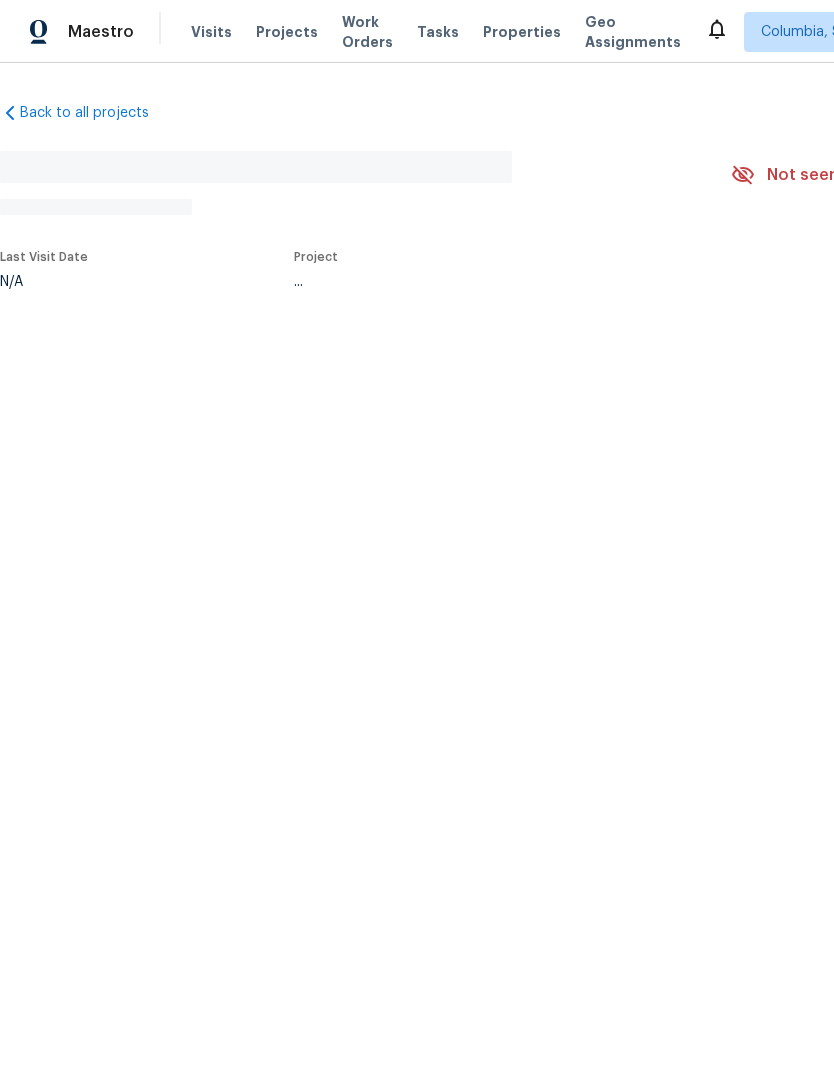 scroll, scrollTop: 0, scrollLeft: 0, axis: both 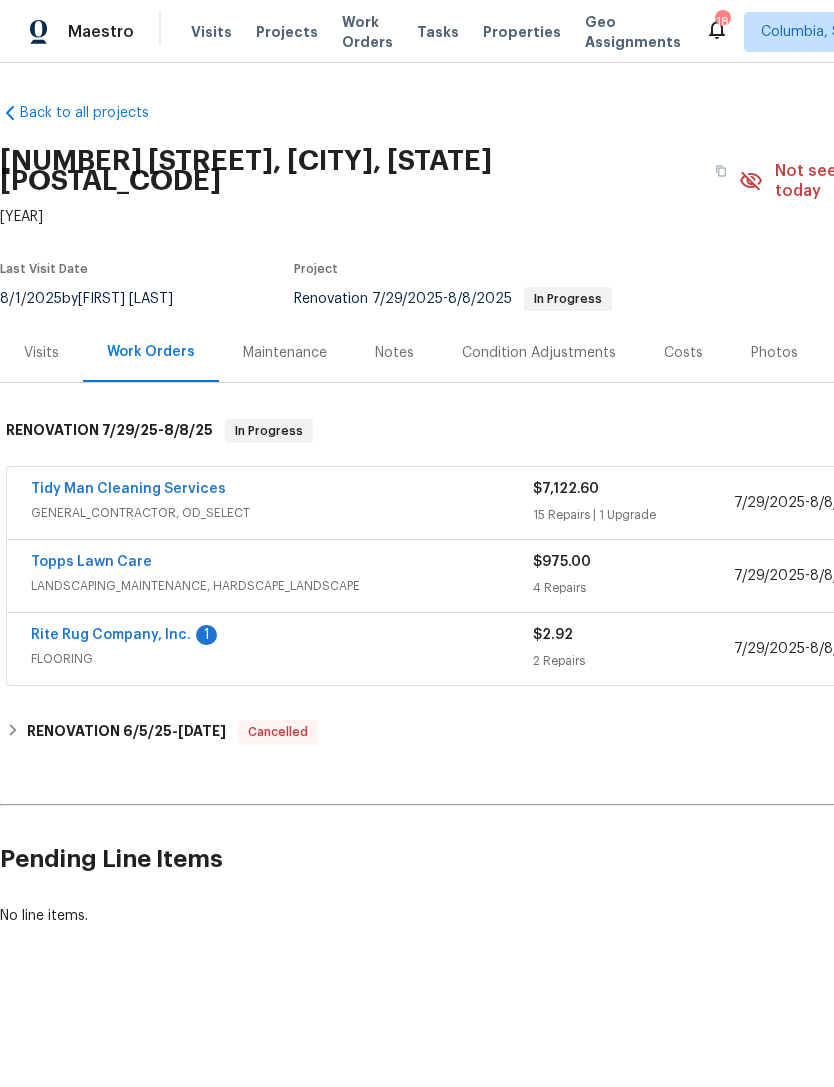 click on "Rite Rug Company, Inc." at bounding box center (111, 635) 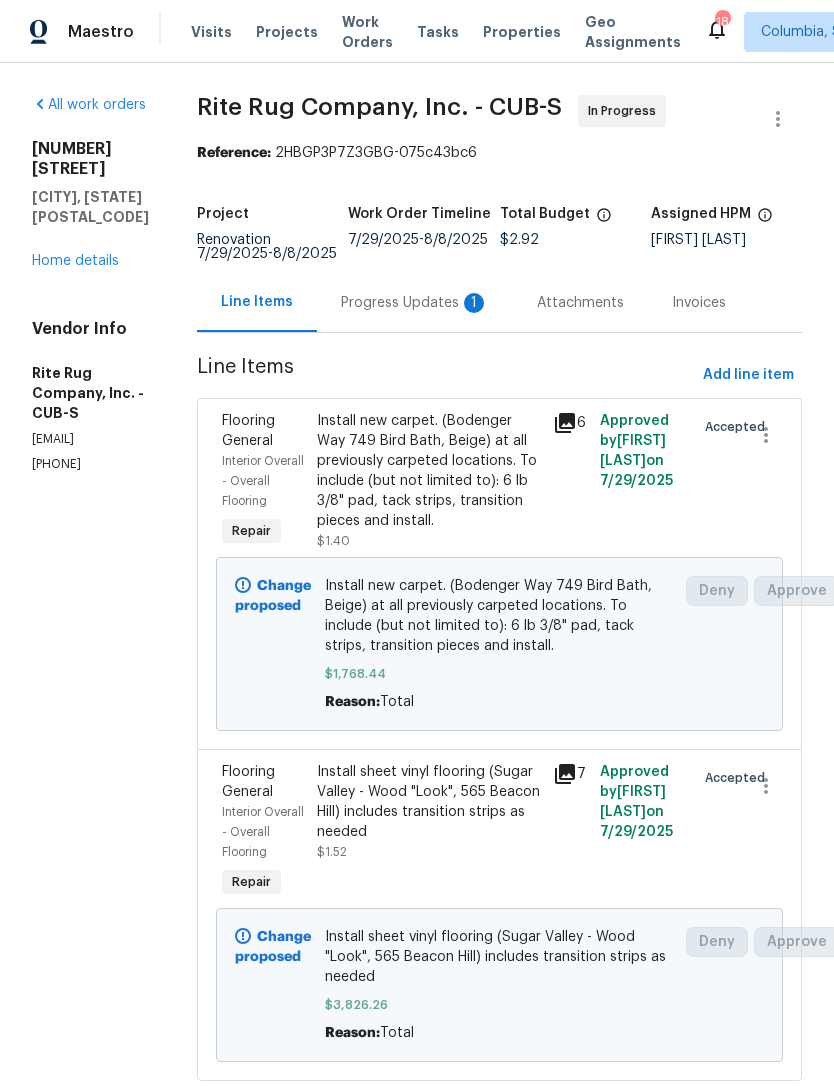 click on "Progress Updates 1" at bounding box center (415, 302) 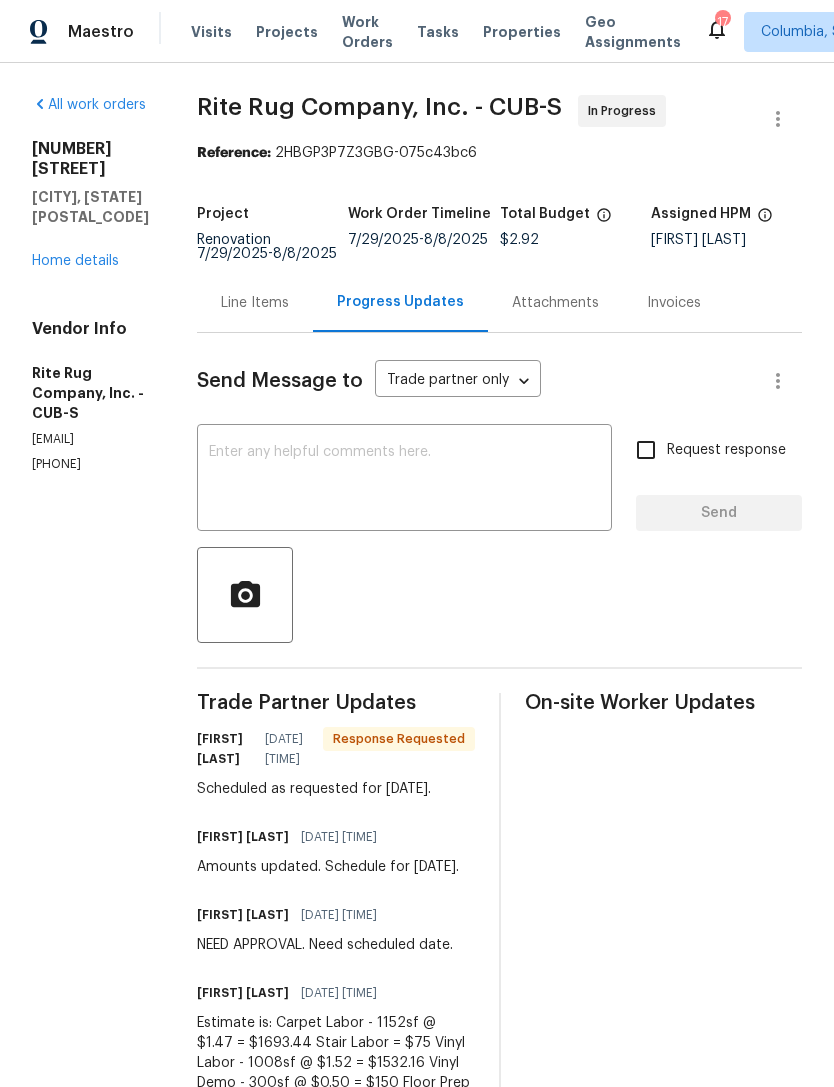 click on "Home details" at bounding box center [75, 261] 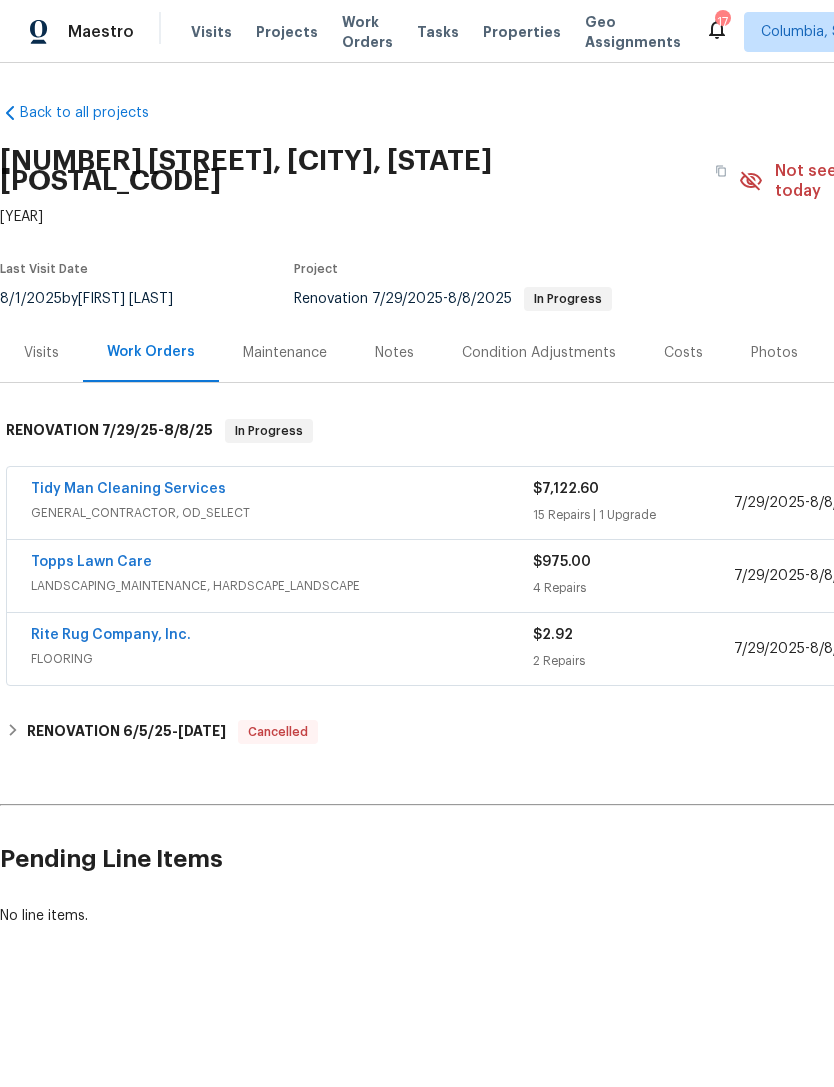 scroll, scrollTop: 0, scrollLeft: 0, axis: both 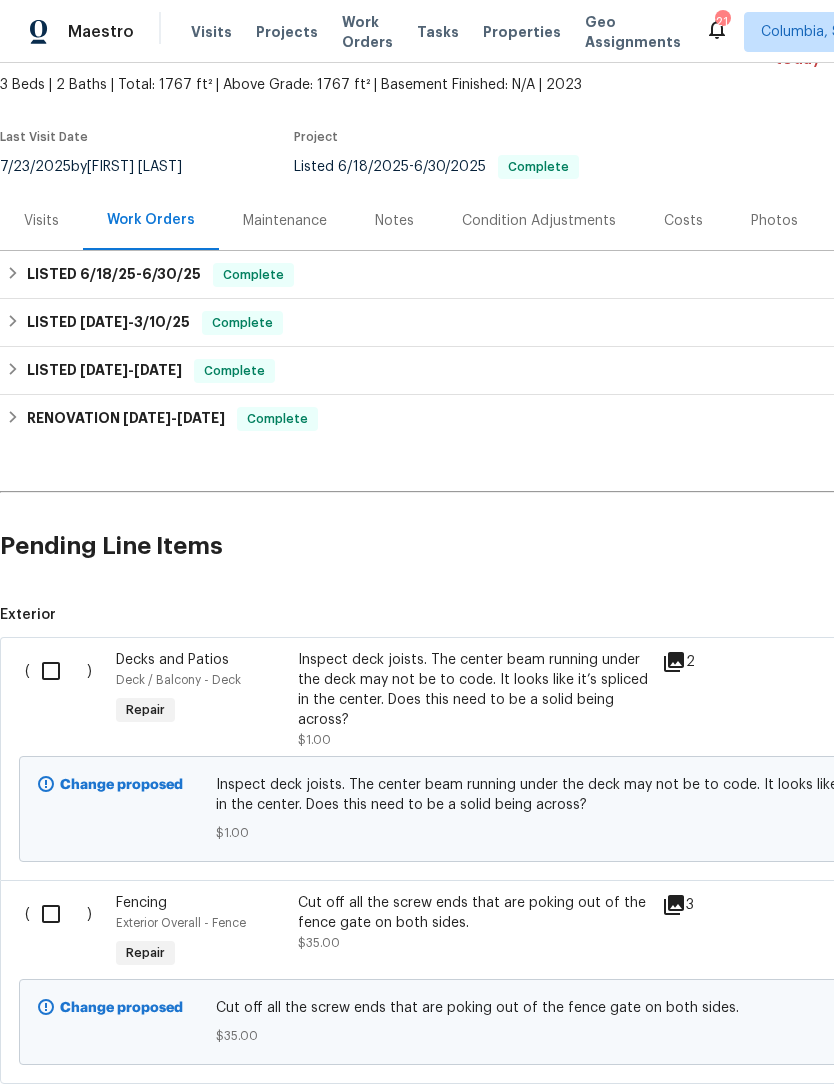 click at bounding box center (58, 671) 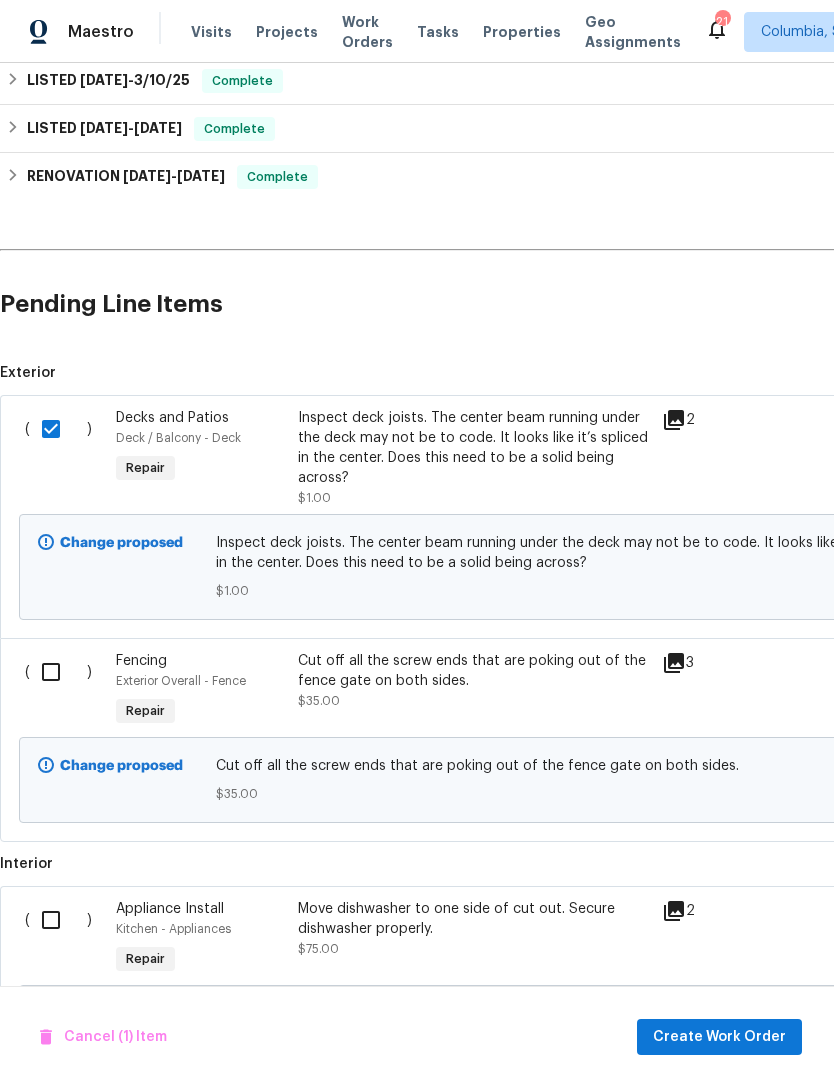 scroll, scrollTop: 374, scrollLeft: 0, axis: vertical 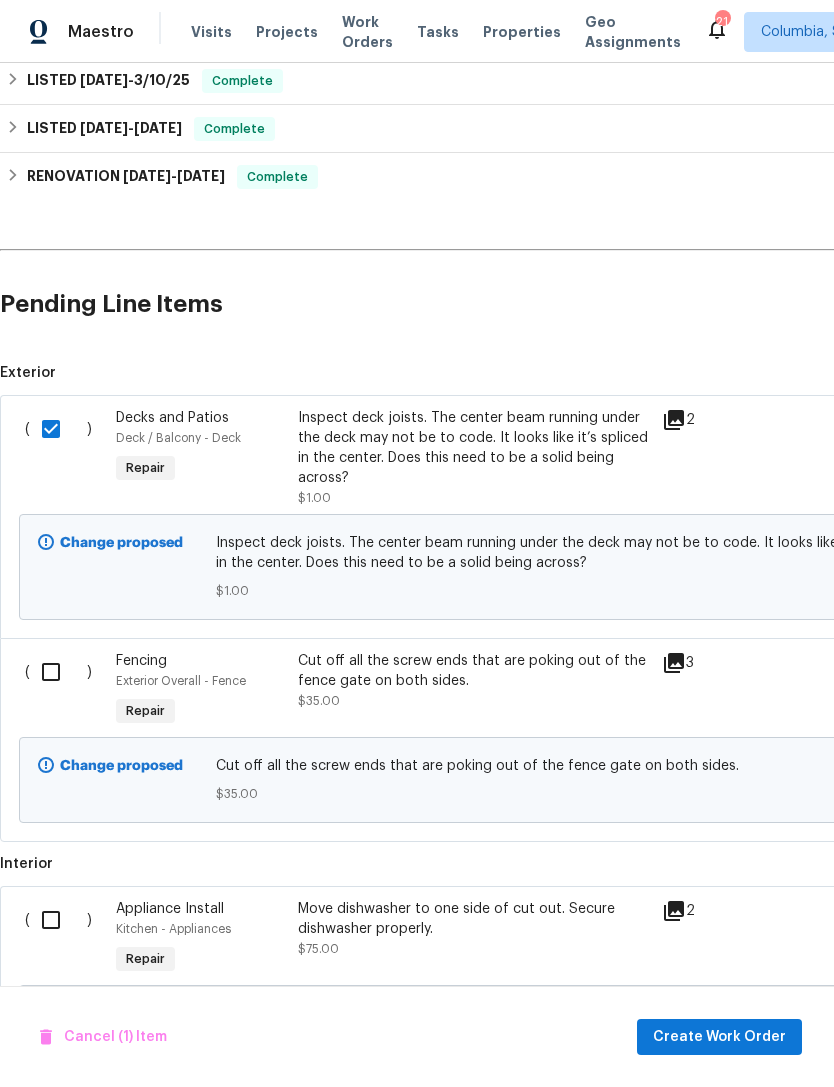 click at bounding box center (58, 672) 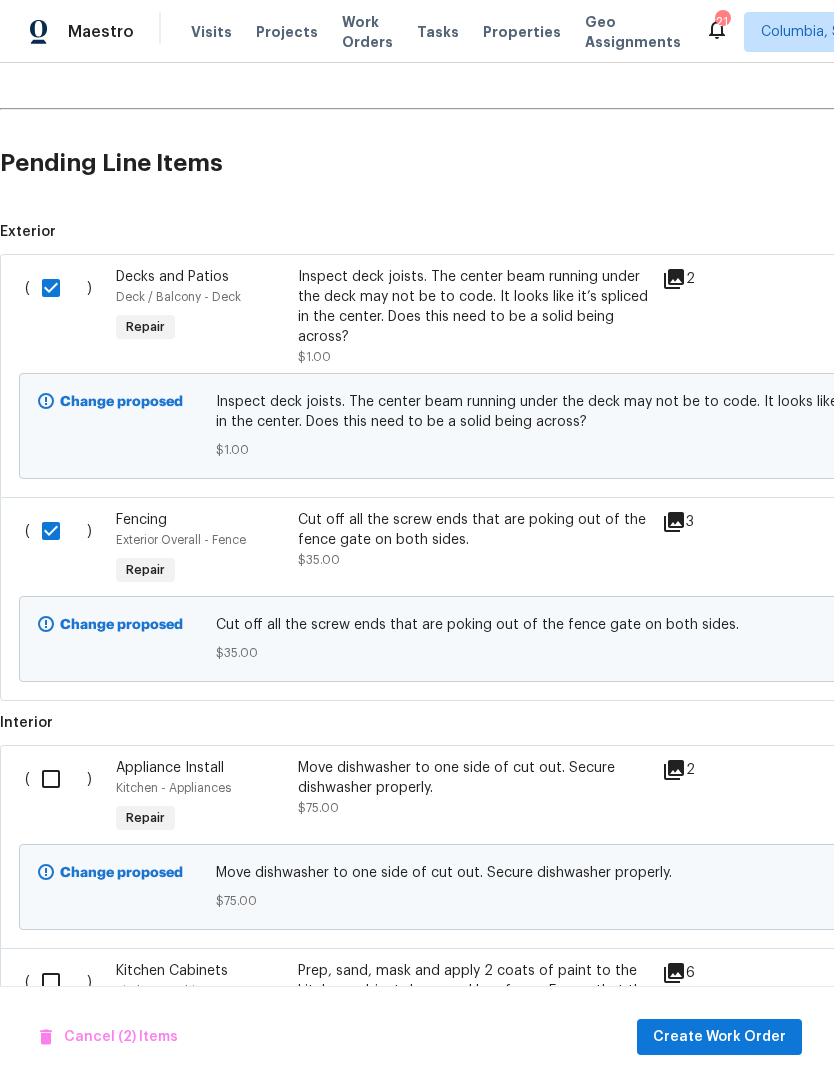 scroll, scrollTop: 516, scrollLeft: 0, axis: vertical 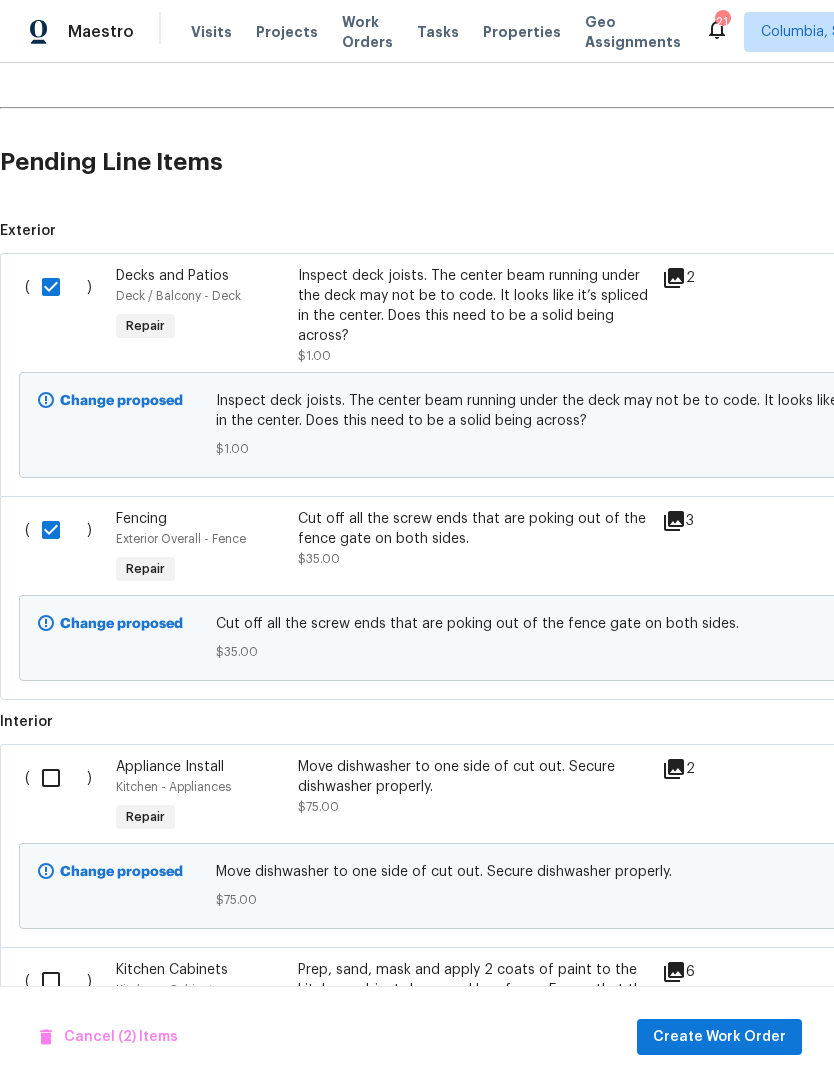 click at bounding box center [58, 778] 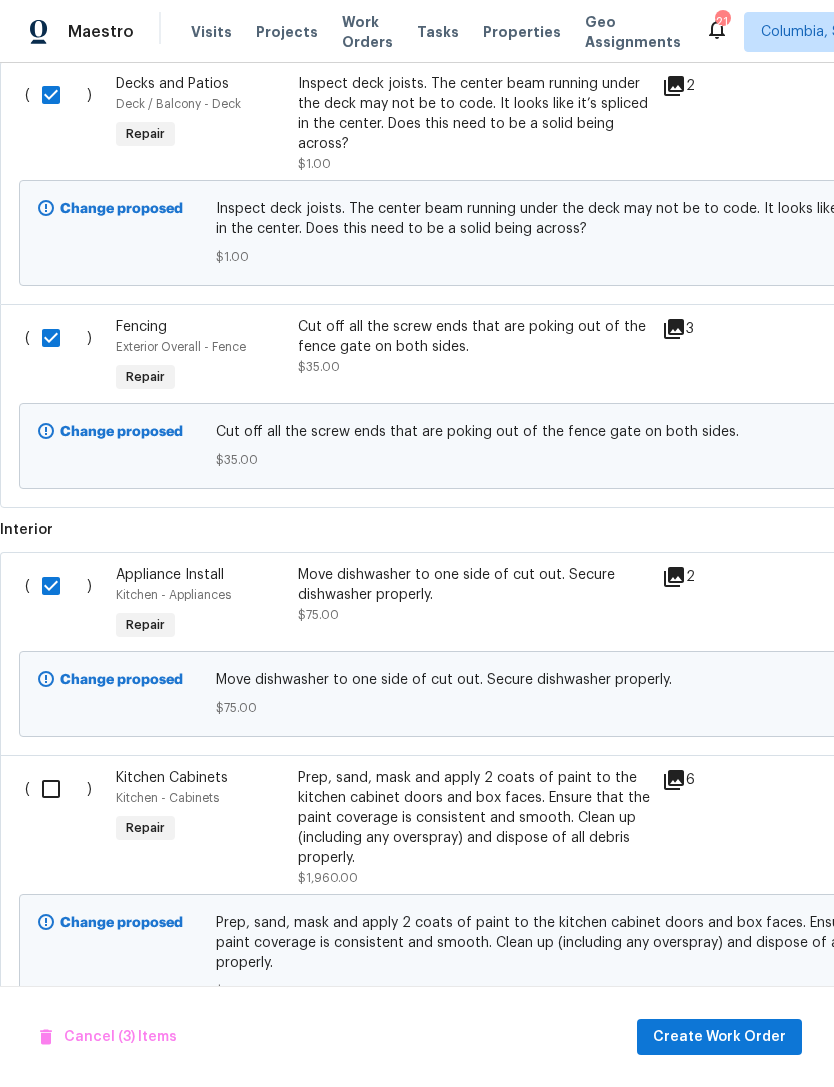 scroll, scrollTop: 716, scrollLeft: 0, axis: vertical 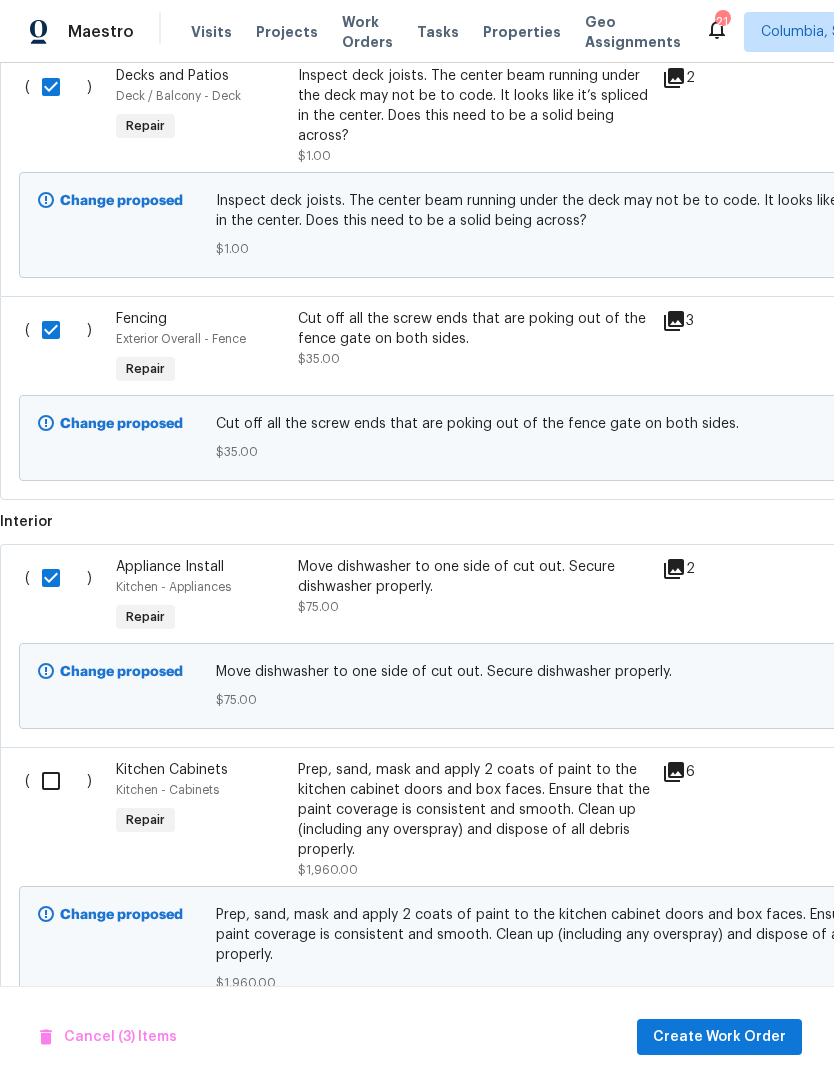 click at bounding box center (58, 781) 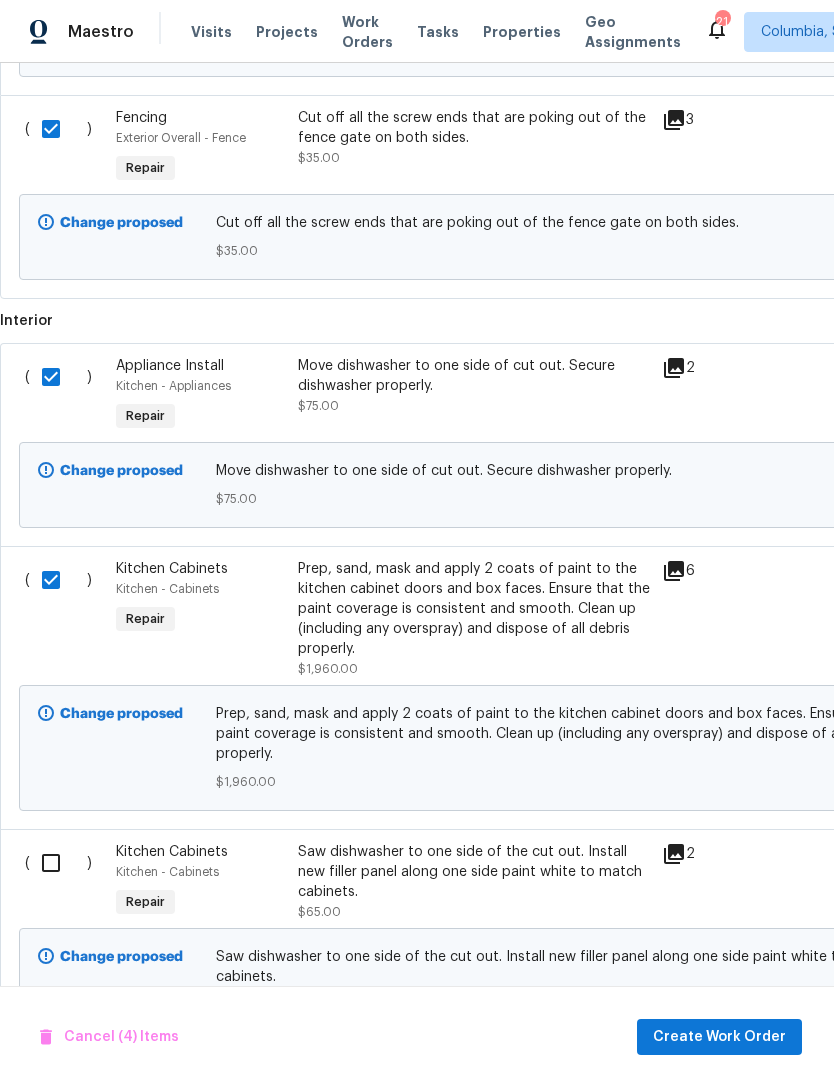 scroll, scrollTop: 925, scrollLeft: 0, axis: vertical 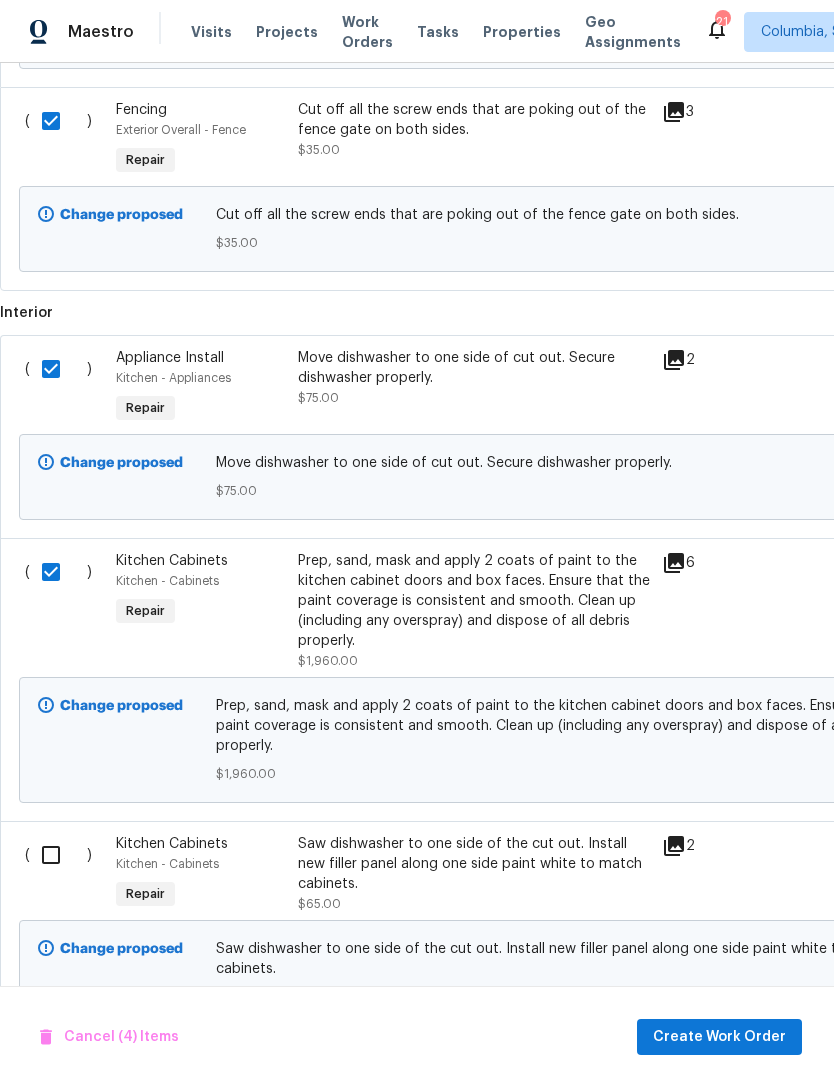 click at bounding box center [58, 855] 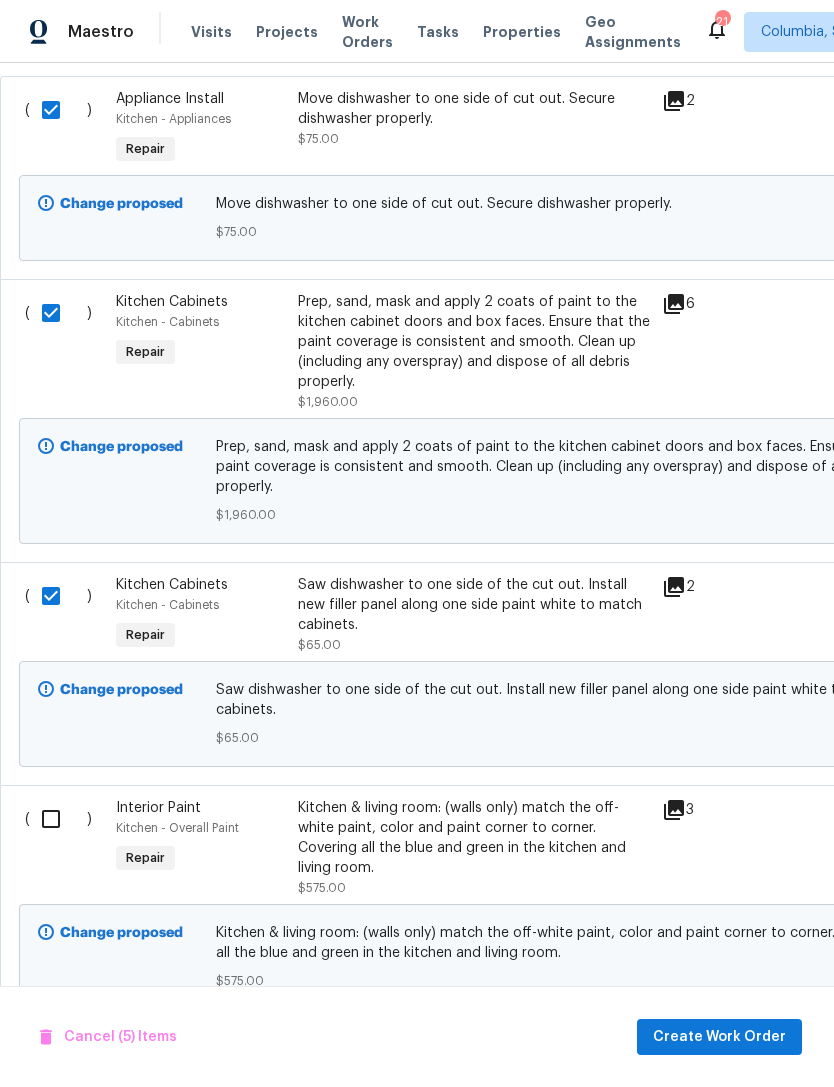 scroll, scrollTop: 1183, scrollLeft: 0, axis: vertical 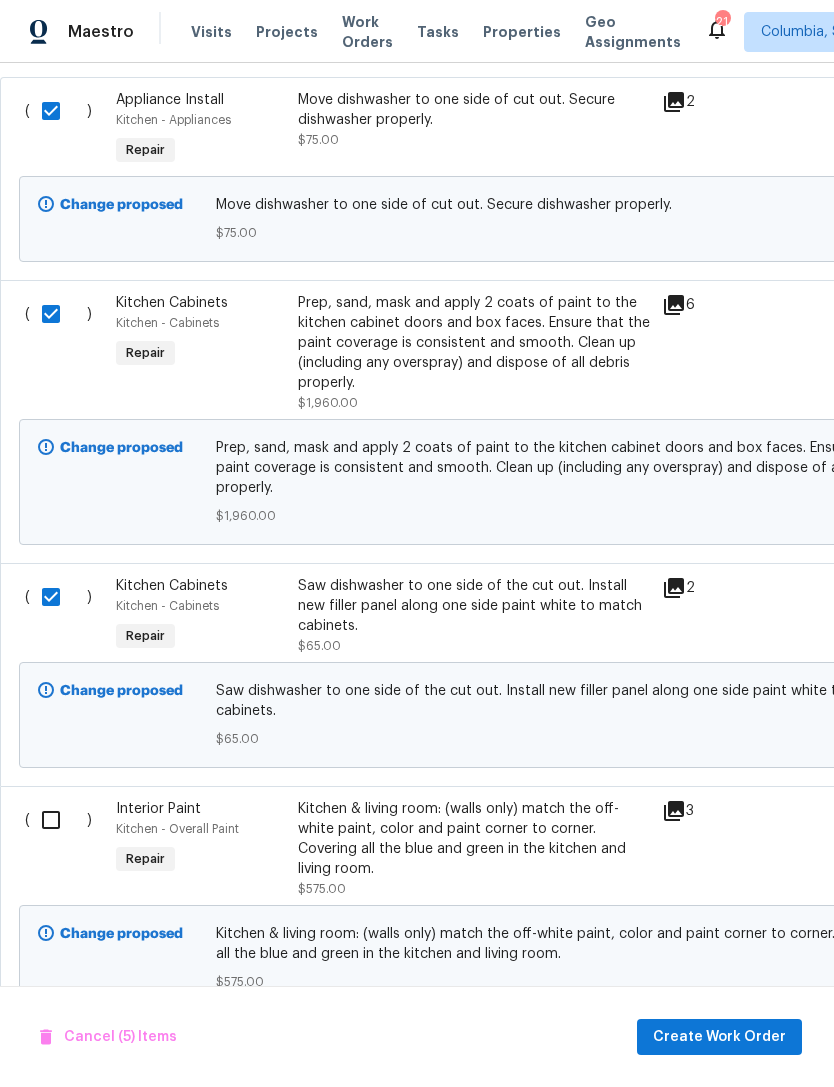 click at bounding box center (58, 820) 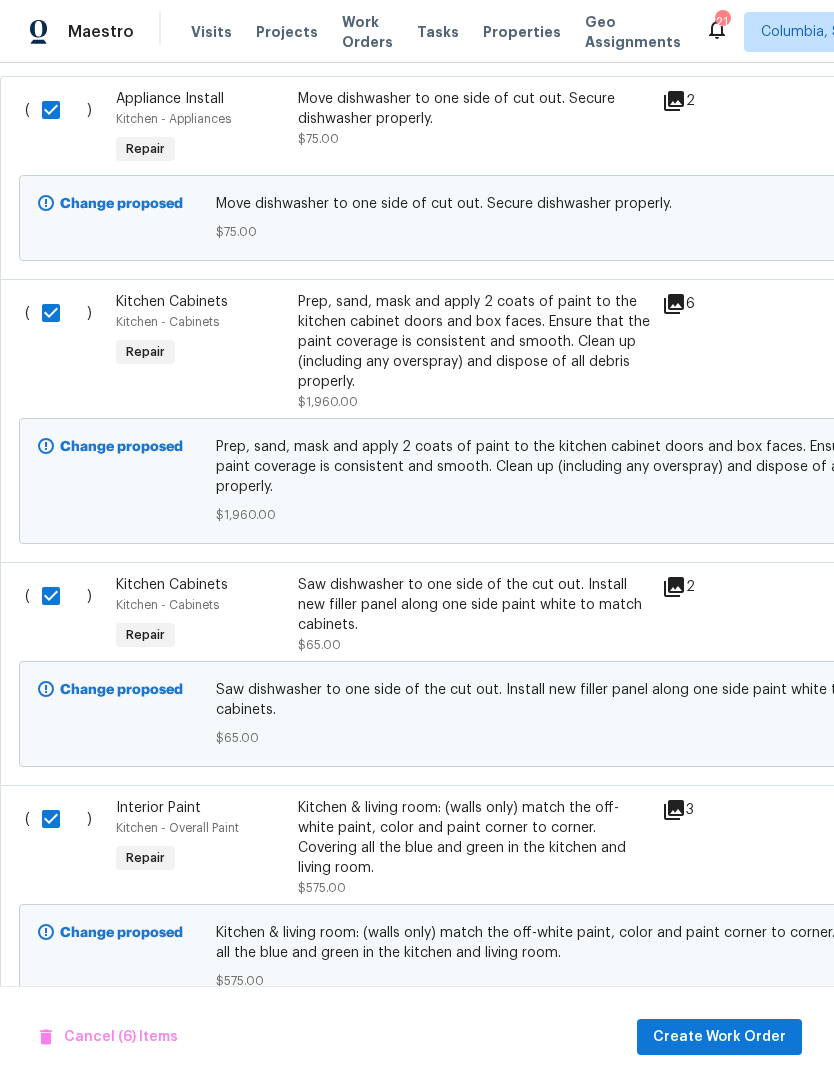 scroll, scrollTop: 1183, scrollLeft: 0, axis: vertical 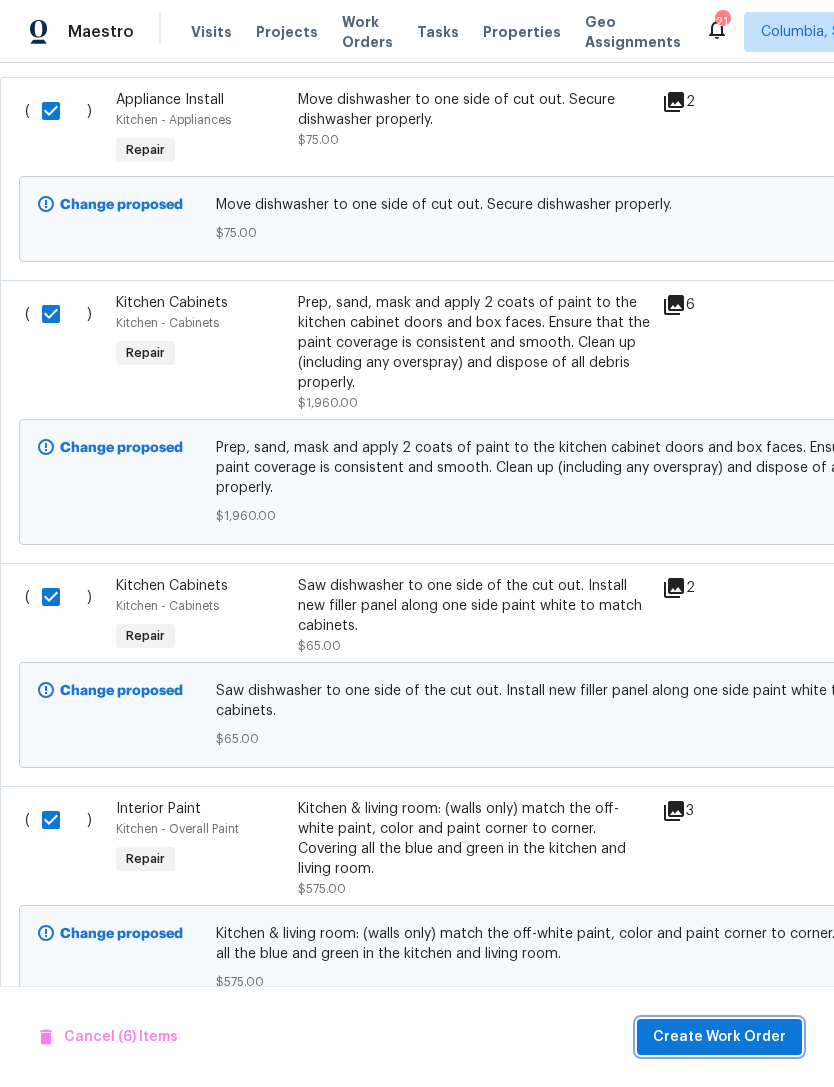 click on "Create Work Order" at bounding box center [719, 1037] 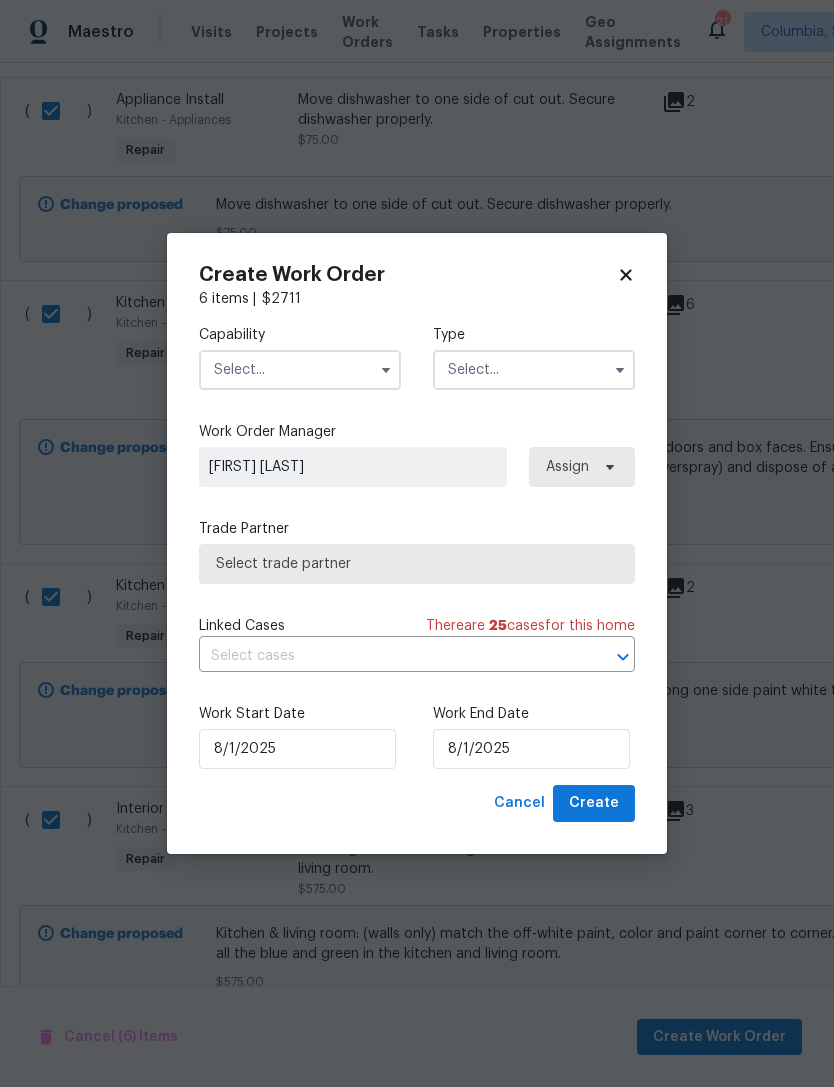 click at bounding box center (300, 370) 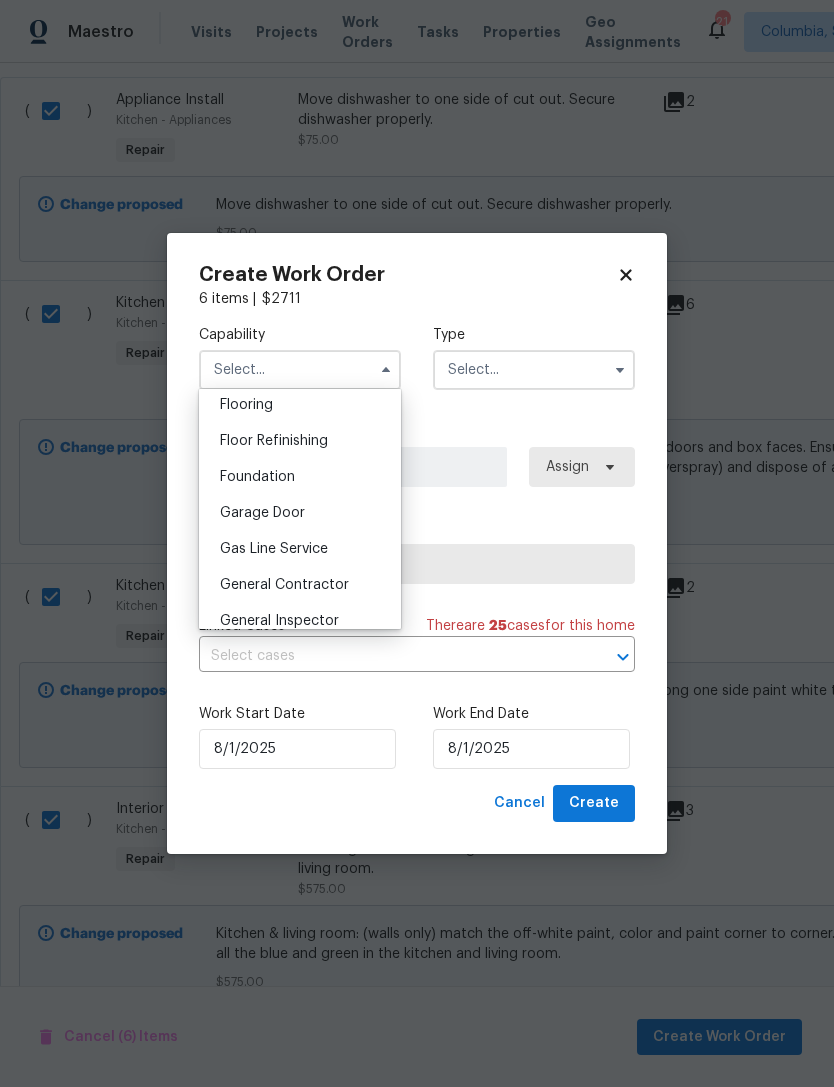 scroll, scrollTop: 784, scrollLeft: 0, axis: vertical 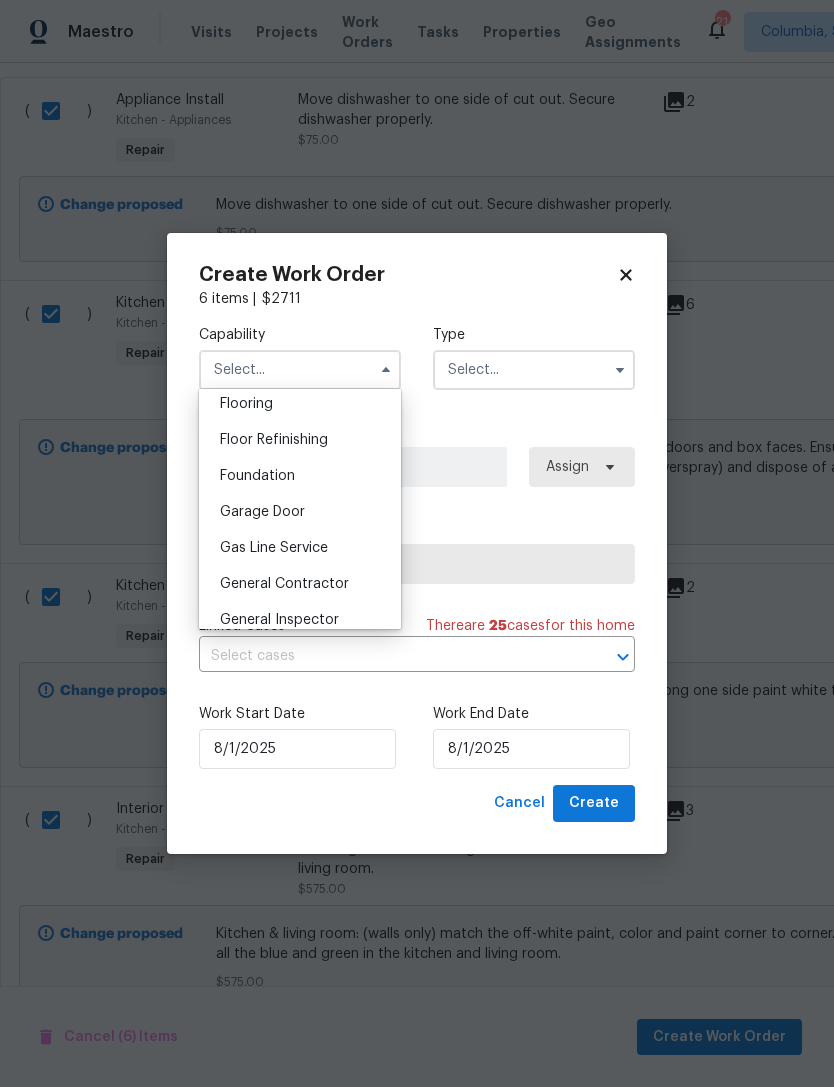 click on "General Contractor" at bounding box center [284, 584] 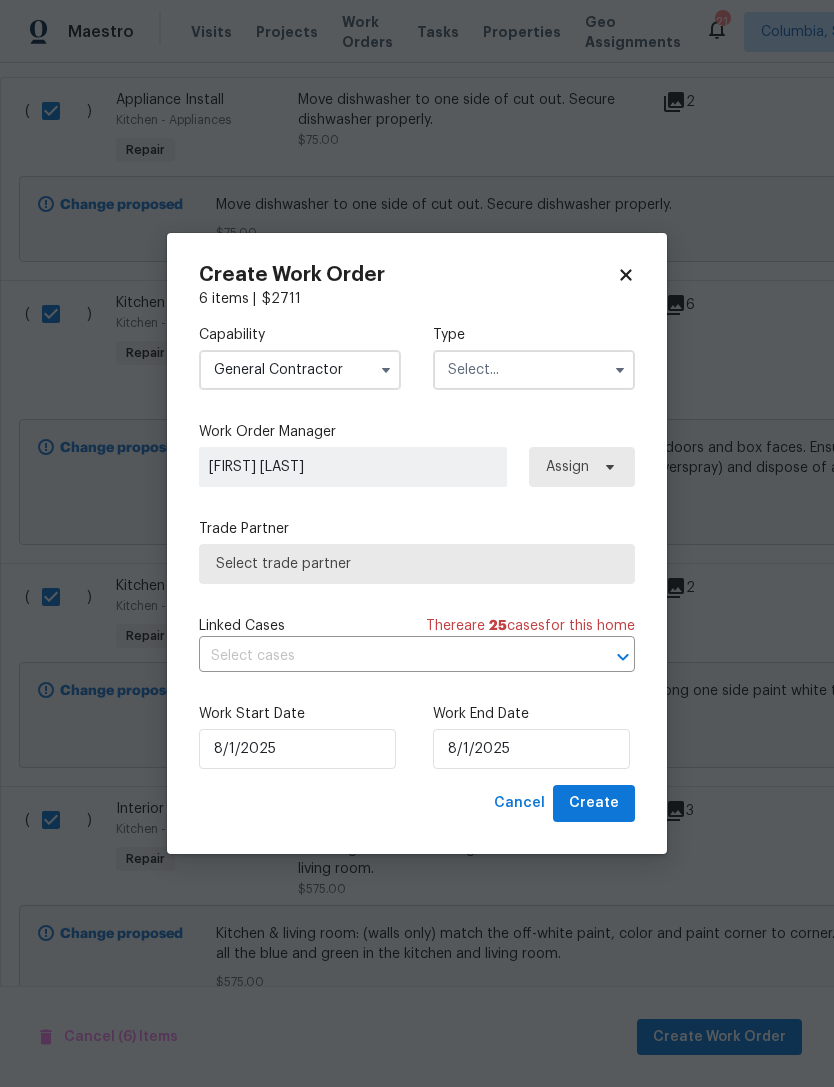 click at bounding box center (534, 370) 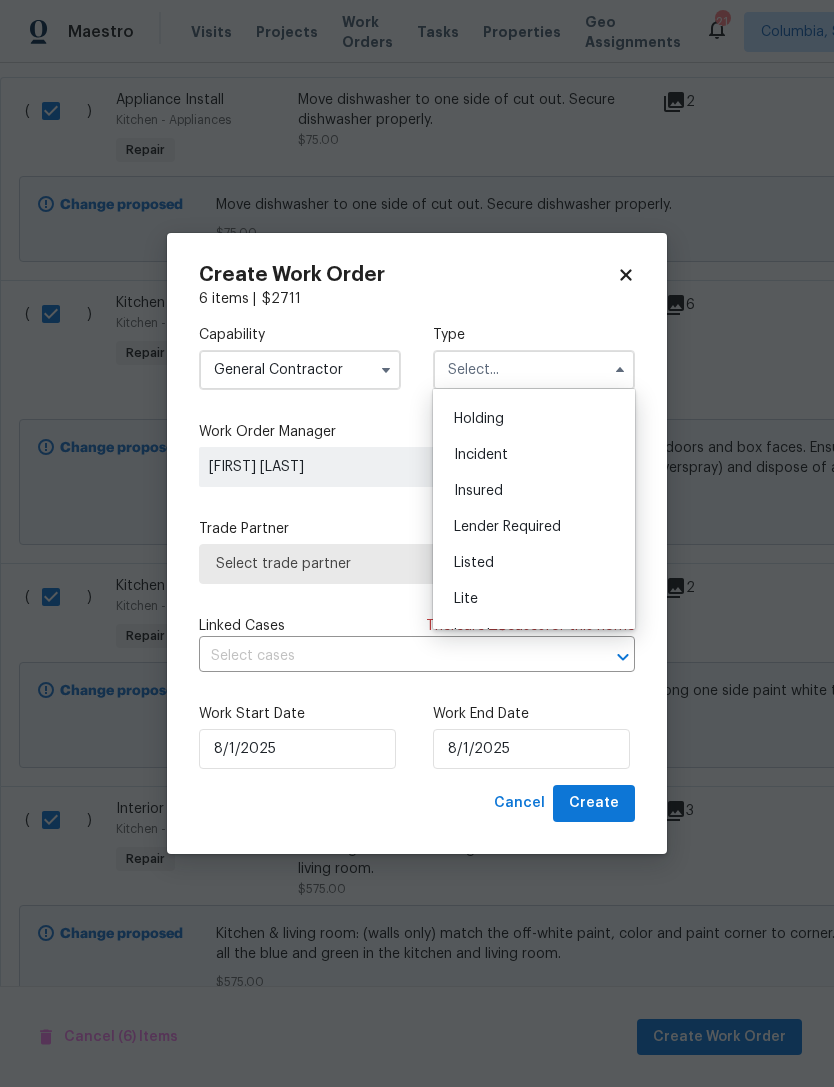 scroll, scrollTop: 146, scrollLeft: 0, axis: vertical 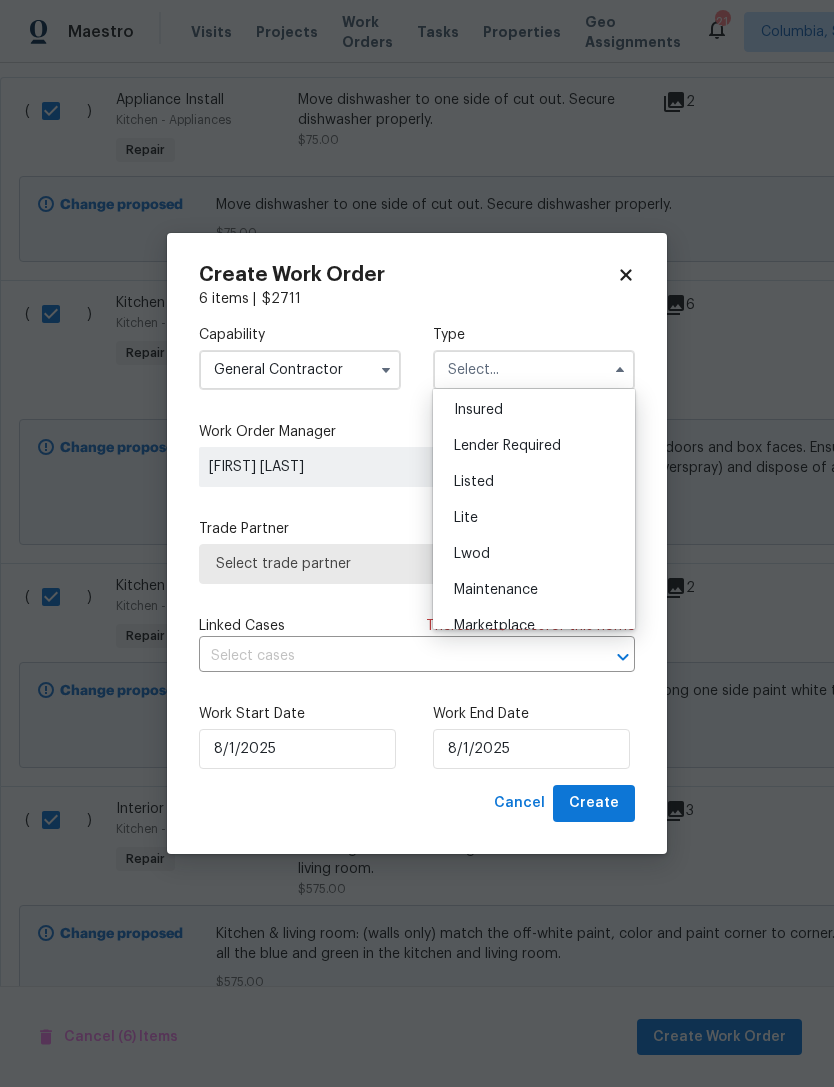 click on "Listed" at bounding box center [534, 482] 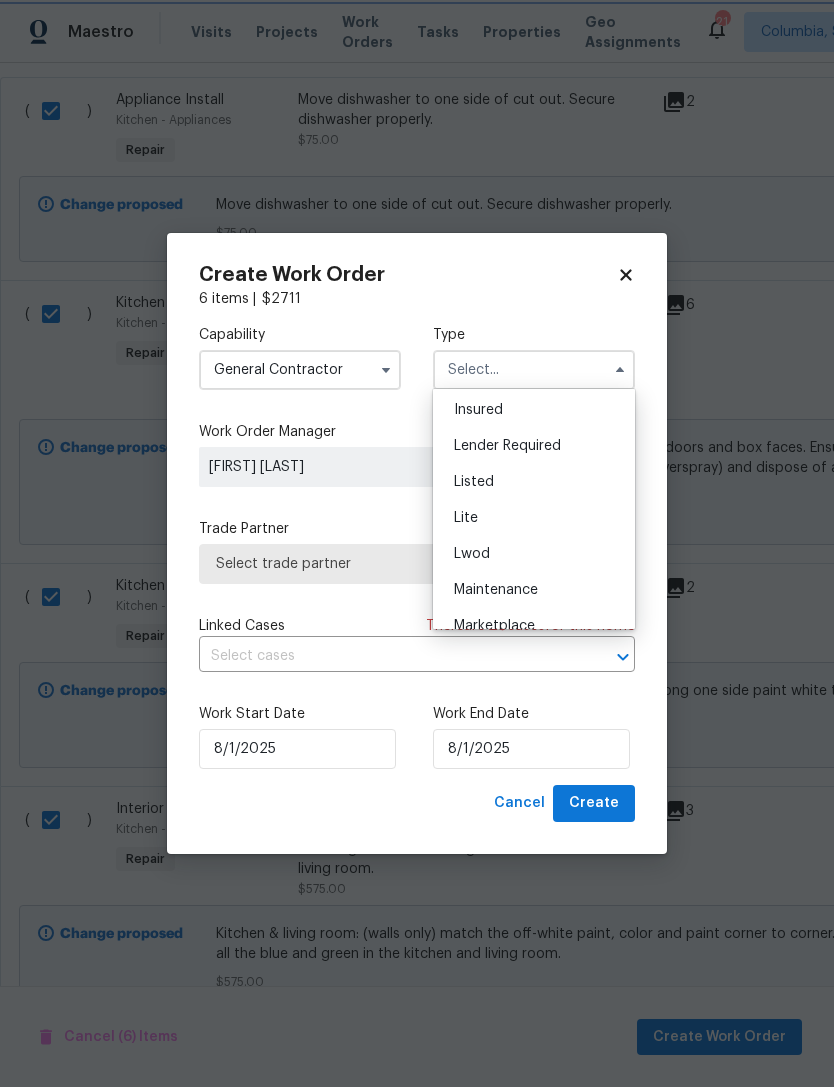 type on "Listed" 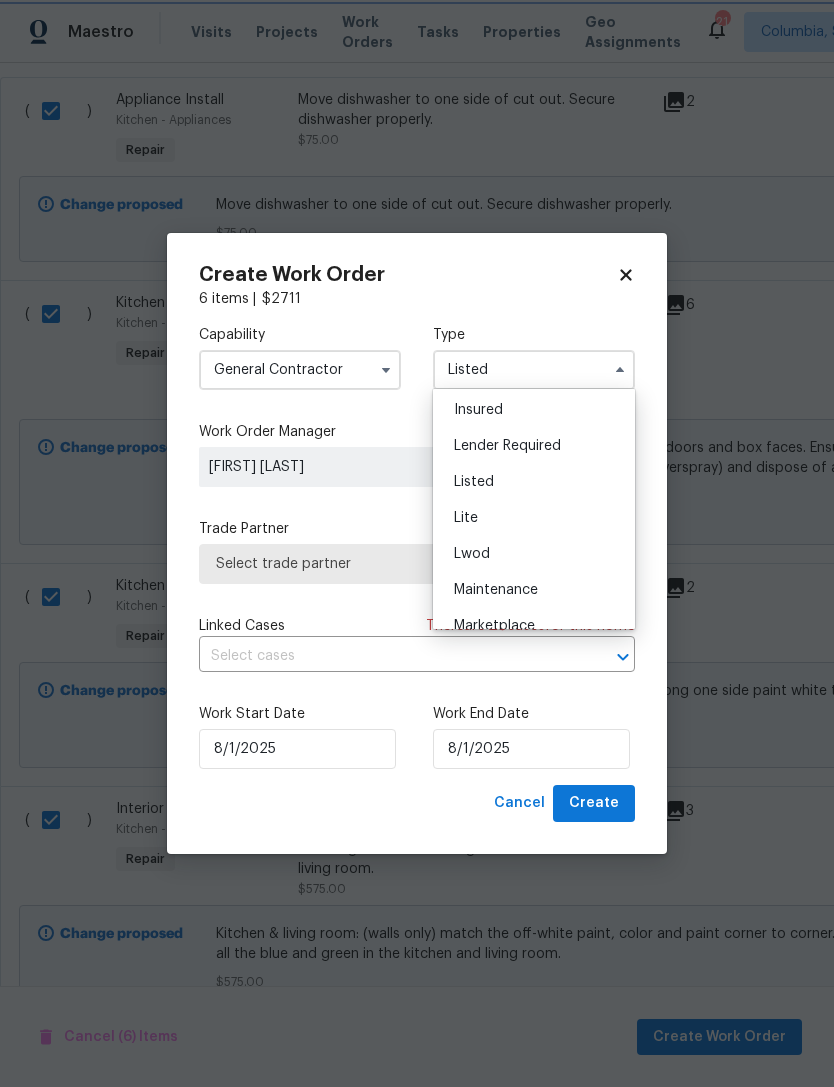 scroll, scrollTop: 0, scrollLeft: 0, axis: both 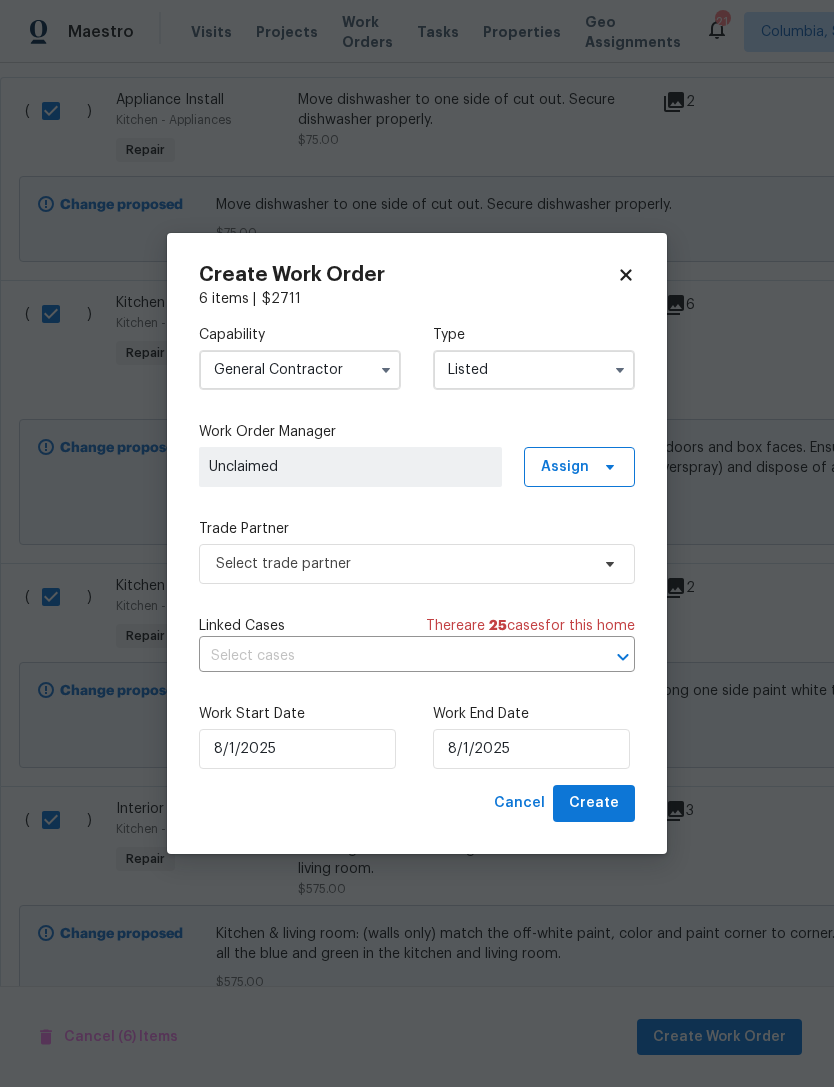 click on "Unclaimed" at bounding box center [350, 467] 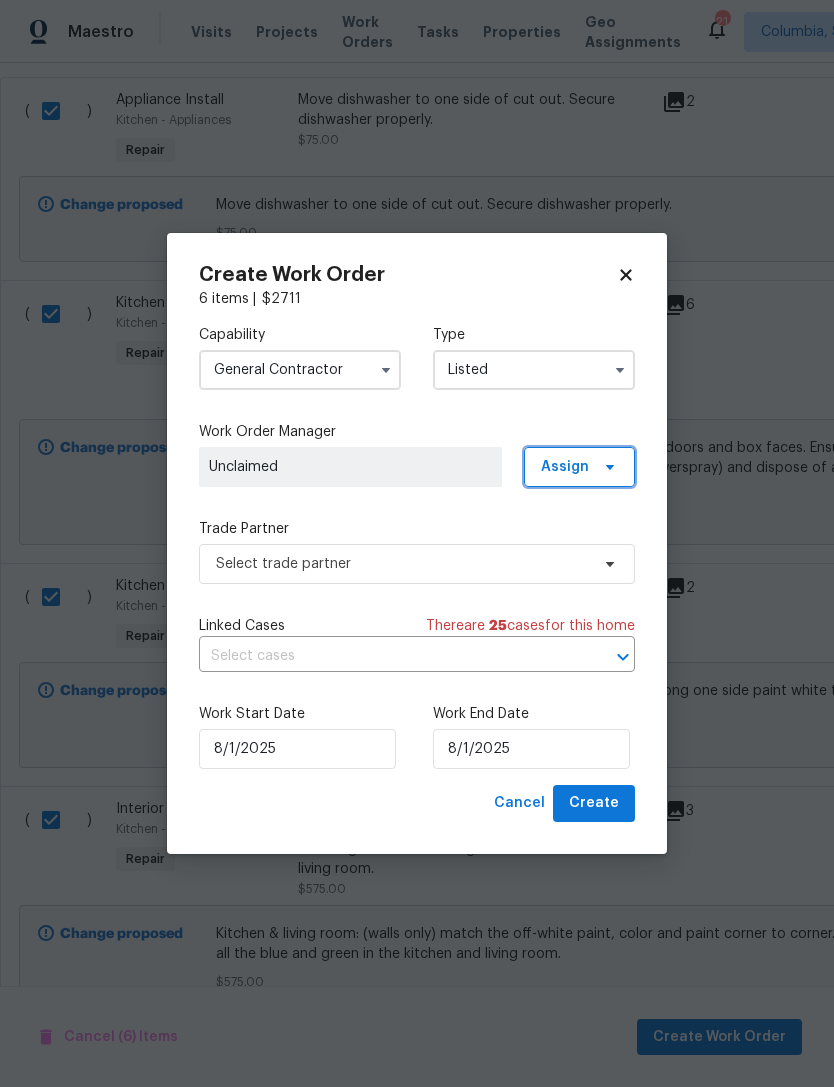 click on "Assign" at bounding box center [579, 467] 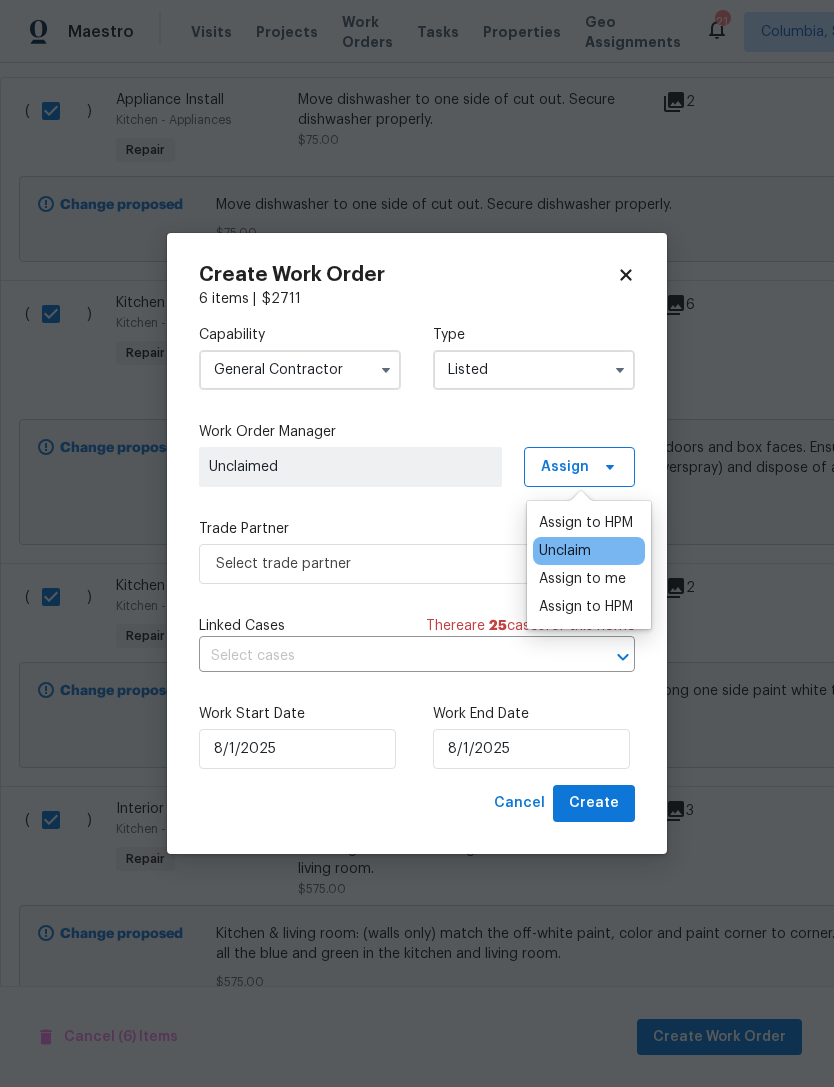 click on "Assign to me" at bounding box center [582, 579] 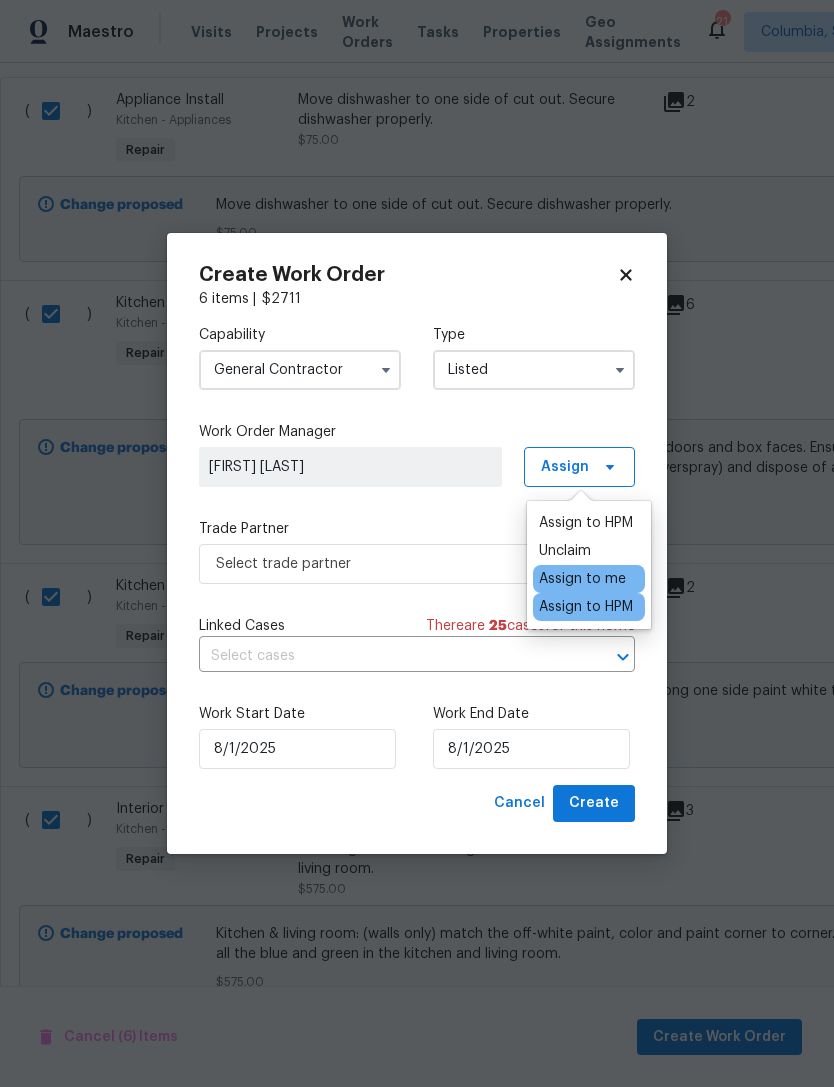 click on "Capability   General Contractor Type   Listed Work Order Manager   Ryan Middleton Assign Trade Partner   Select trade partner Linked Cases There  are   25  case s  for this home   ​ Work Start Date   8/1/2025 Work End Date   8/1/2025" at bounding box center [417, 547] 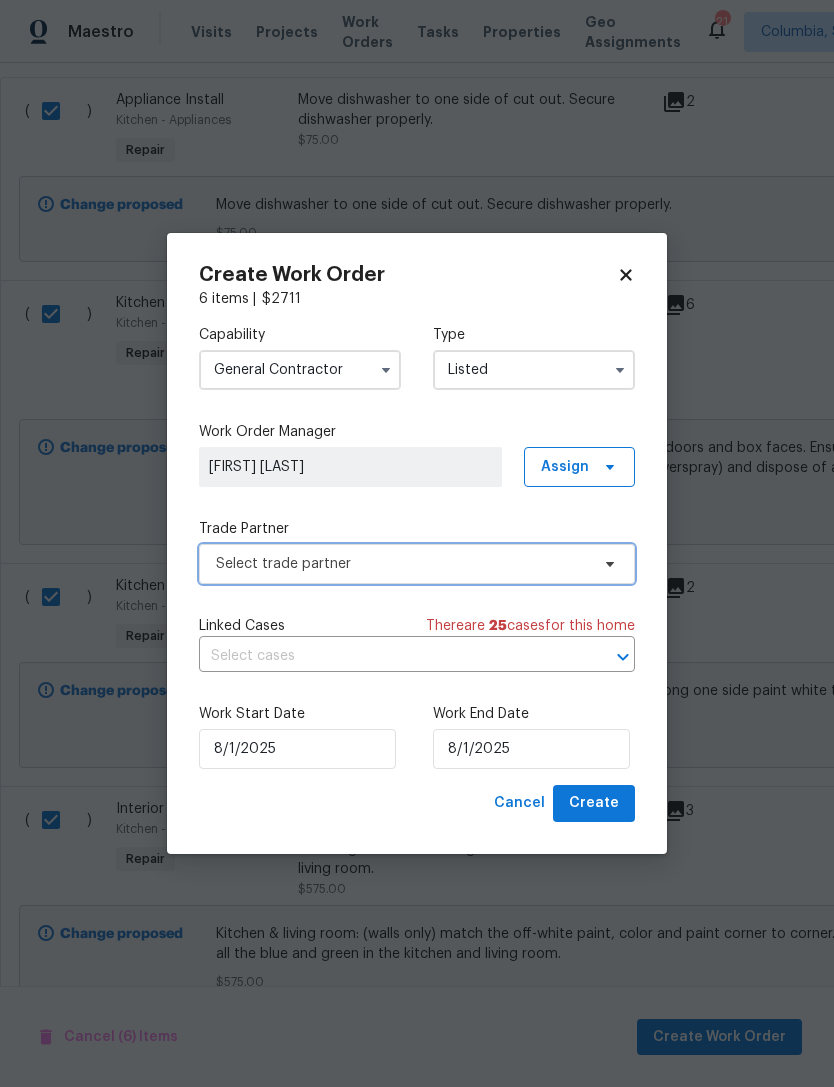 click on "Select trade partner" at bounding box center [417, 564] 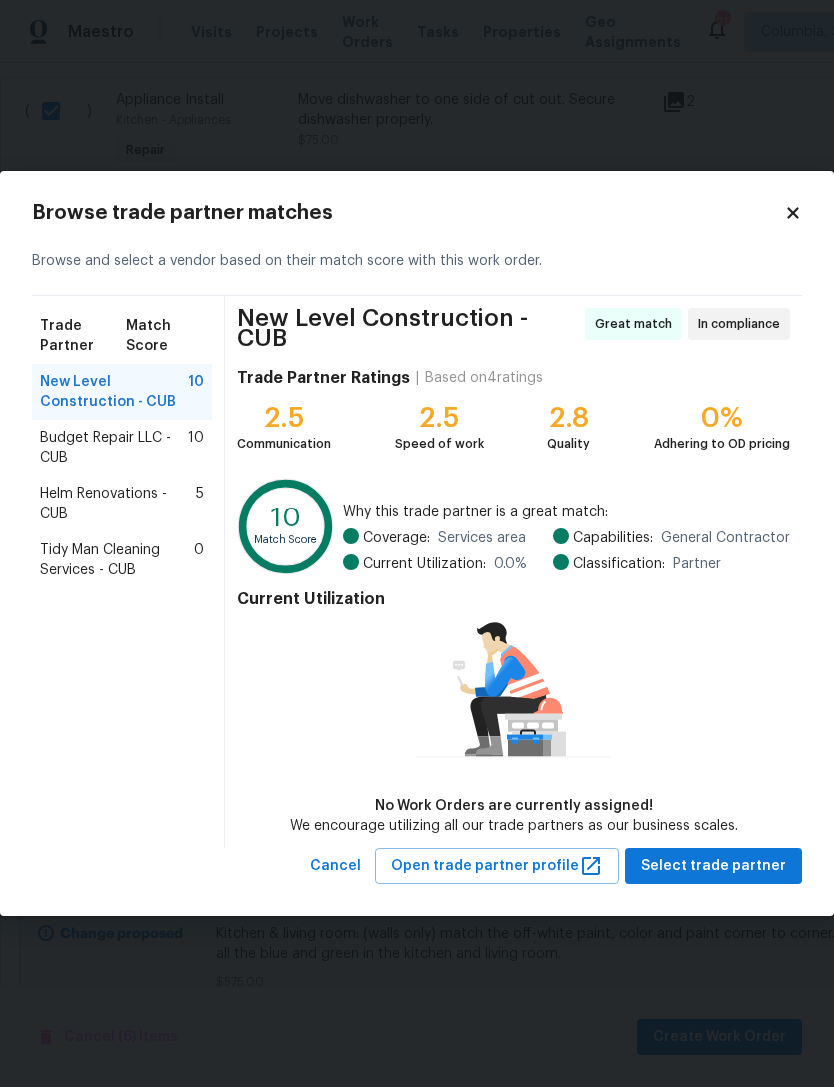 click on "Tidy Man Cleaning Services - CUB" at bounding box center (117, 560) 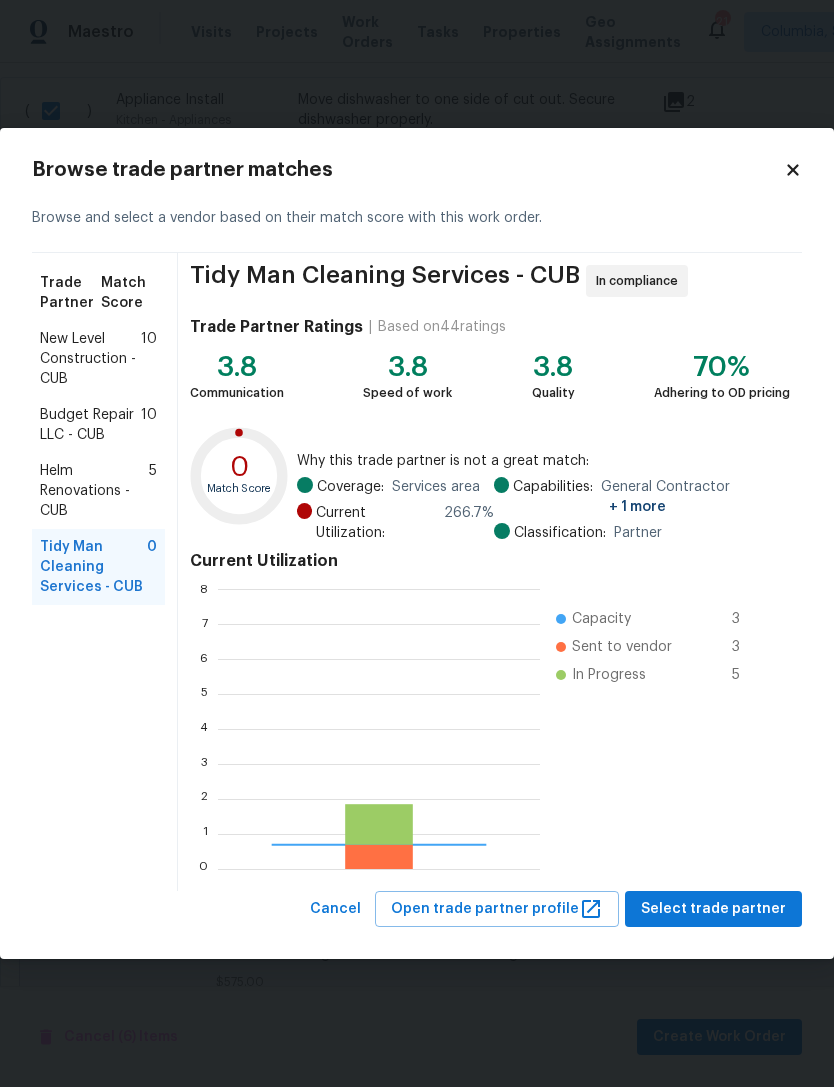 scroll, scrollTop: 2, scrollLeft: 2, axis: both 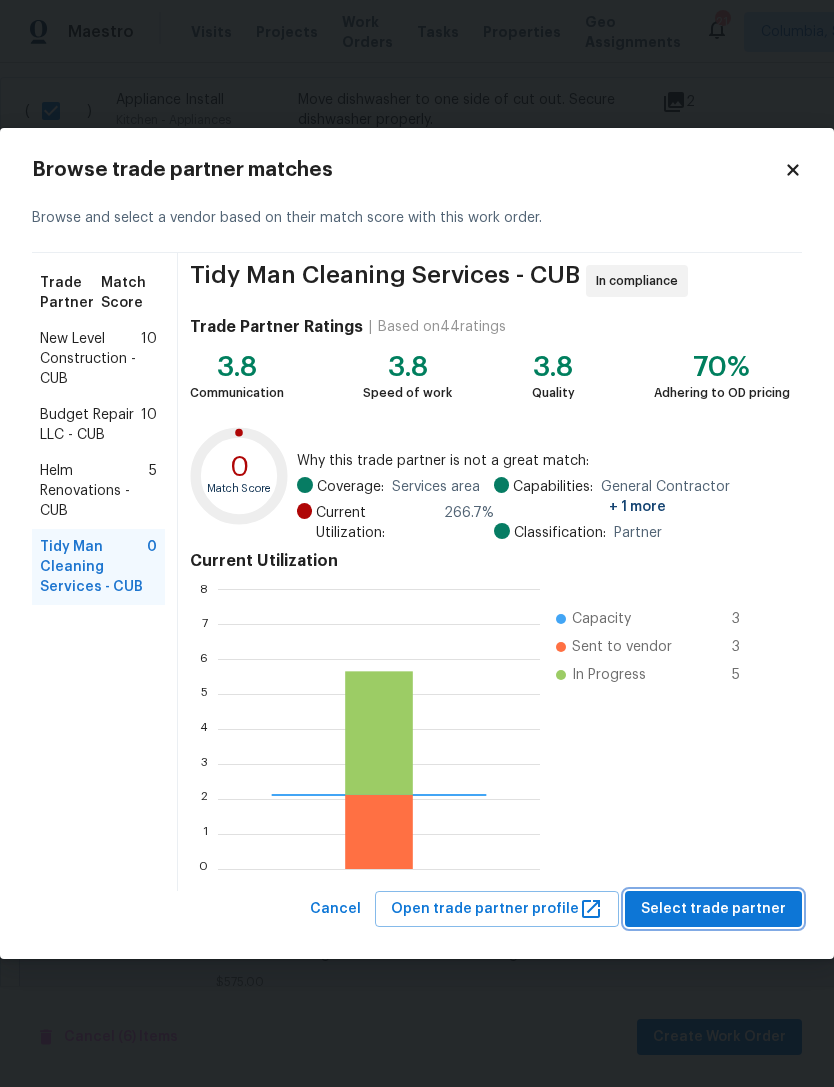 click on "Select trade partner" at bounding box center (713, 909) 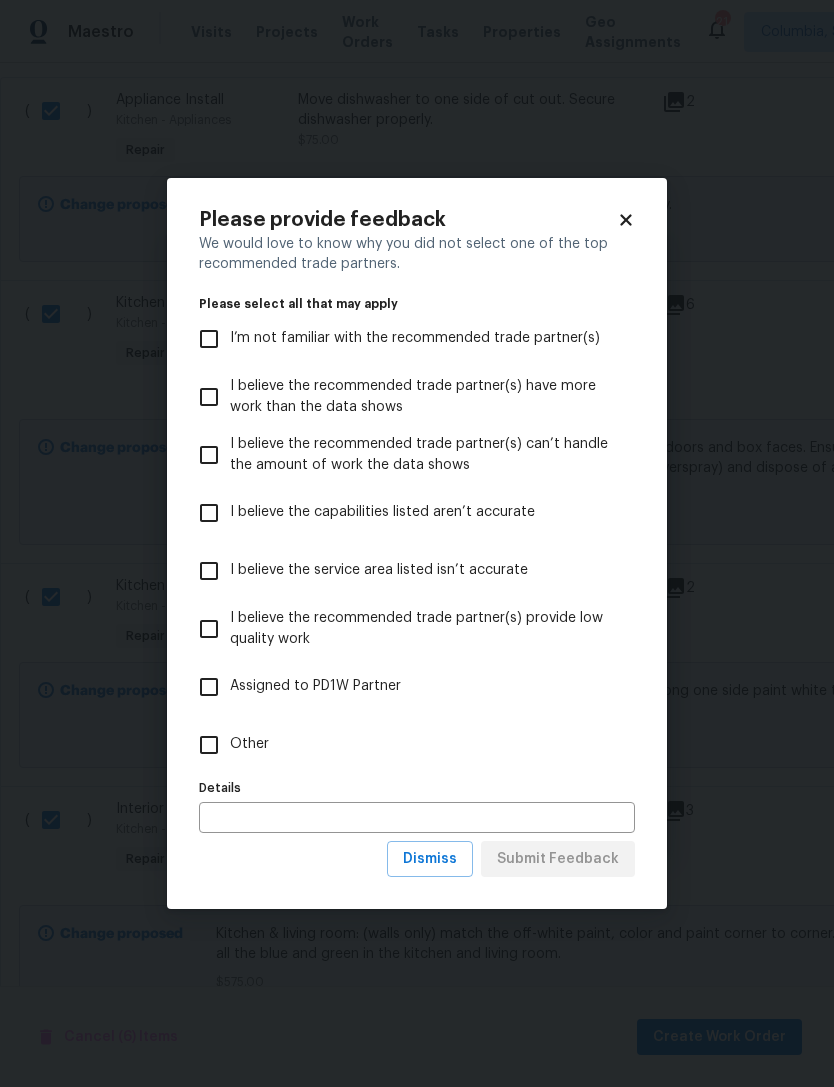 click on "Other" at bounding box center [209, 745] 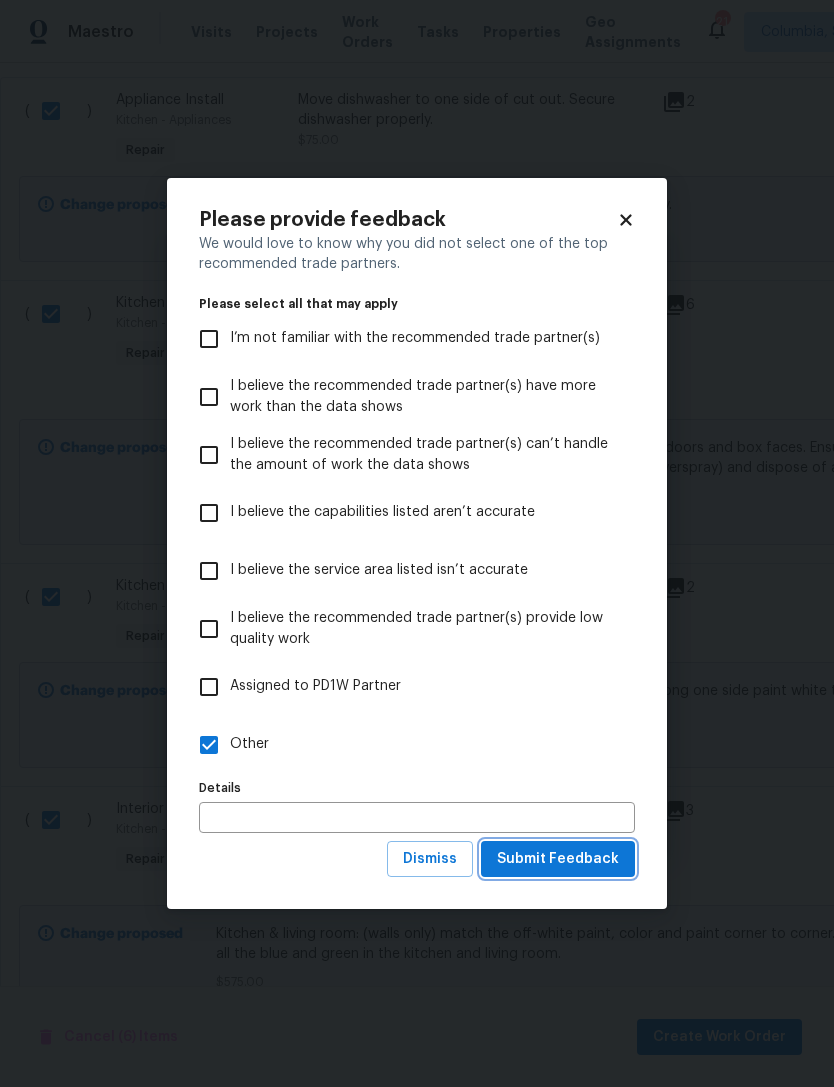 click on "Submit Feedback" at bounding box center [558, 859] 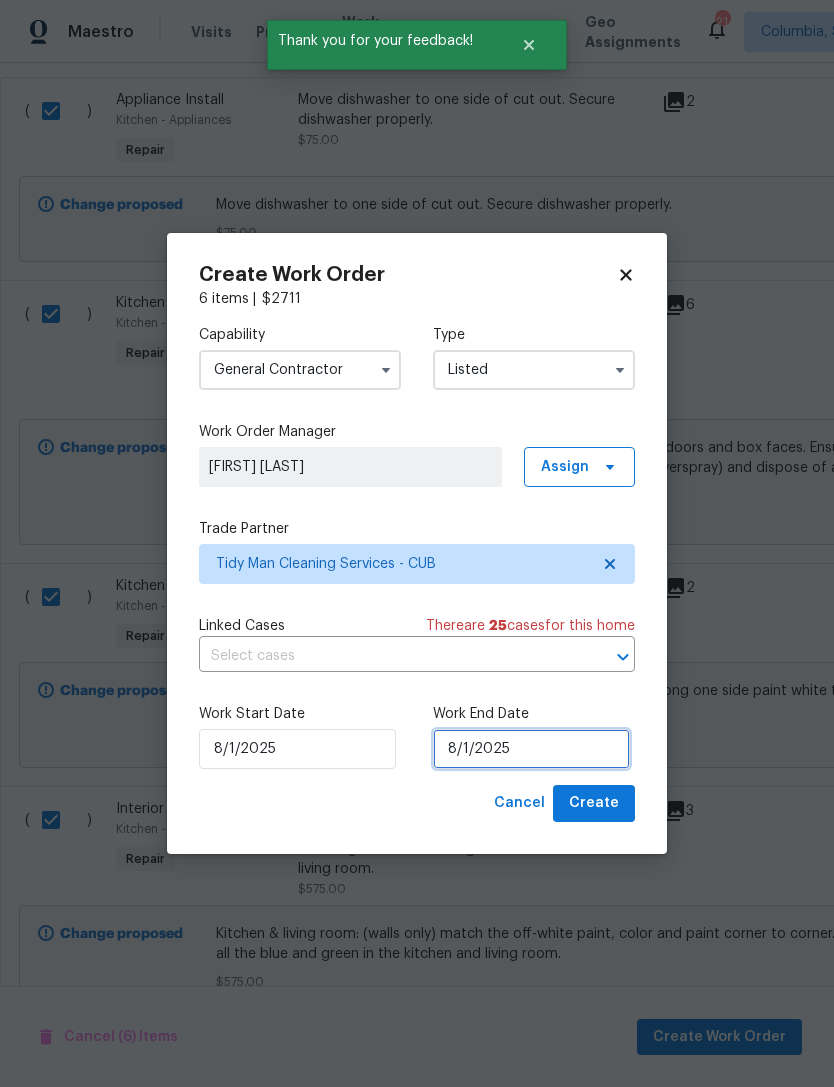 click on "8/1/2025" at bounding box center (531, 749) 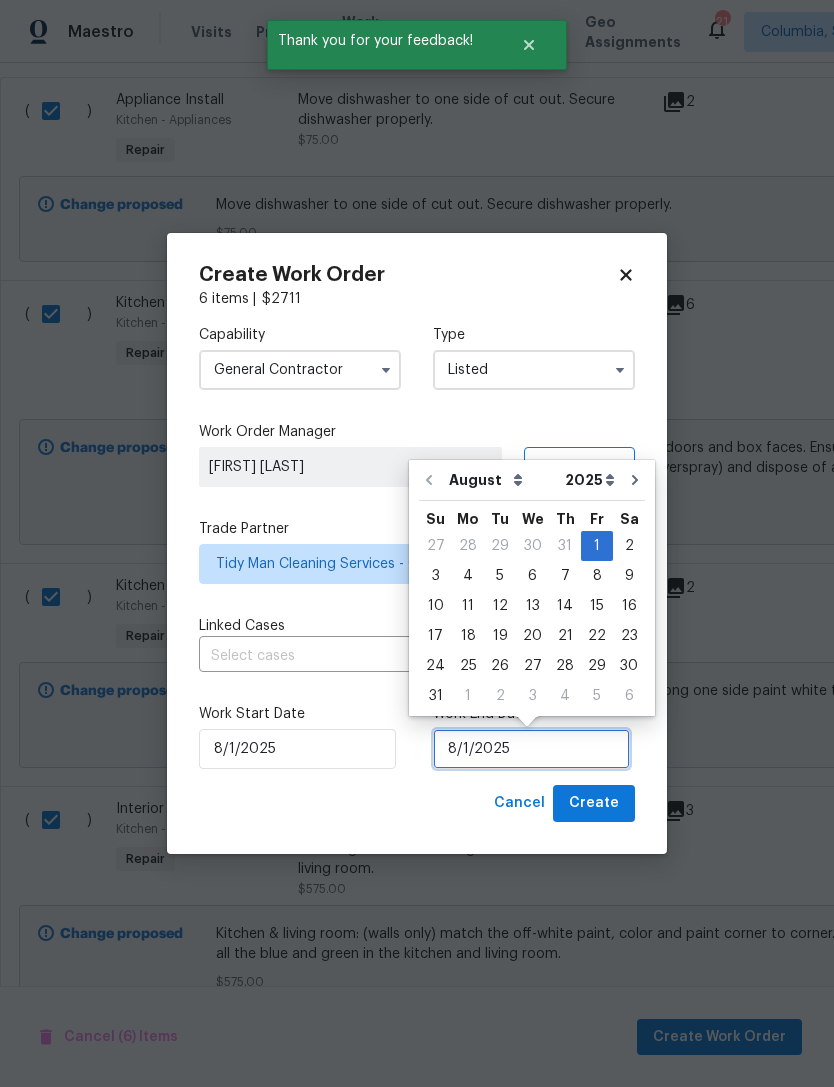 scroll, scrollTop: 37, scrollLeft: 0, axis: vertical 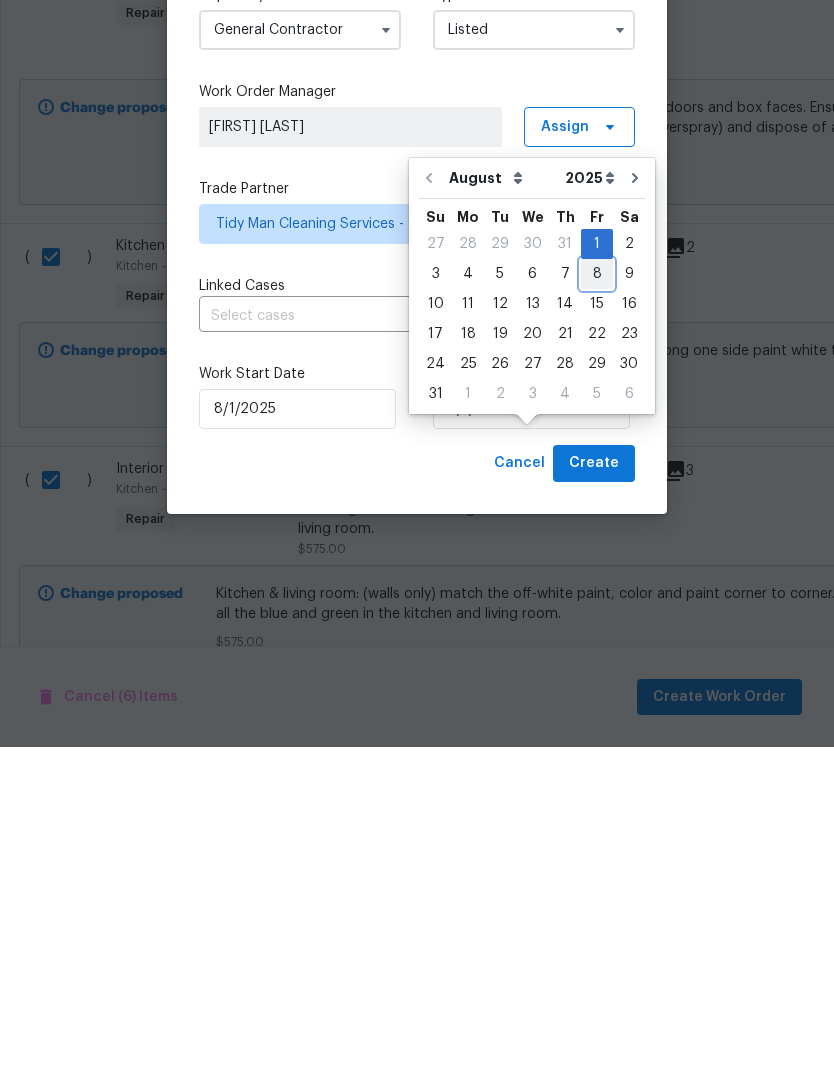 click on "8" at bounding box center [597, 614] 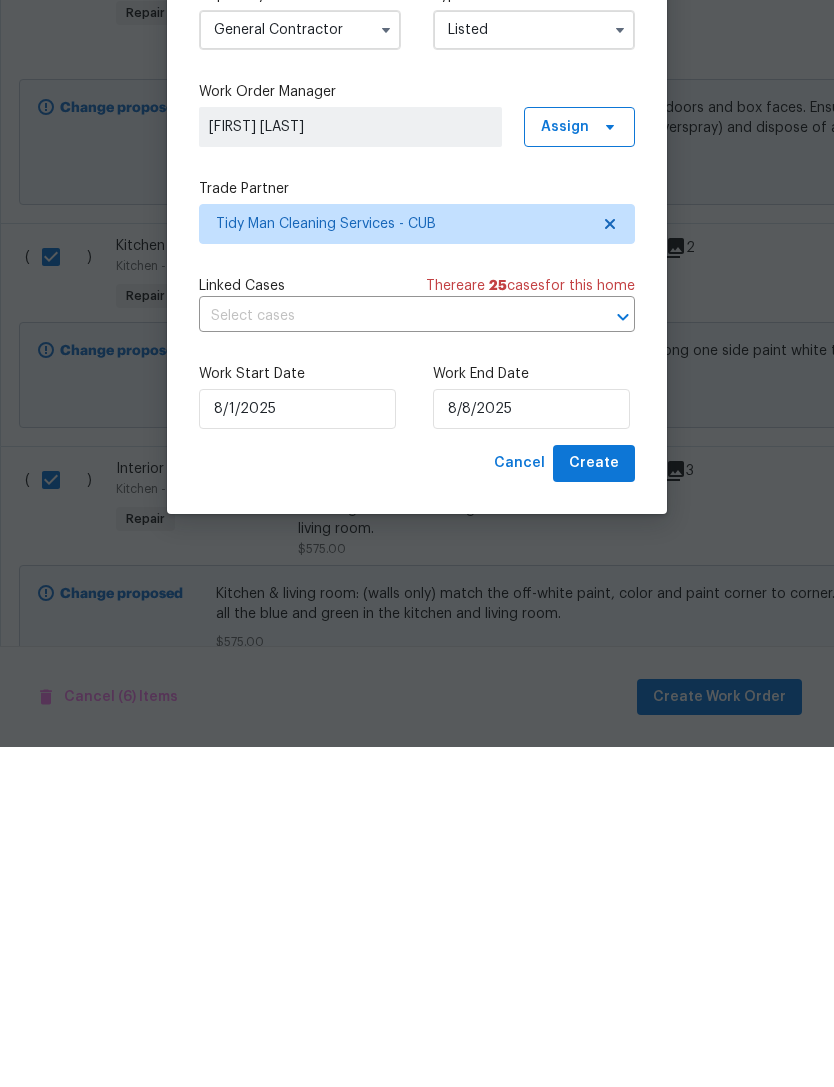 scroll, scrollTop: 64, scrollLeft: 0, axis: vertical 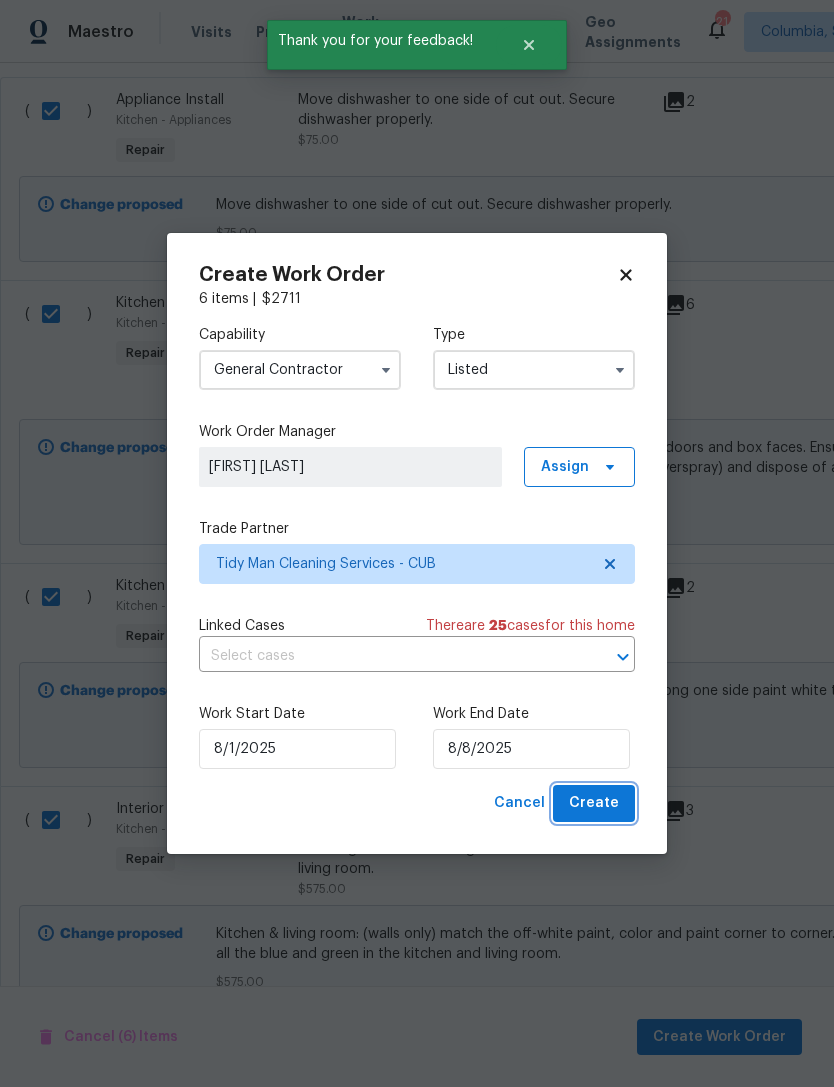 click on "Create" at bounding box center [594, 803] 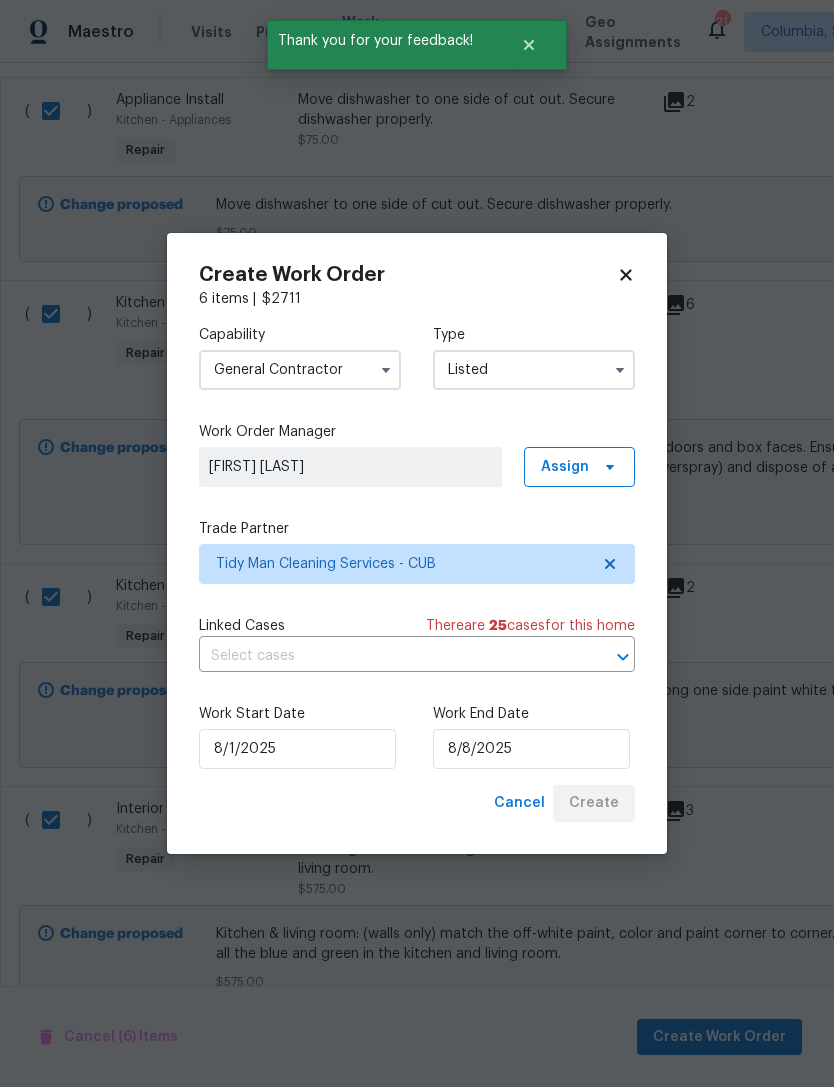 checkbox on "false" 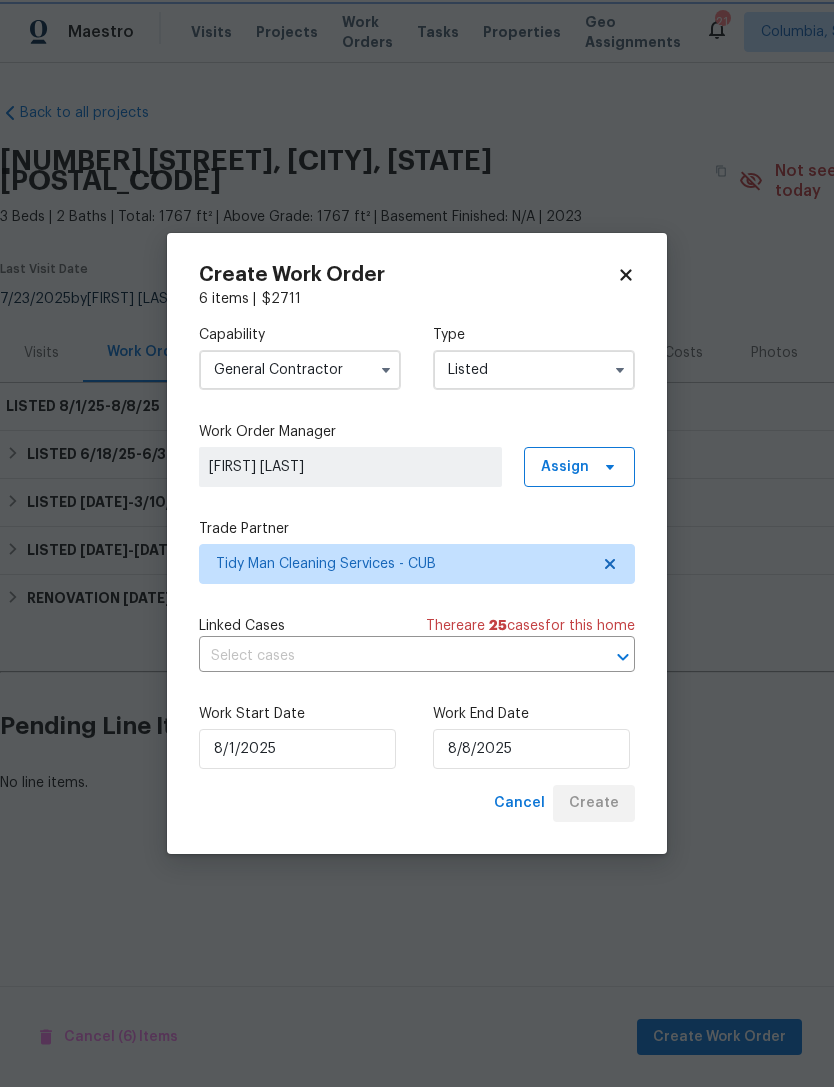 scroll, scrollTop: 0, scrollLeft: 0, axis: both 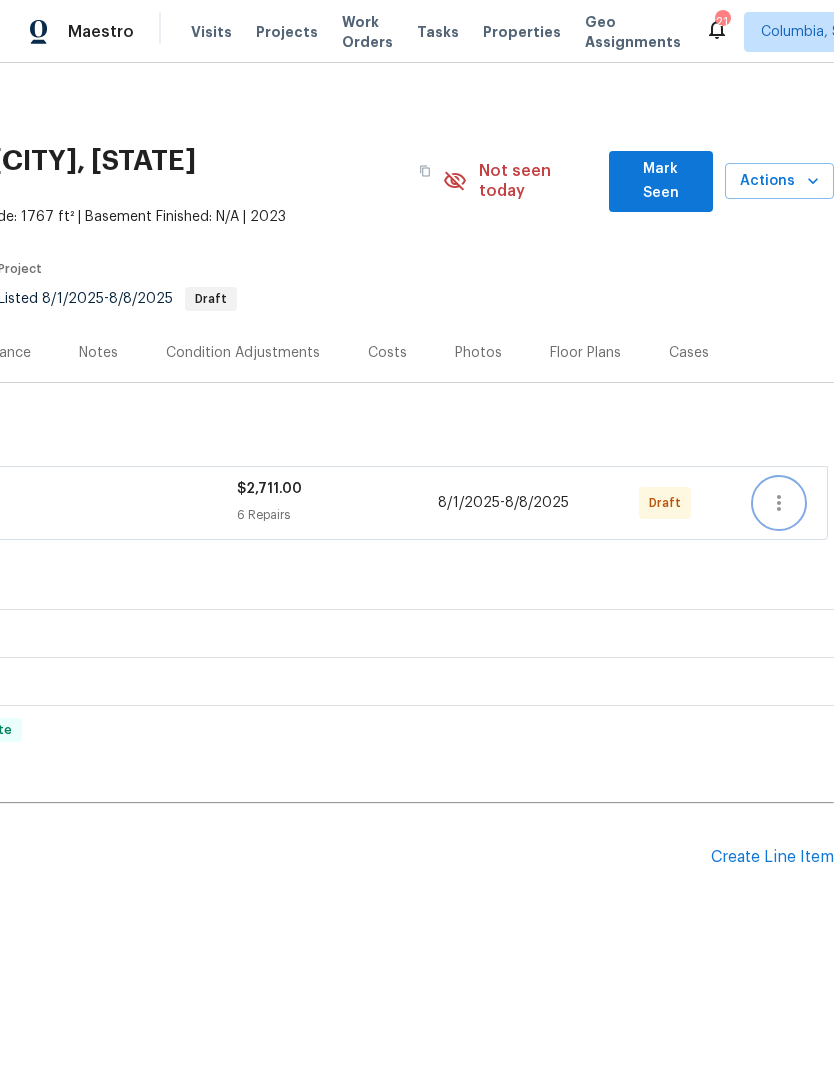 click 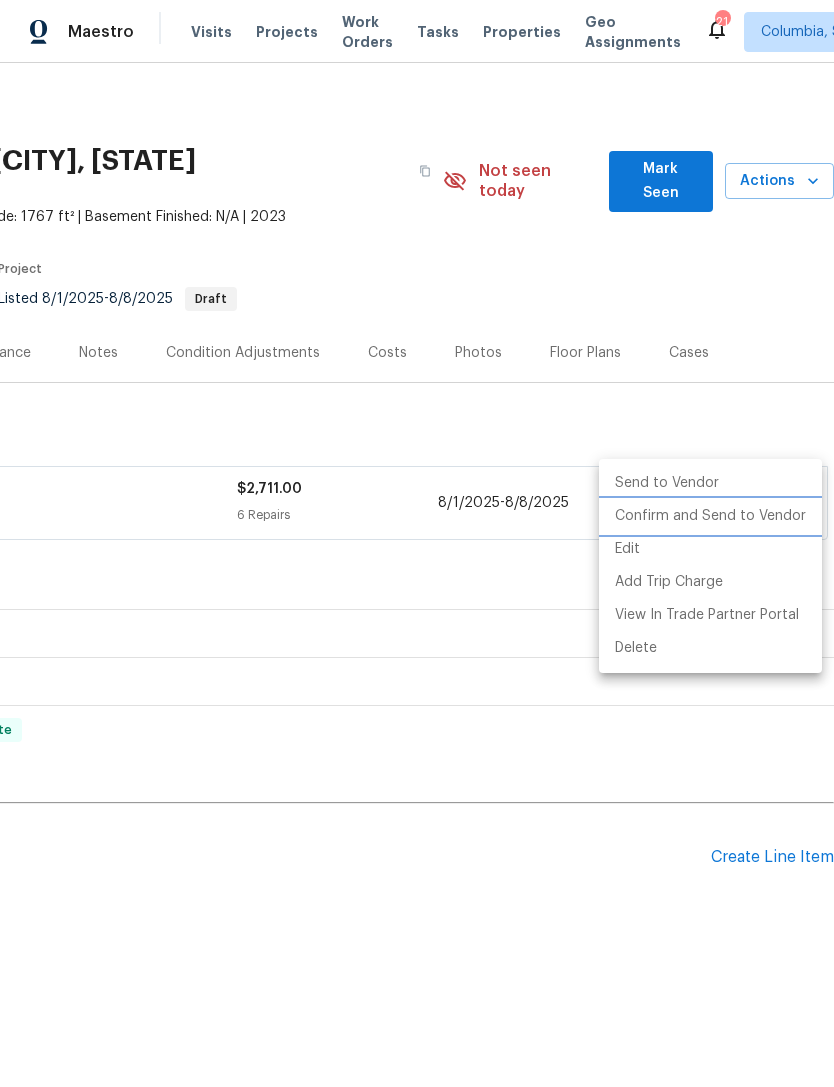 click on "Confirm and Send to Vendor" at bounding box center (710, 516) 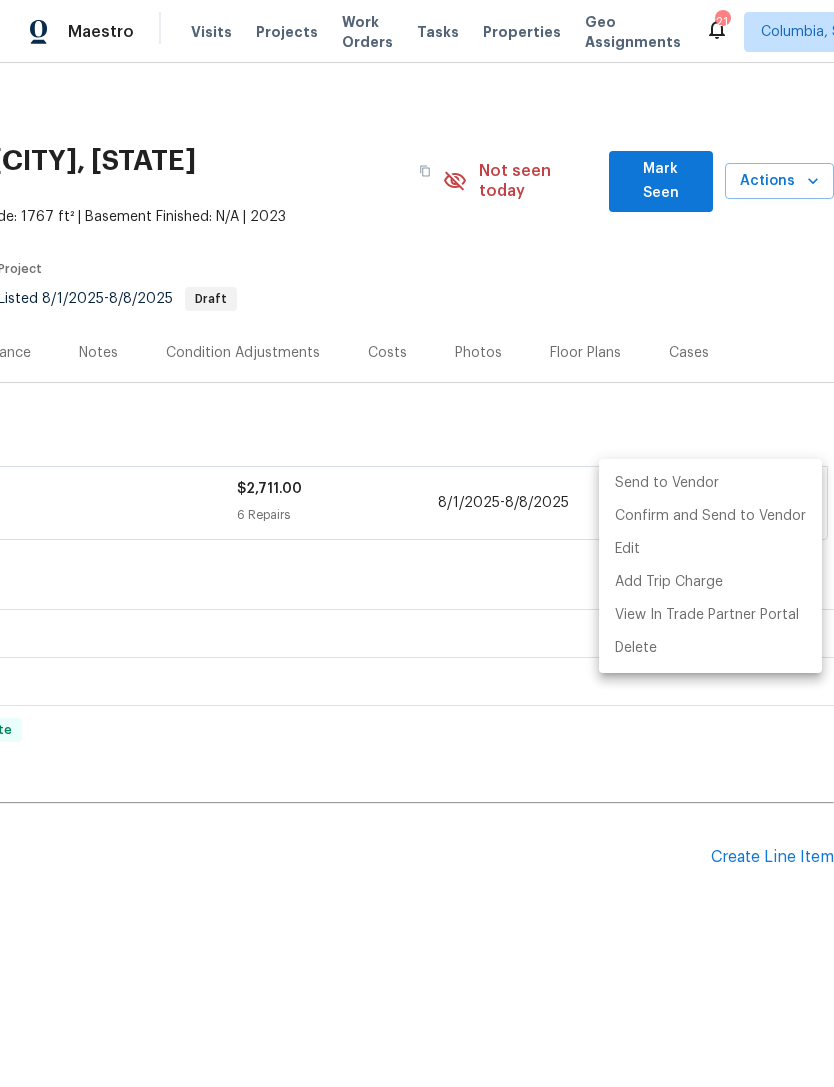 click at bounding box center (417, 543) 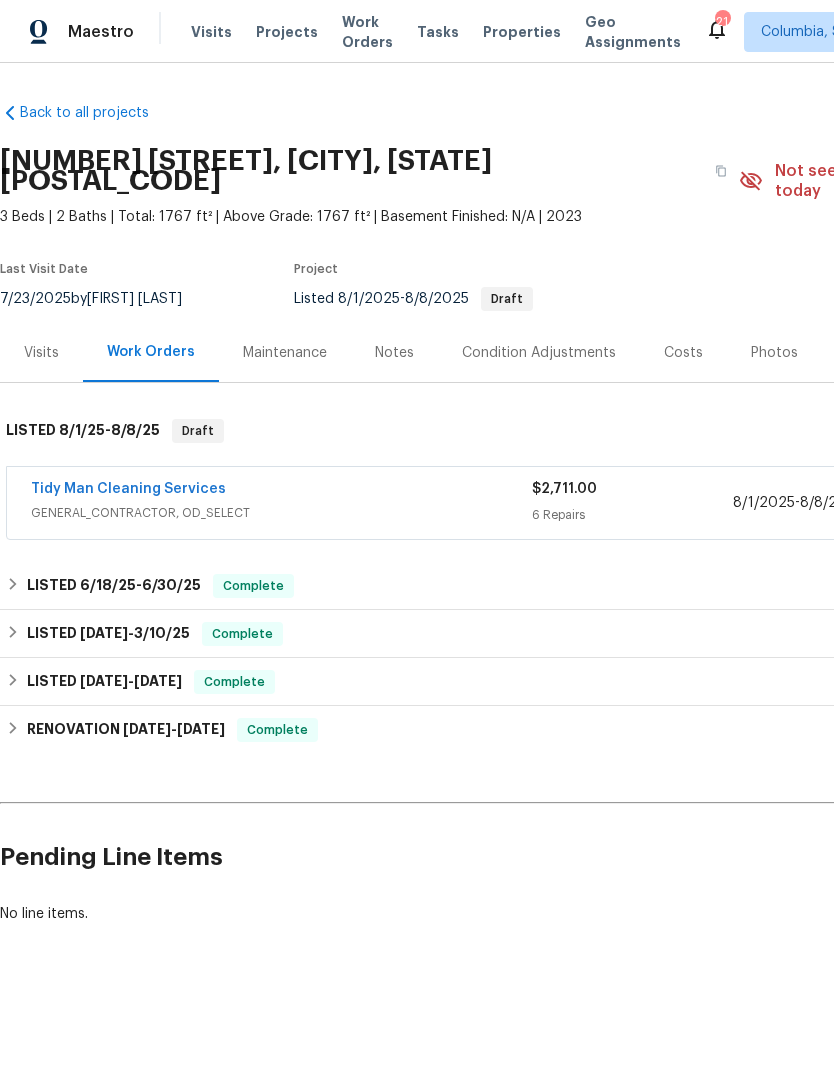 scroll, scrollTop: 0, scrollLeft: 0, axis: both 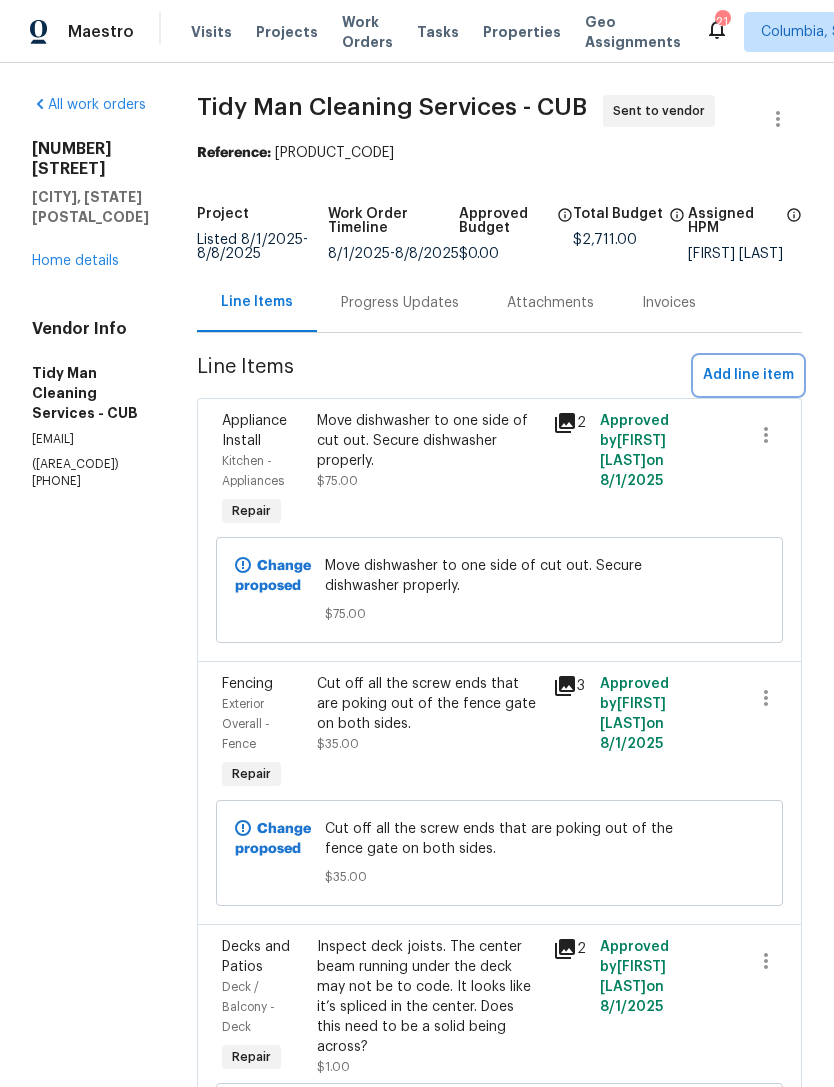click on "Add line item" at bounding box center [748, 375] 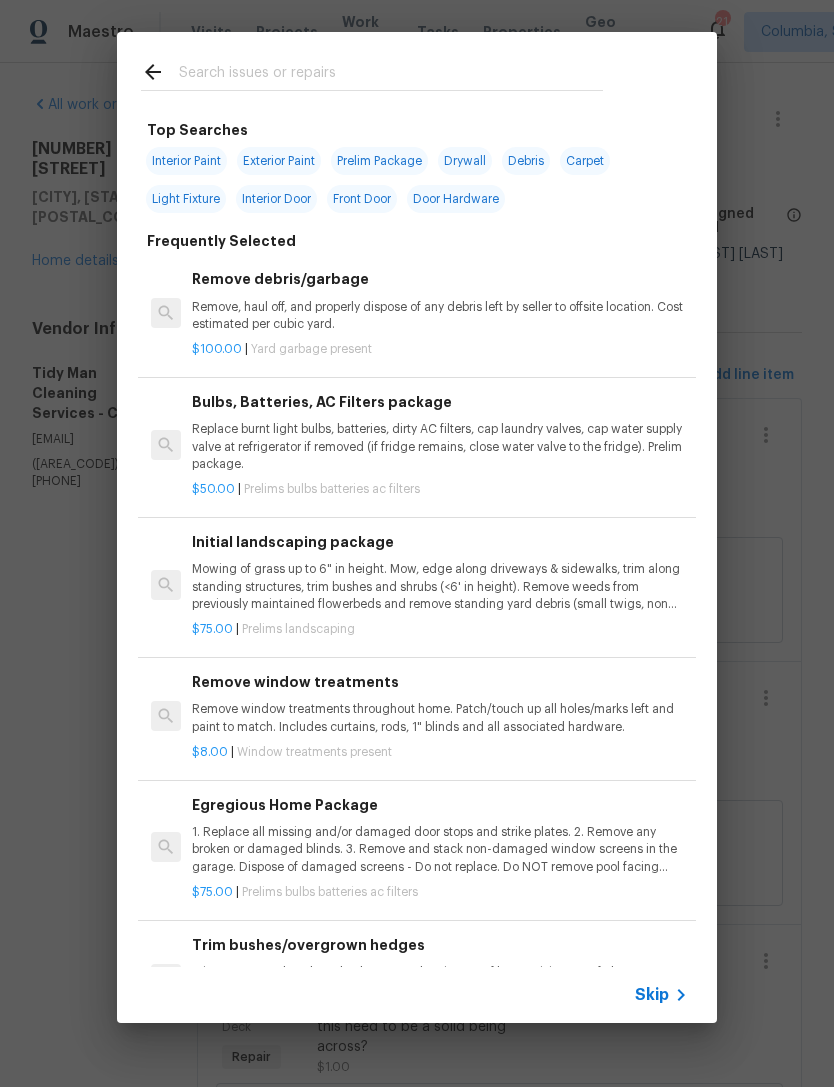 click at bounding box center [391, 75] 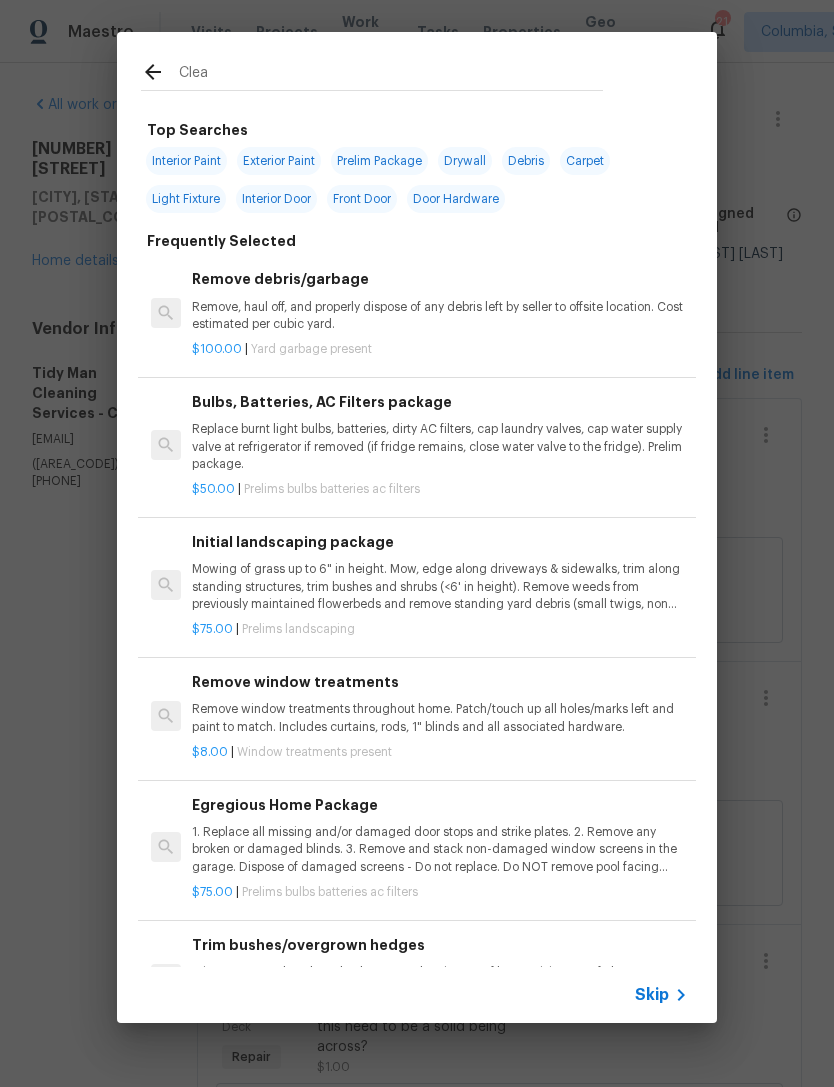 type on "Clean" 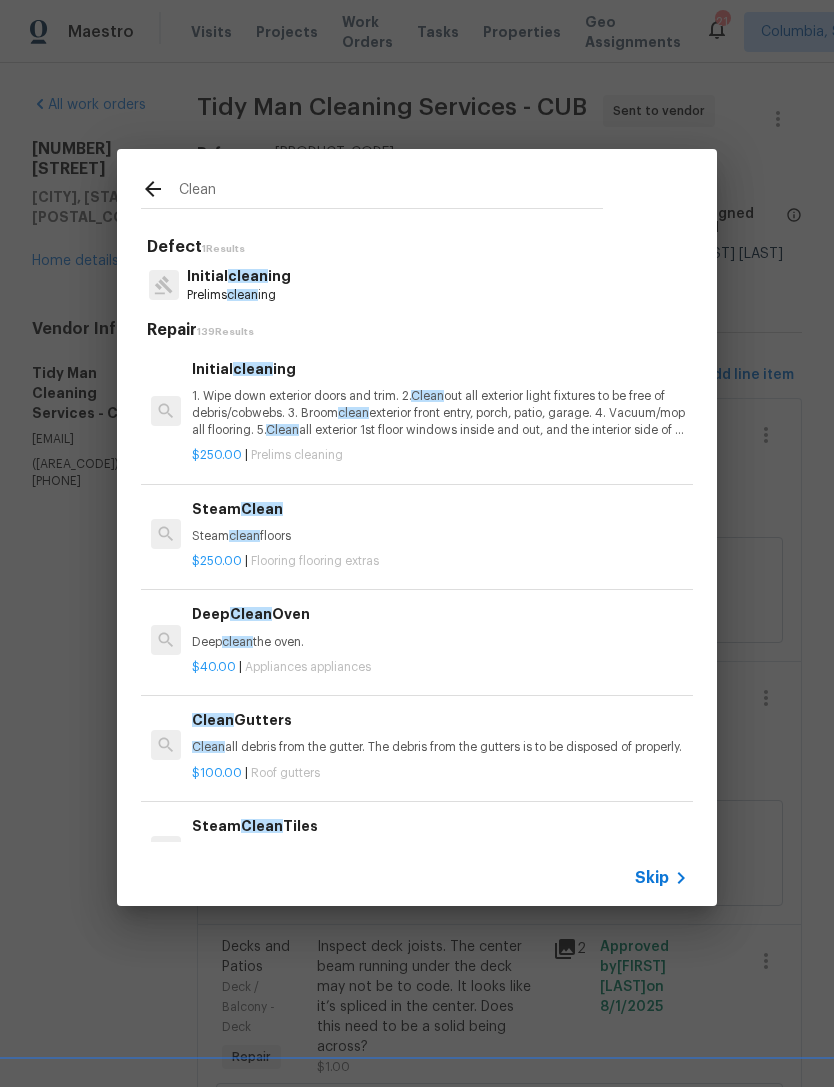 click on "1. Wipe down exterior doors and trim. 2.  Clean  out all exterior light fixtures to be free of debris/cobwebs. 3. Broom  clean  exterior front entry, porch, patio, garage. 4. Vacuum/mop all flooring. 5.  Clean  all exterior 1st floor windows inside and out, and the interior side of all above grade windows.  Clean  all tracks/frames. 6.  Clean  all air vent grills. 7.  Clean  all interior window, base, sill and trim. 8.  Clean  all switch/outlet plates and remove any paint. 9.  Clean  all light fixtures and ceiling fans. 10.  Clean  all doors, frames and trim. 11.  Clean  kitchen and laundry appliances - inside-outside and underneath. 12.  Clean  cabinetry inside and outside and top including drawers. 13.  Clean  counters, sinks, plumbing fixtures, toilets seat to remain down. 14.  Clean  showers, tubs, surrounds, wall tile free of grime and soap scum. 15.  Clean  window coverings if left in place. 16.  Clean  baseboards. 17.  Clean" at bounding box center (440, 413) 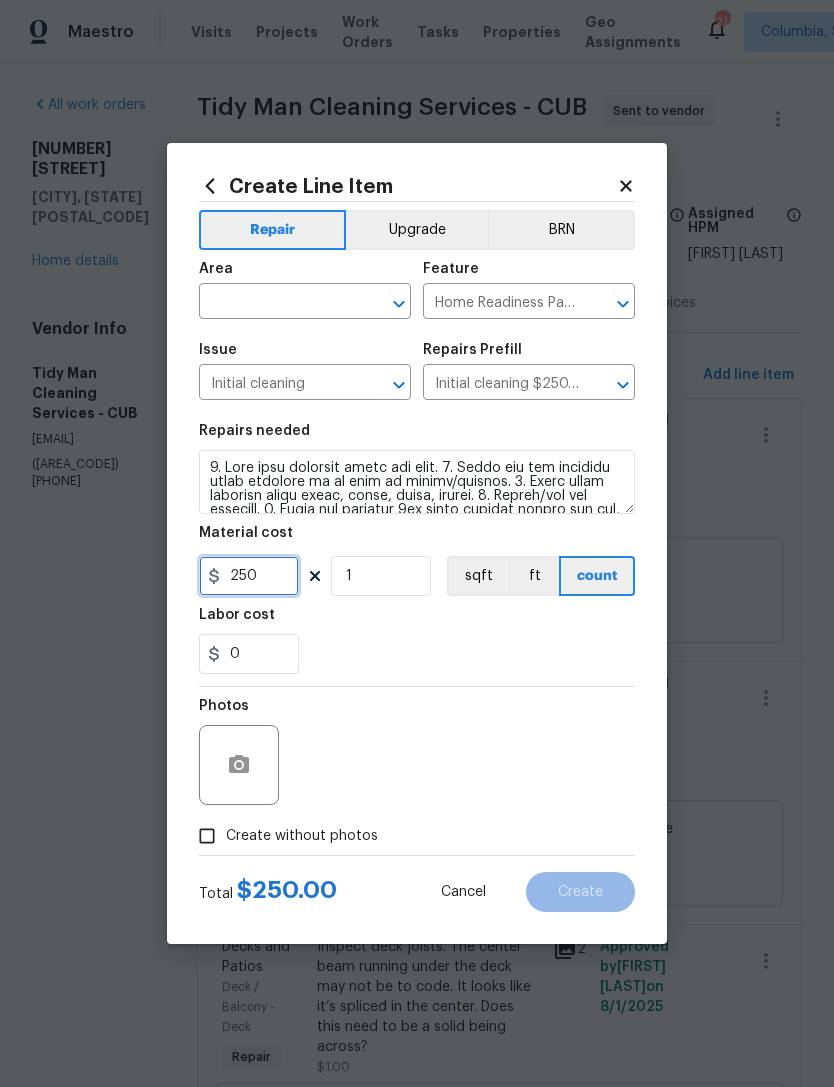 click on "250" at bounding box center (249, 576) 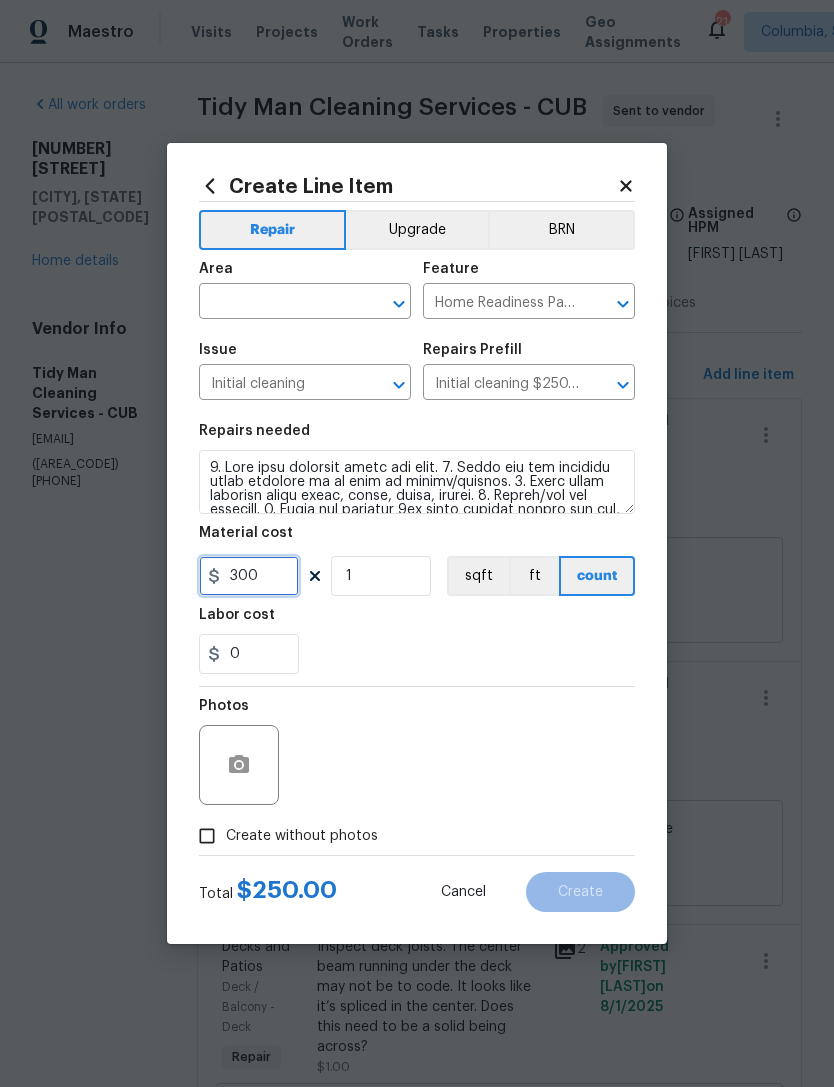type on "300" 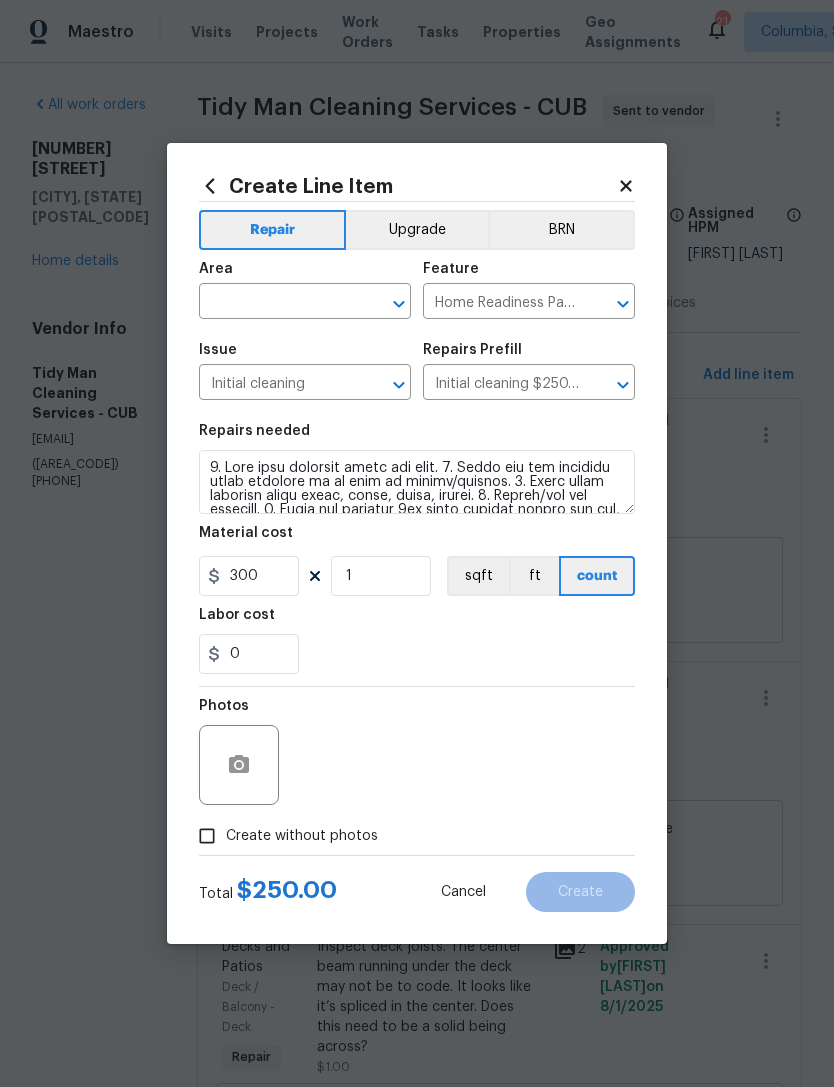 click on "0" at bounding box center (417, 654) 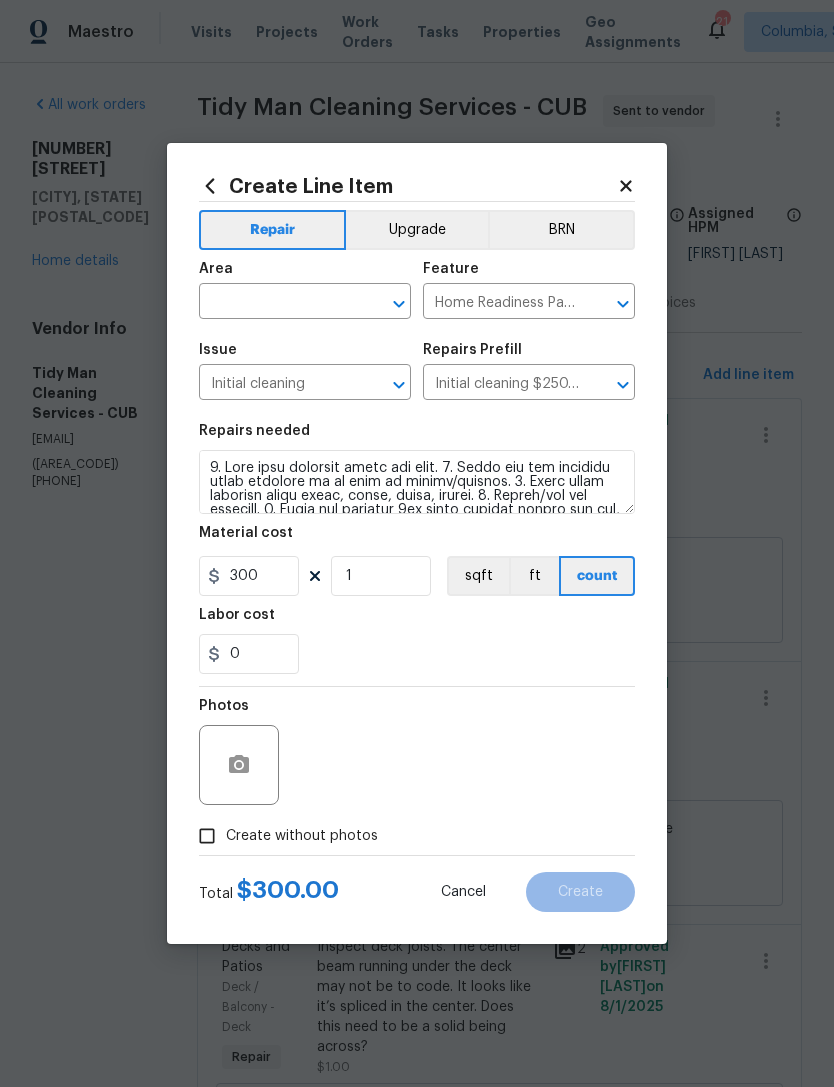 click at bounding box center (277, 303) 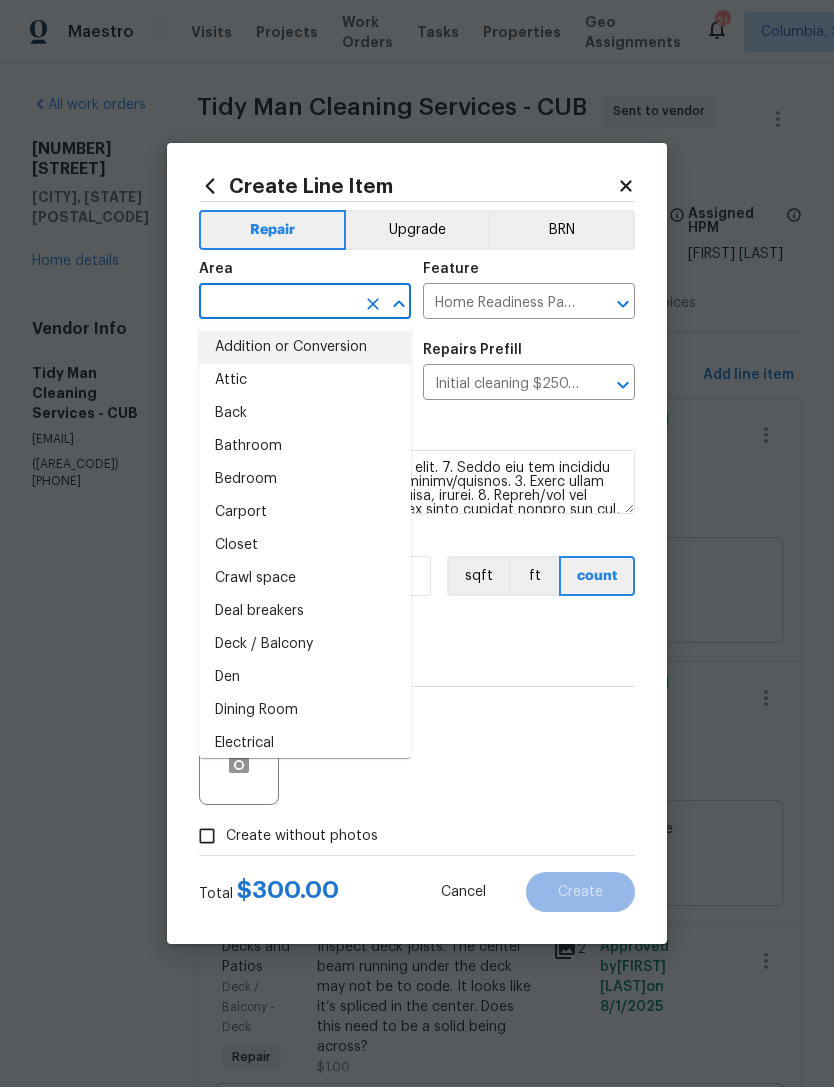 click on "Addition or Conversion" at bounding box center (305, 347) 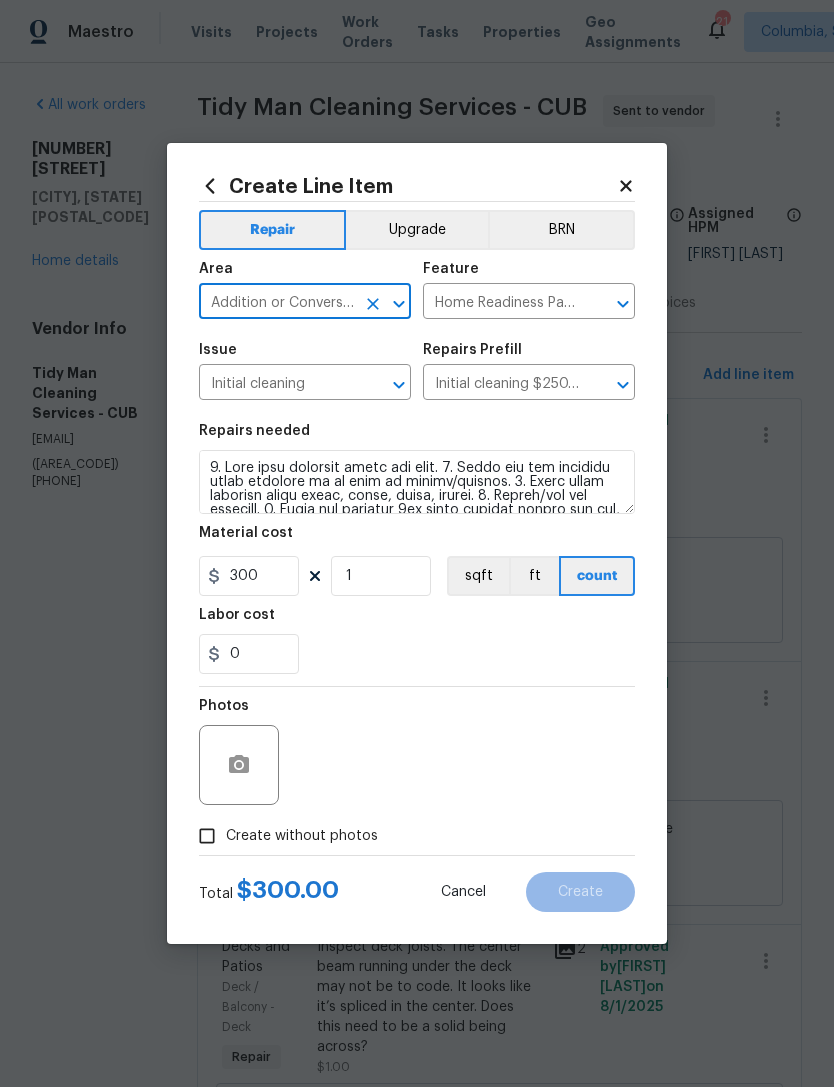click on "Addition or Conversion" at bounding box center (277, 303) 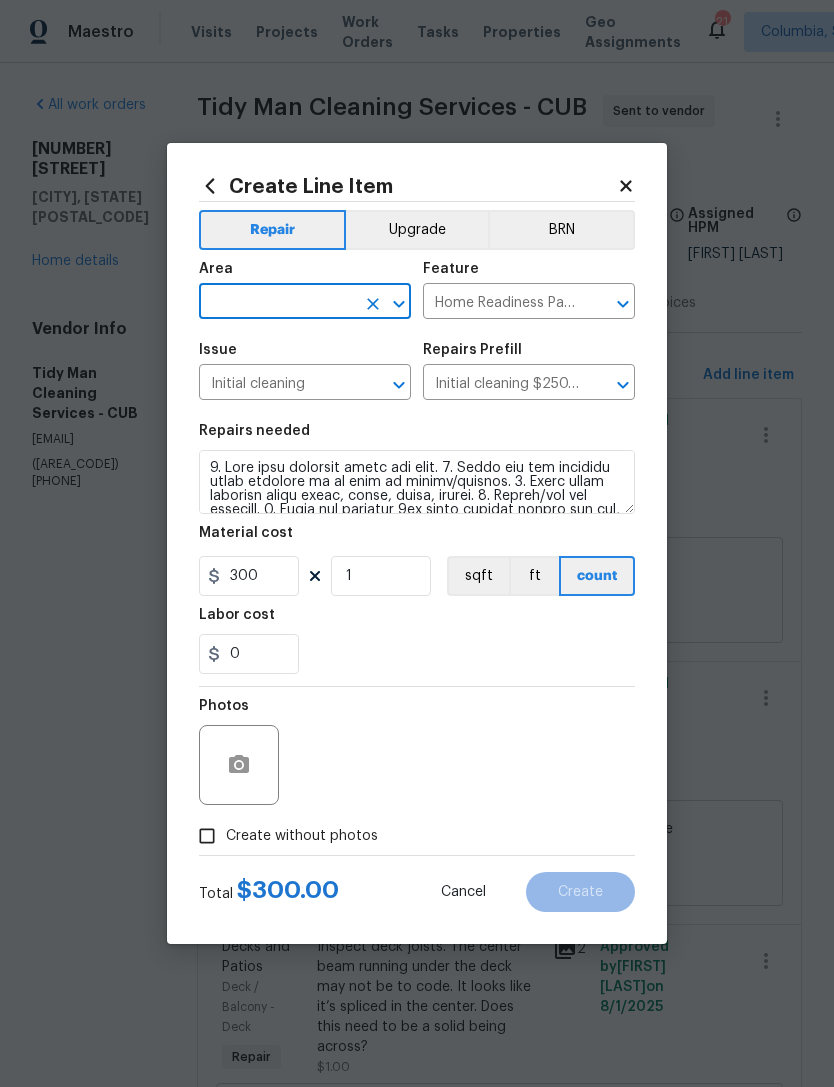 click at bounding box center [277, 303] 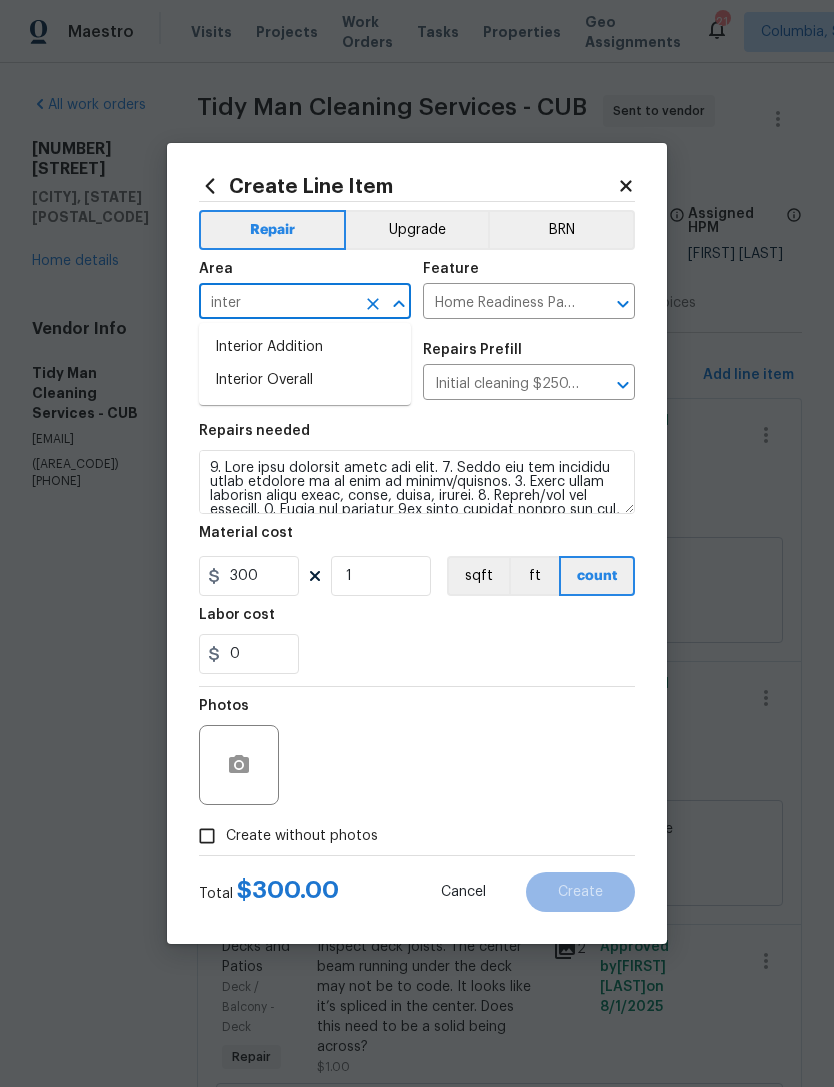 click on "Interior Overall" at bounding box center [305, 380] 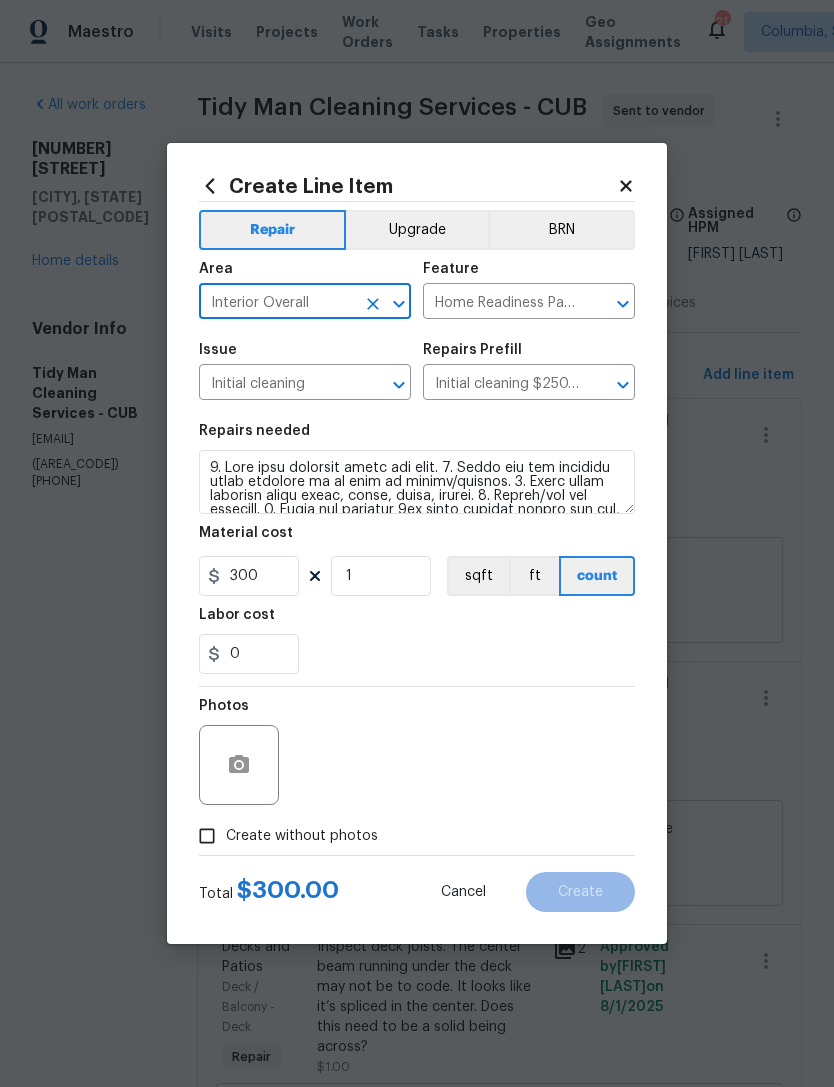 click on "0" at bounding box center [417, 654] 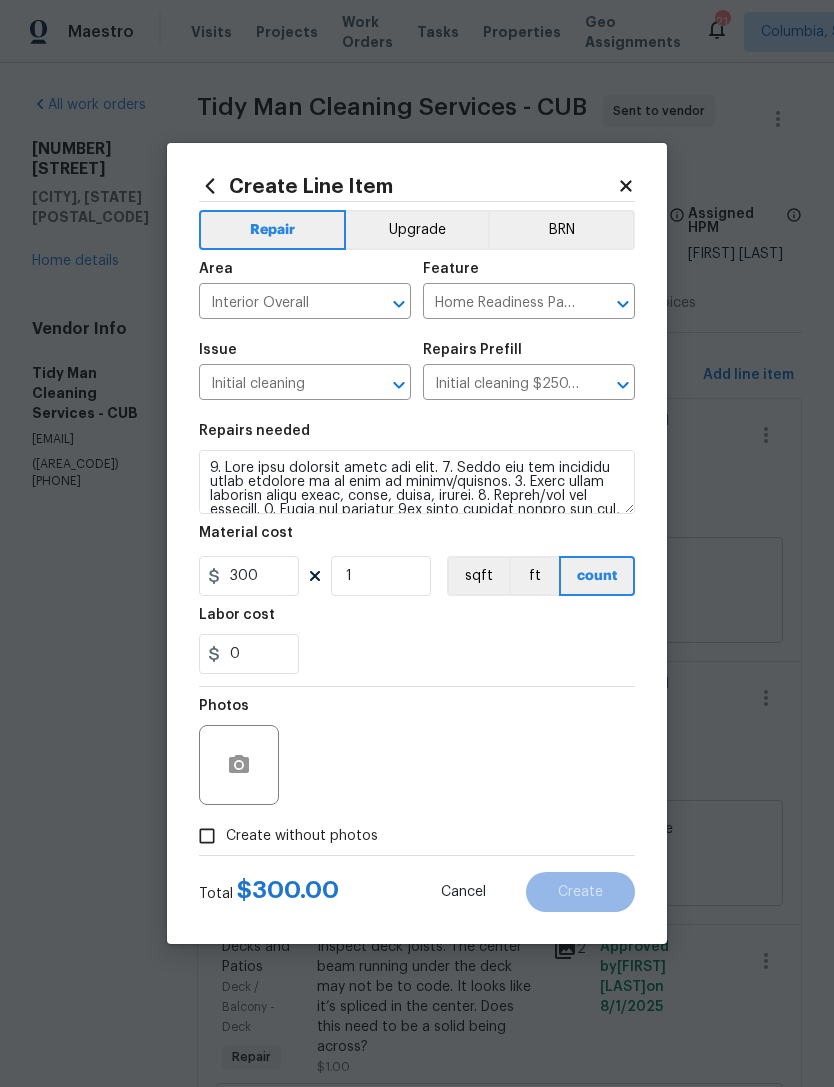 click on "Create without photos" at bounding box center [207, 836] 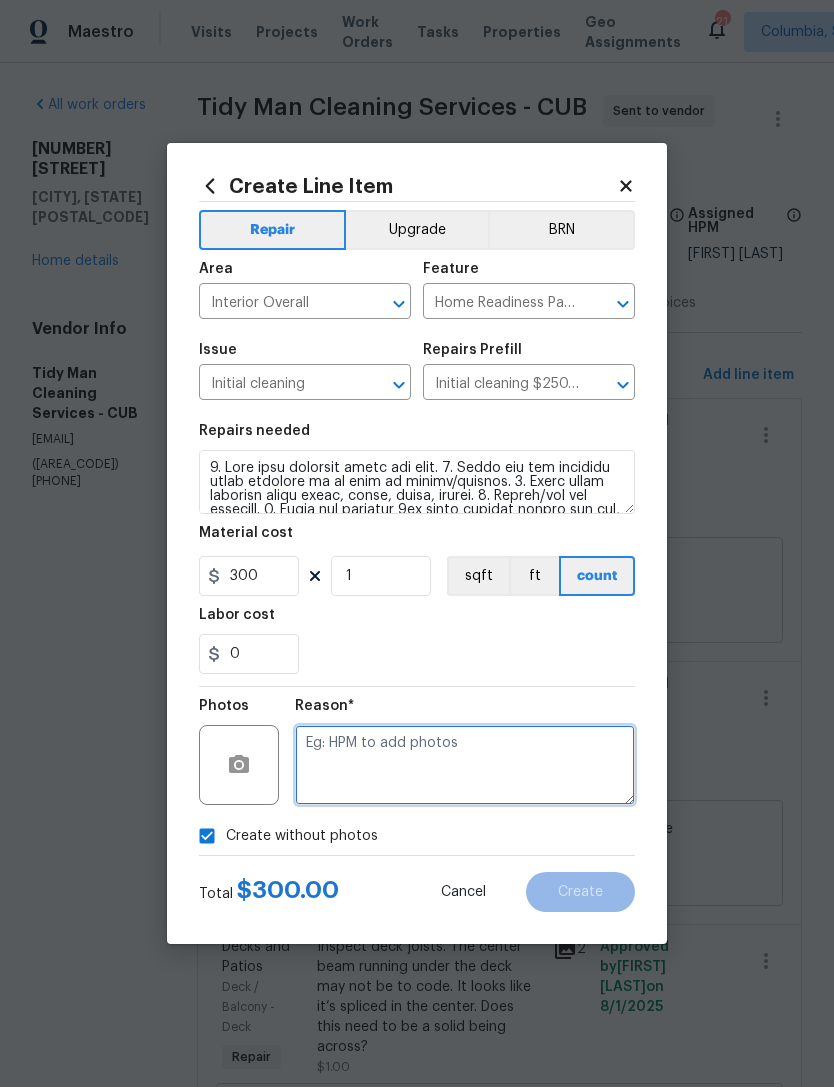 click at bounding box center (465, 765) 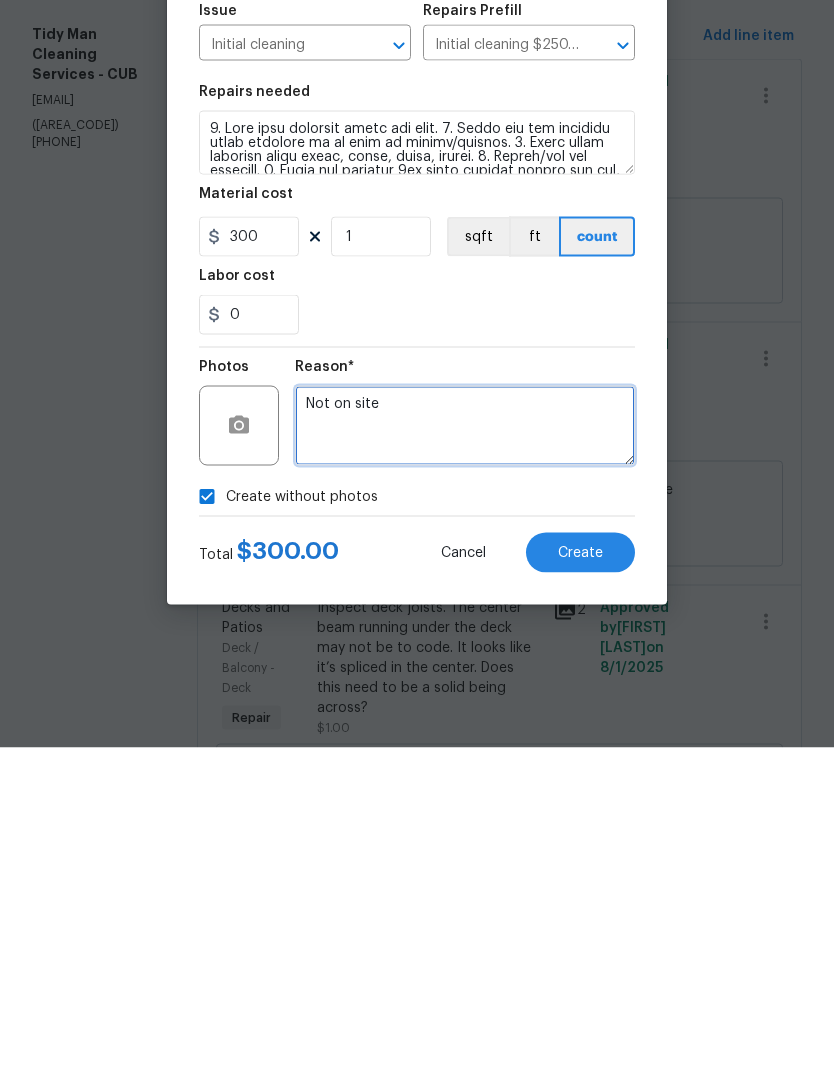type on "Not on site" 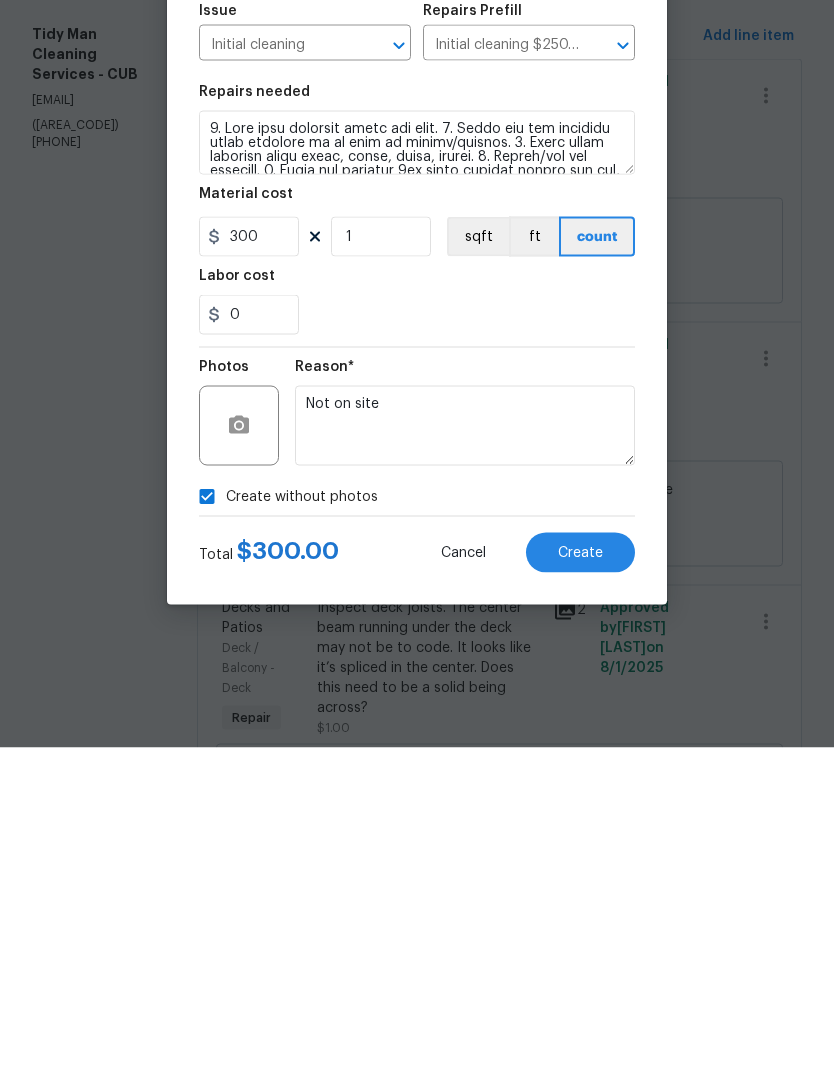click on "0" at bounding box center [417, 654] 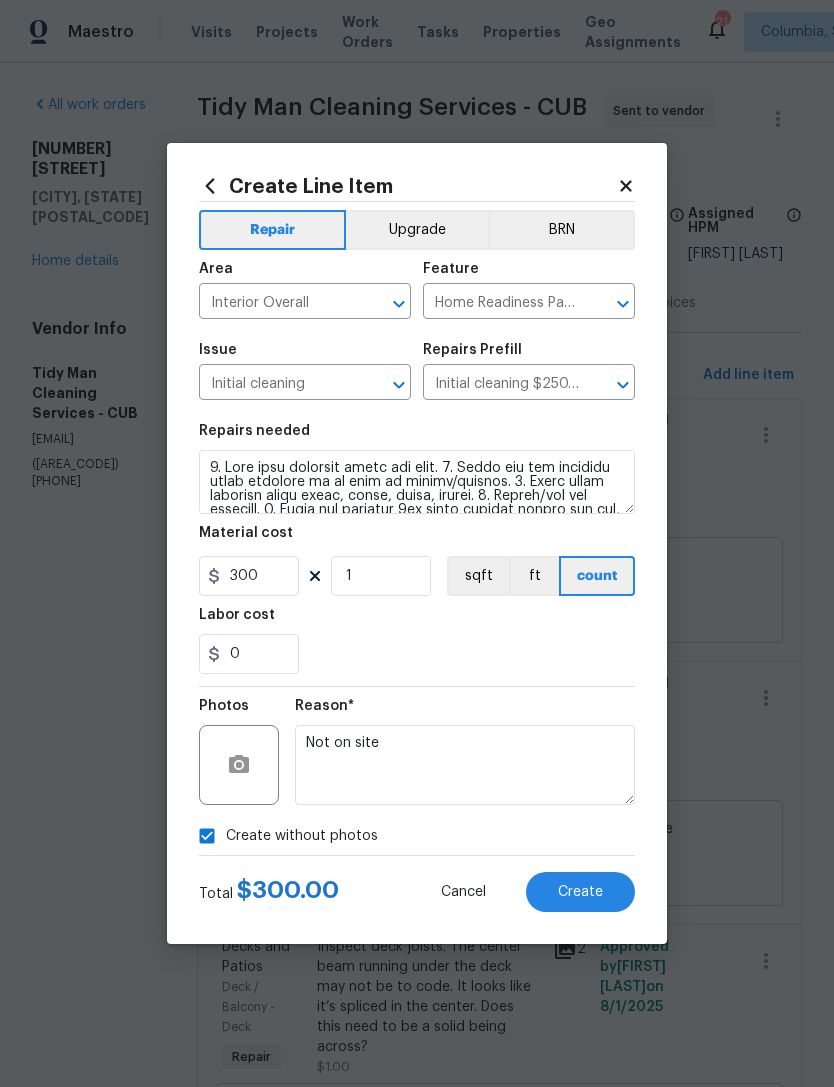 click on "Create" at bounding box center (580, 892) 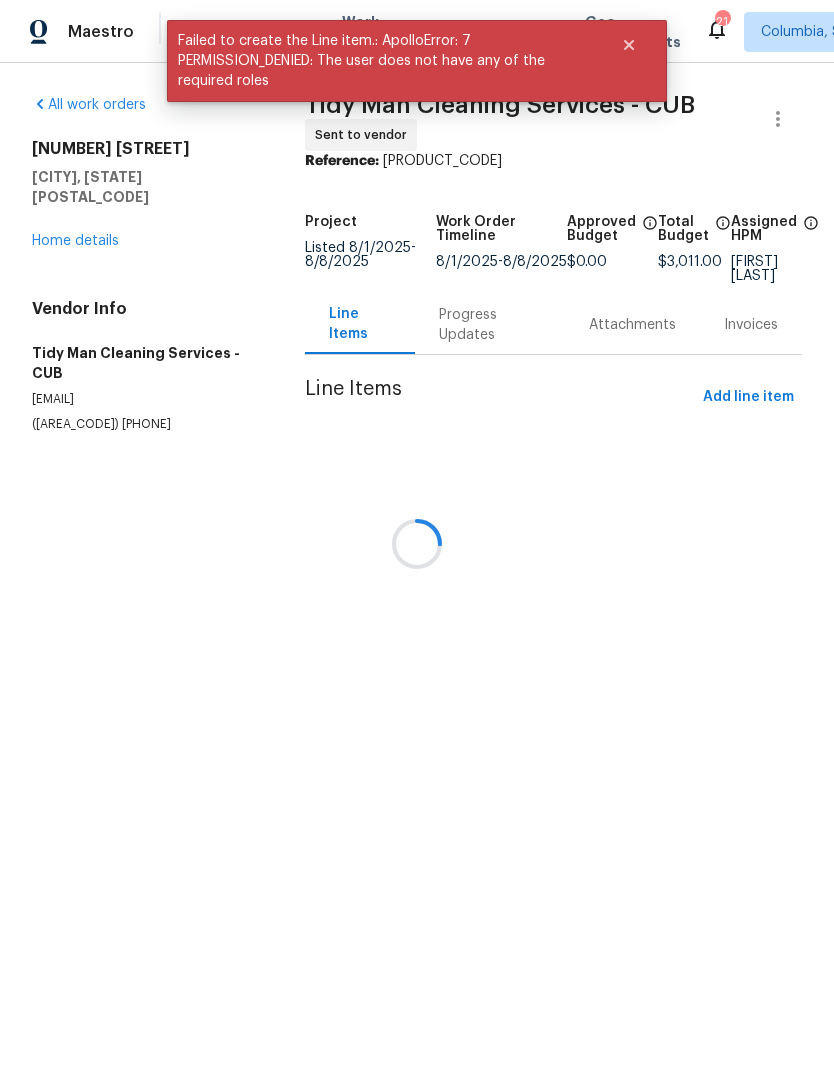 scroll, scrollTop: 0, scrollLeft: 0, axis: both 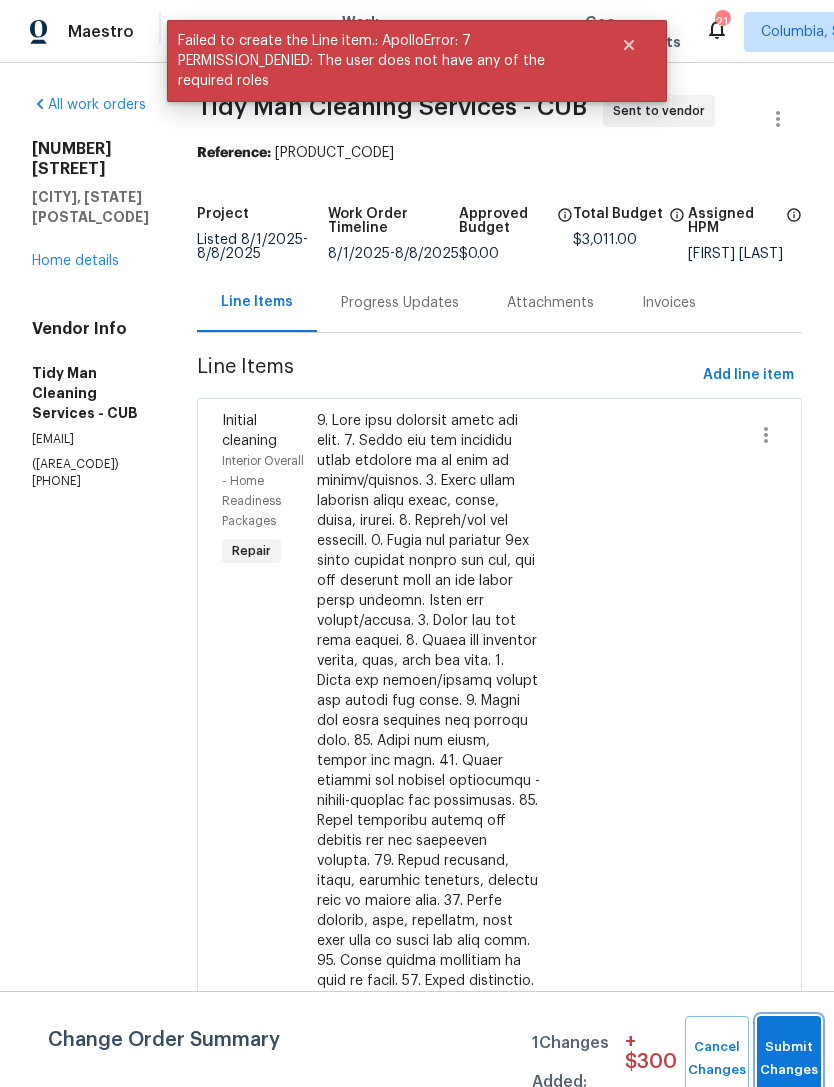 click on "Submit Changes" at bounding box center [789, 1059] 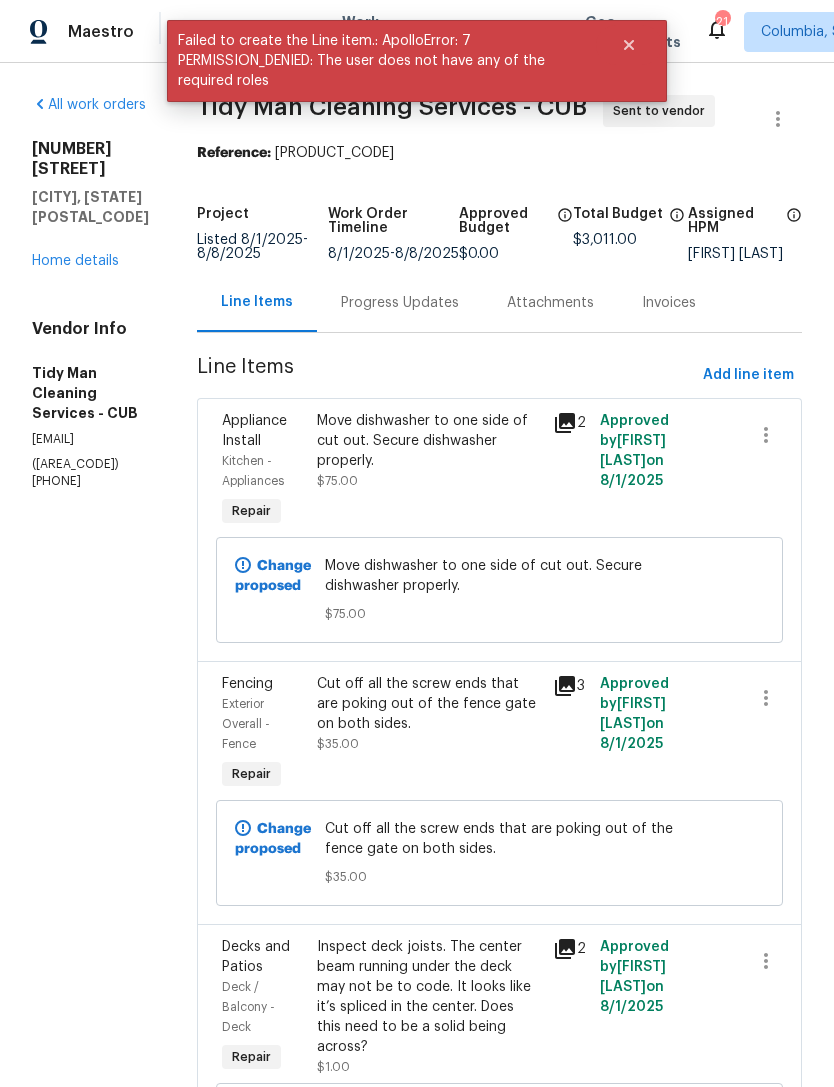 click on "Progress Updates" at bounding box center (400, 303) 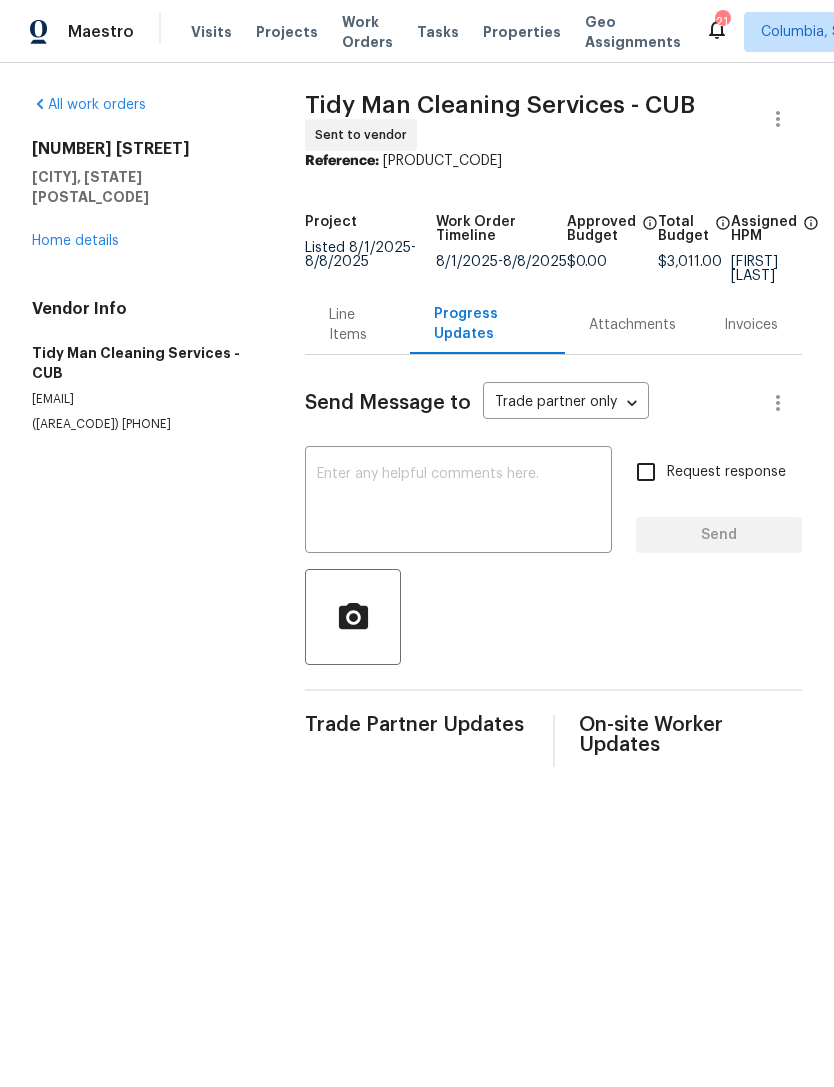 click at bounding box center (458, 502) 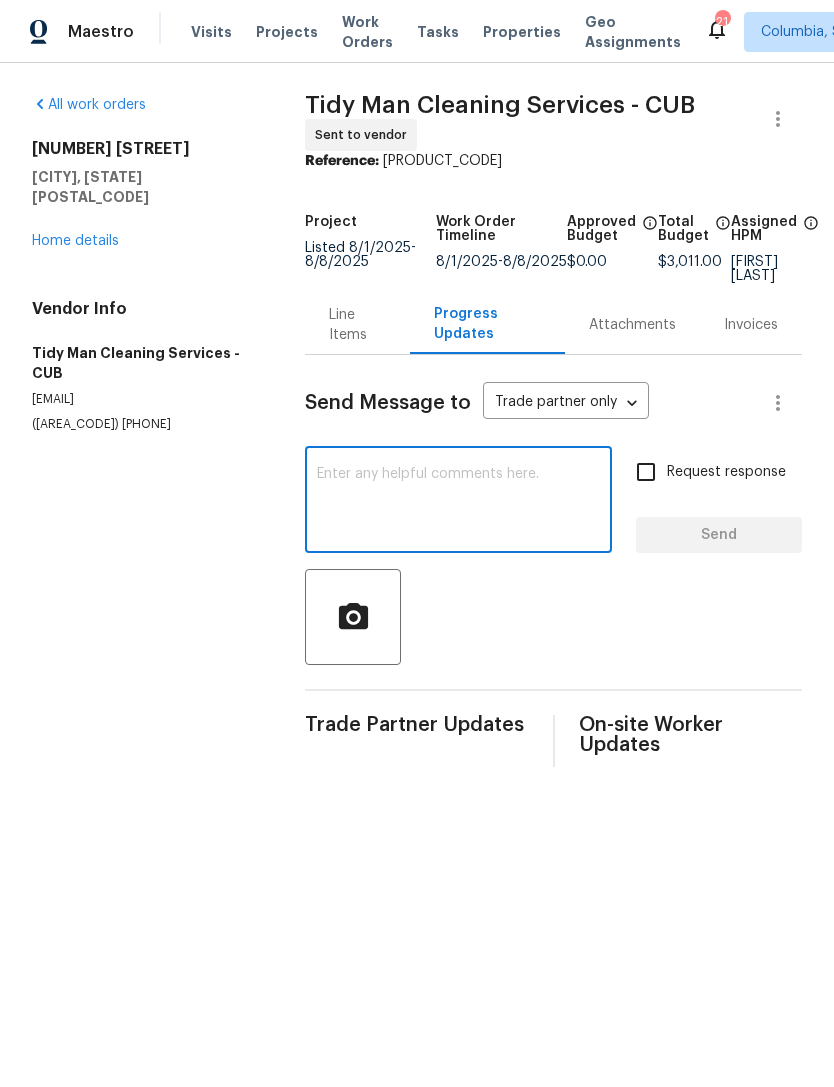 click on "Line Items" at bounding box center (357, 325) 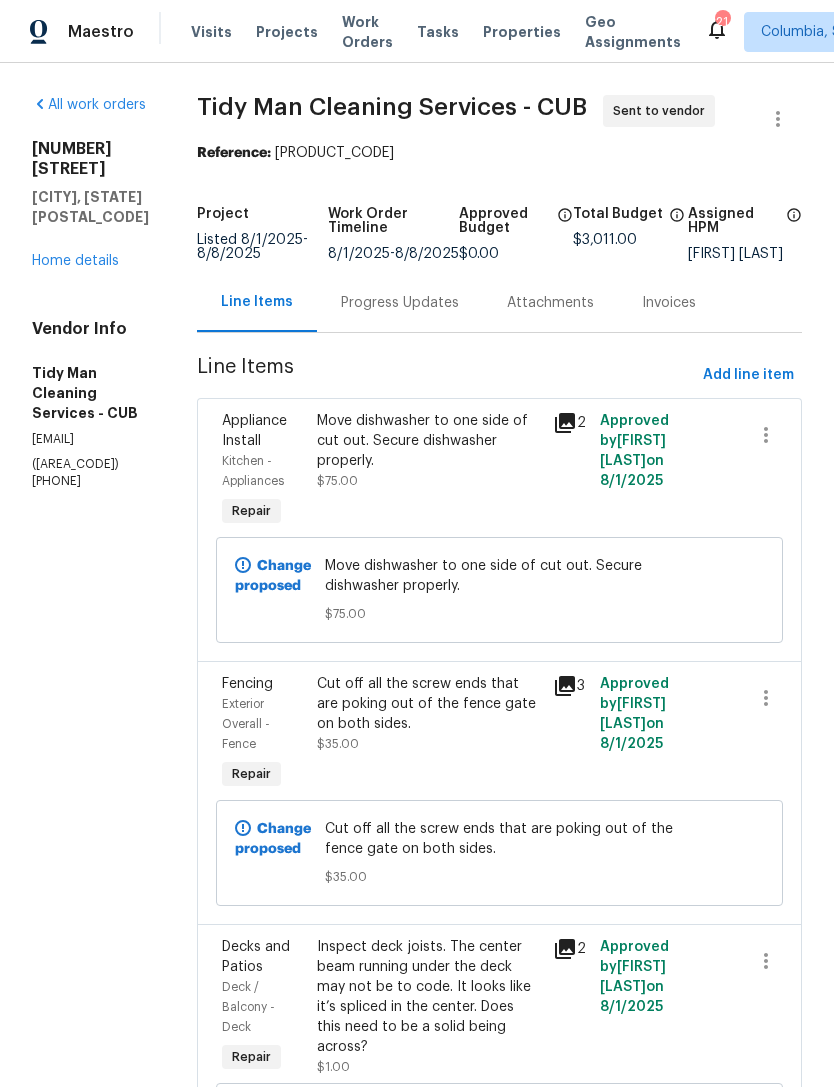click on "Progress Updates" at bounding box center [400, 303] 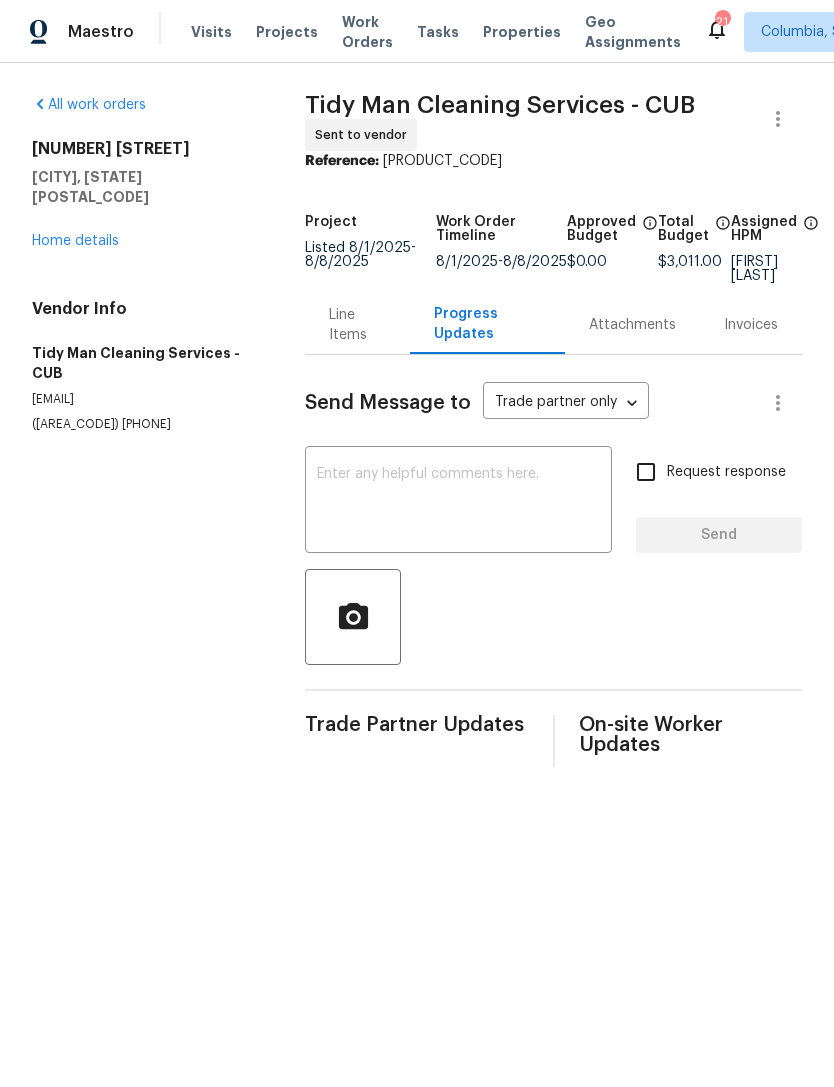 click at bounding box center (458, 502) 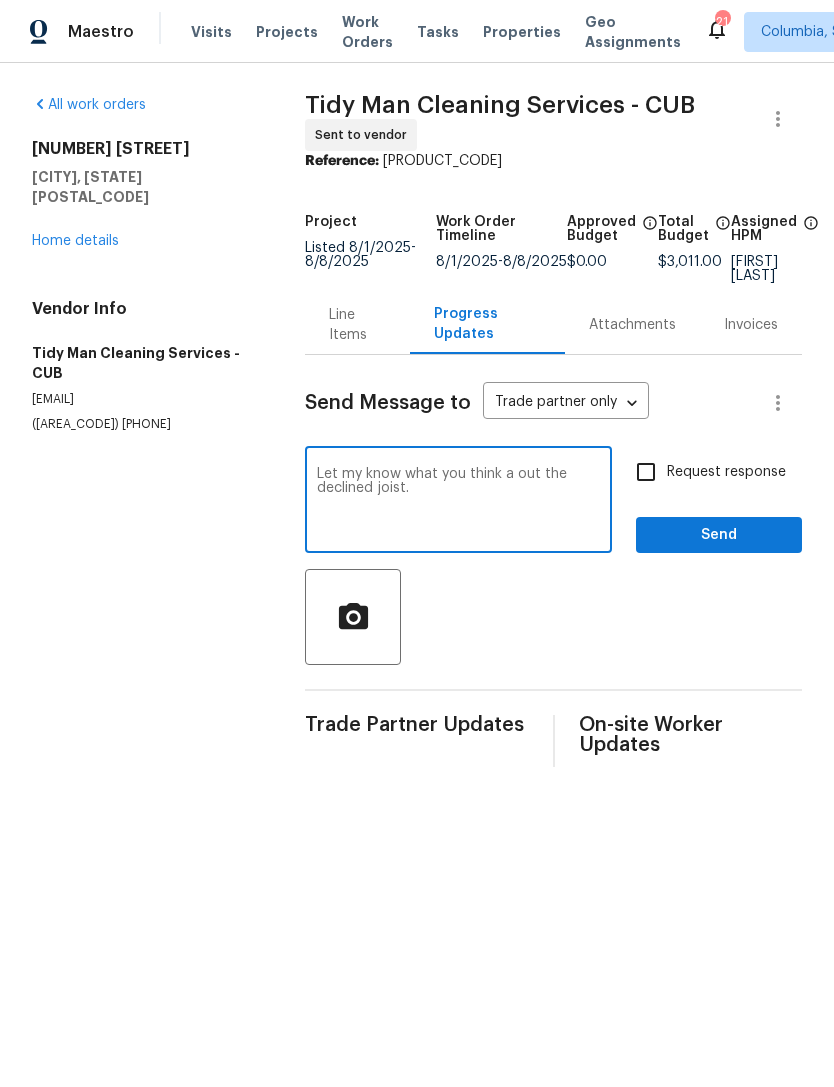 click on "Let my know what you think a out the declined joist." at bounding box center (458, 502) 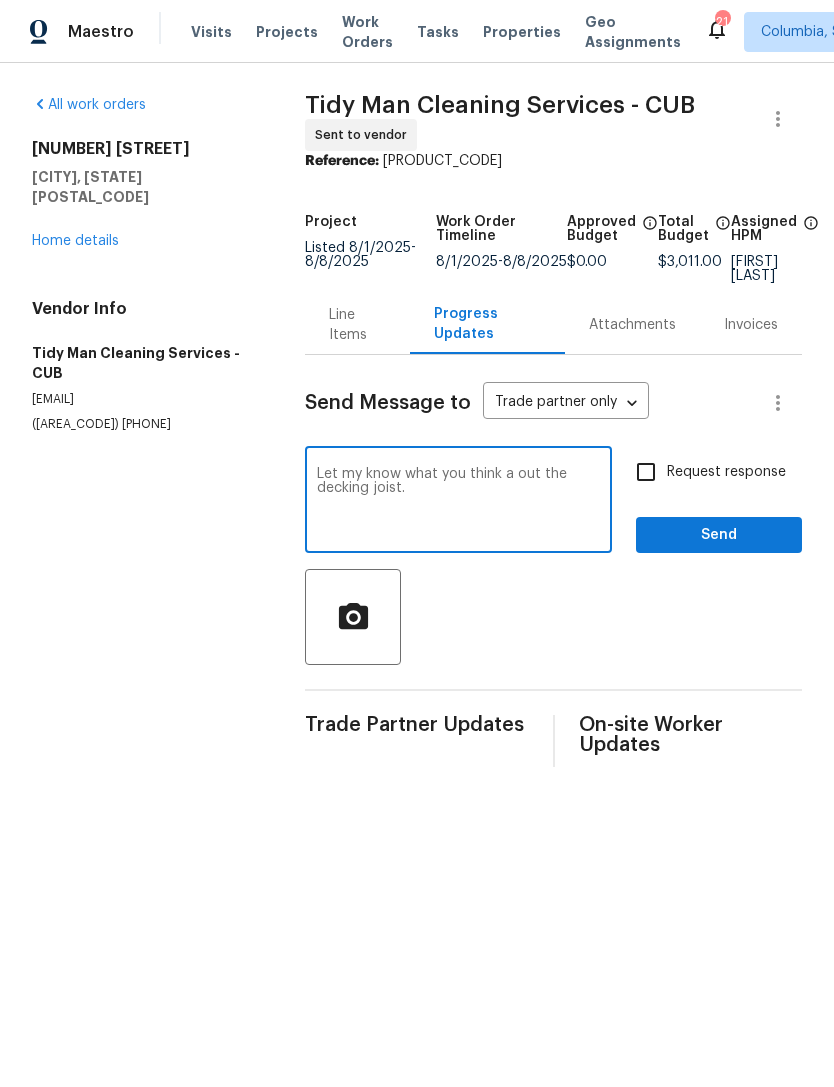 type on "Let my know what you think a out the decking joist." 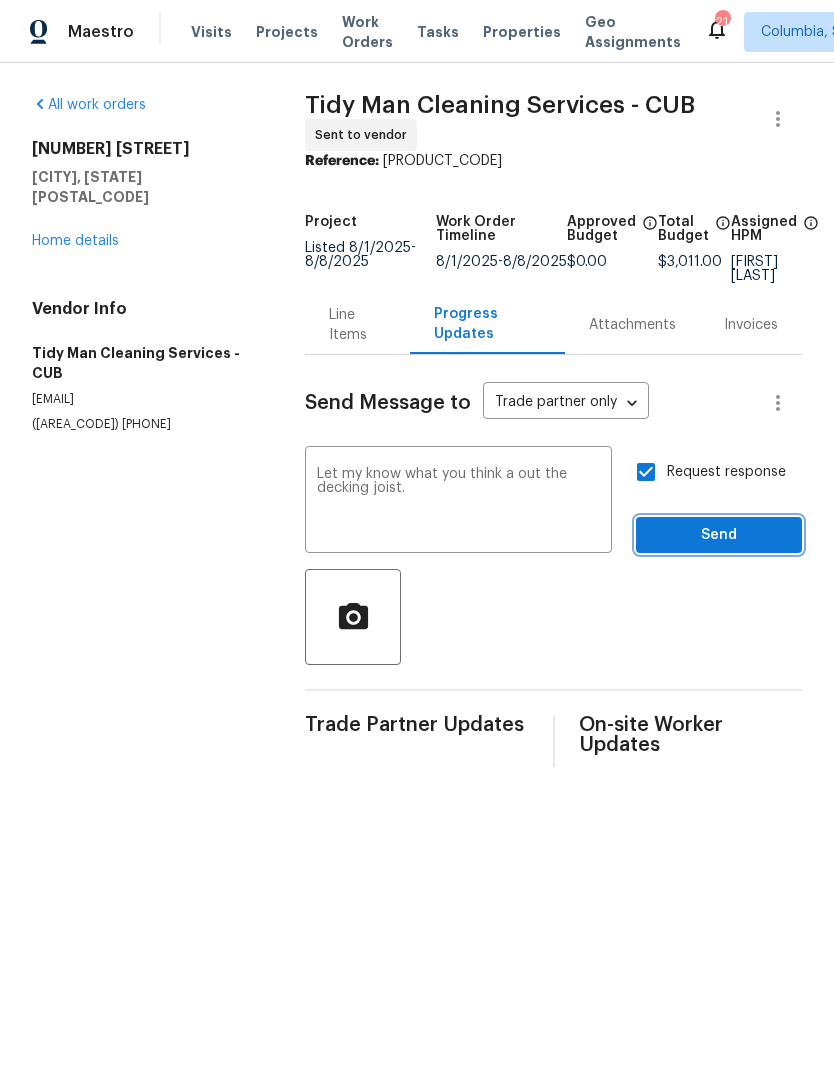 click on "Send" at bounding box center (719, 535) 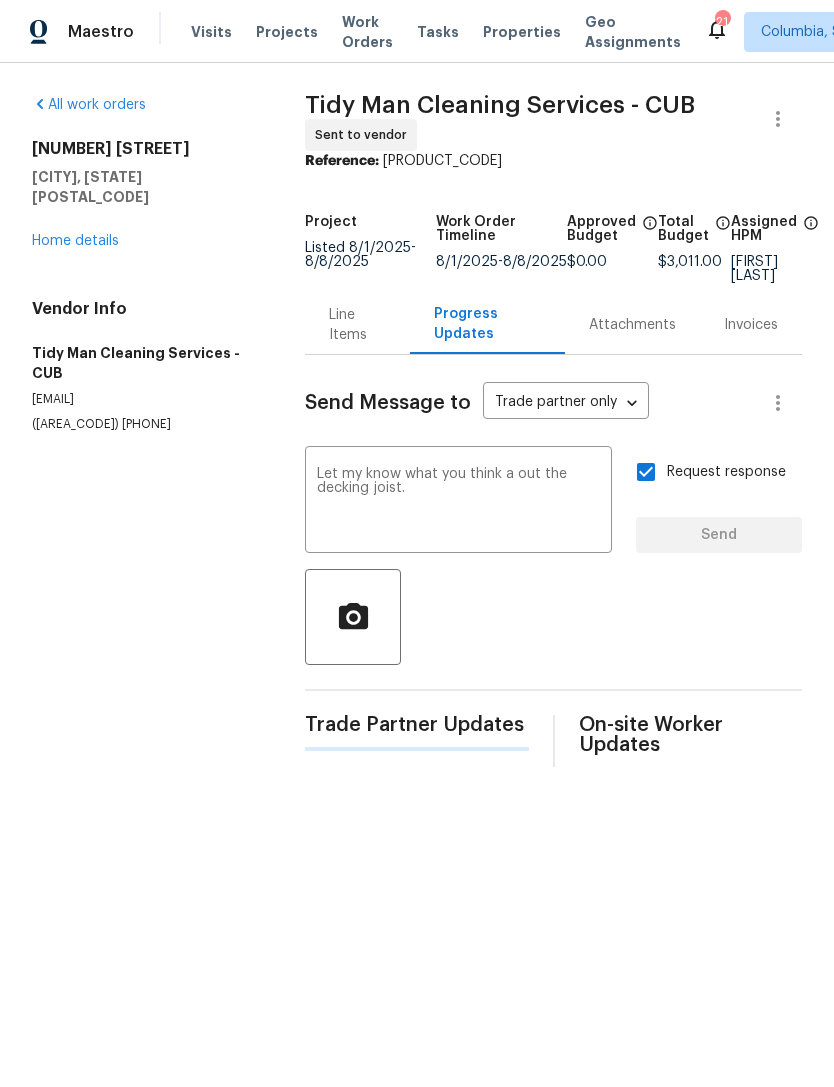 type 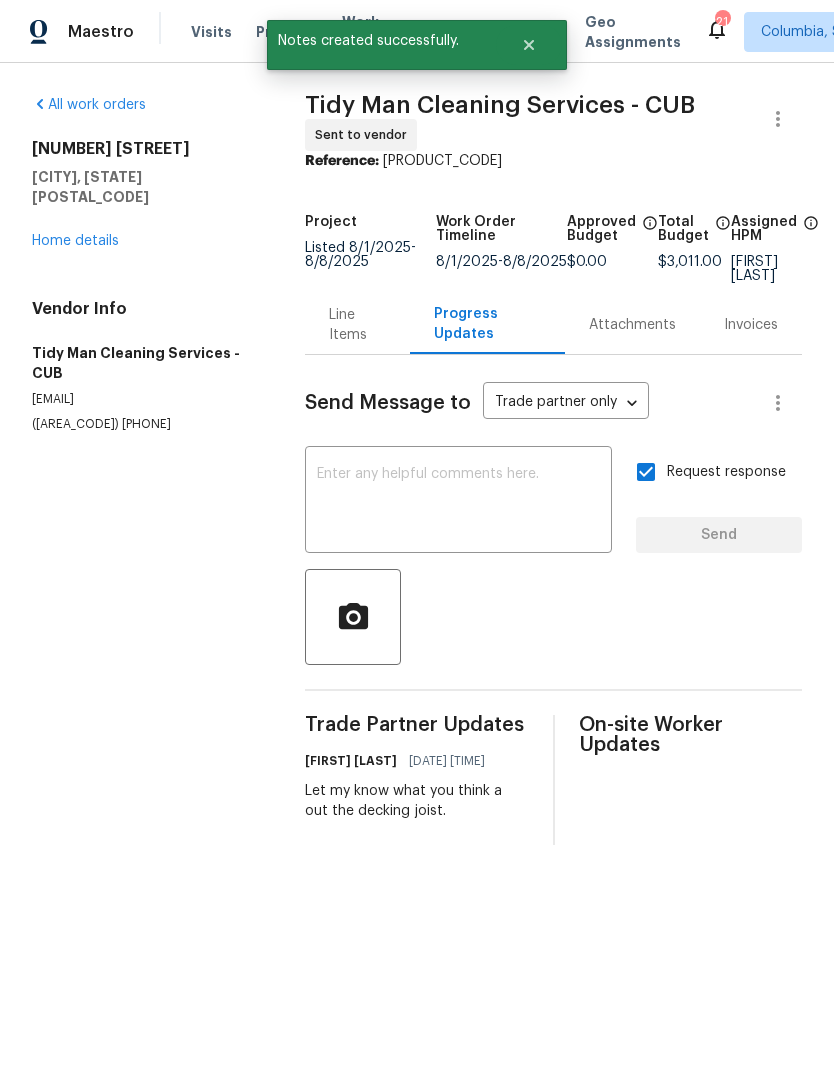 click on "Home details" at bounding box center (75, 241) 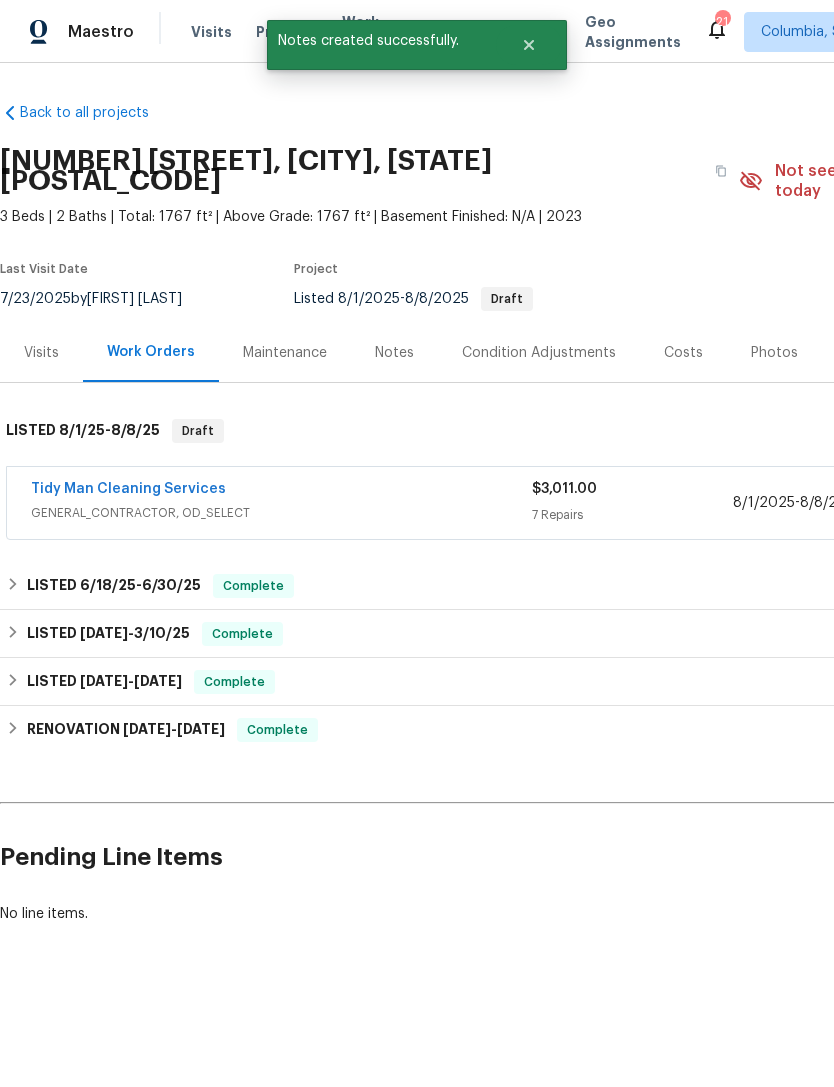 scroll, scrollTop: 0, scrollLeft: 0, axis: both 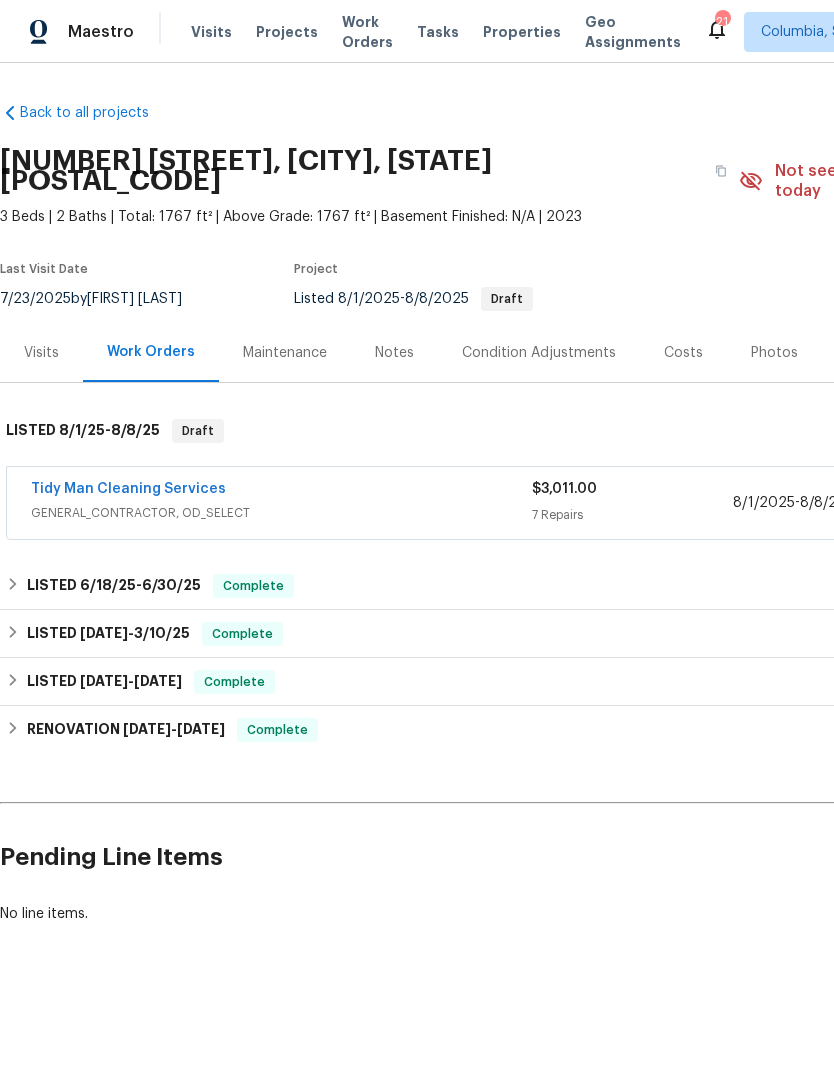 click on "Tidy Man Cleaning Services" at bounding box center [128, 489] 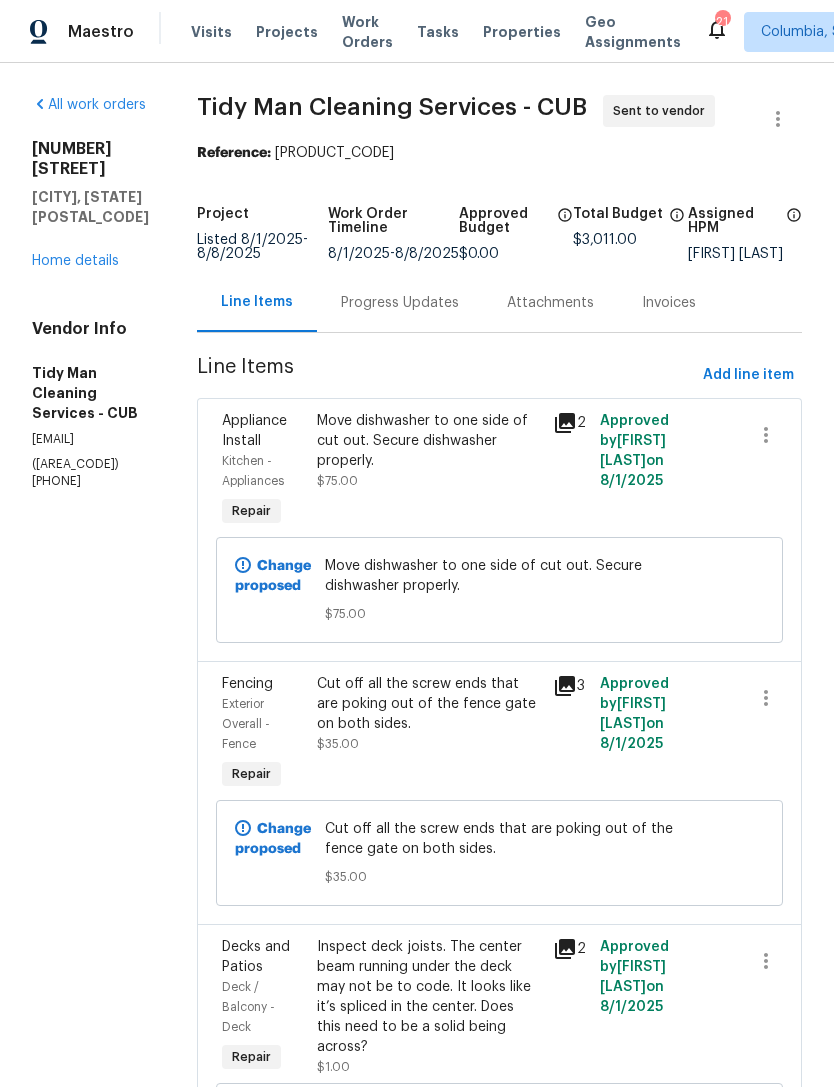 click on "Move dishwasher to one side of cut out. Secure dishwasher properly. [PRICE]" at bounding box center (429, 451) 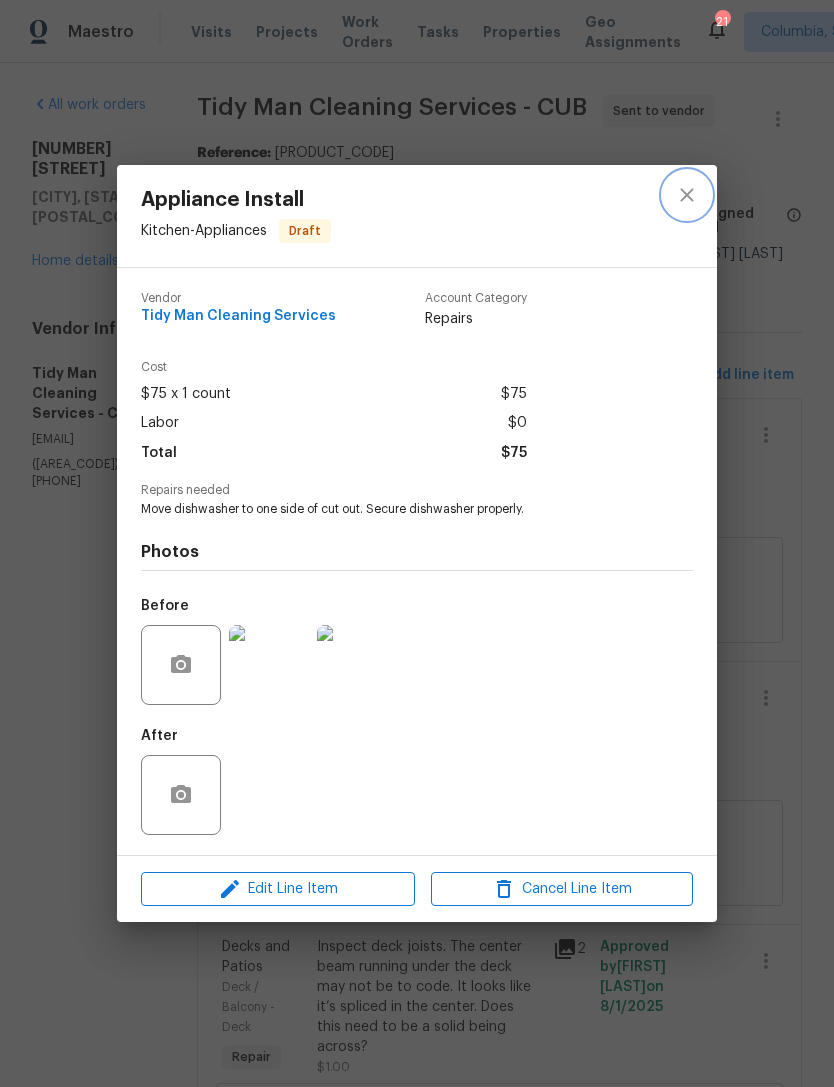 click 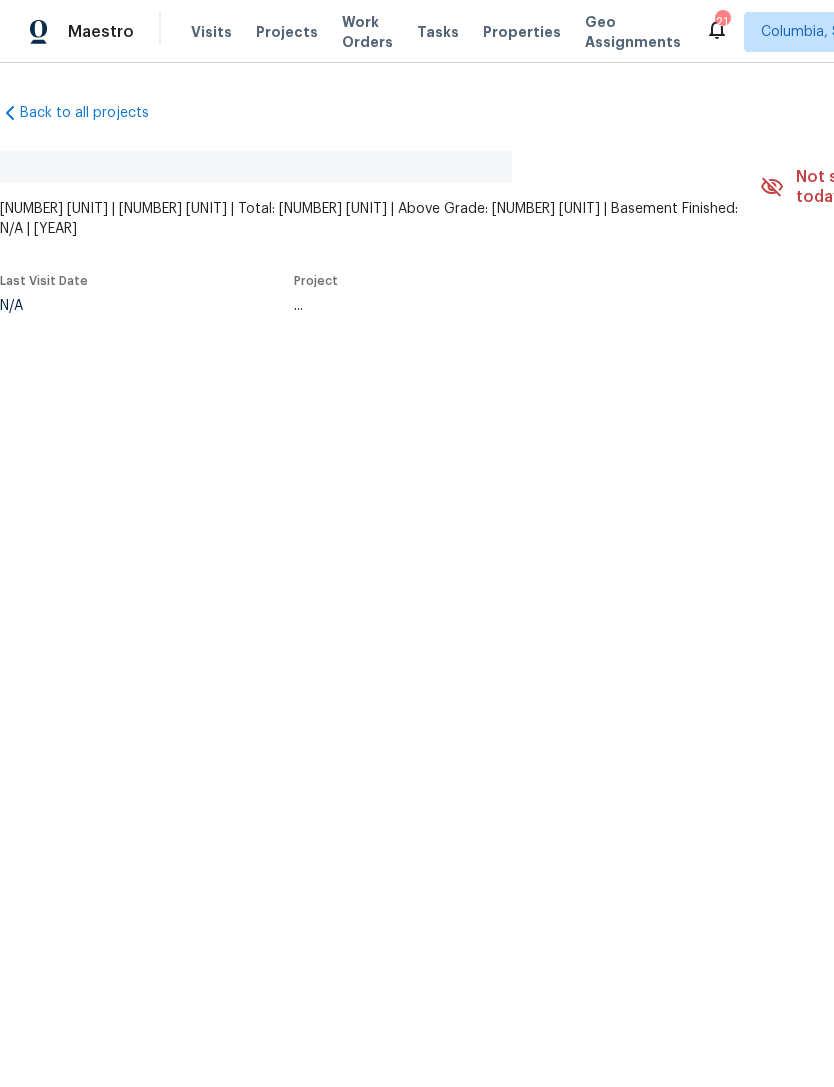 scroll, scrollTop: 0, scrollLeft: 0, axis: both 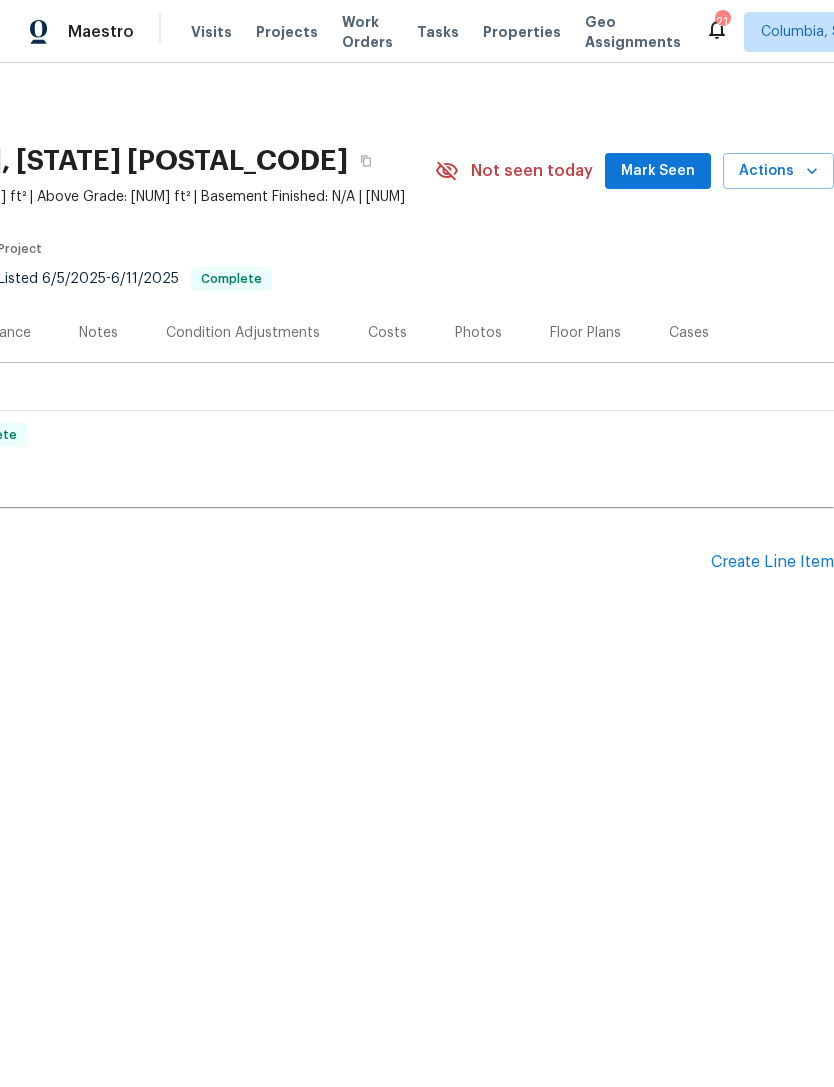 click on "Create Line Item" at bounding box center (772, 562) 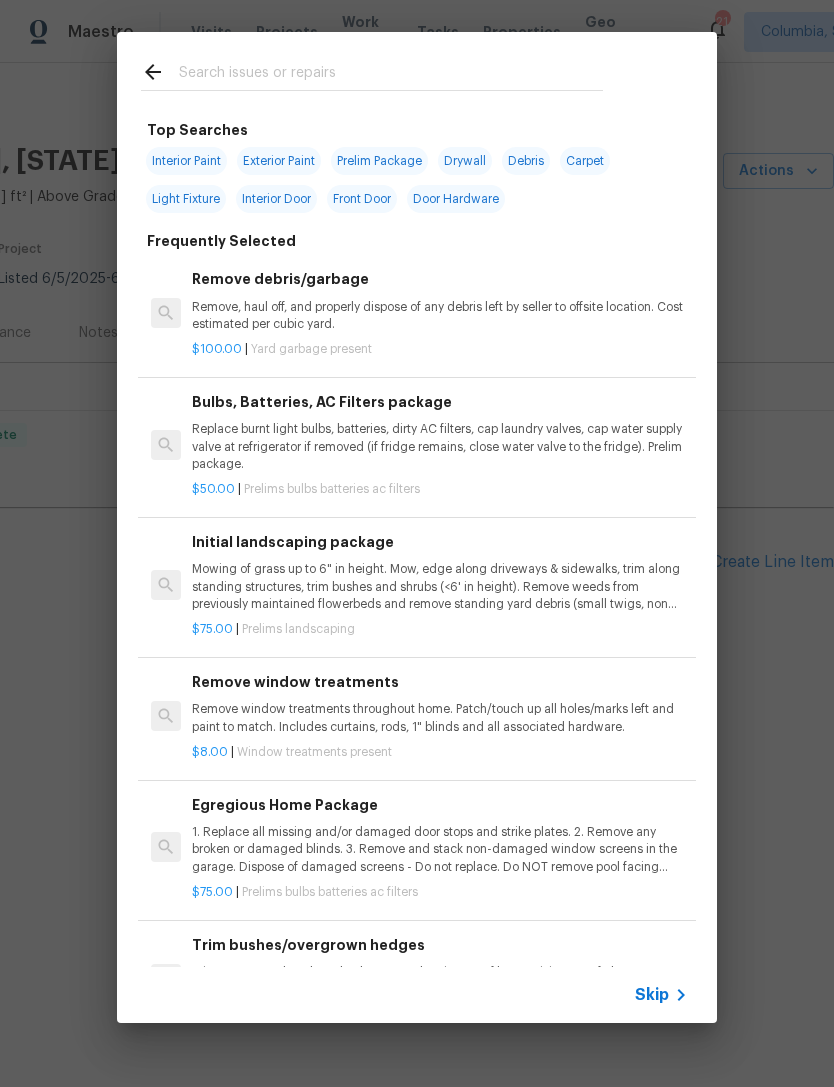 click at bounding box center [391, 75] 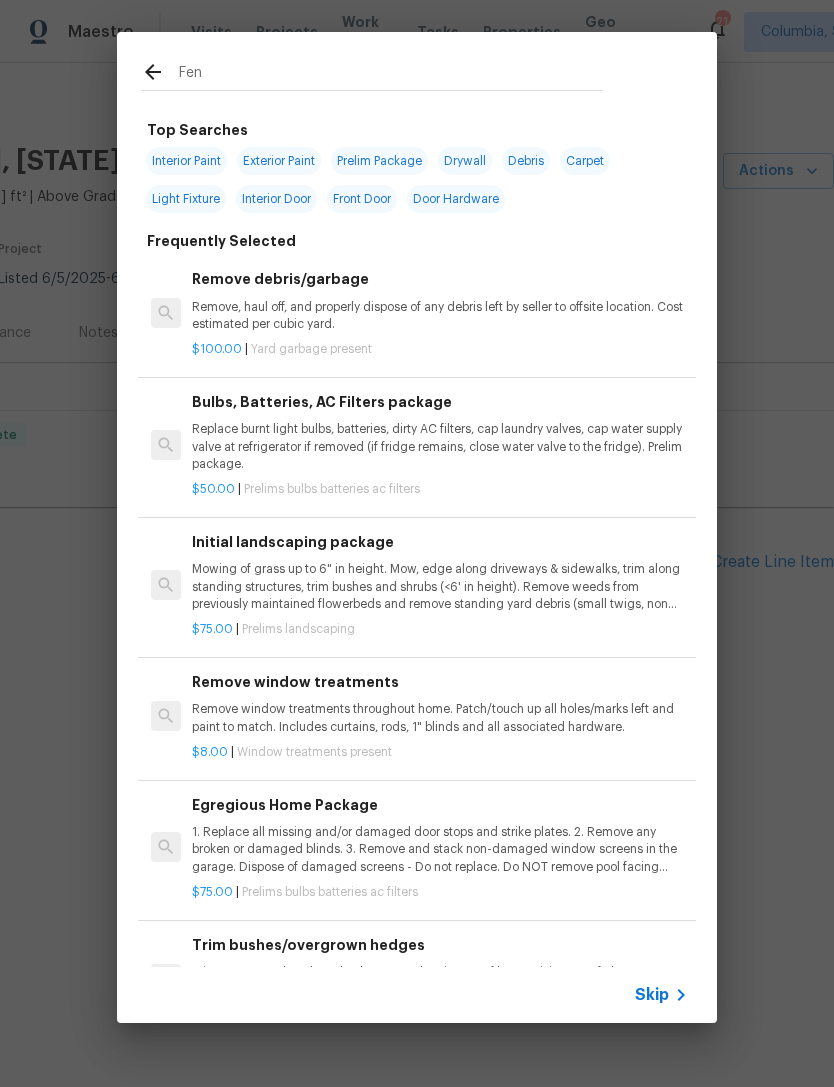 type on "Fenc" 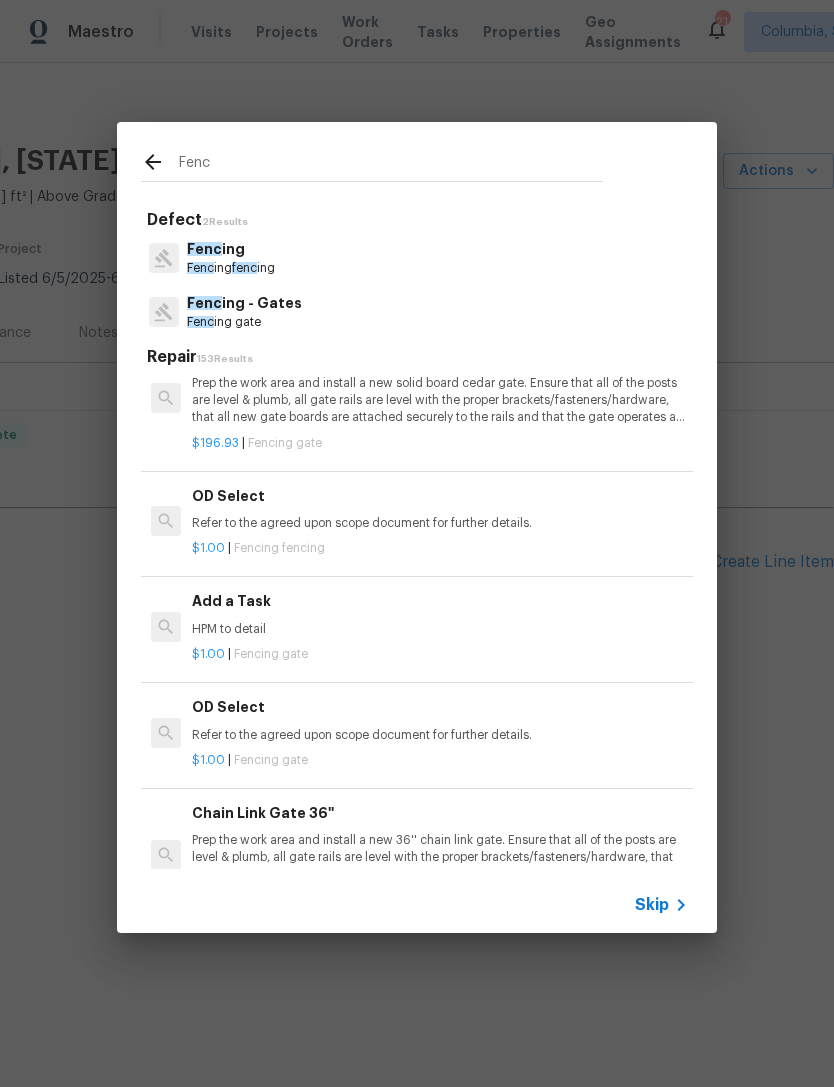scroll, scrollTop: 740, scrollLeft: 0, axis: vertical 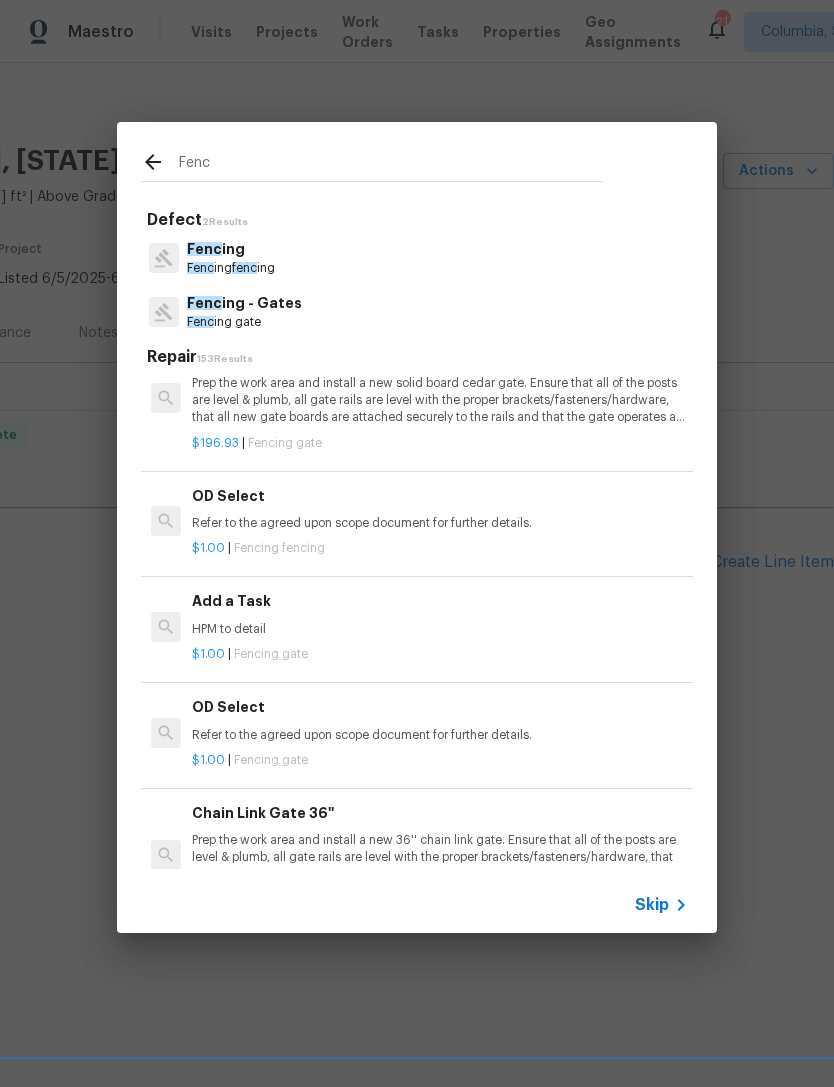 click on "Fencing gate" at bounding box center (271, 654) 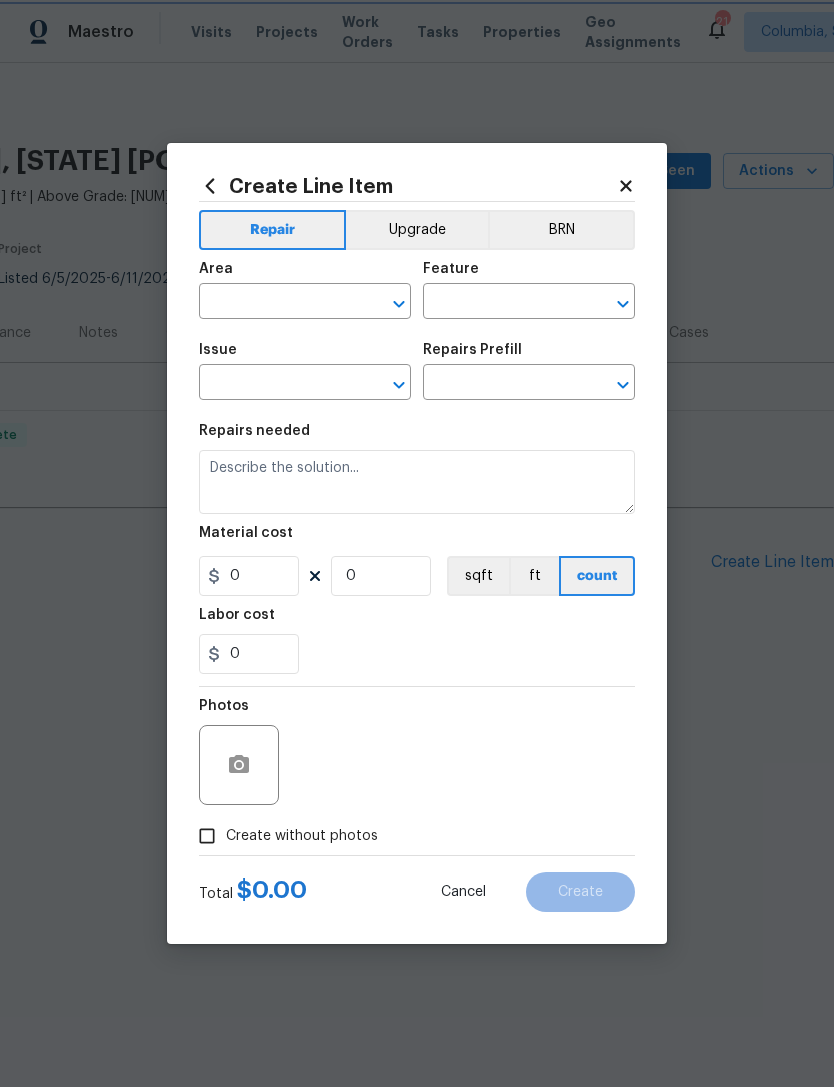 type on "Fencing - Gates" 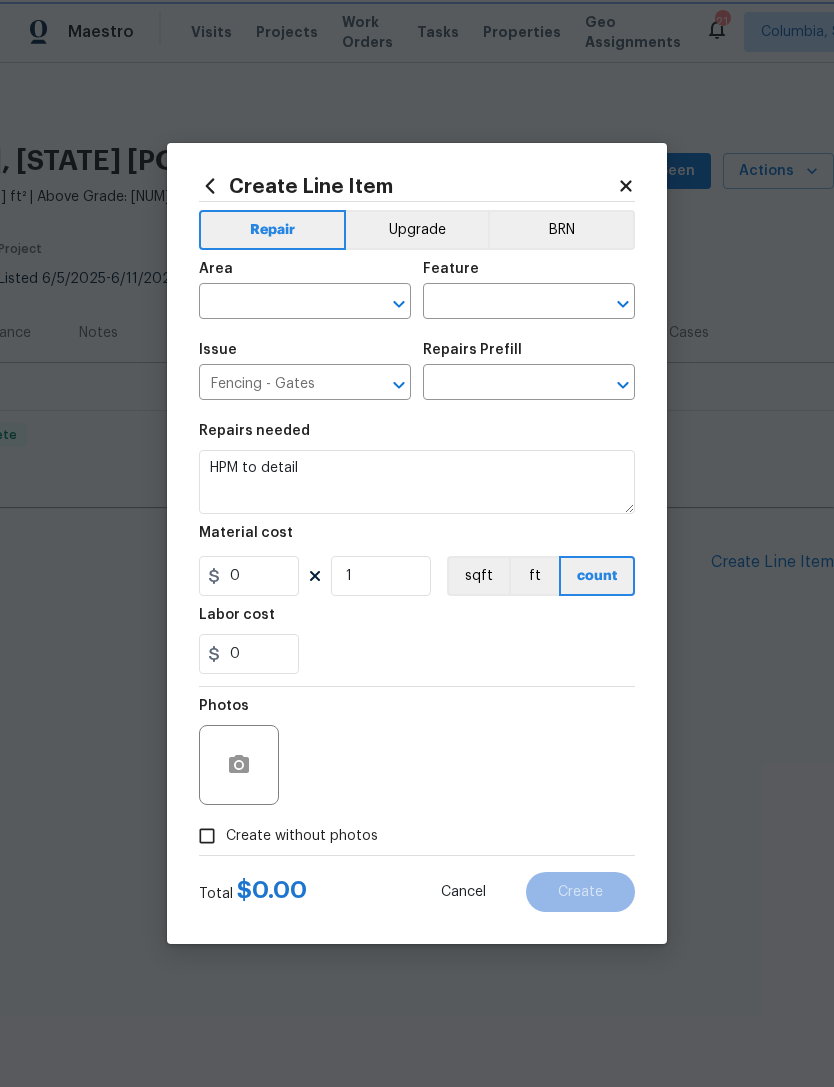 type on "Add a Task $1.00" 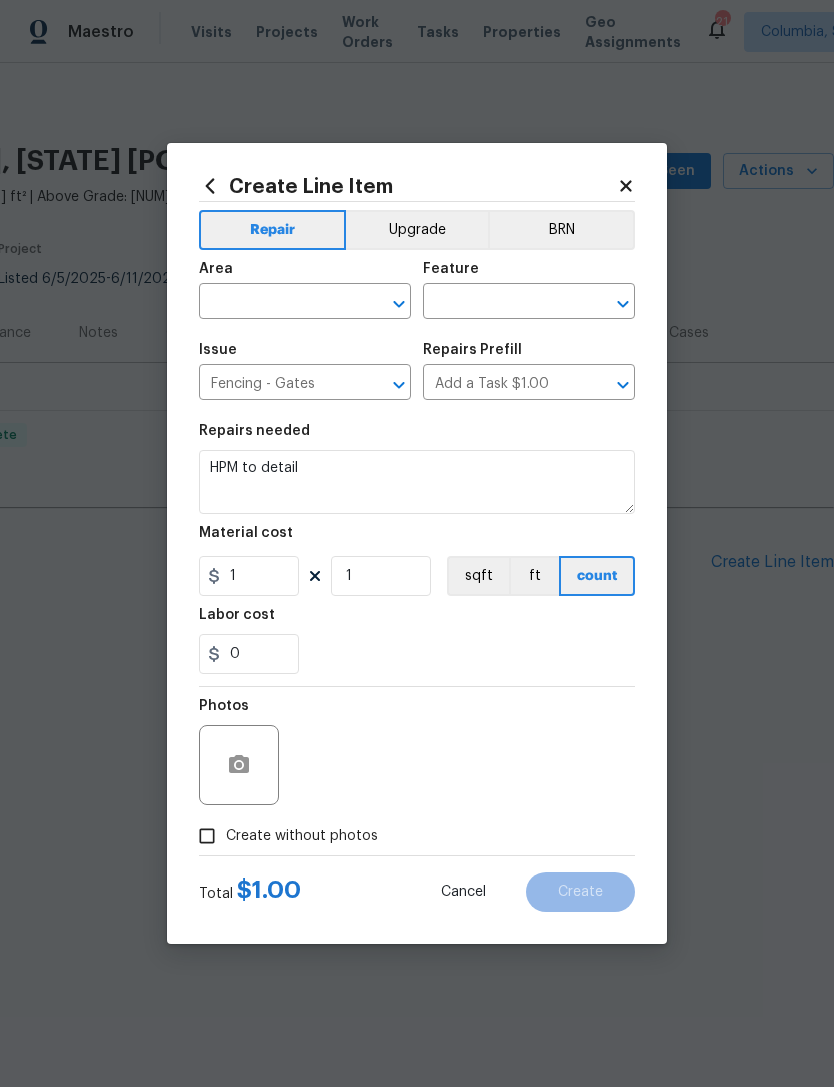 click on "Labor cost" at bounding box center [237, 615] 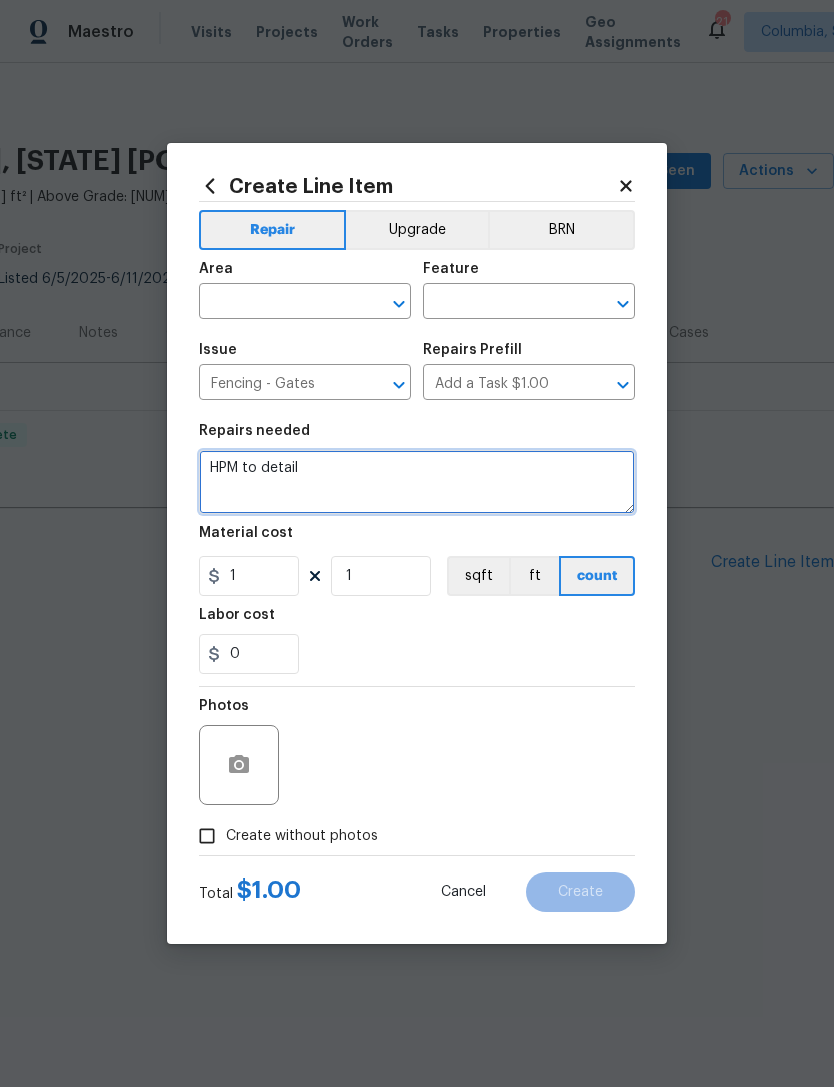 click on "HPM to detail" at bounding box center (417, 482) 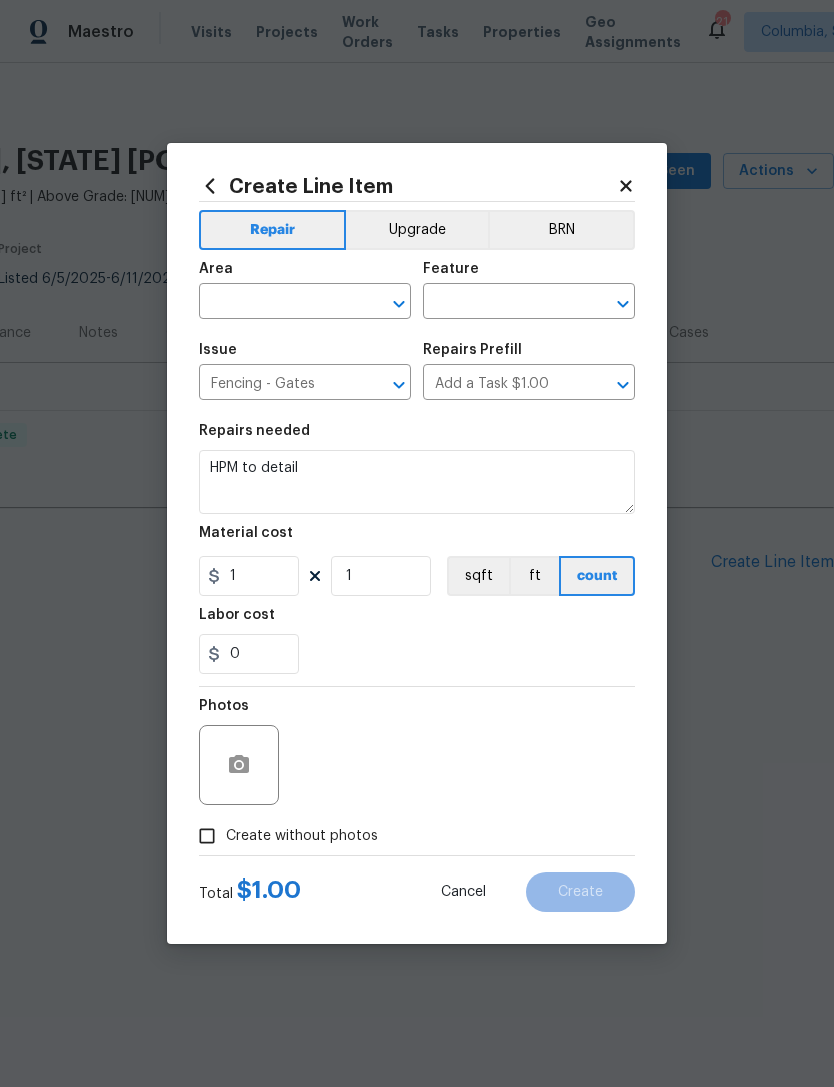 click at bounding box center [277, 303] 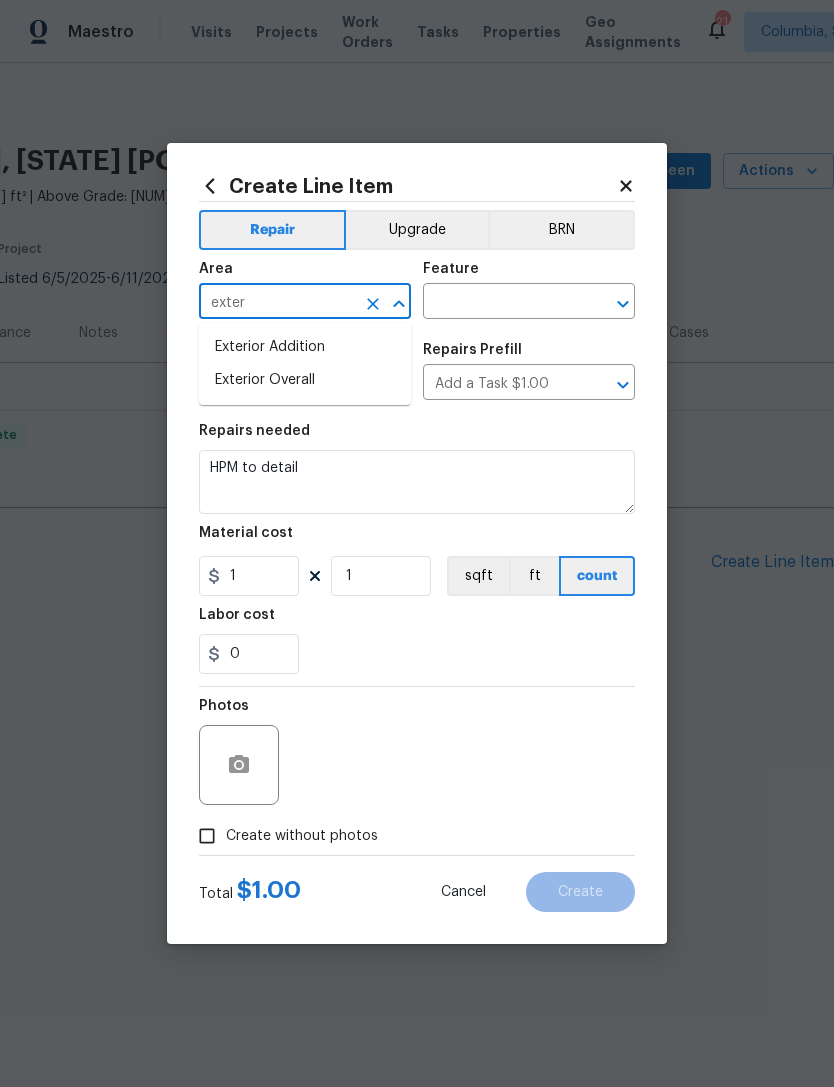 click on "Exterior Overall" at bounding box center (305, 380) 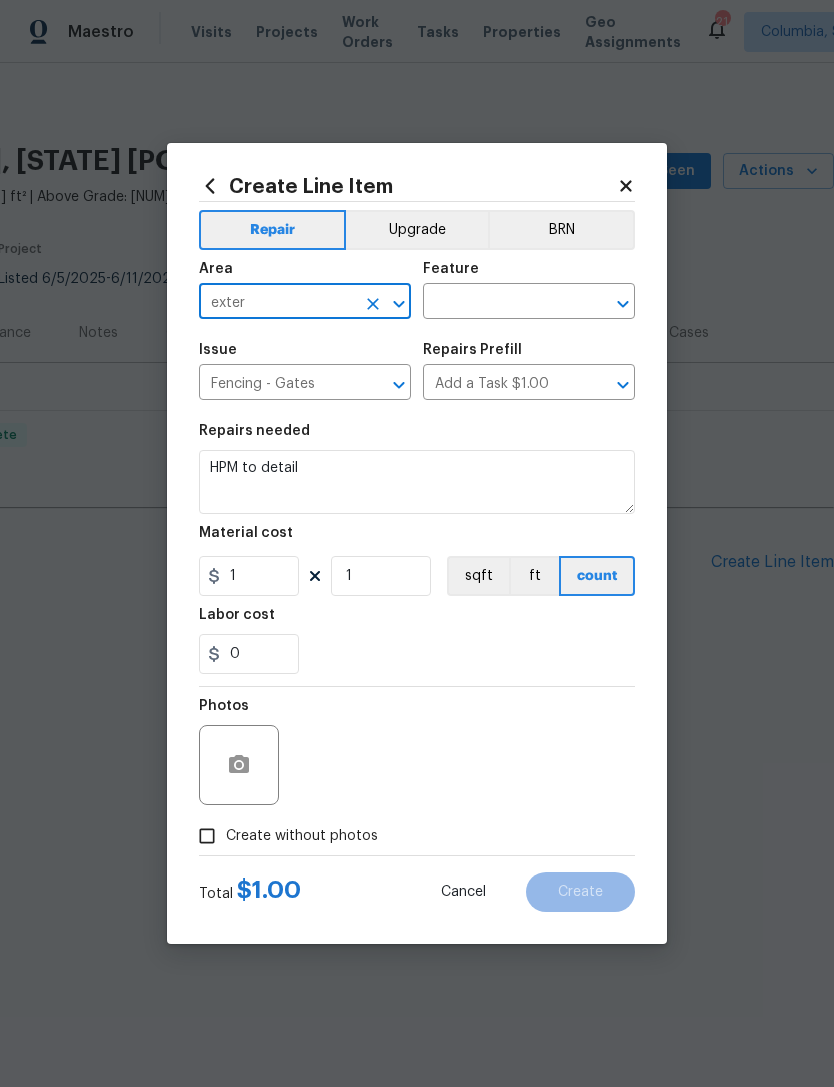 type on "Exterior Overall" 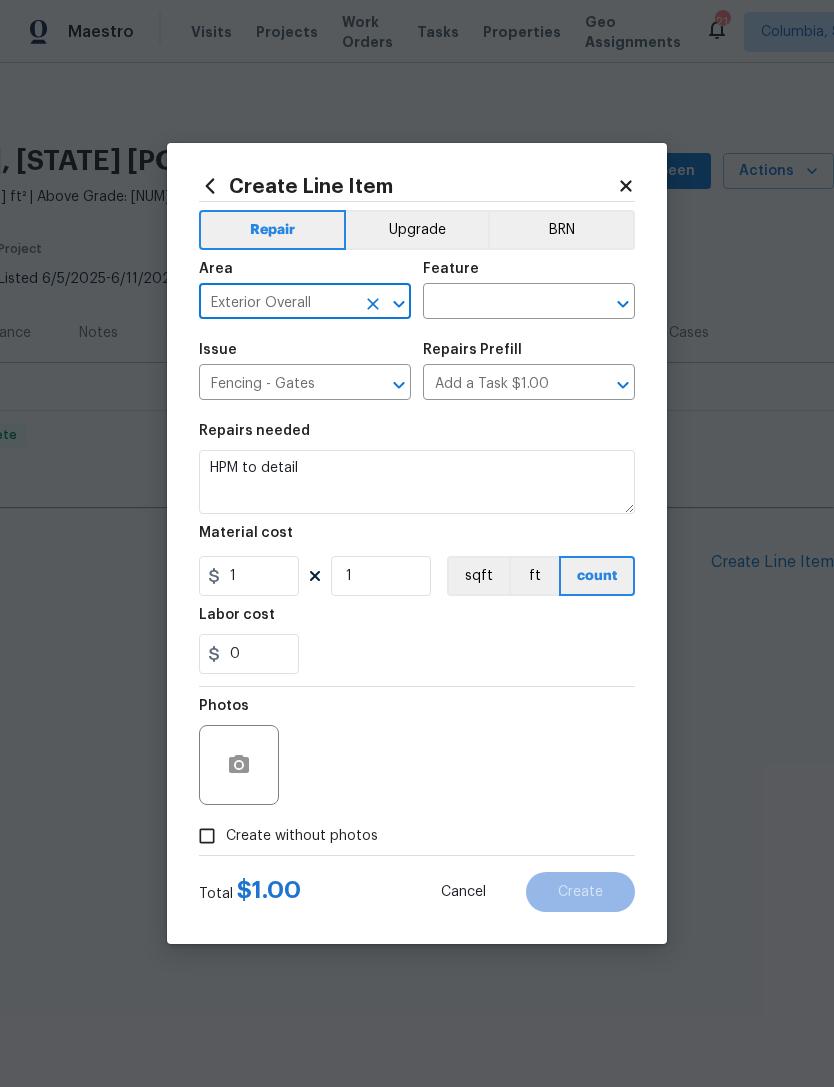 click at bounding box center [501, 303] 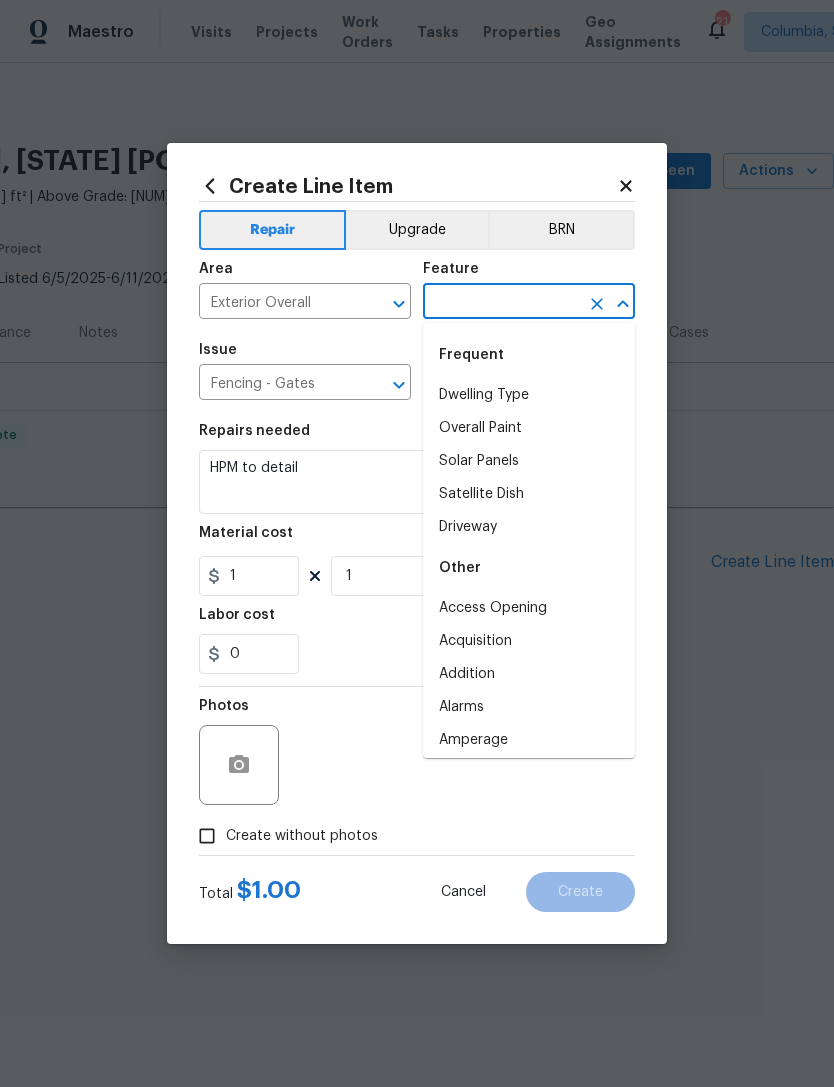 type on "d" 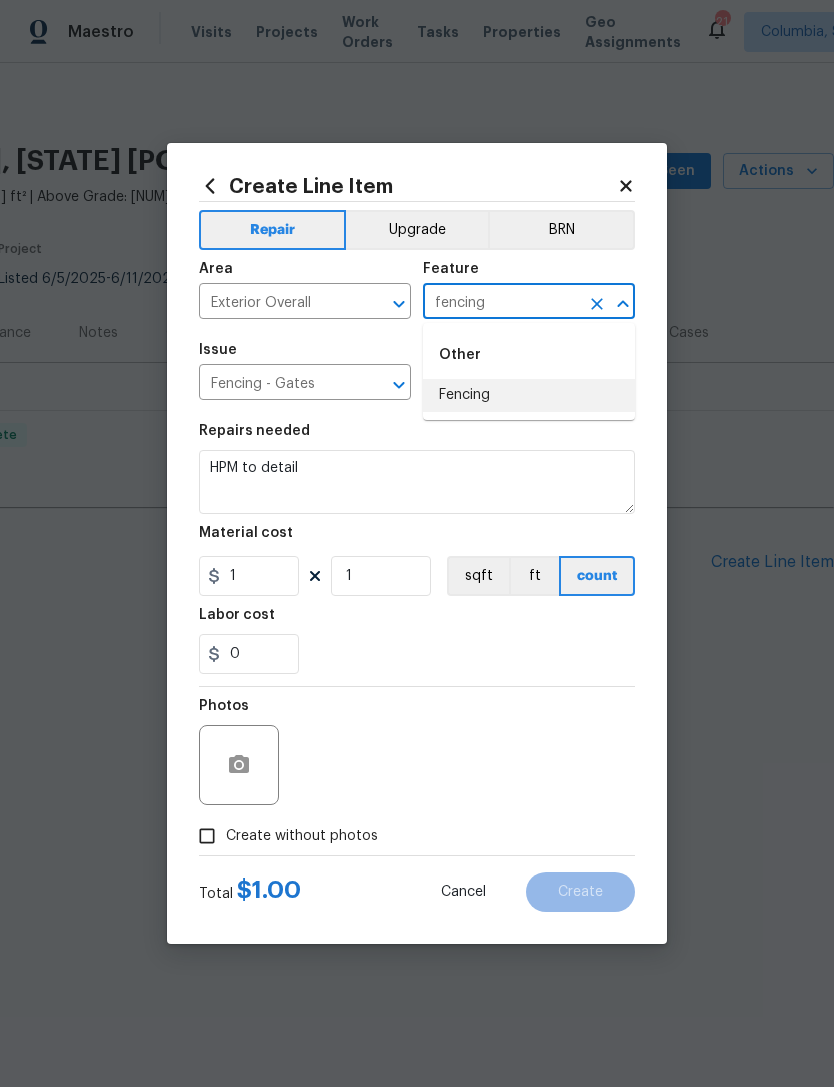 click on "Fencing" at bounding box center [529, 395] 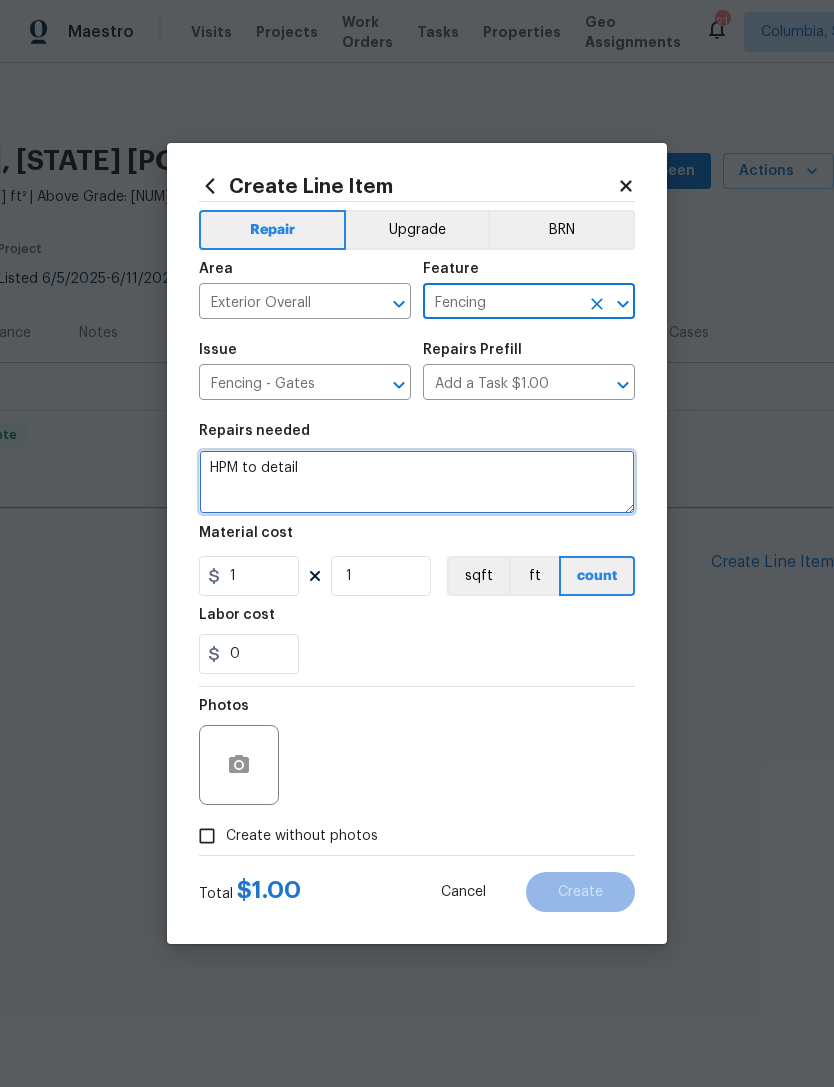click on "HPM to detail" at bounding box center (417, 482) 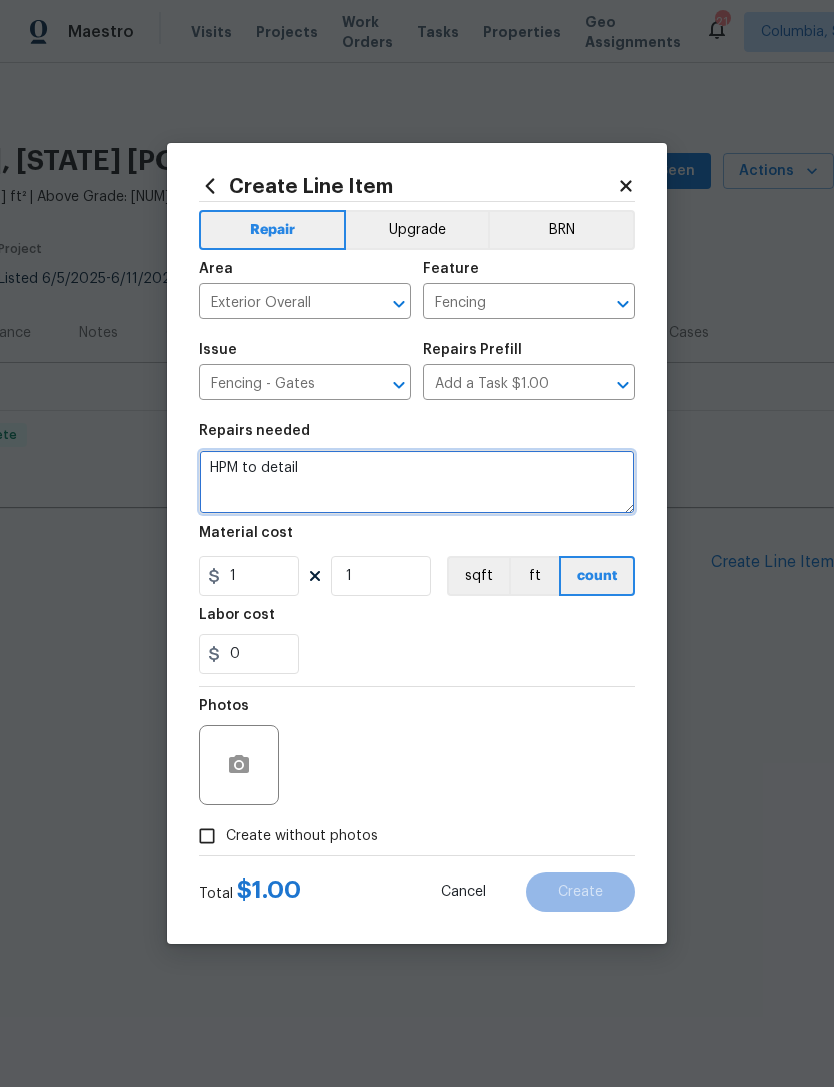 click on "HPM to detail" at bounding box center (417, 482) 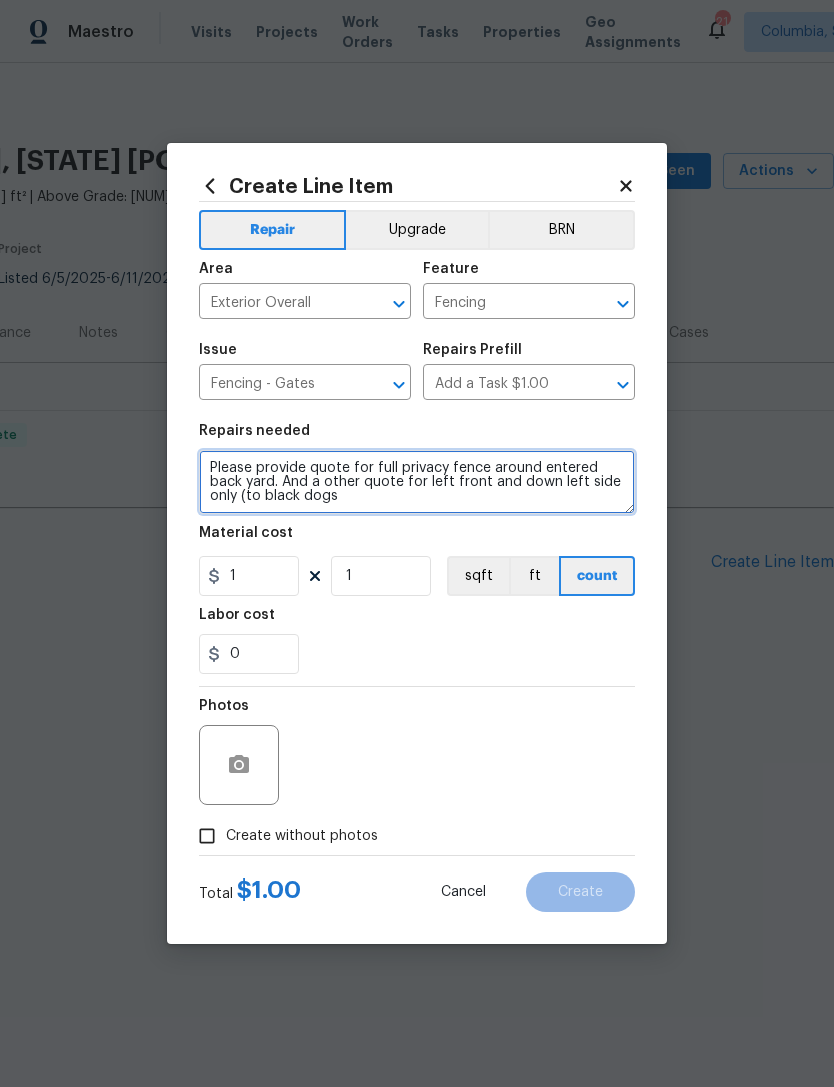 click on "Please provide quote for full privacy fence around entered back yard. And a other quote for left front and down left side only (to black dogs" at bounding box center (417, 482) 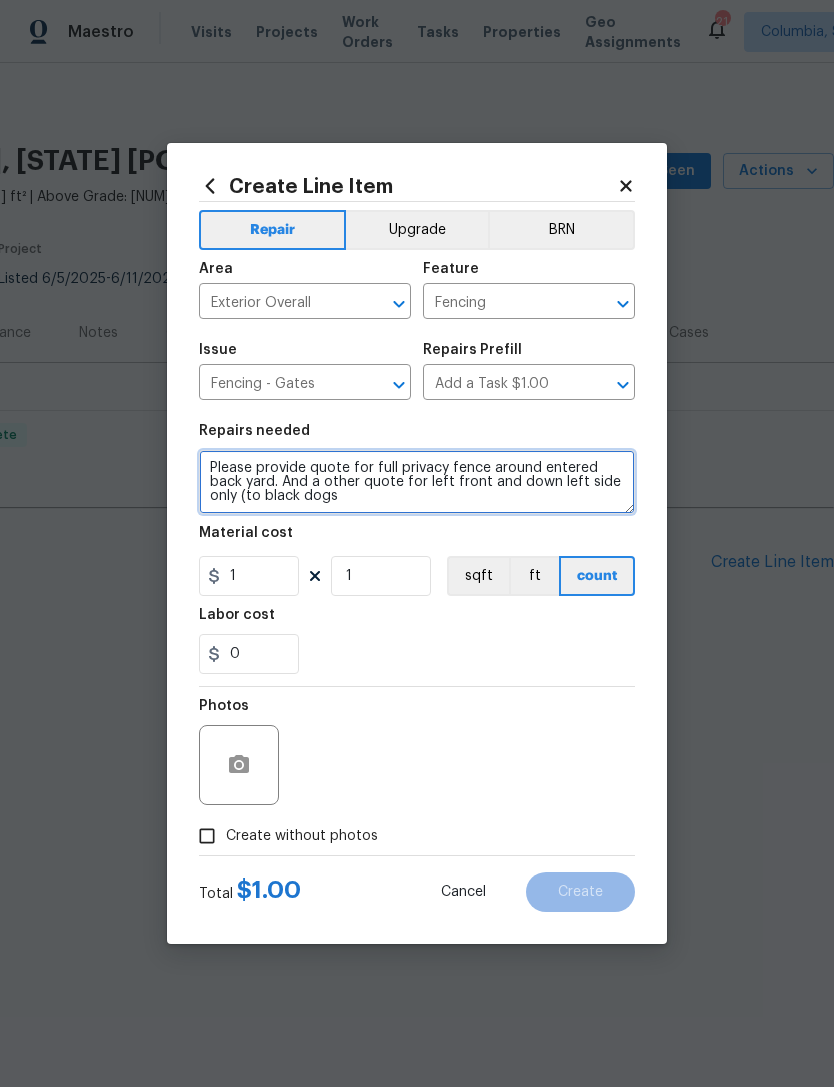 click on "Please provide quote for full privacy fence around entered back yard. And a other quote for left front and down left side only (to black dogs" at bounding box center (417, 482) 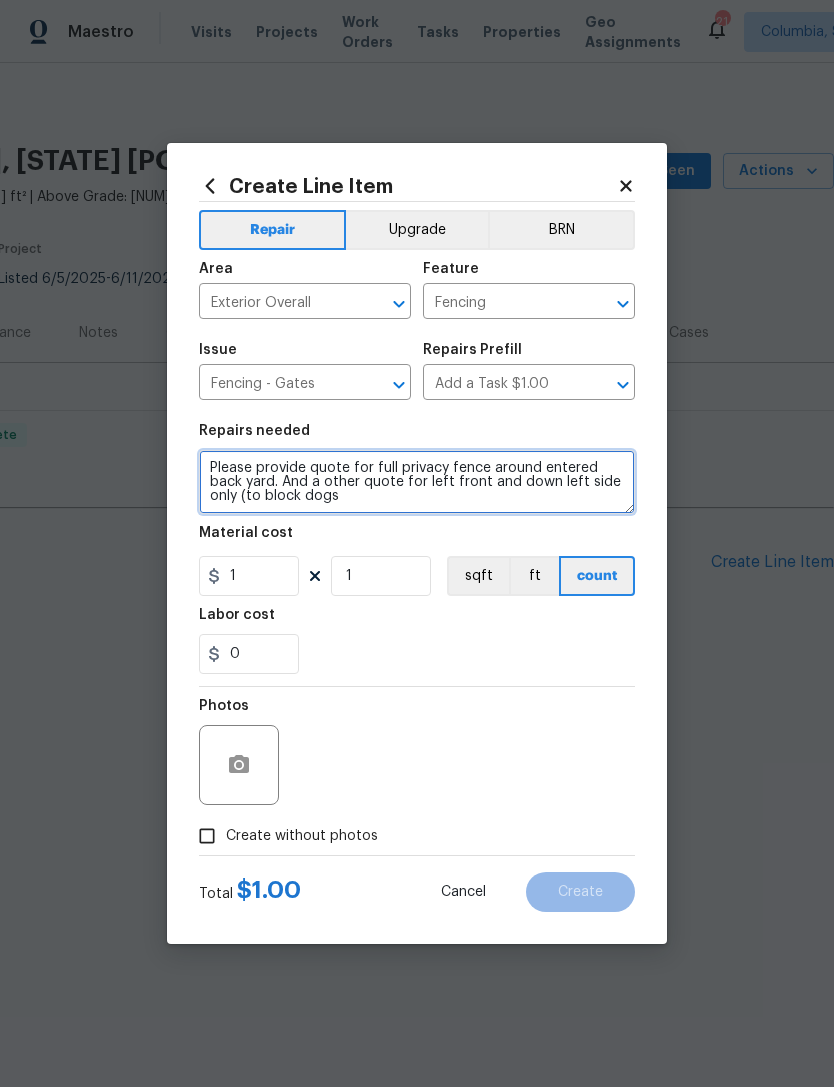 click on "Please provide quote for full privacy fence around entered back yard. And a other quote for left front and down left side only (to block dogs" at bounding box center (417, 482) 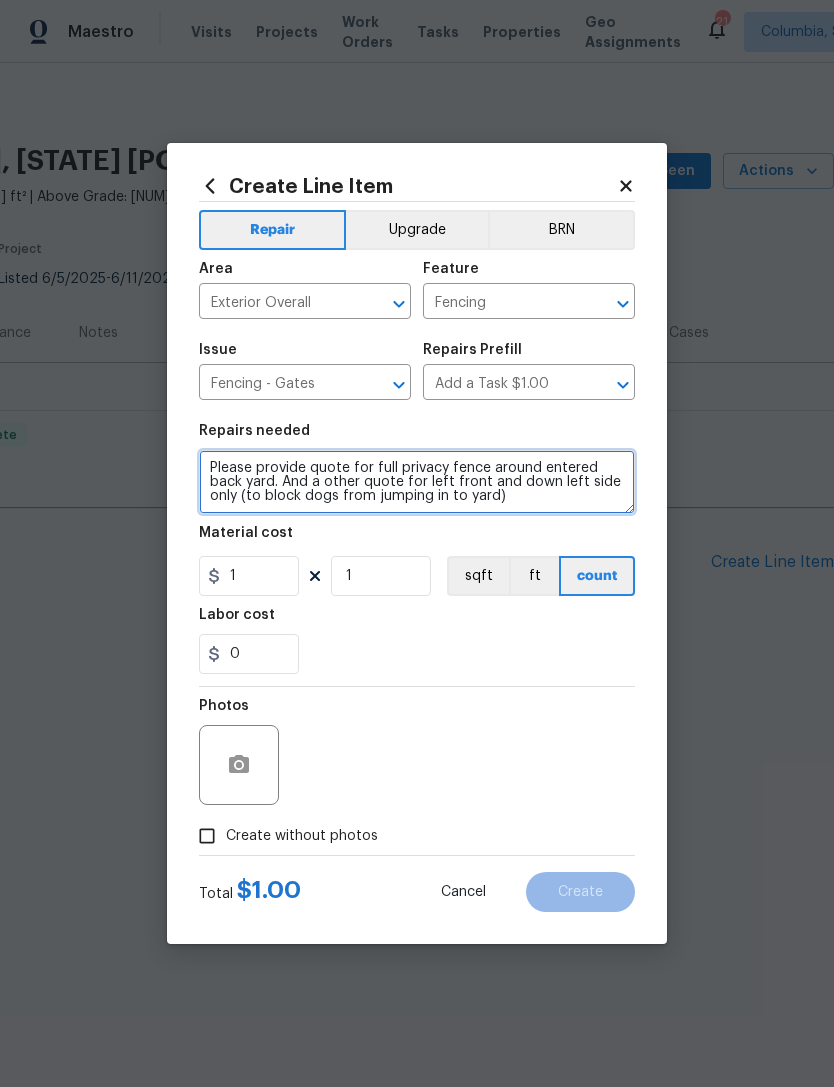 click on "Please provide quote for full privacy fence around entered back yard. And a other quote for left front and down left side only (to block dogs from jumping in to yard)" at bounding box center (417, 482) 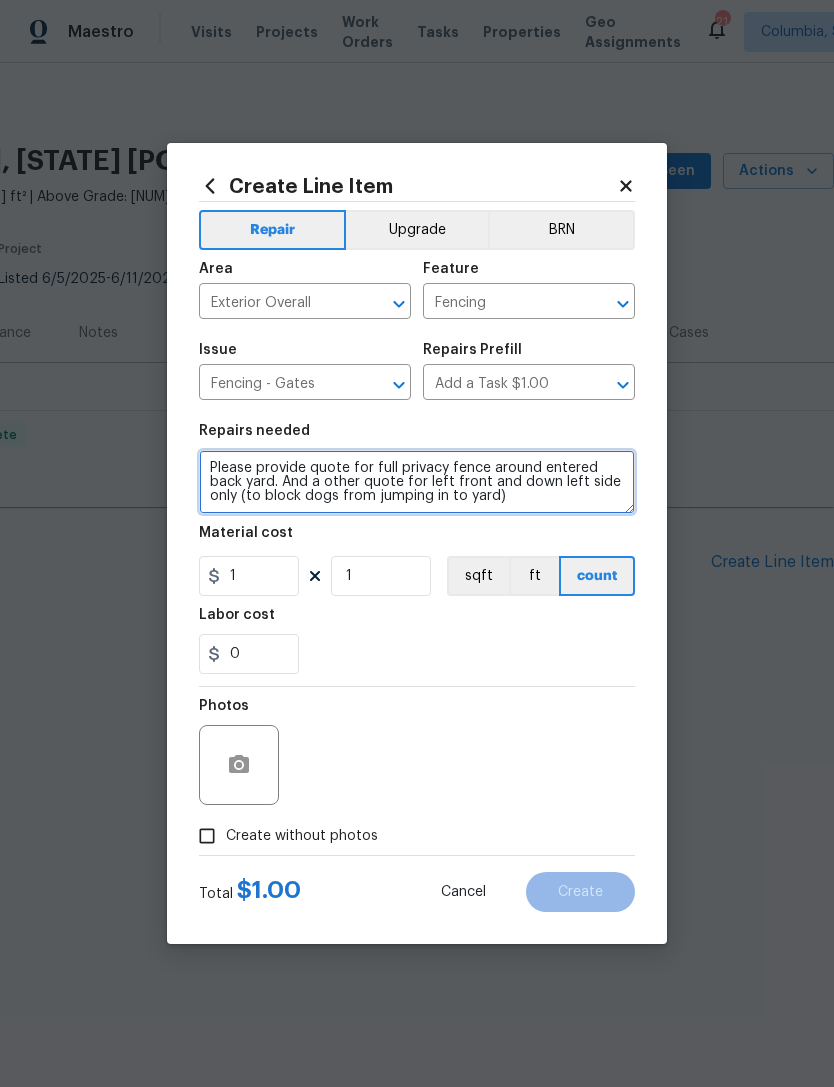 type on "Please provide quote for full privacy fence around entered back yard. And a other quote for left front and down left side only (to block dogs from jumping in to yard)" 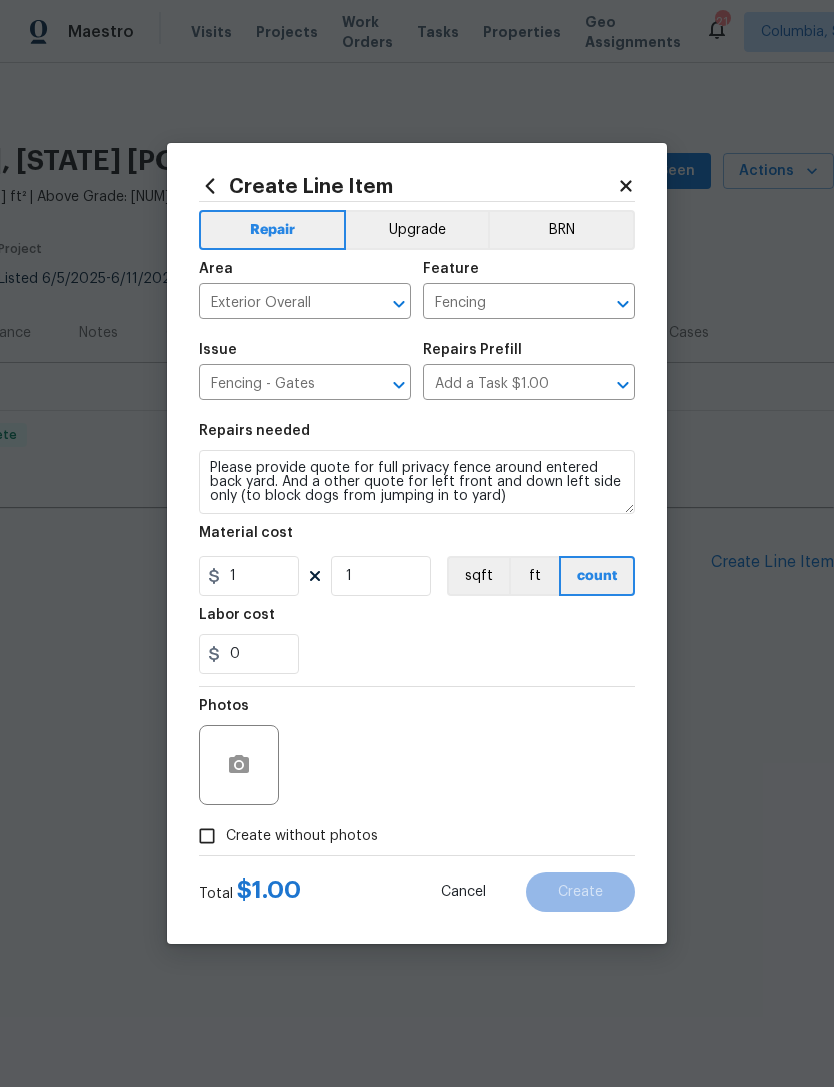 click on "0" at bounding box center (417, 654) 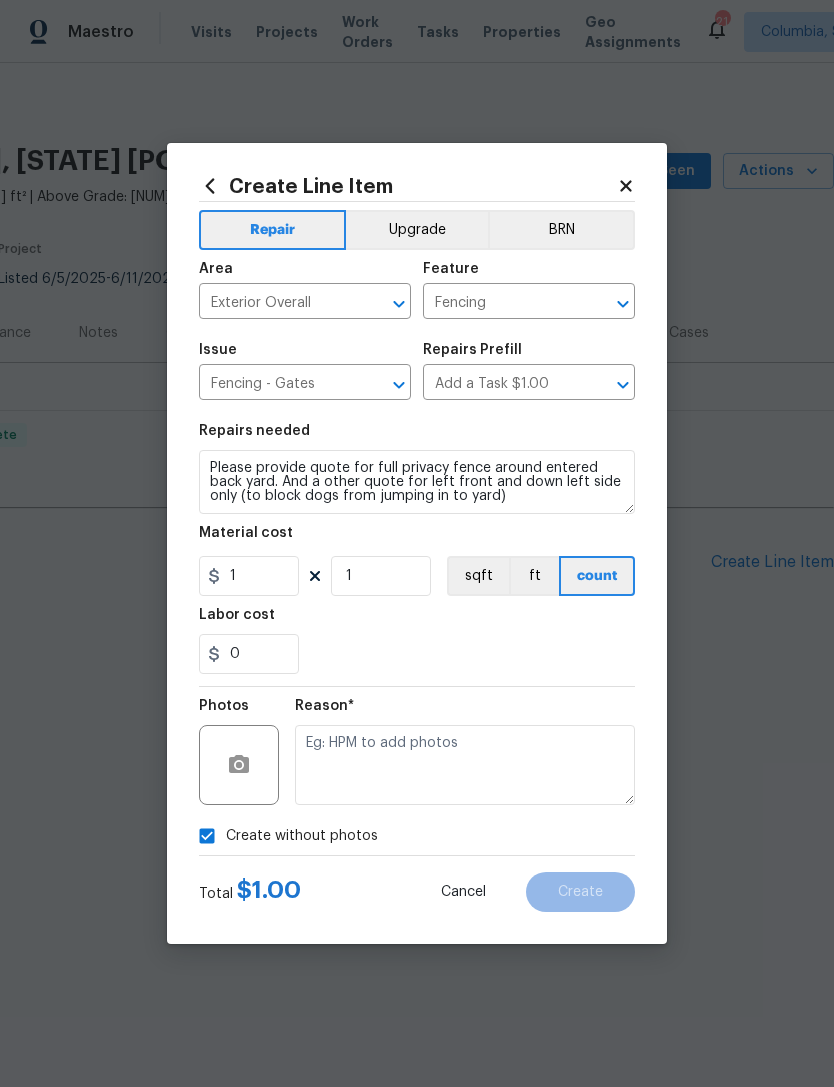 click on "Create without photos" at bounding box center (207, 836) 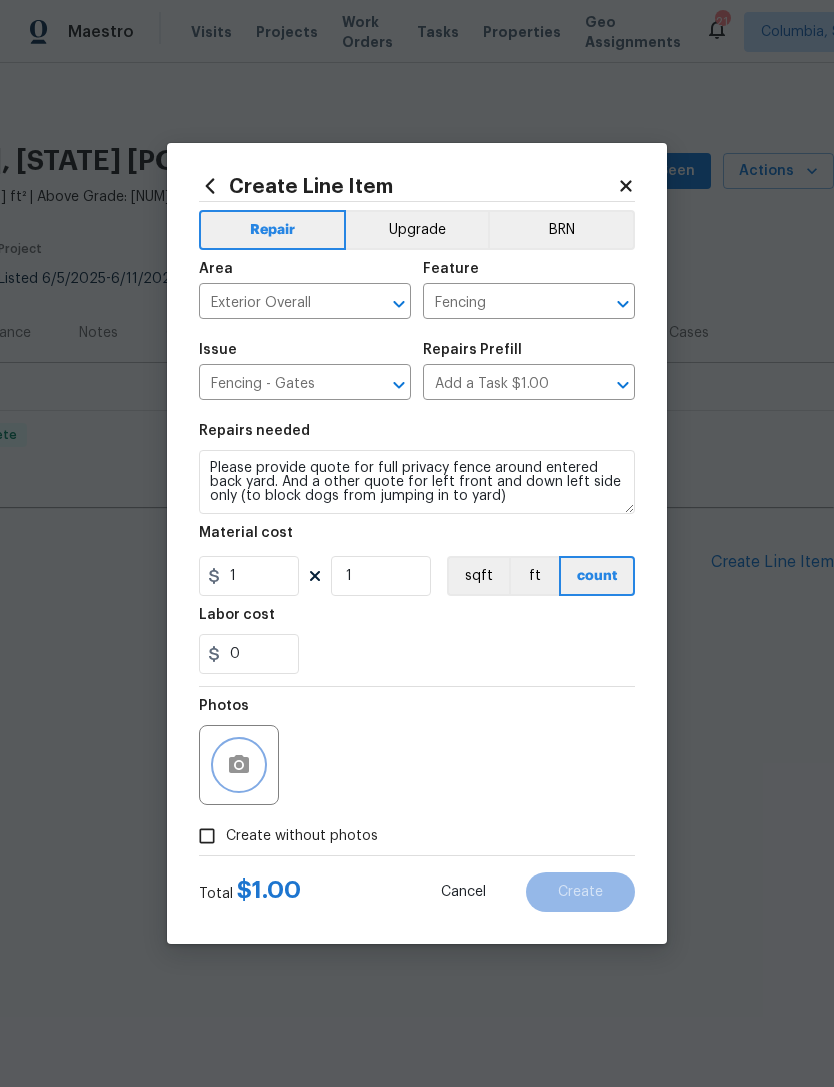 click 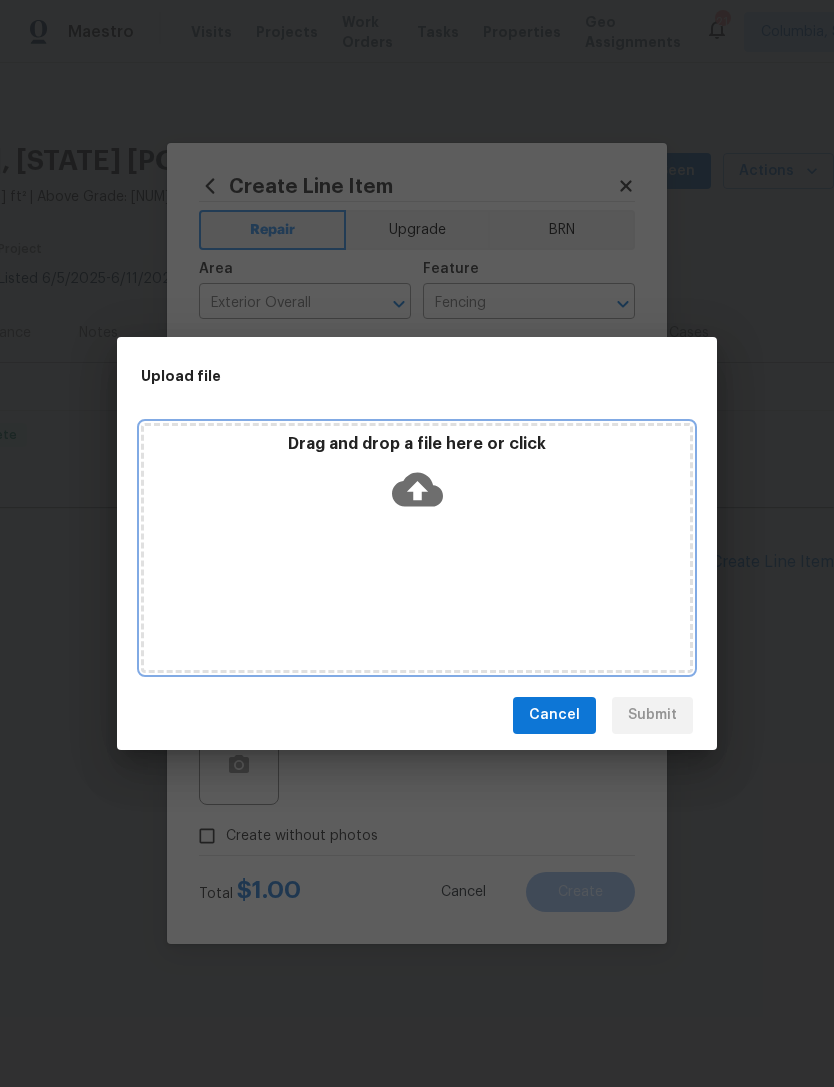 click on "Drag and drop a file here or click" at bounding box center (417, 477) 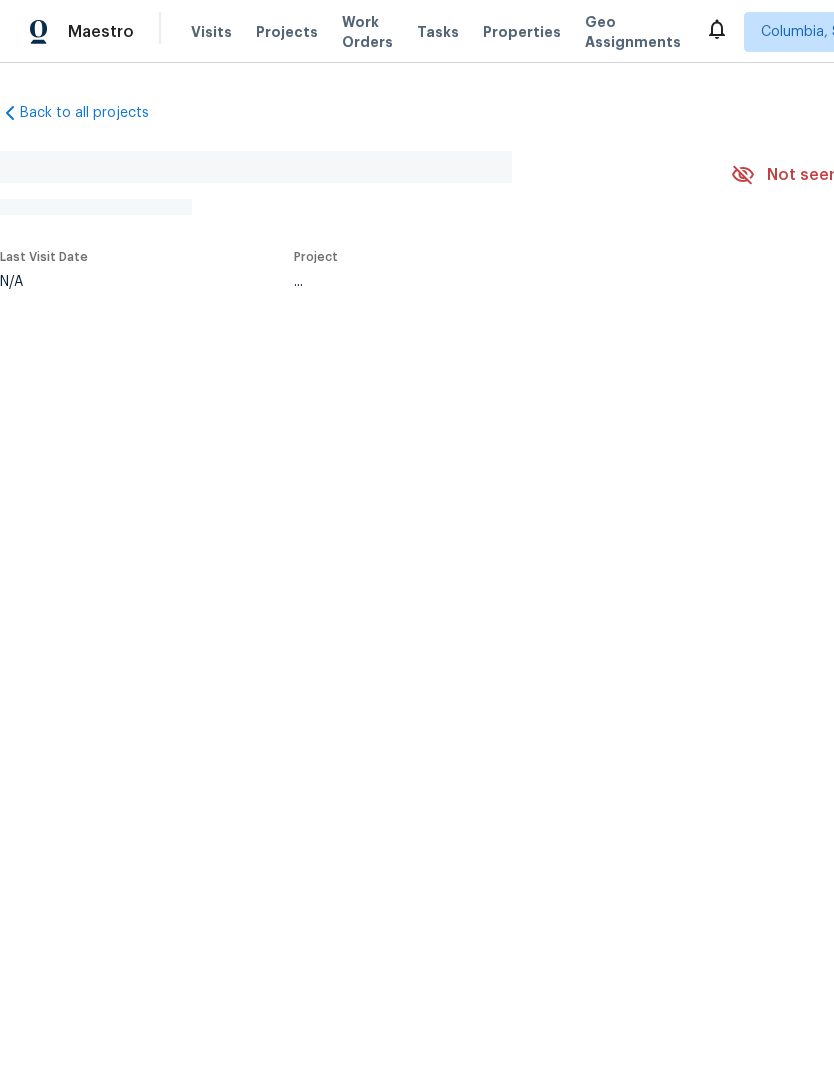 scroll, scrollTop: 0, scrollLeft: 0, axis: both 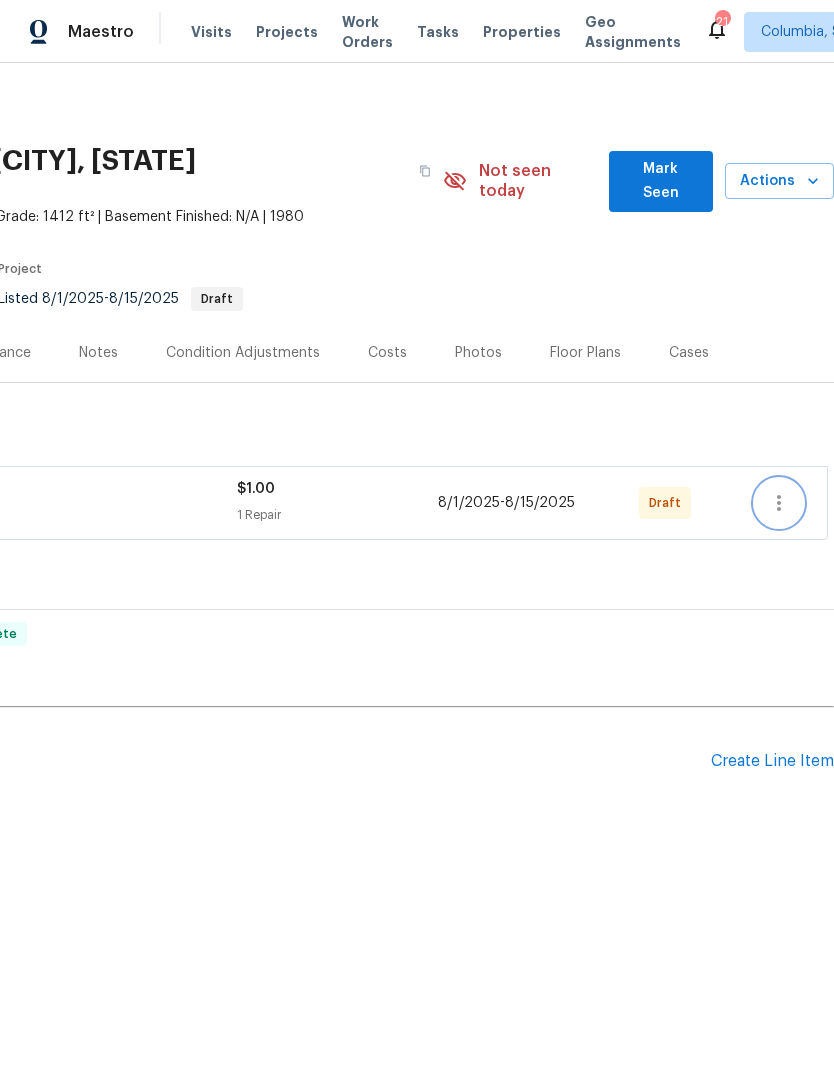 click 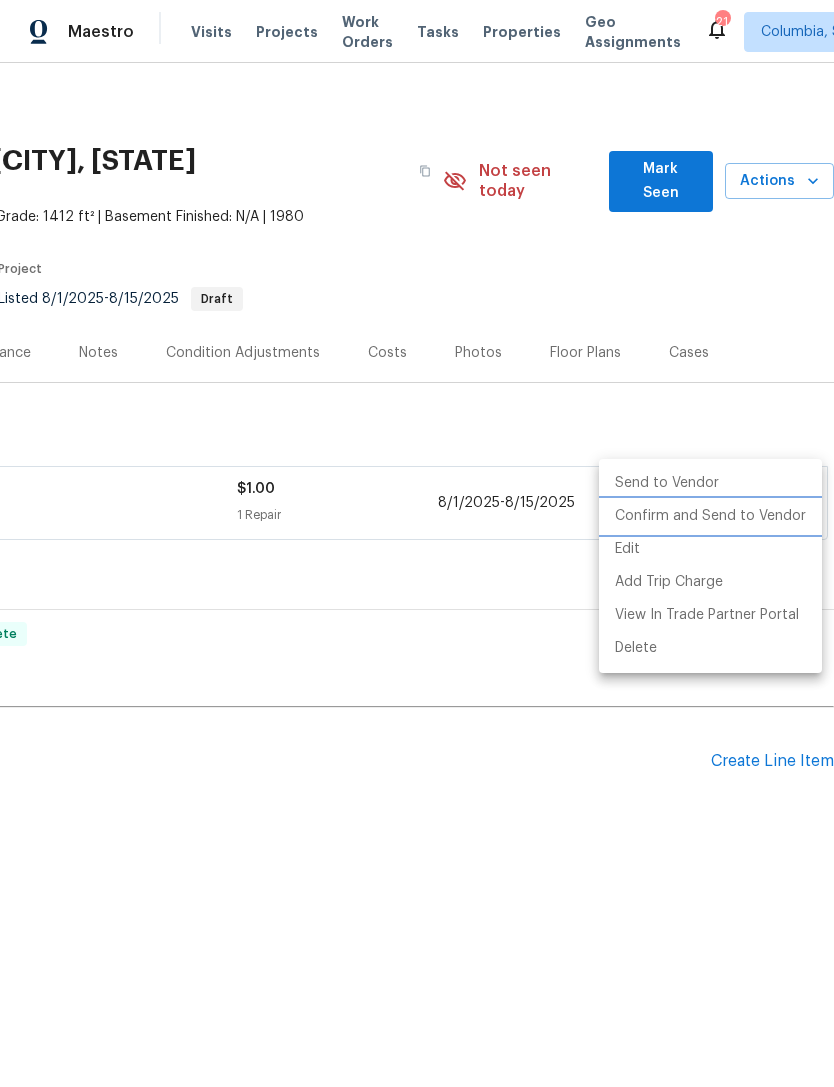 click on "Confirm and Send to Vendor" at bounding box center [710, 516] 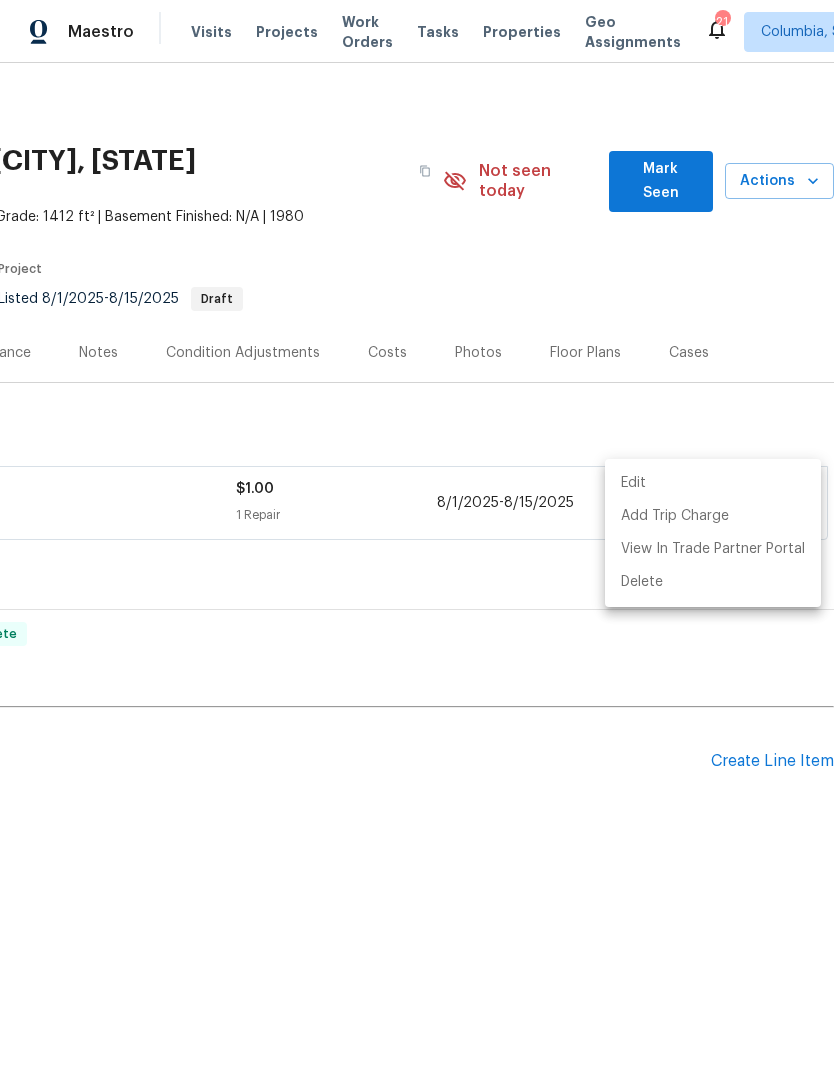 click at bounding box center (417, 543) 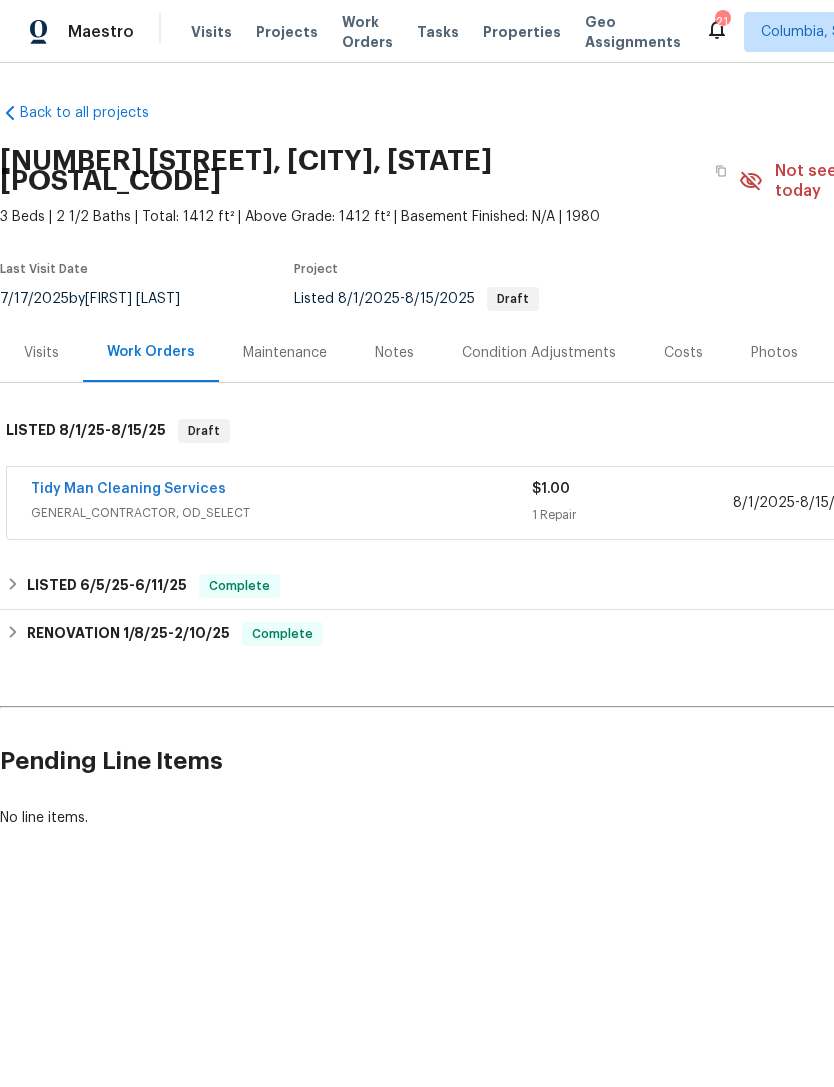 scroll, scrollTop: 0, scrollLeft: 0, axis: both 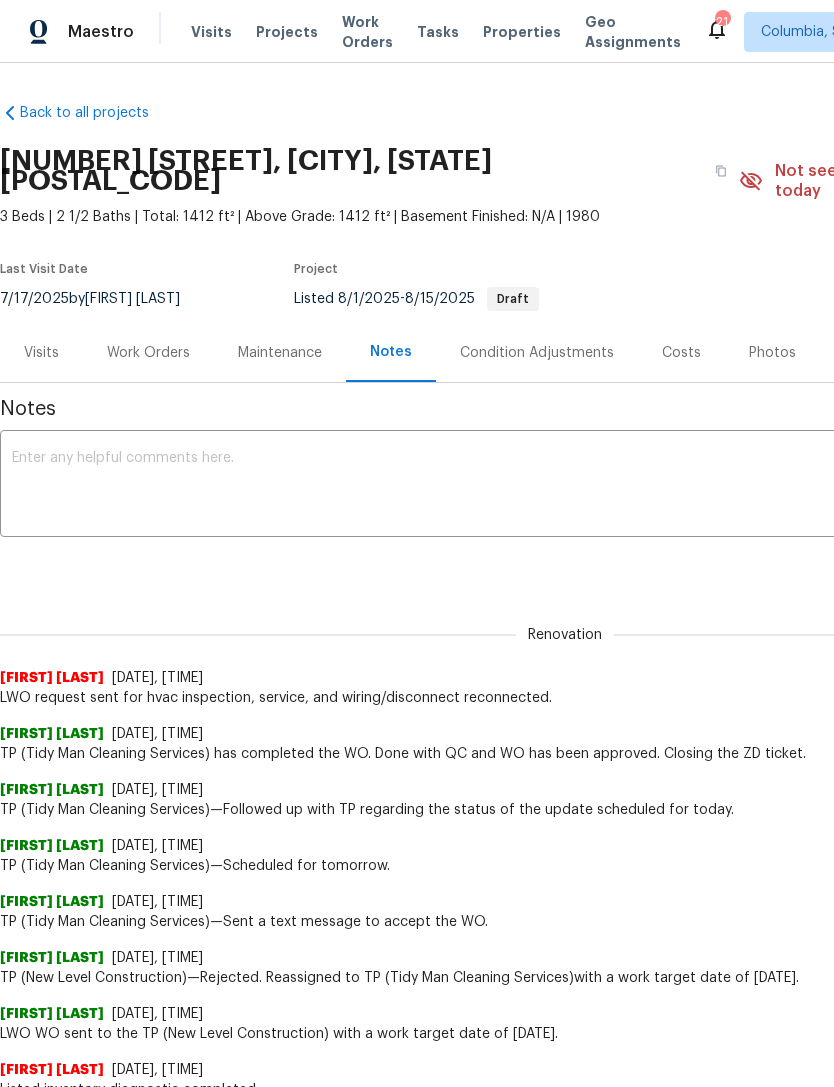 click at bounding box center (565, 486) 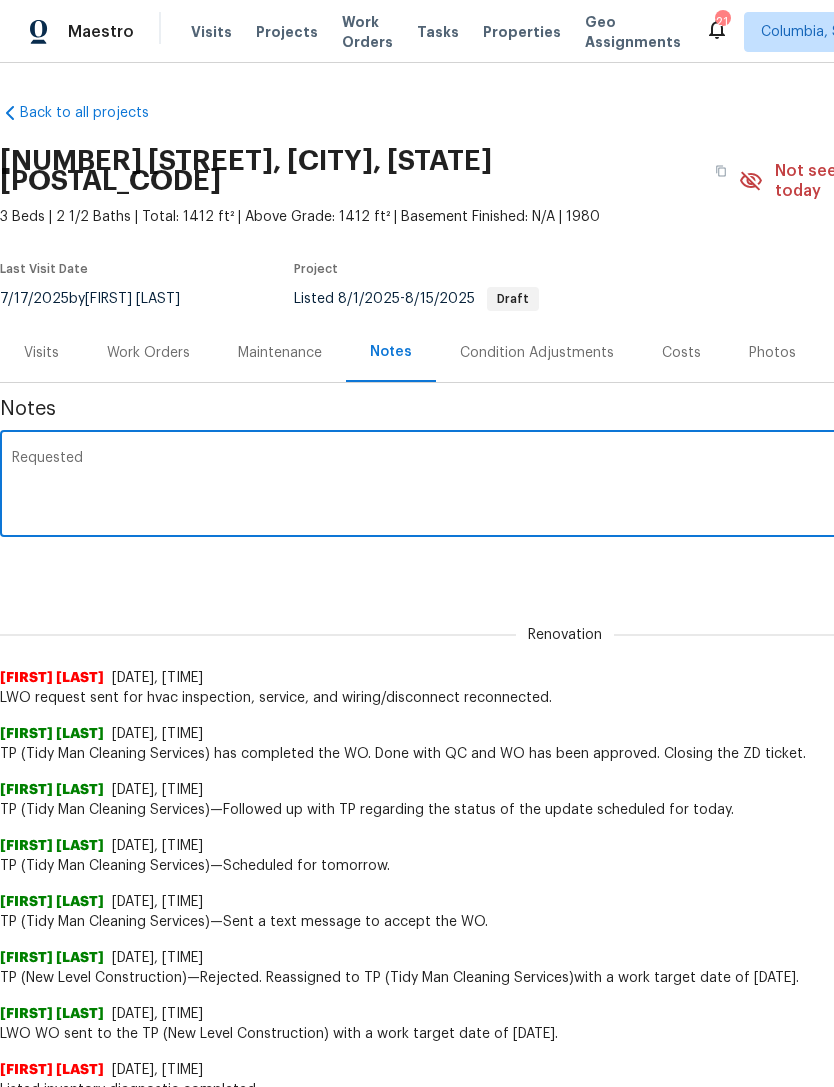 click on "Requested" at bounding box center (565, 486) 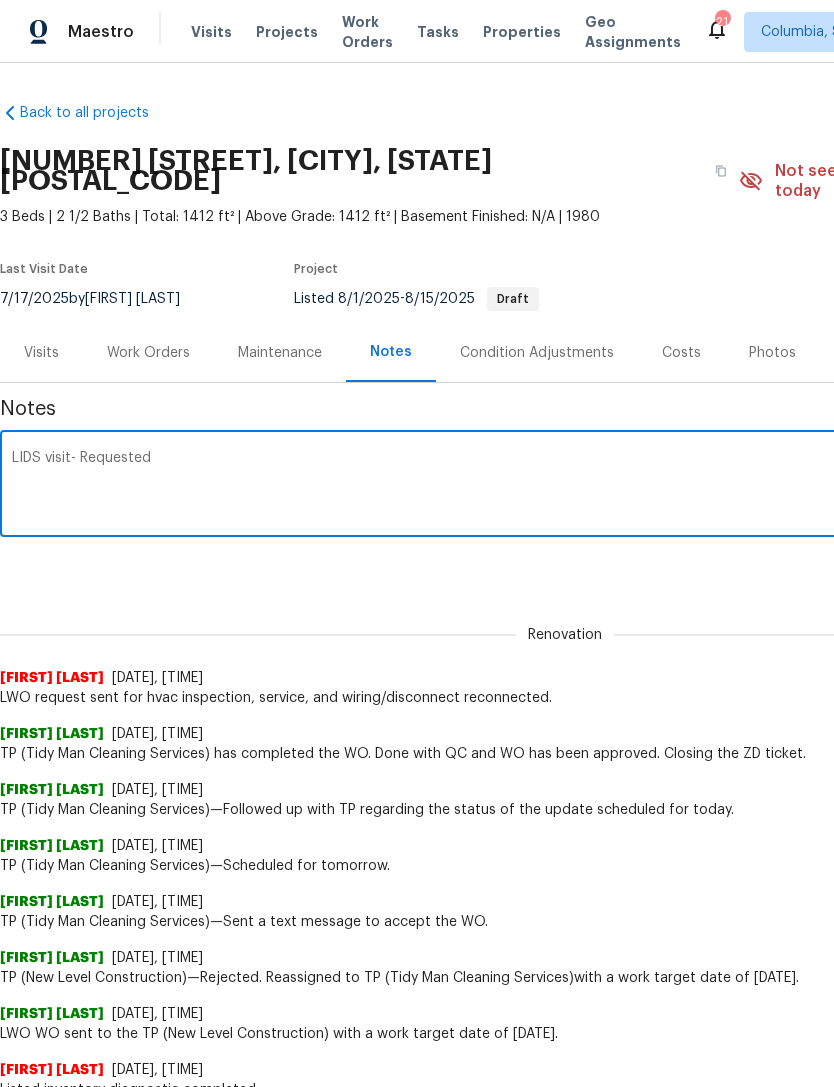 click on "LIDS visit- Requested" at bounding box center (565, 486) 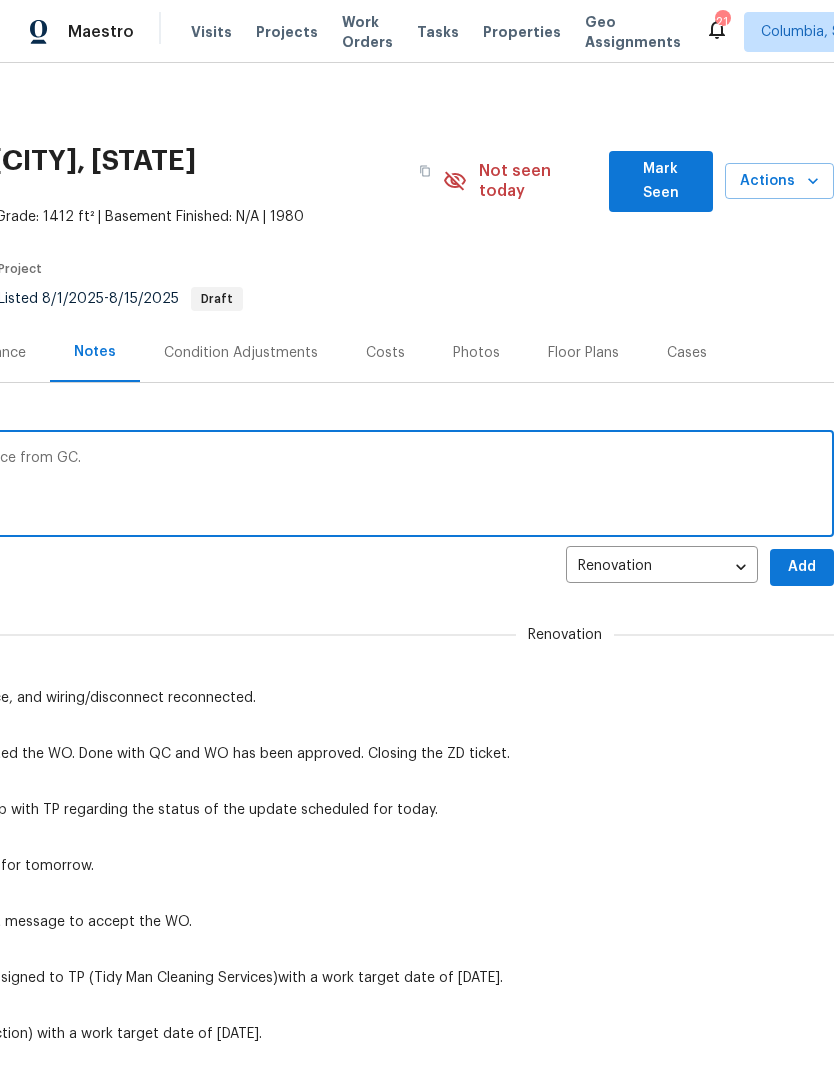 scroll, scrollTop: 0, scrollLeft: 296, axis: horizontal 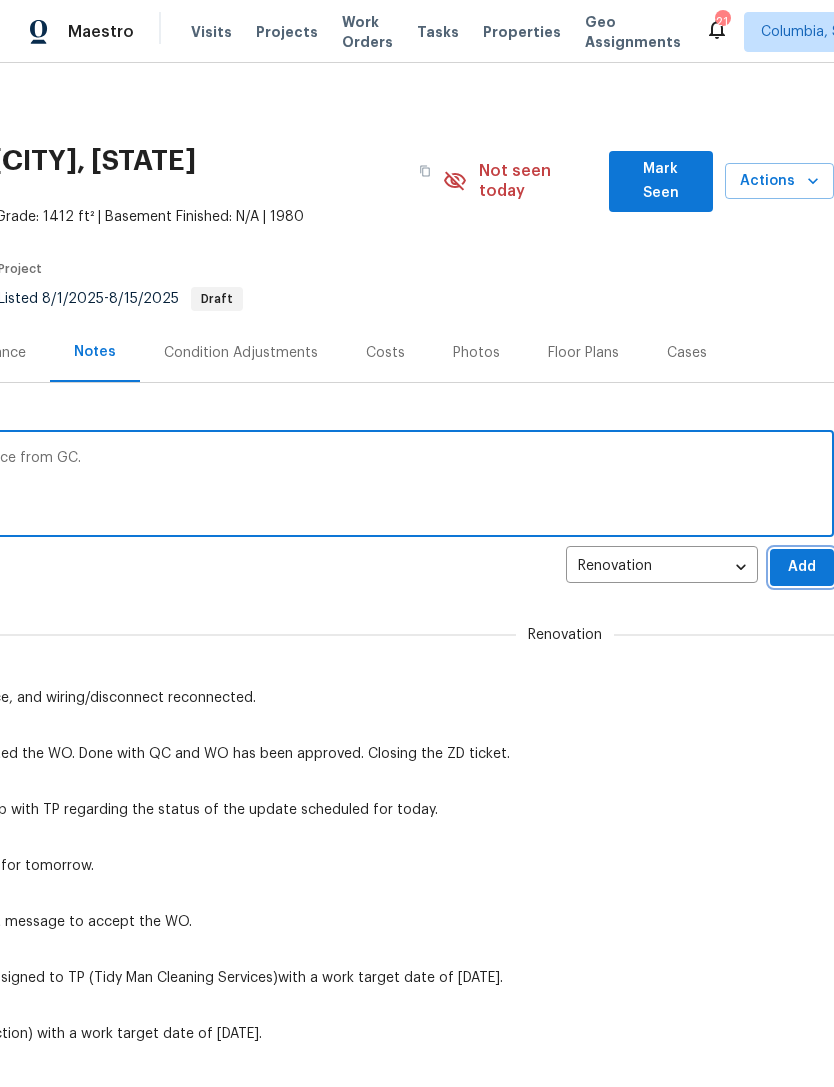 click on "Add" at bounding box center (802, 567) 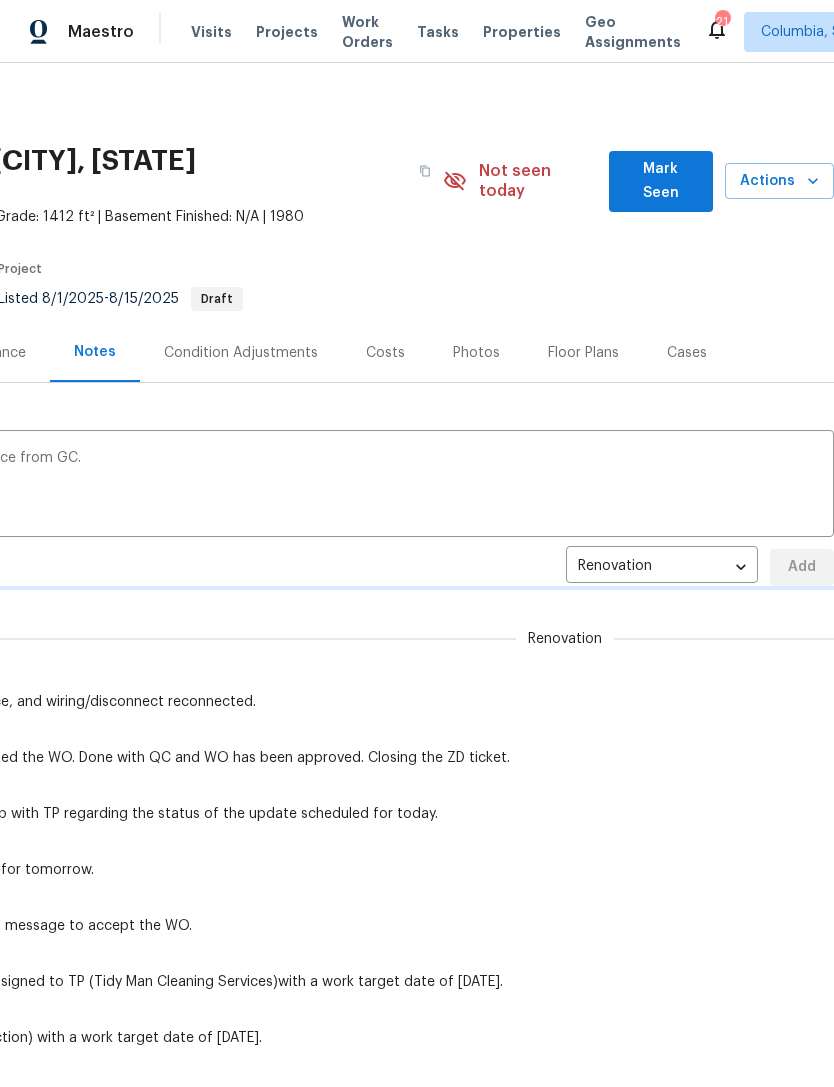 type 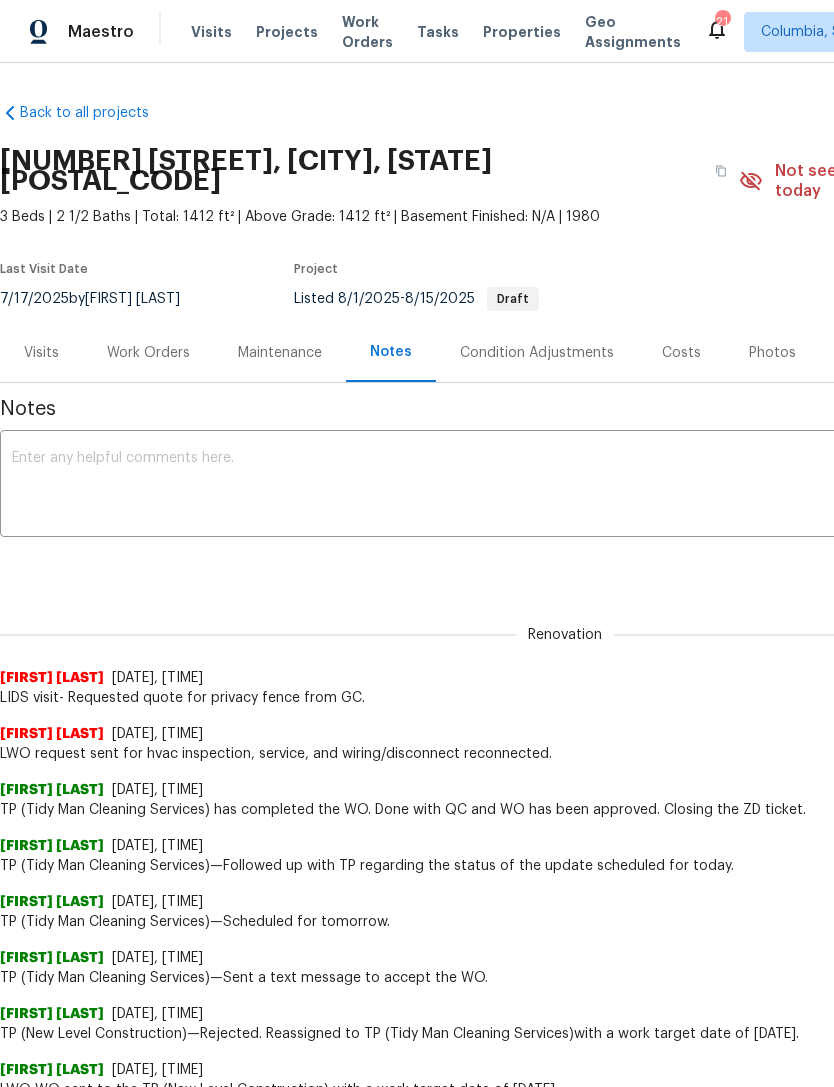 scroll, scrollTop: 0, scrollLeft: 0, axis: both 